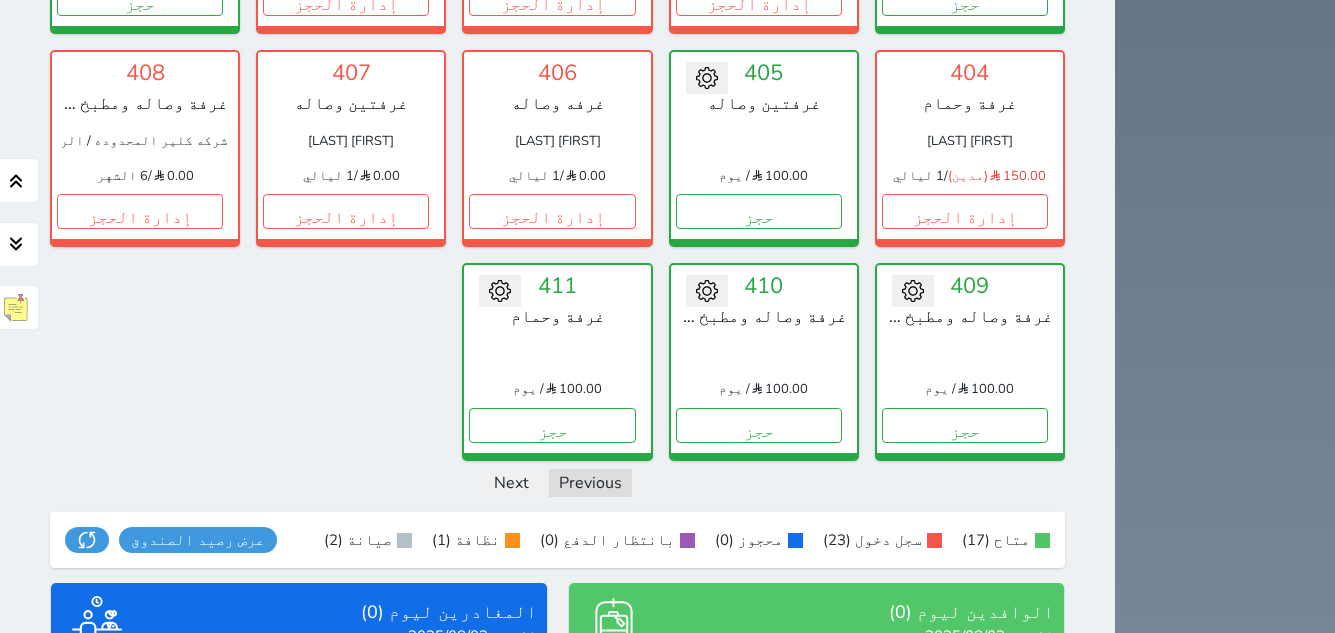 scroll, scrollTop: 1775, scrollLeft: 0, axis: vertical 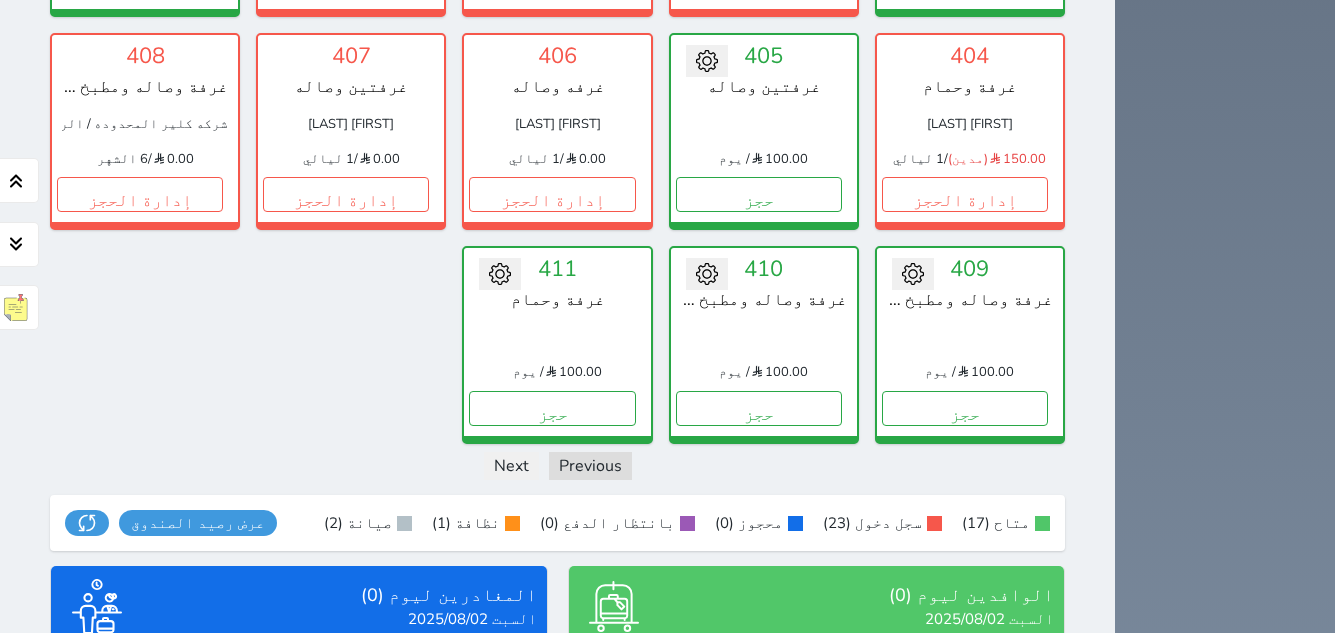 click on "عرض المغادرين" at bounding box center (299, 785) 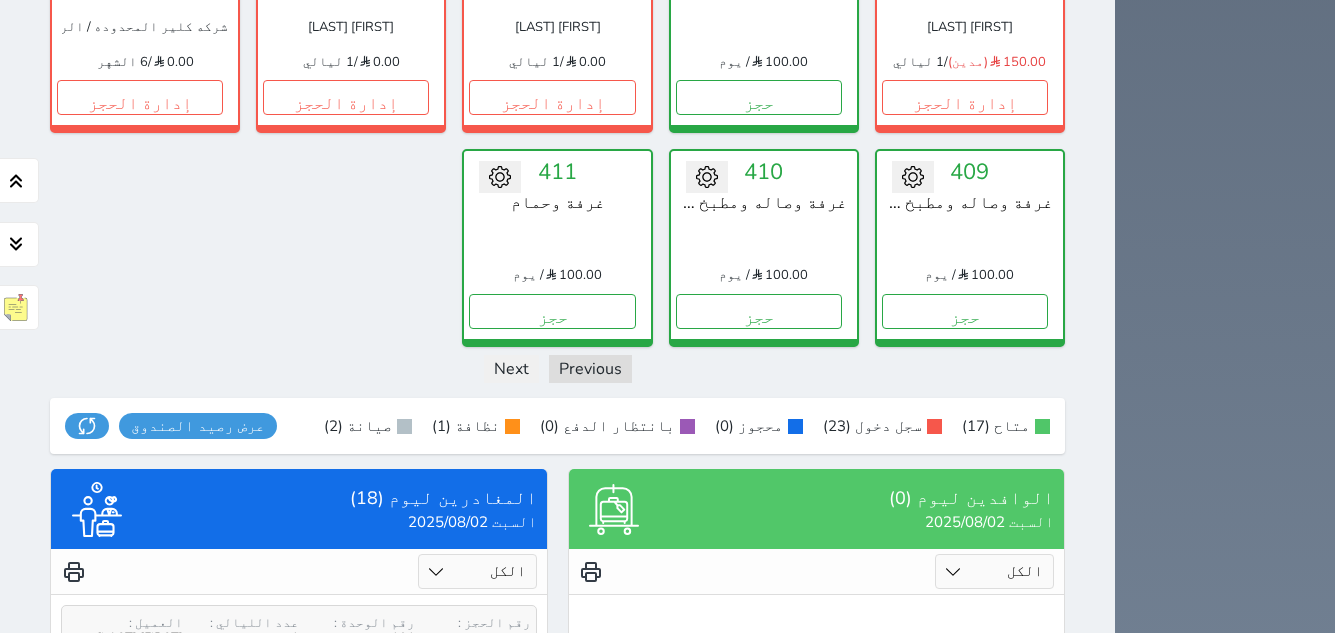 scroll, scrollTop: 1975, scrollLeft: 0, axis: vertical 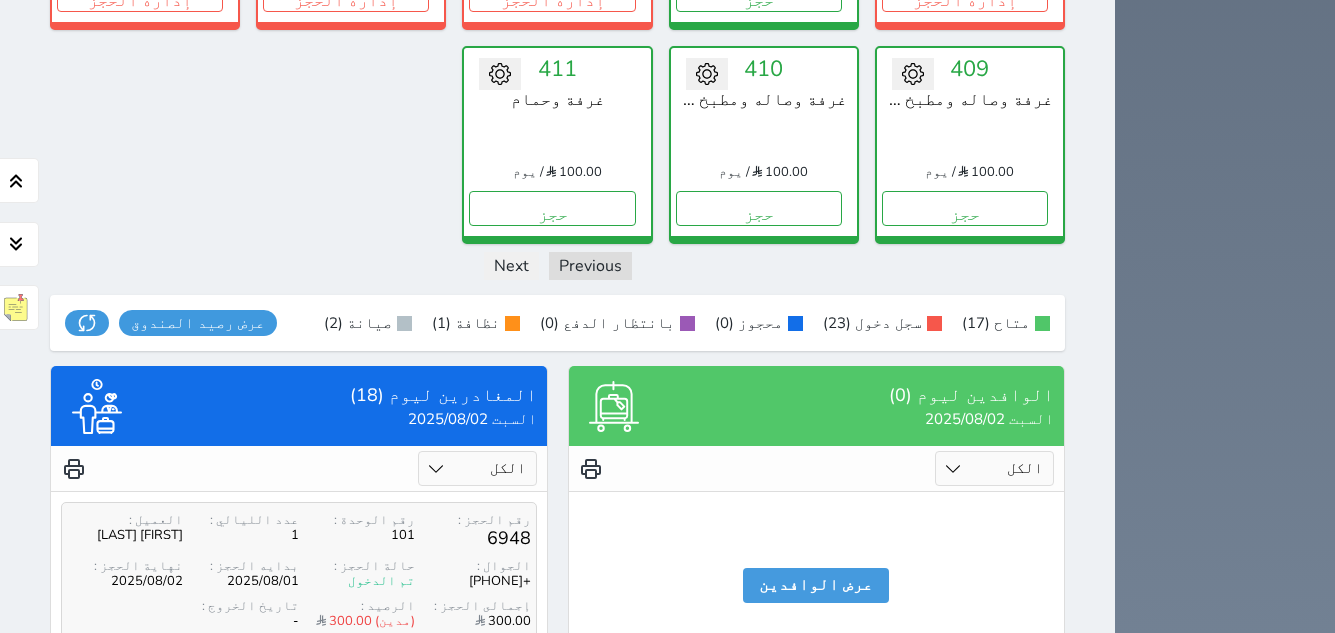 click on "حالة الحجز :" at bounding box center [357, 566] 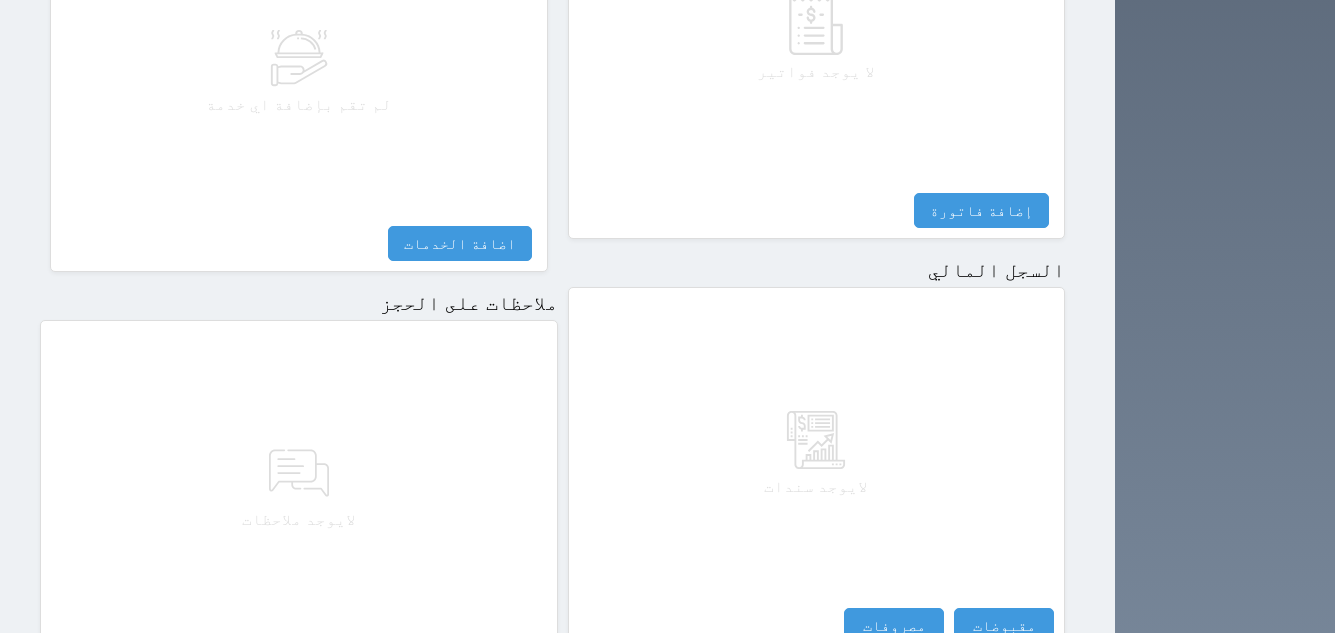 scroll, scrollTop: 1000, scrollLeft: 0, axis: vertical 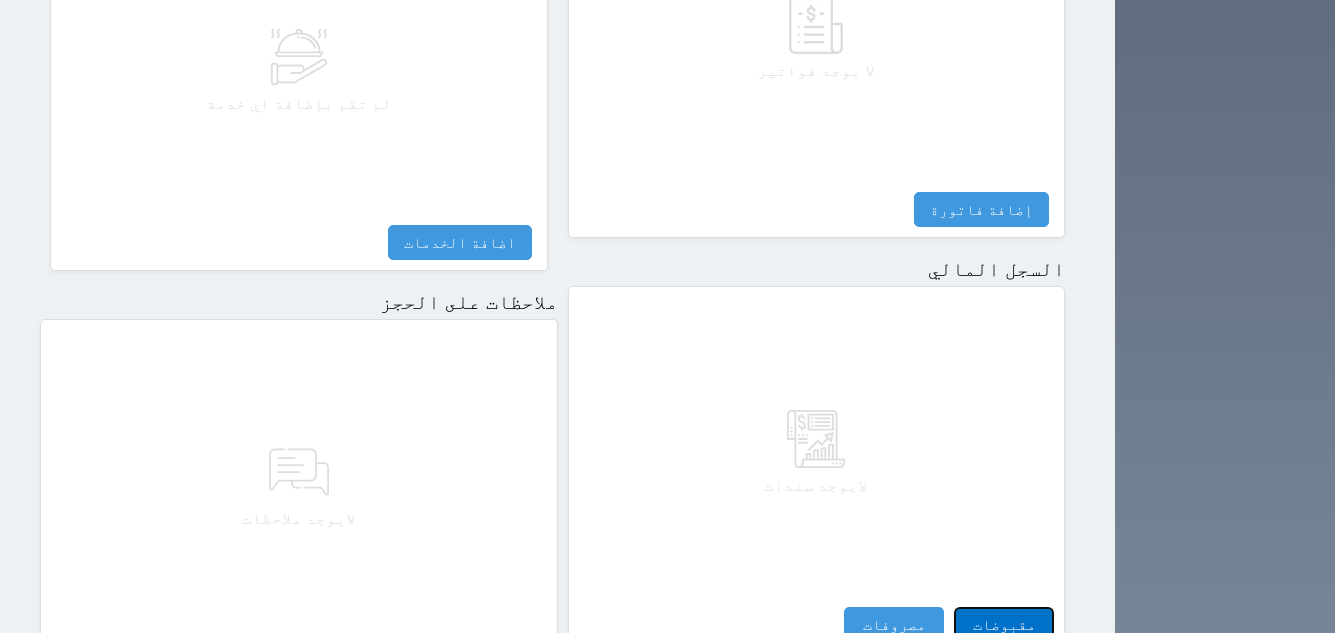 click on "مقبوضات" at bounding box center (1004, 624) 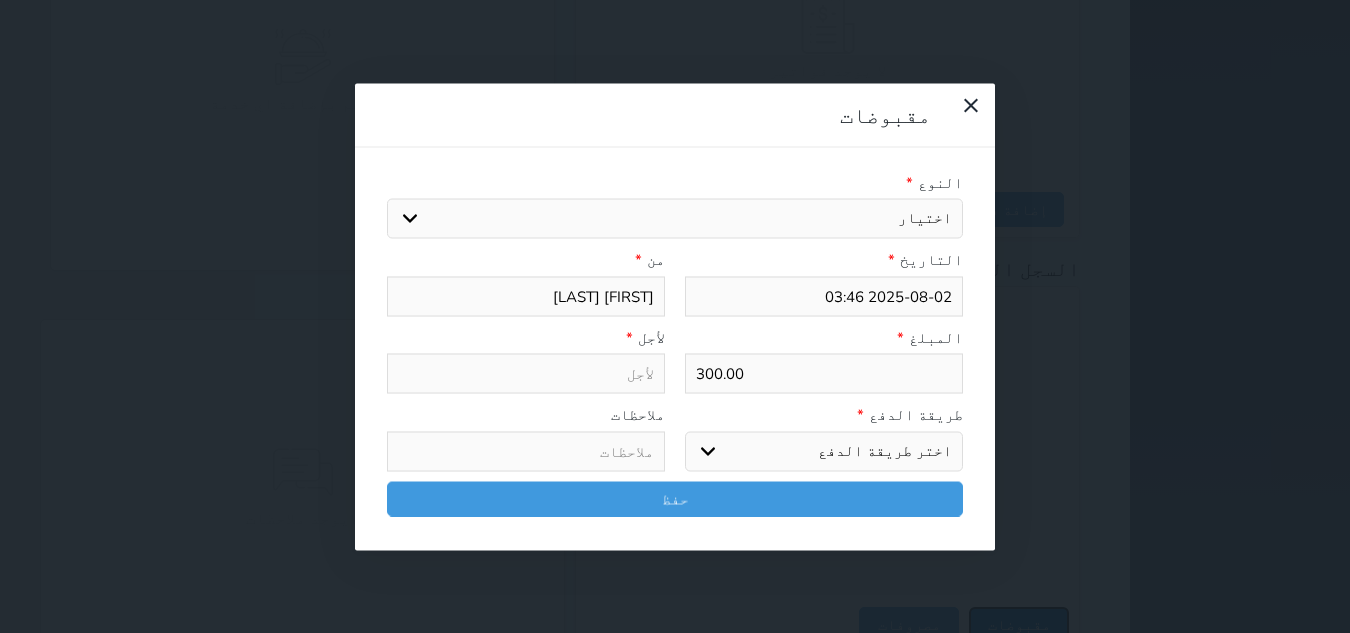 select 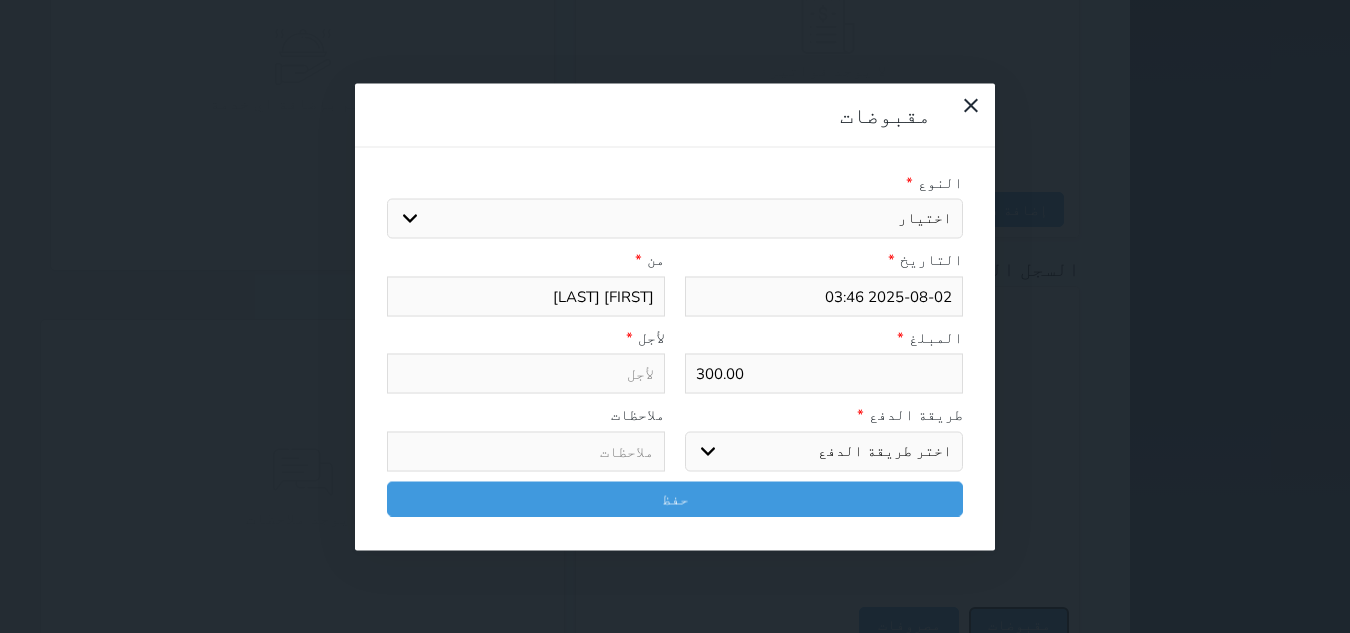 select 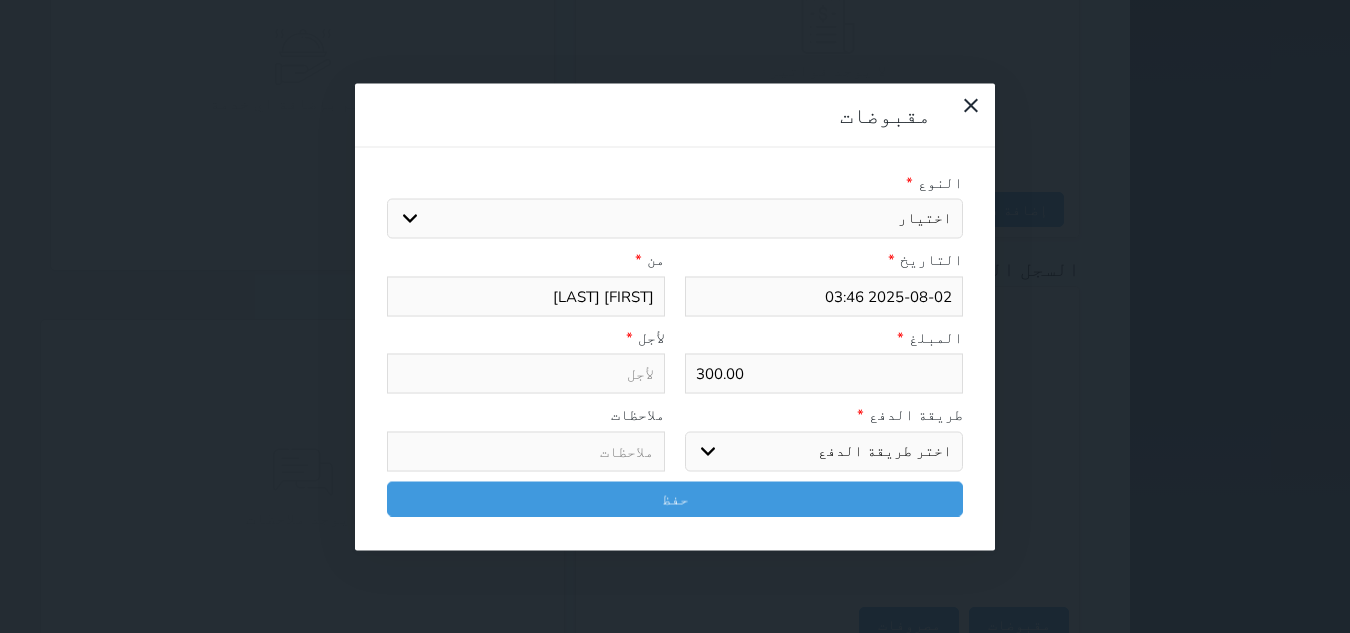 click on "اختيار   مقبوضات عامة قيمة إيجار فواتير تامين عربون لا ينطبق آخر مغسلة واي فاي - الإنترنت مواقف السيارات طعام الأغذية والمشروبات مشروبات المشروبات الباردة المشروبات الساخنة الإفطار غداء عشاء مخبز و كعك حمام سباحة الصالة الرياضية سبا و خدمات الجمال اختيار وإسقاط (خدمات النقل) ميني بار كابل - تلفزيون سرير إضافي تصفيف الشعر التسوق خدمات الجولات السياحية المنظمة خدمات الدليل السياحي" at bounding box center [675, 219] 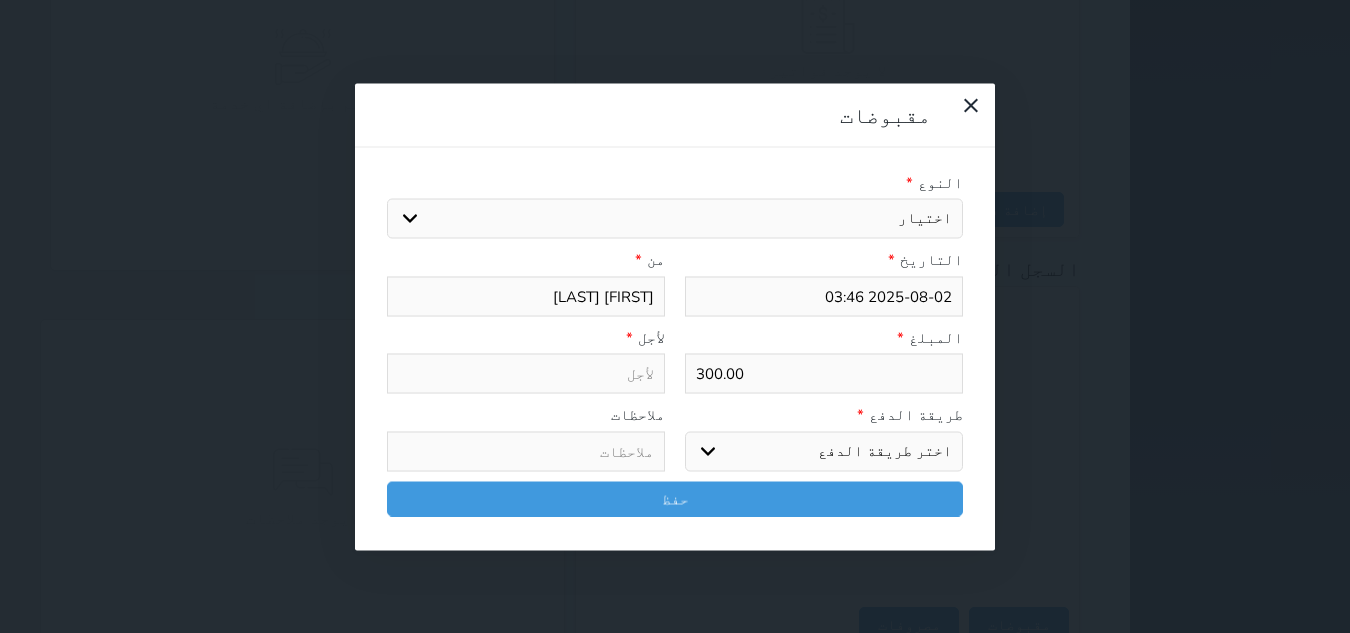 select on "139589" 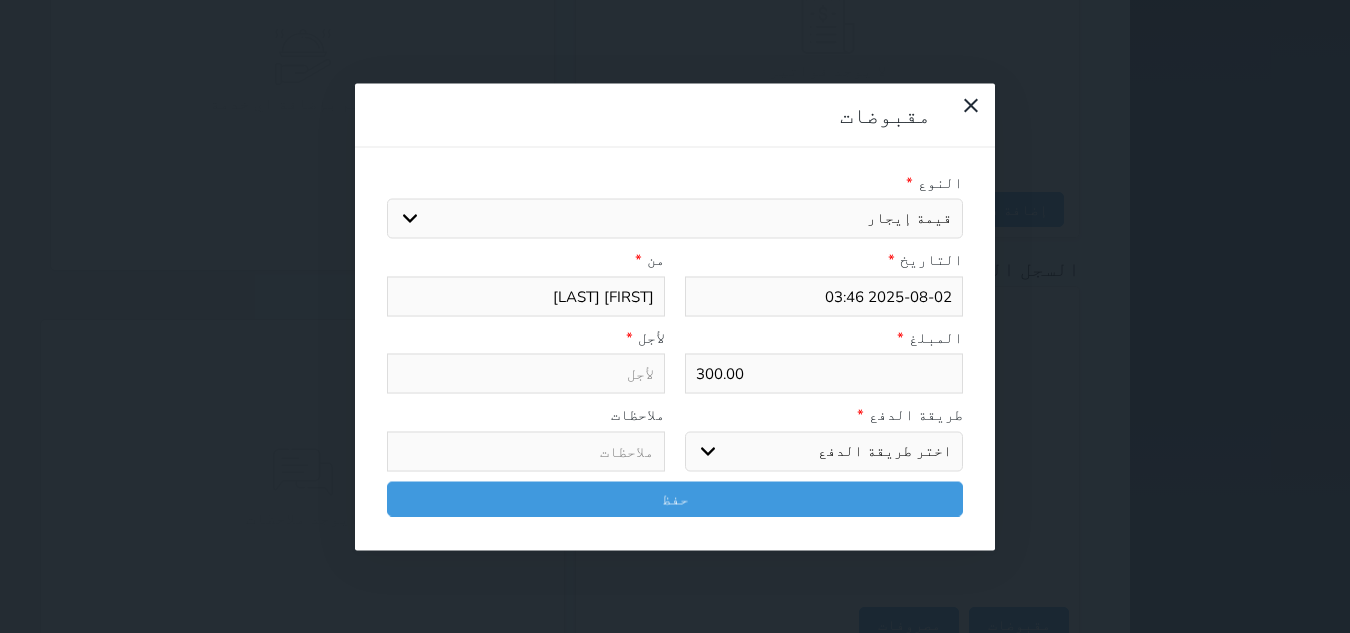 click on "اختيار   مقبوضات عامة قيمة إيجار فواتير تامين عربون لا ينطبق آخر مغسلة واي فاي - الإنترنت مواقف السيارات طعام الأغذية والمشروبات مشروبات المشروبات الباردة المشروبات الساخنة الإفطار غداء عشاء مخبز و كعك حمام سباحة الصالة الرياضية سبا و خدمات الجمال اختيار وإسقاط (خدمات النقل) ميني بار كابل - تلفزيون سرير إضافي تصفيف الشعر التسوق خدمات الجولات السياحية المنظمة خدمات الدليل السياحي" at bounding box center (675, 219) 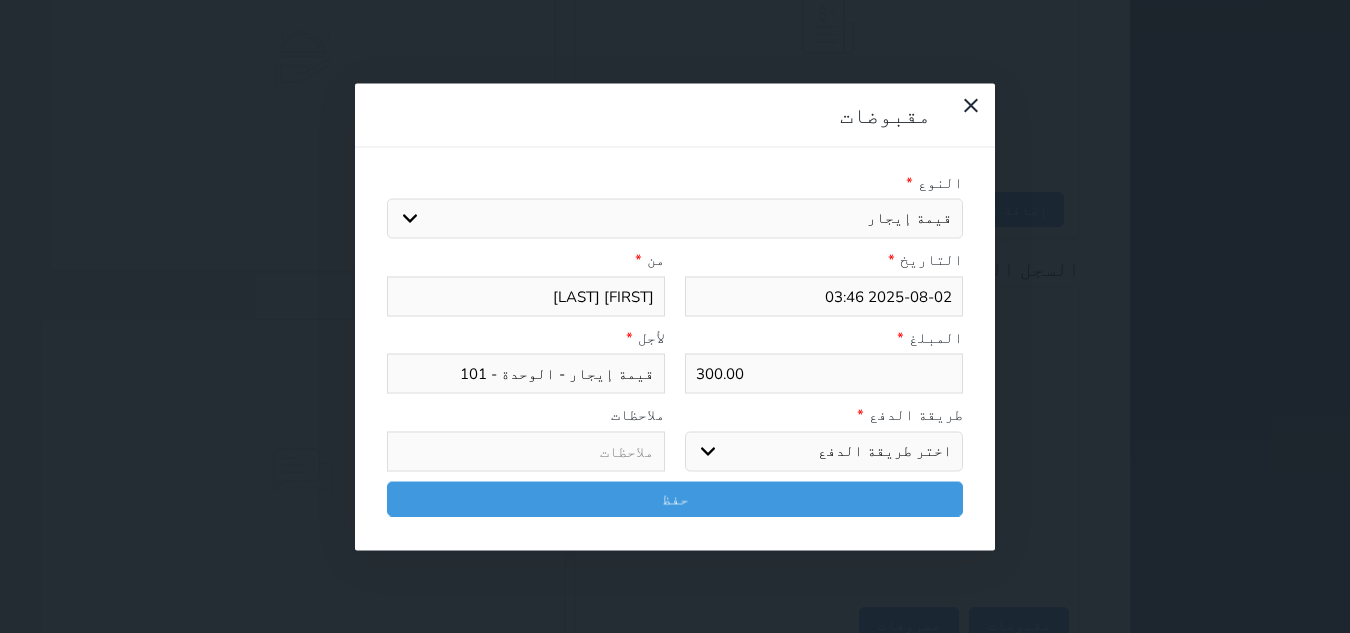 click on "اختر طريقة الدفع   دفع نقدى   تحويل بنكى   مدى   بطاقة ائتمان   آجل" at bounding box center [824, 451] 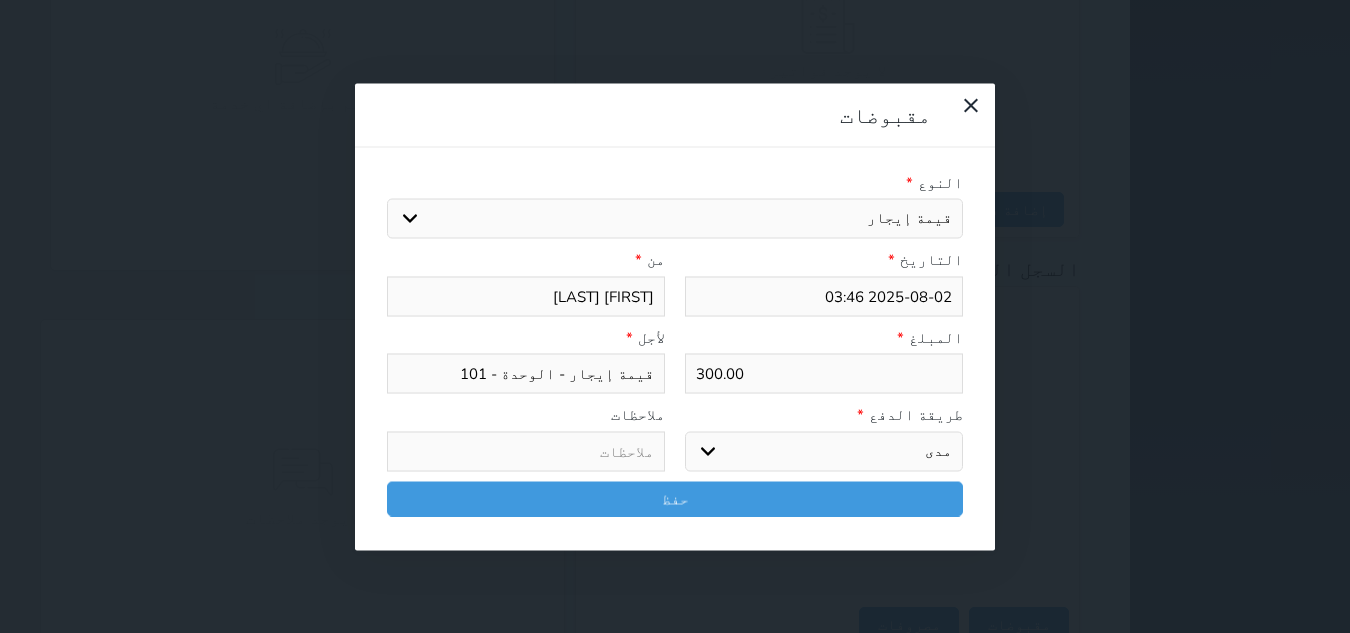 click on "اختر طريقة الدفع   دفع نقدى   تحويل بنكى   مدى   بطاقة ائتمان   آجل" at bounding box center (824, 451) 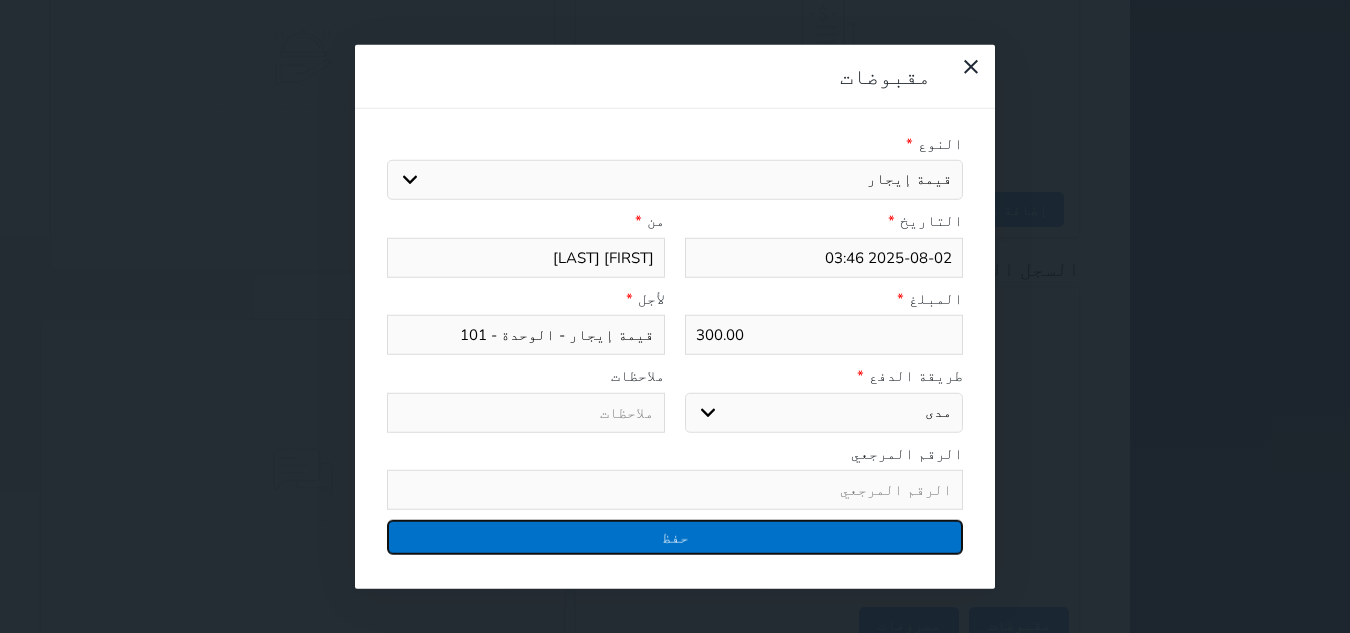 click on "حفظ" at bounding box center (675, 537) 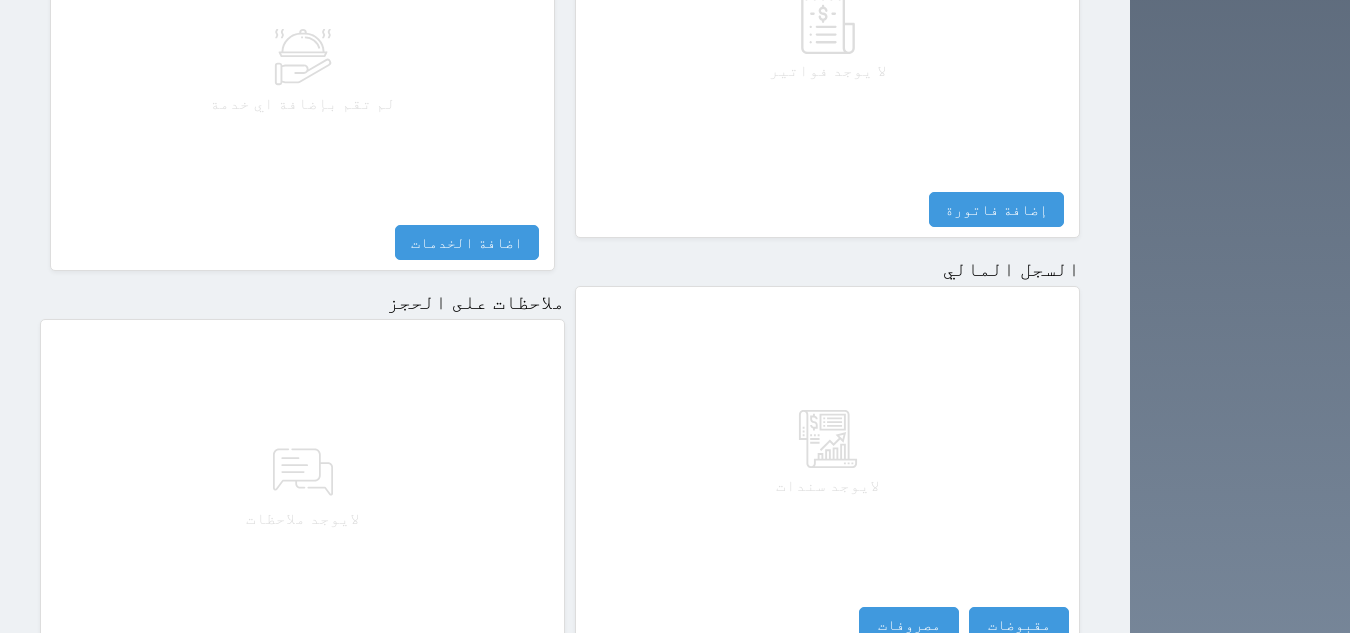 select 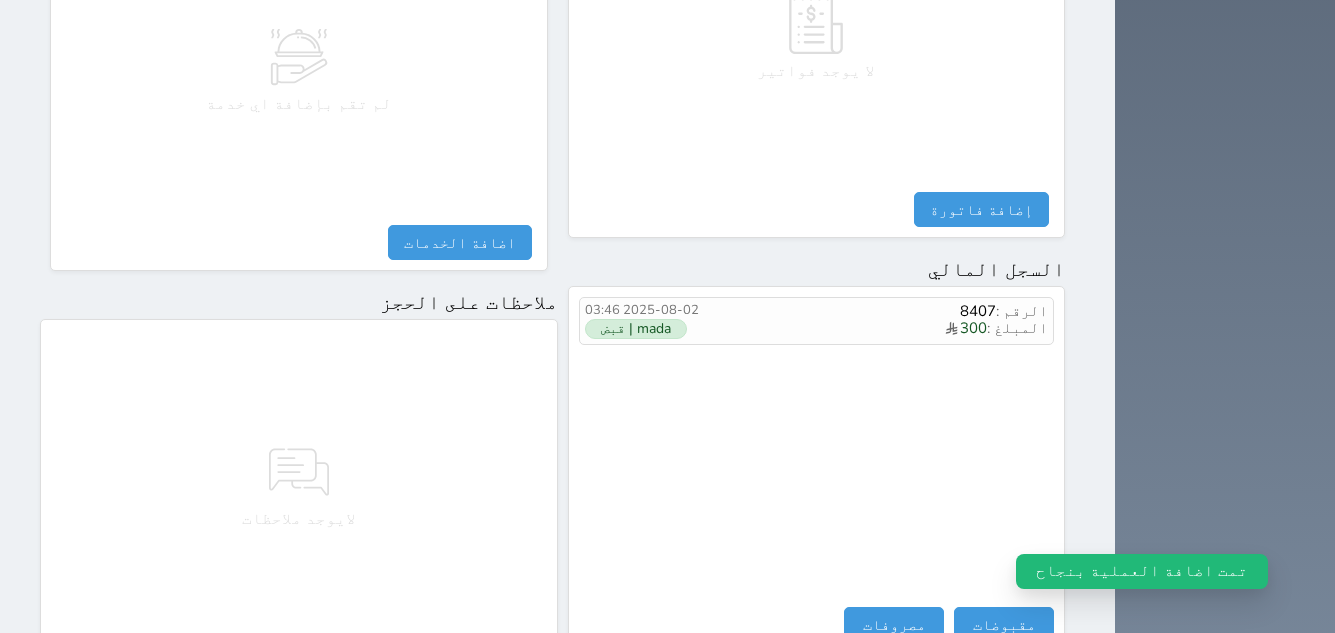 click on "الرقم :  8407   المبلغ :  300    2025-08-02 03:46
mada | قبض" at bounding box center (817, 452) 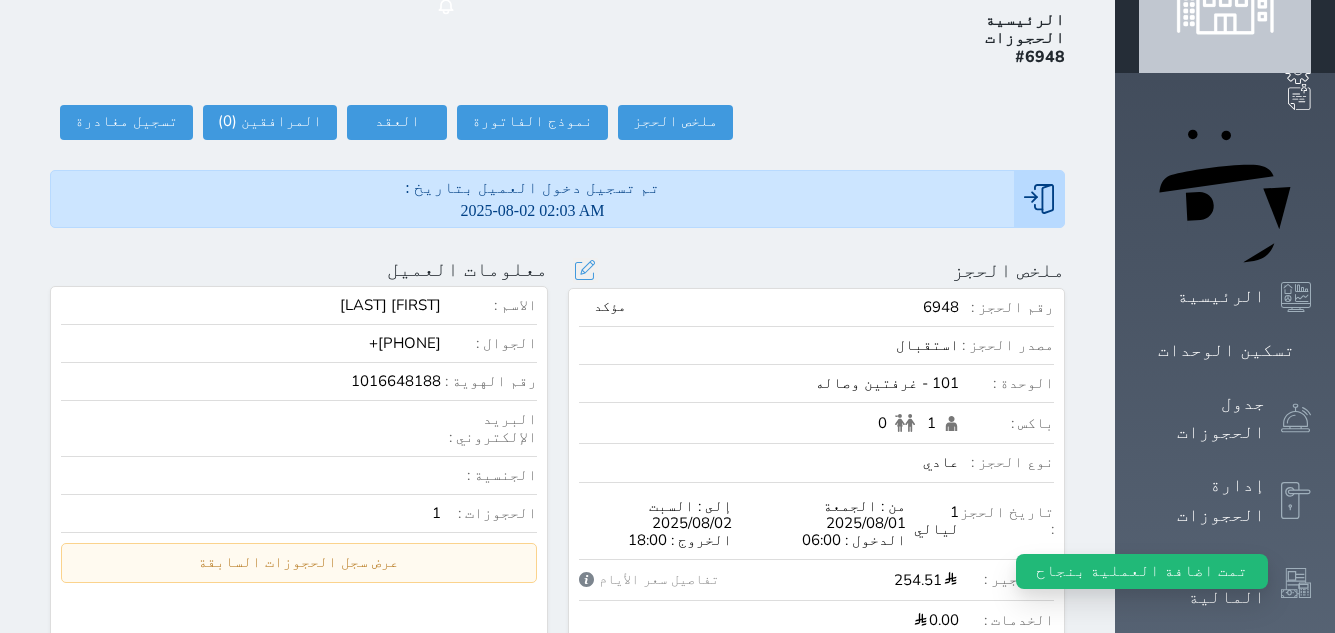 scroll, scrollTop: 0, scrollLeft: 0, axis: both 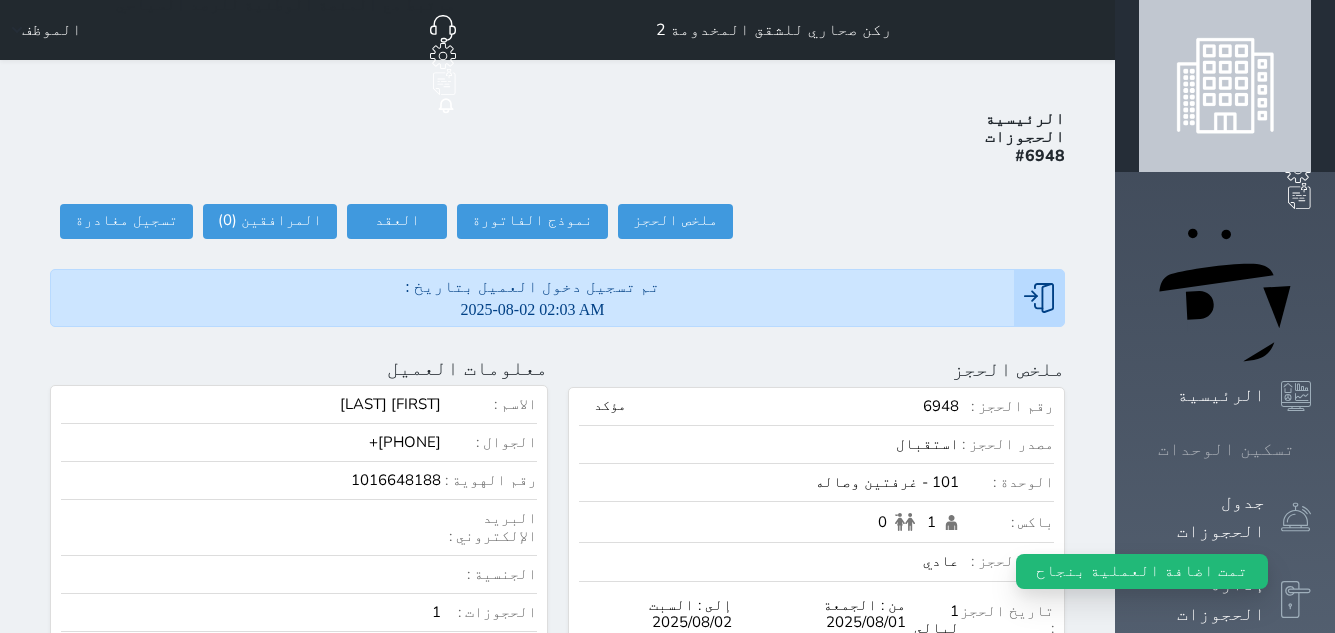 click on "تسكين الوحدات" at bounding box center (1226, 449) 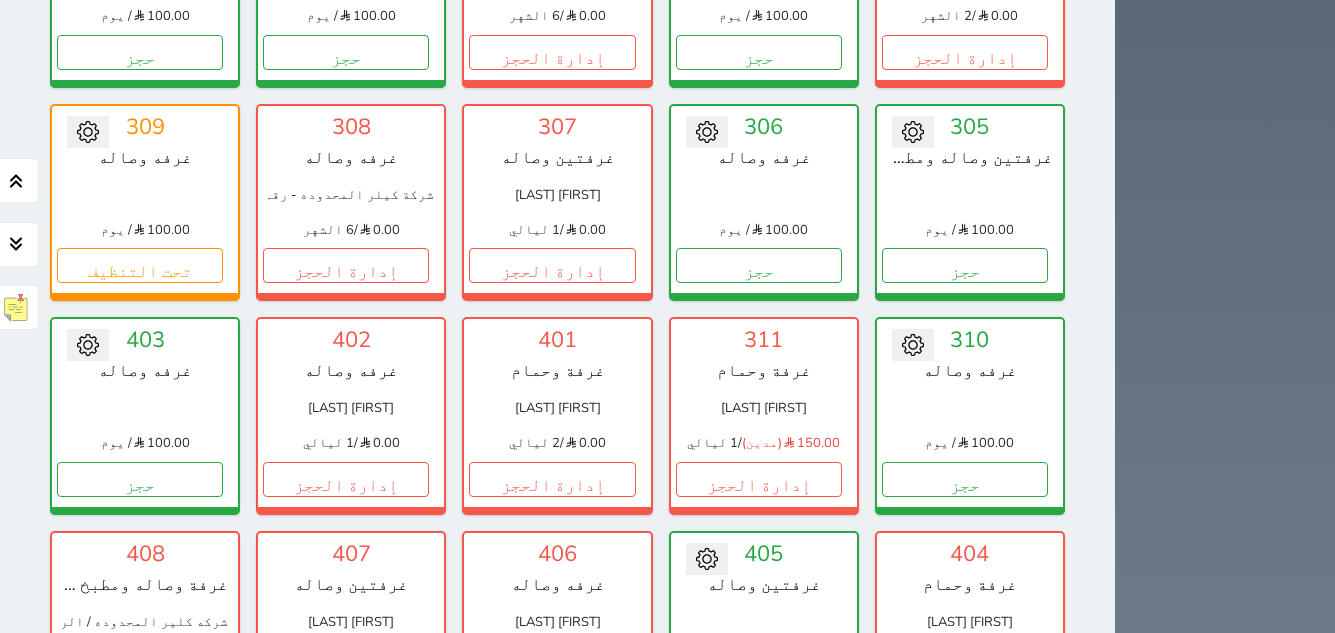 scroll, scrollTop: 1278, scrollLeft: 0, axis: vertical 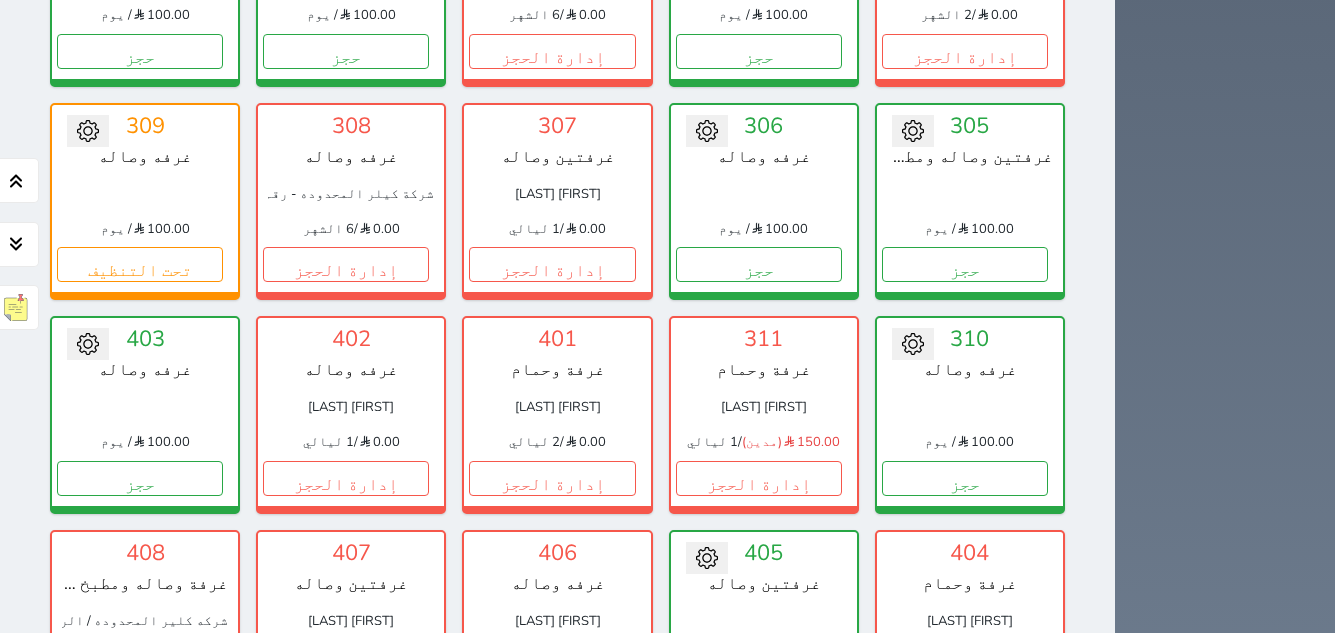 click on "حجز" at bounding box center [965, 905] 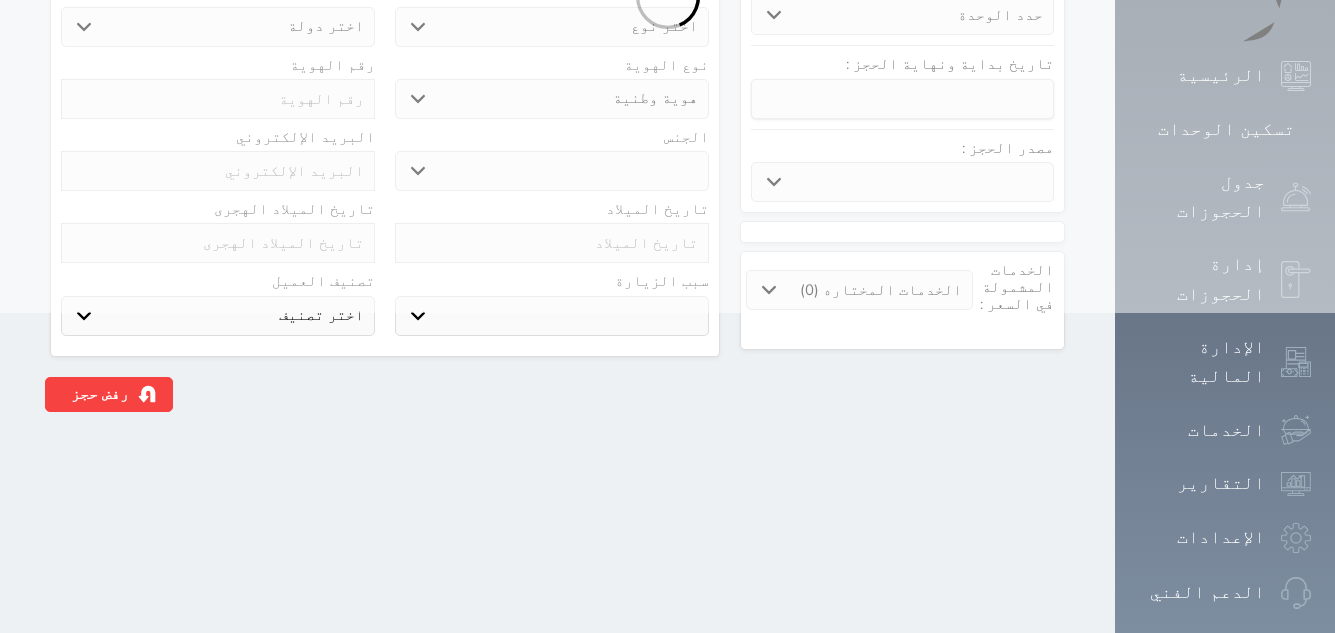 scroll, scrollTop: 0, scrollLeft: 0, axis: both 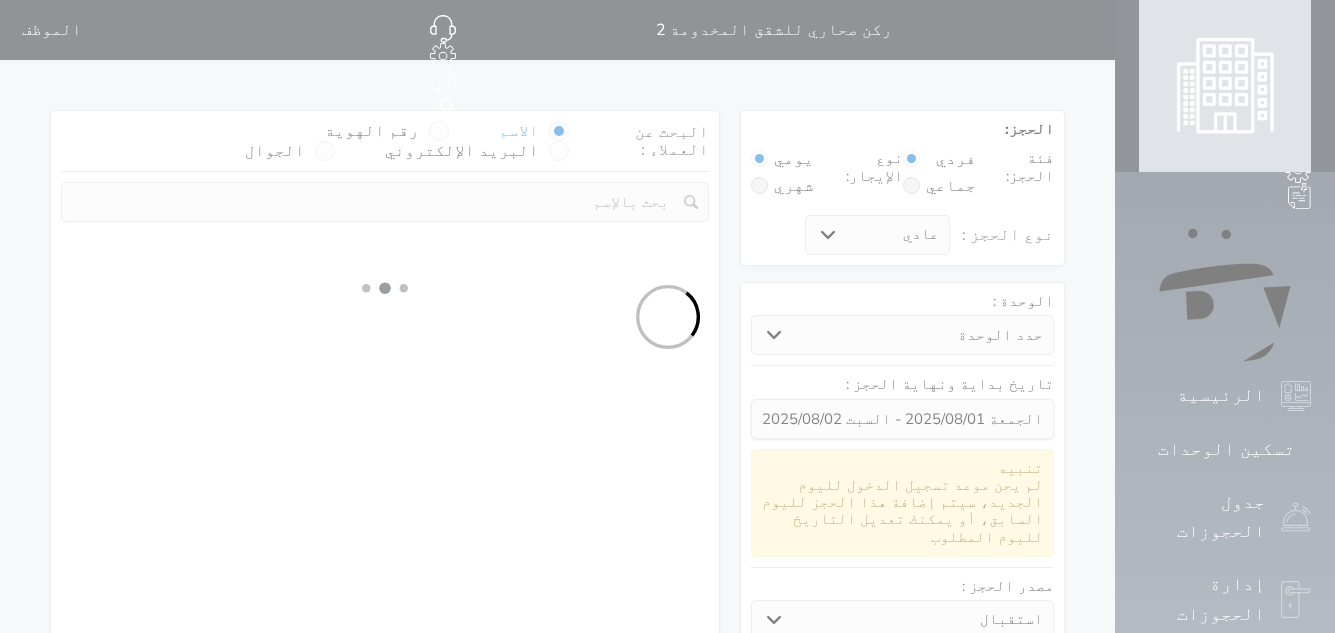 select 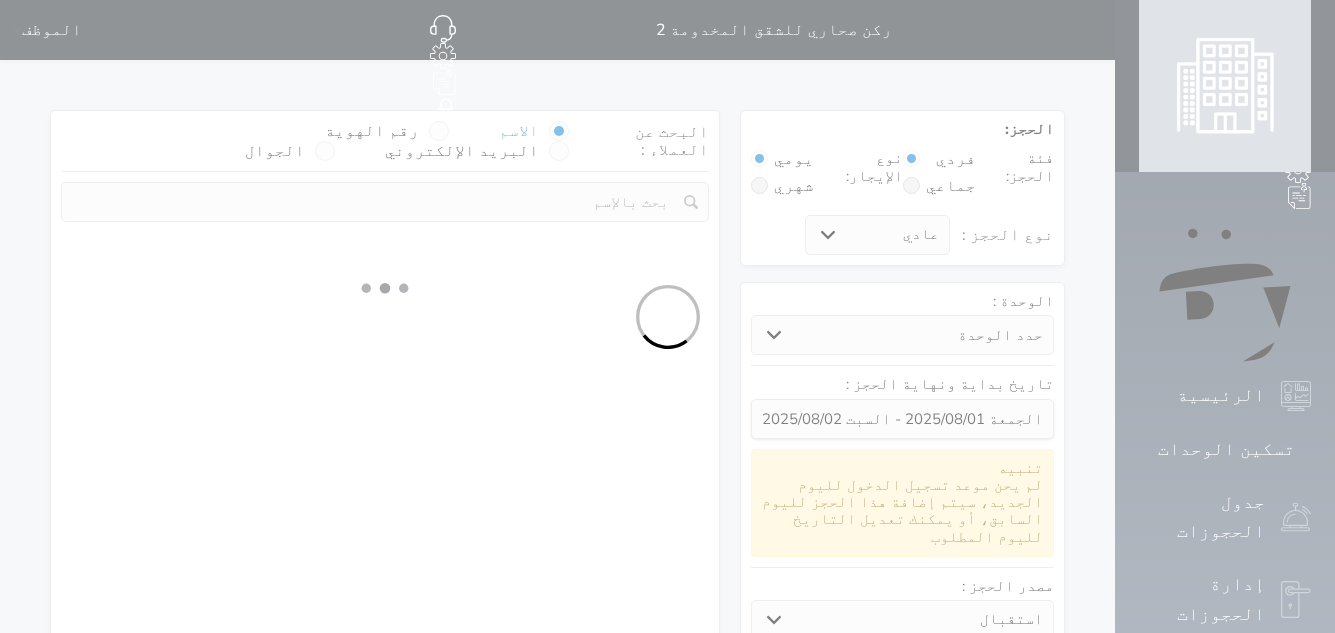 select on "1" 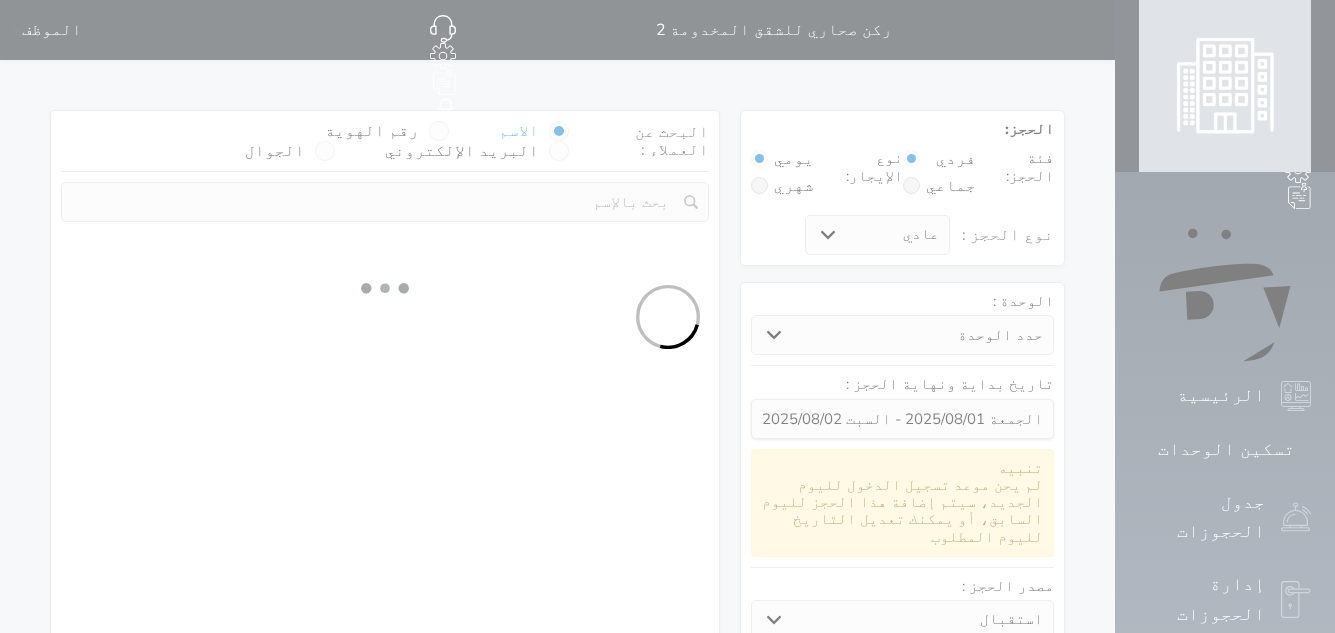 select on "113" 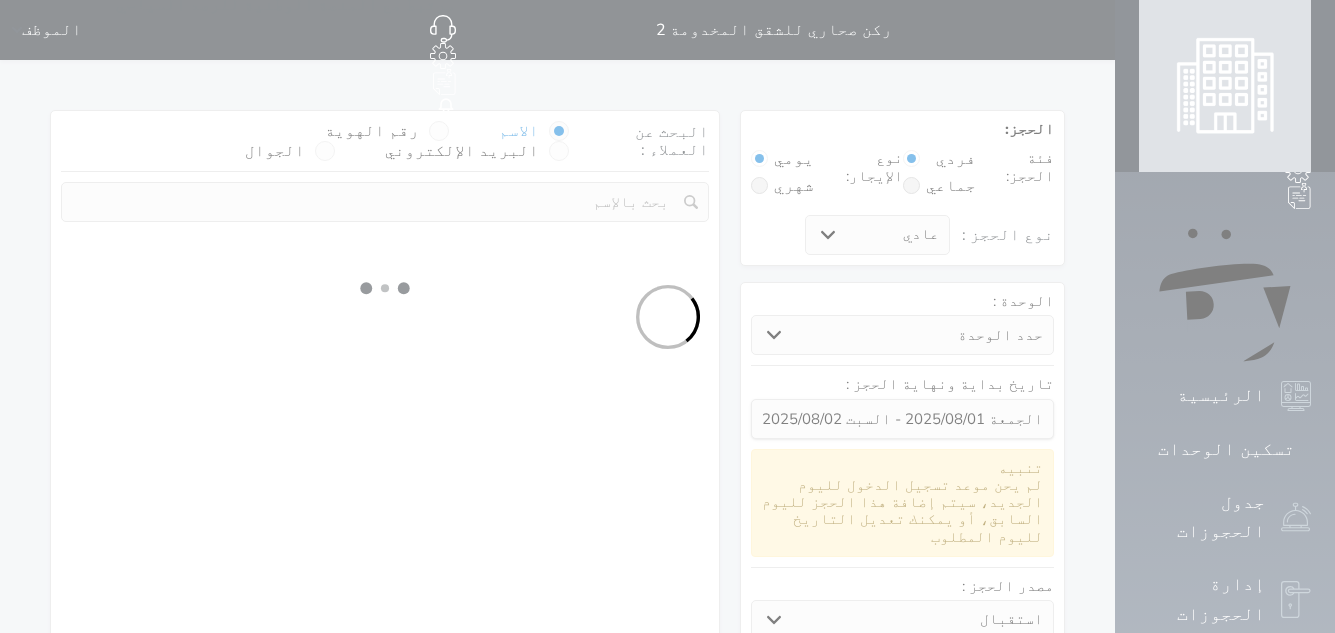select on "1" 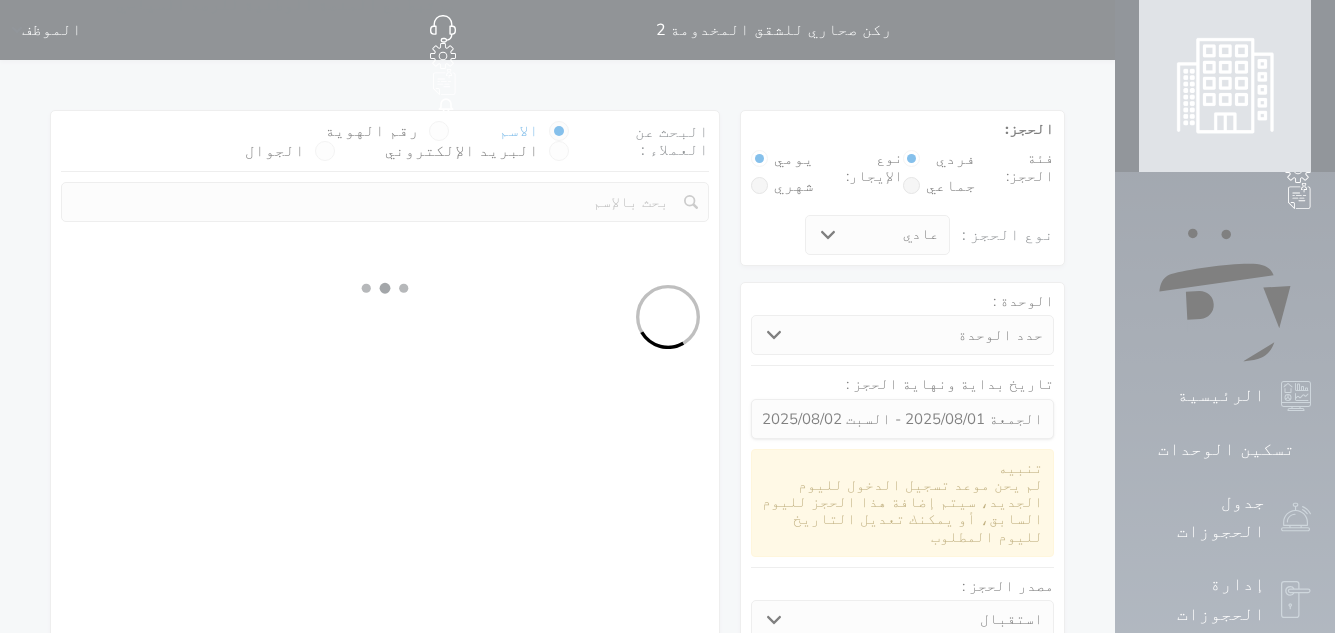 select 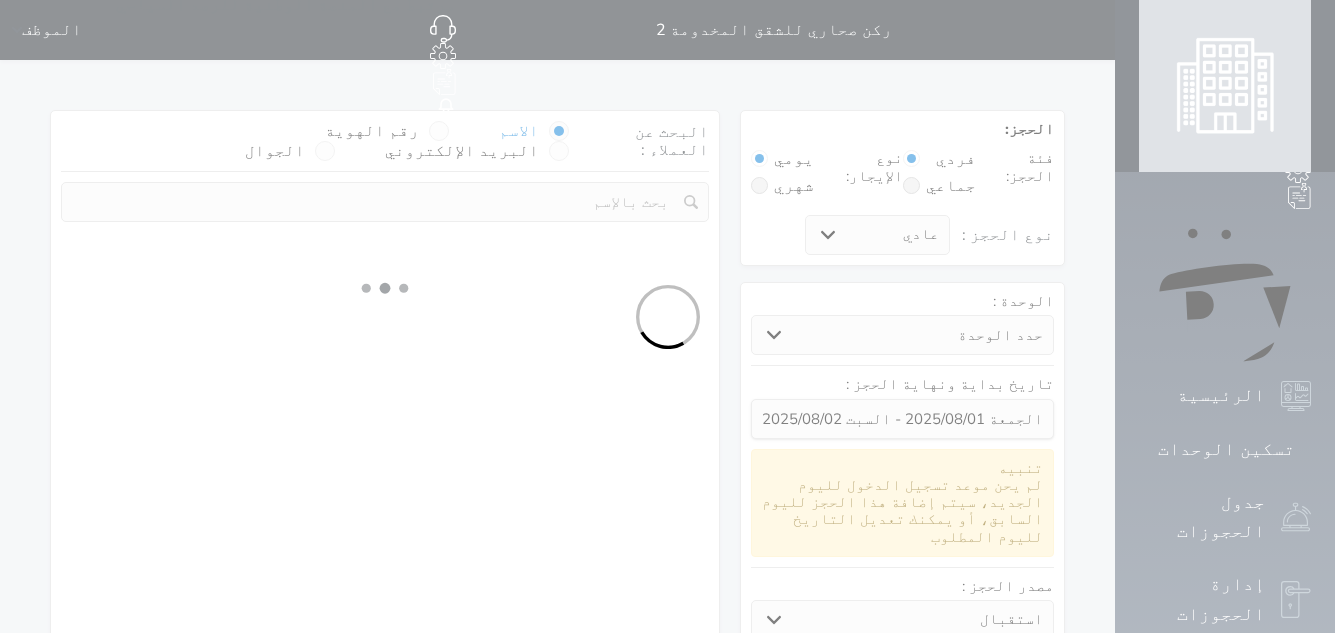 select on "7" 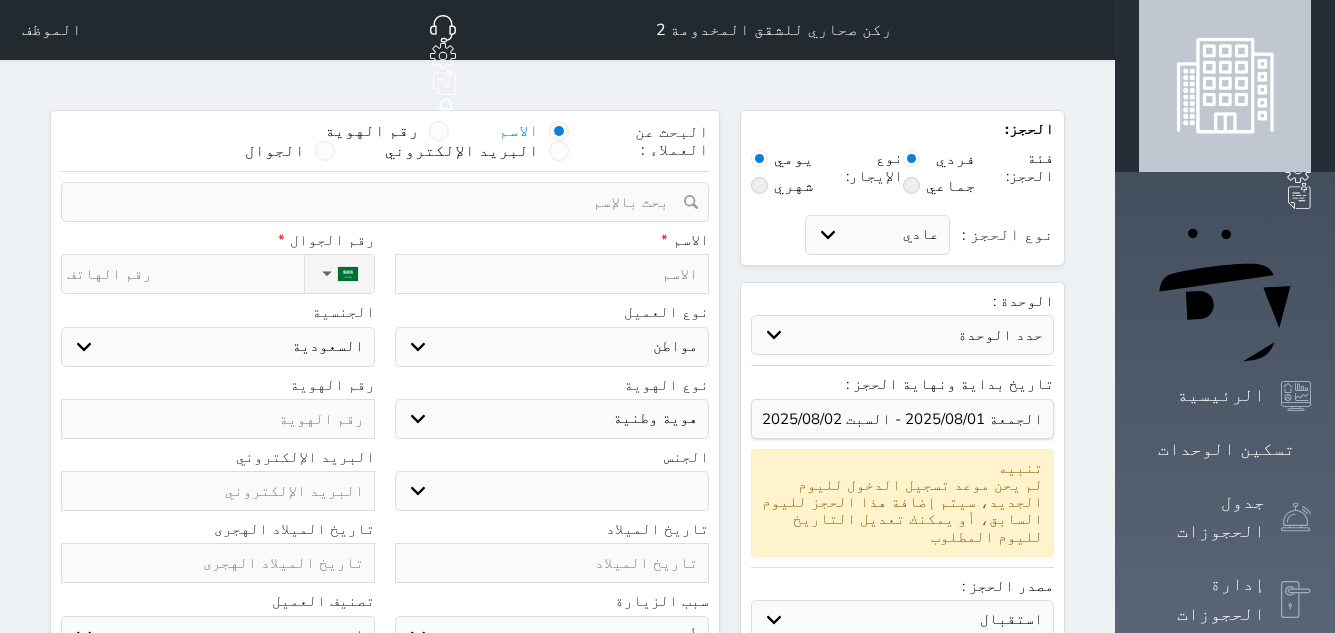 select 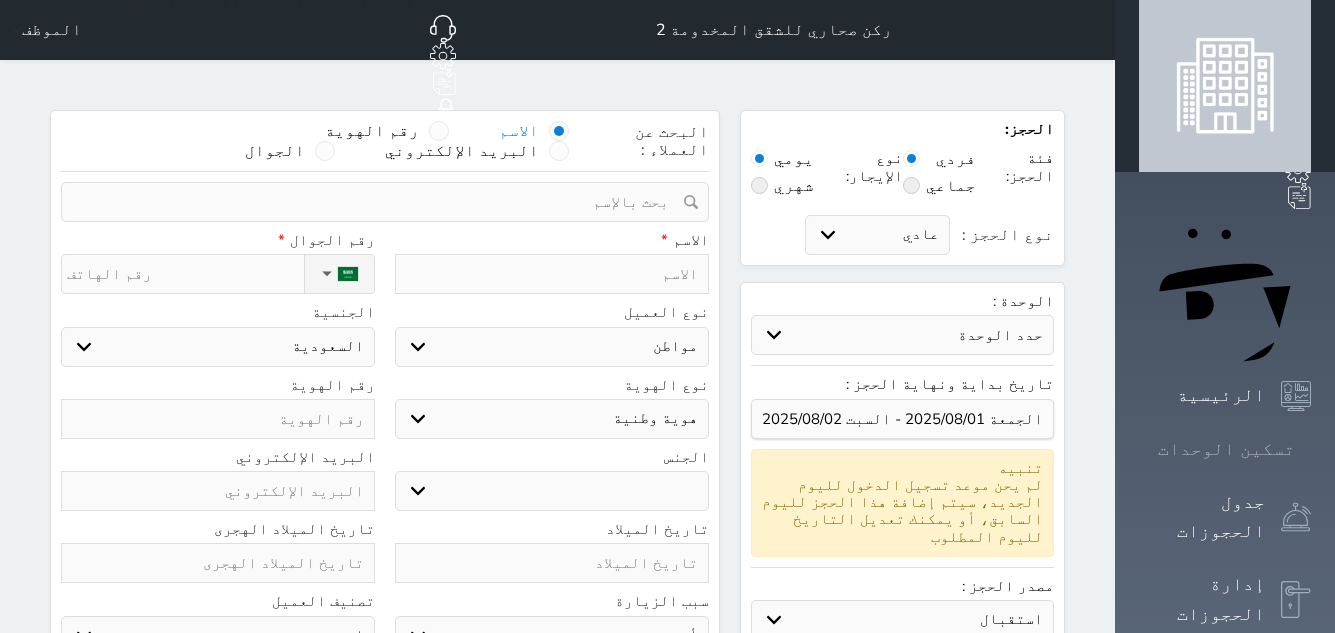 click 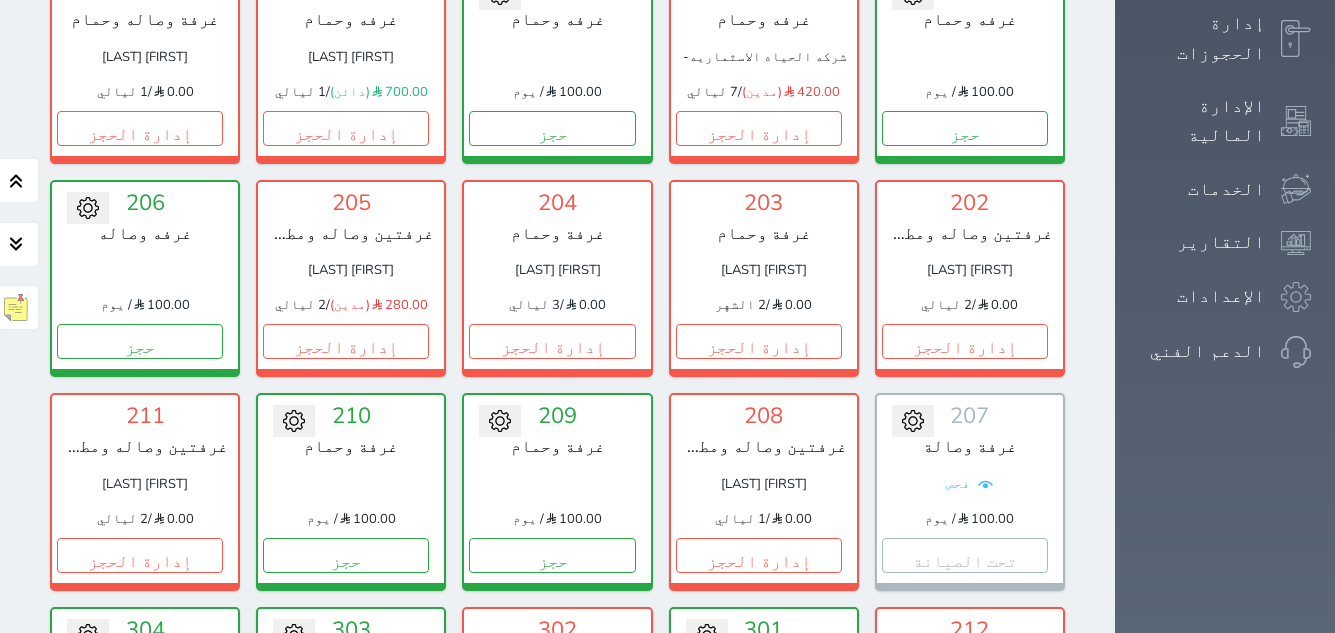 scroll, scrollTop: 484, scrollLeft: 0, axis: vertical 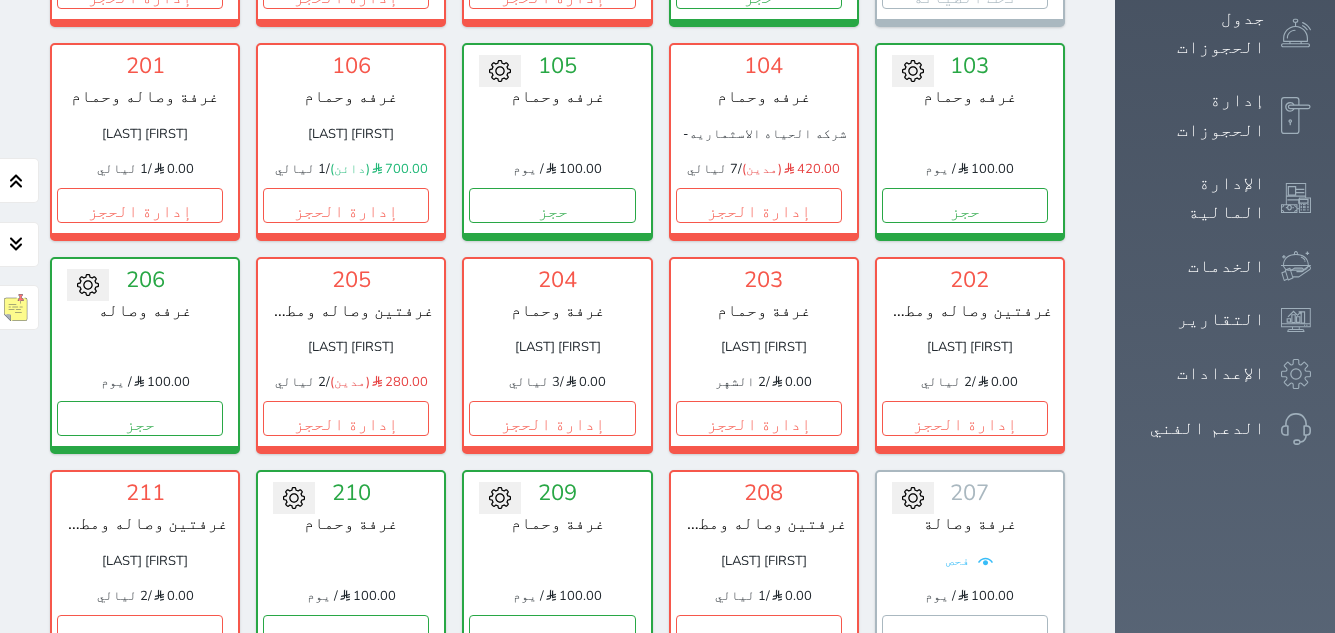 click 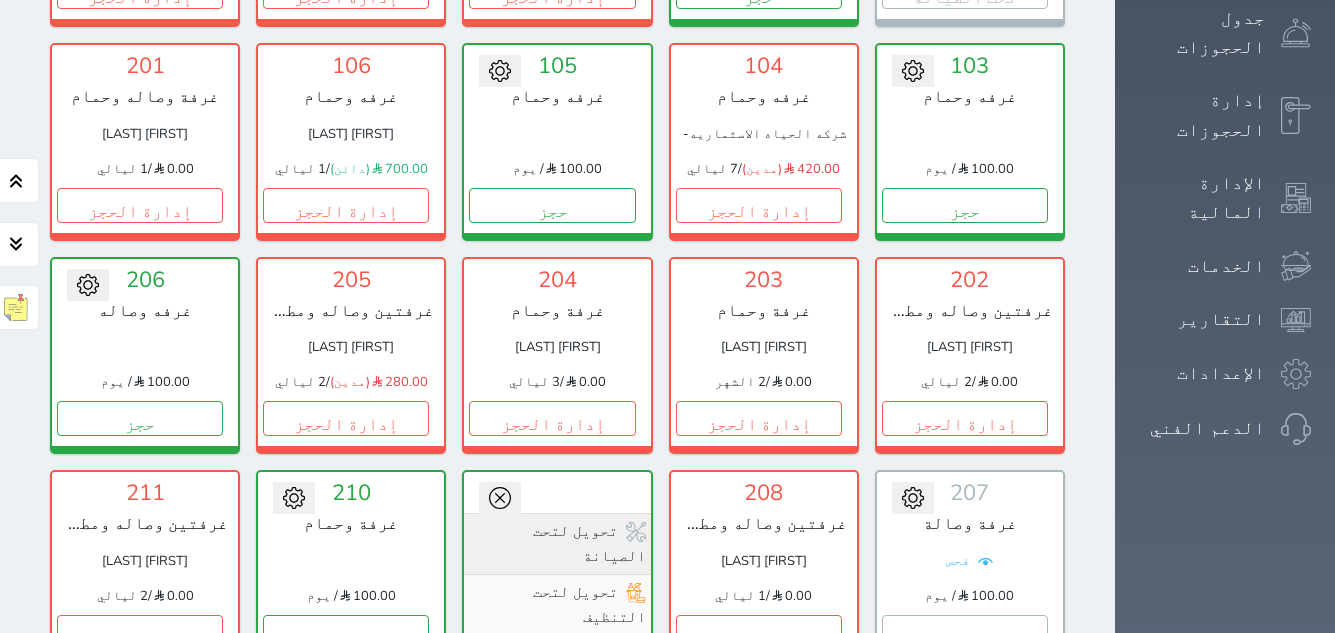 click on "تحويل لتحت الصيانة" at bounding box center (557, 543) 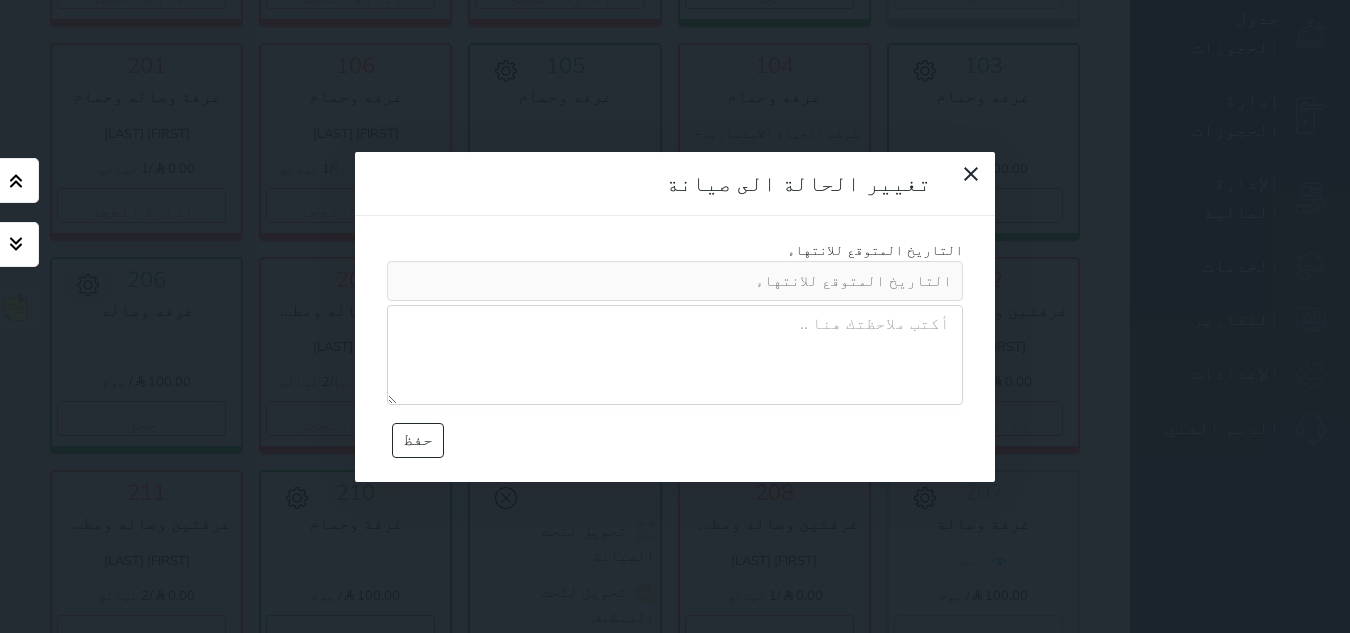 click at bounding box center (675, 355) 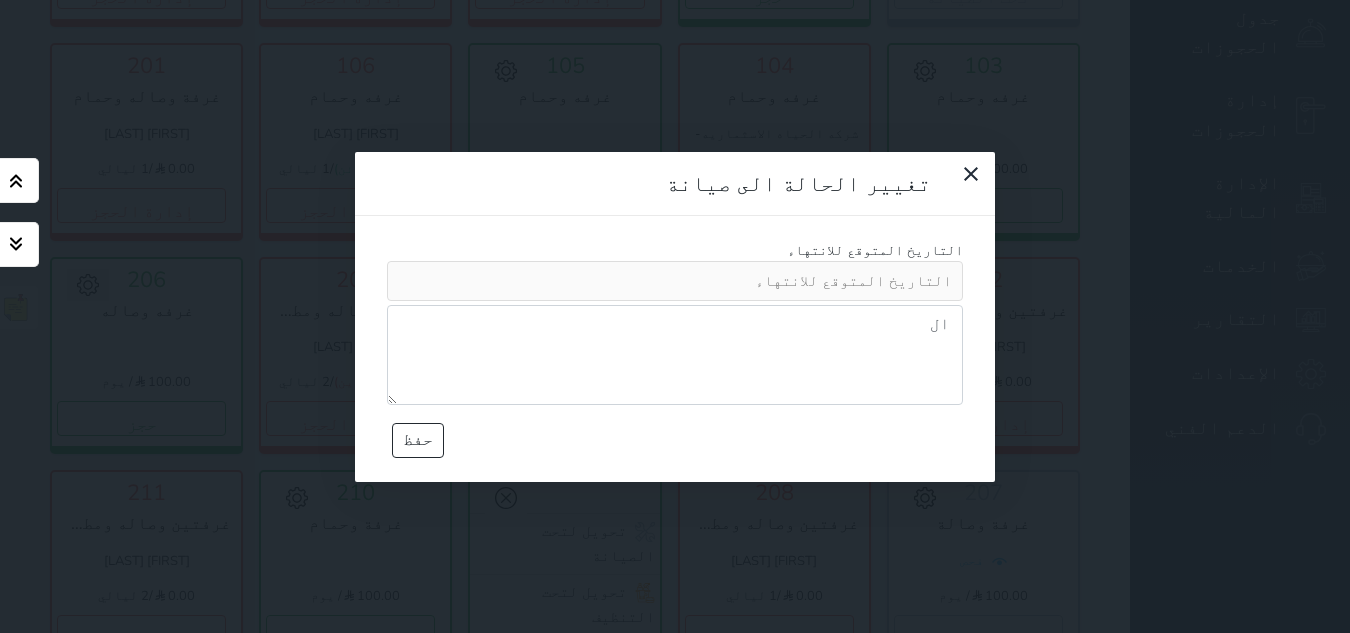 type on "ا" 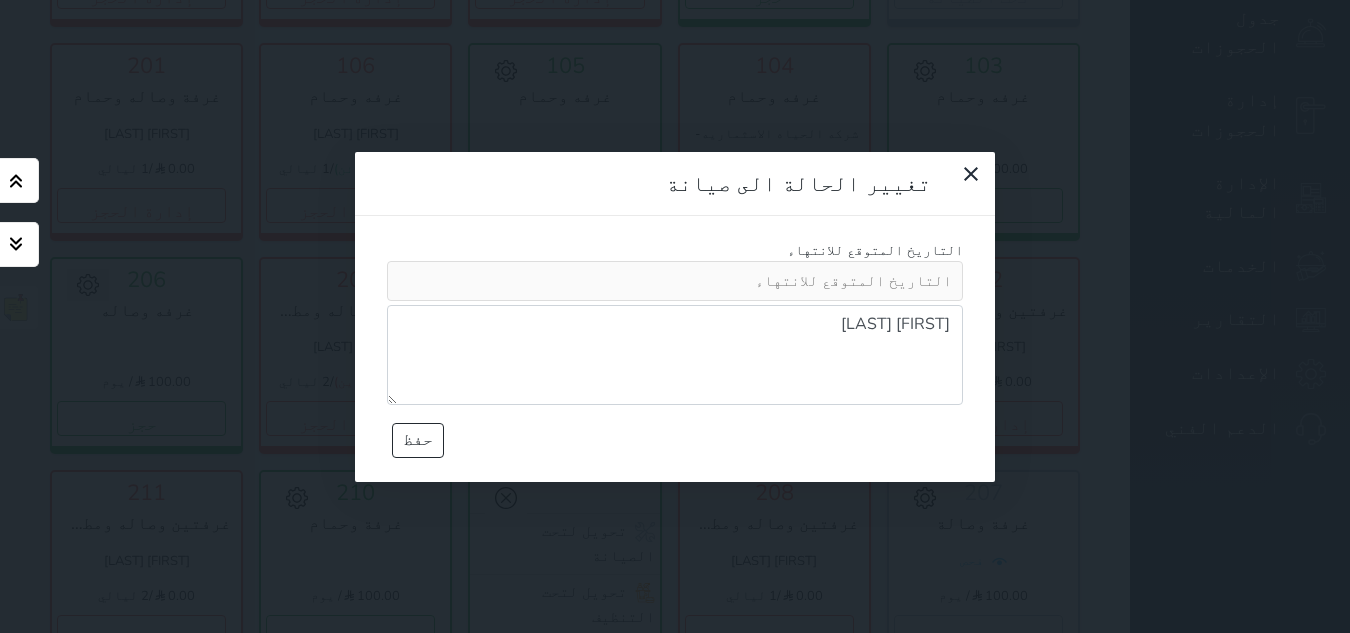 type on "محمد الشربيني" 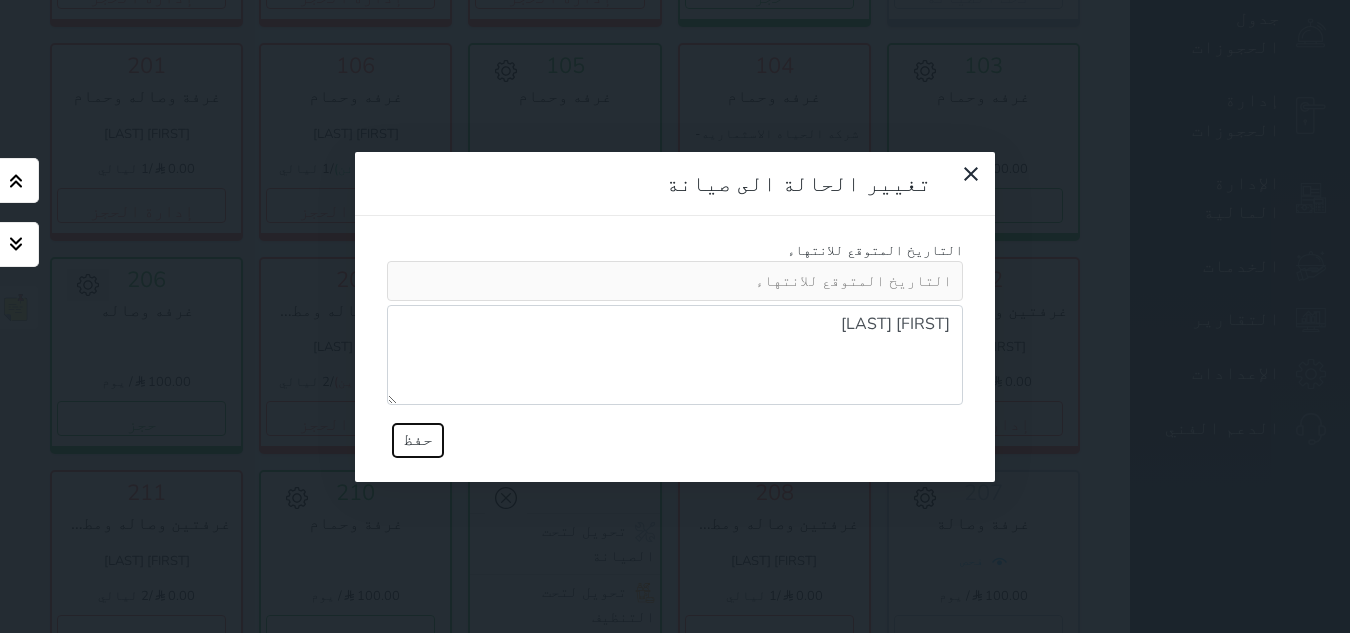 click on "حفظ" at bounding box center [418, 440] 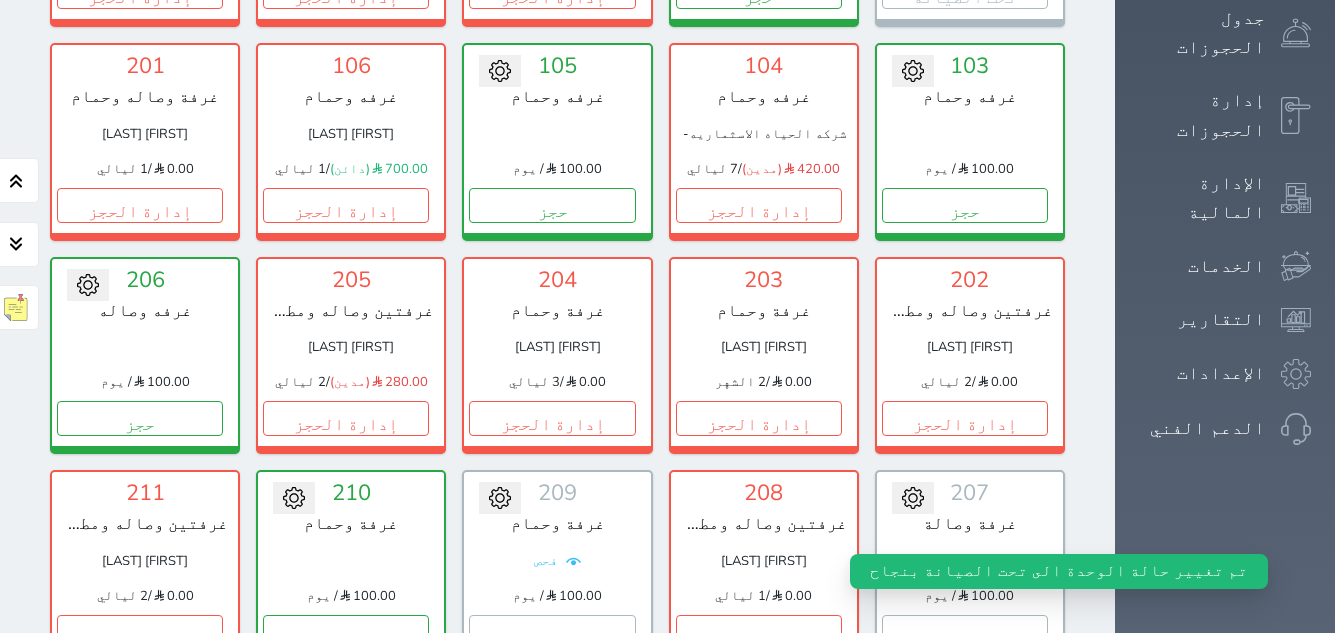 click 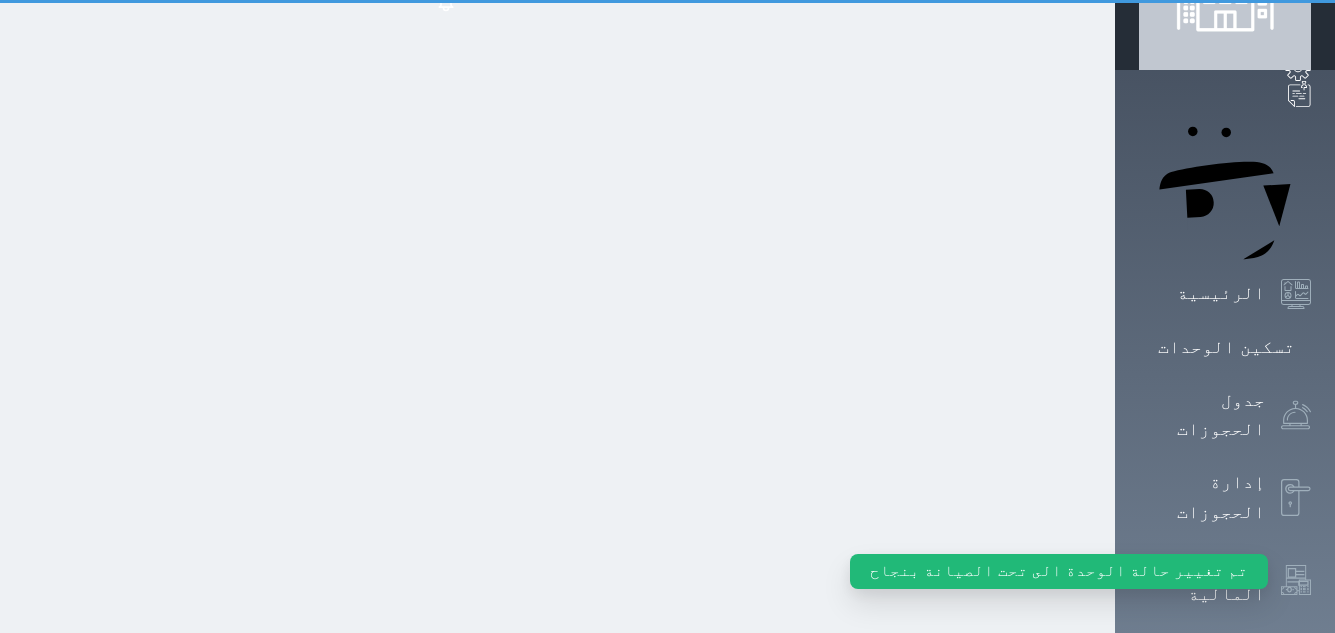 scroll, scrollTop: 0, scrollLeft: 0, axis: both 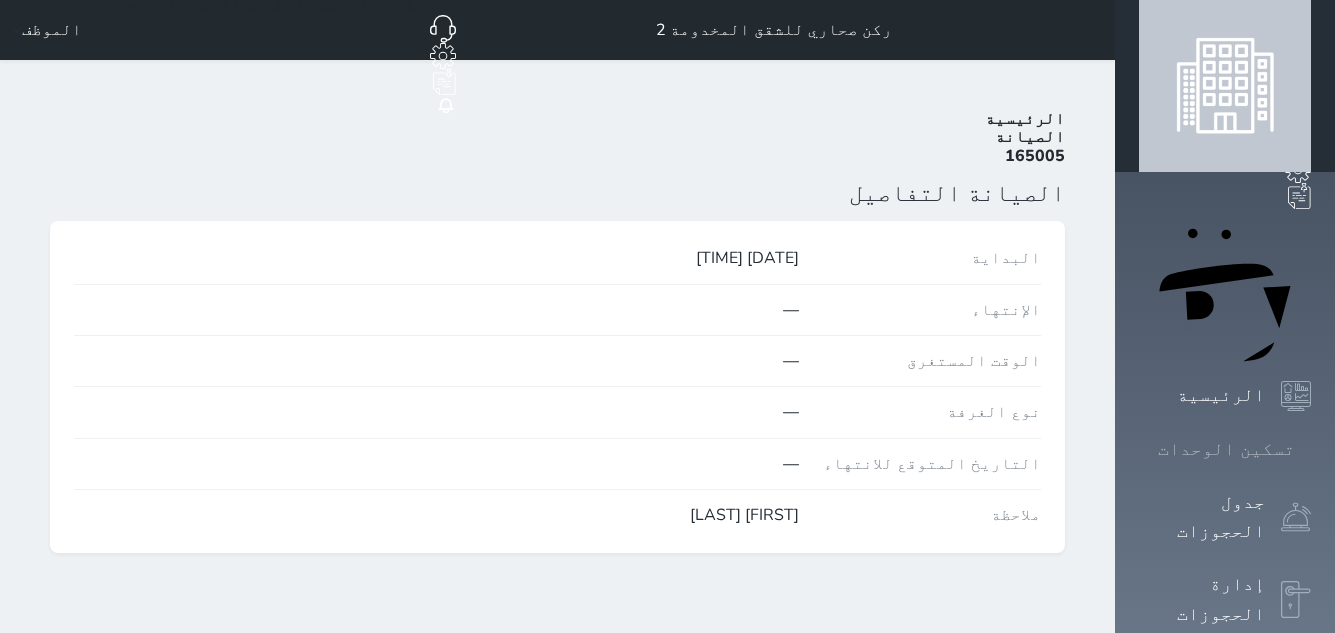 click at bounding box center [1311, 449] 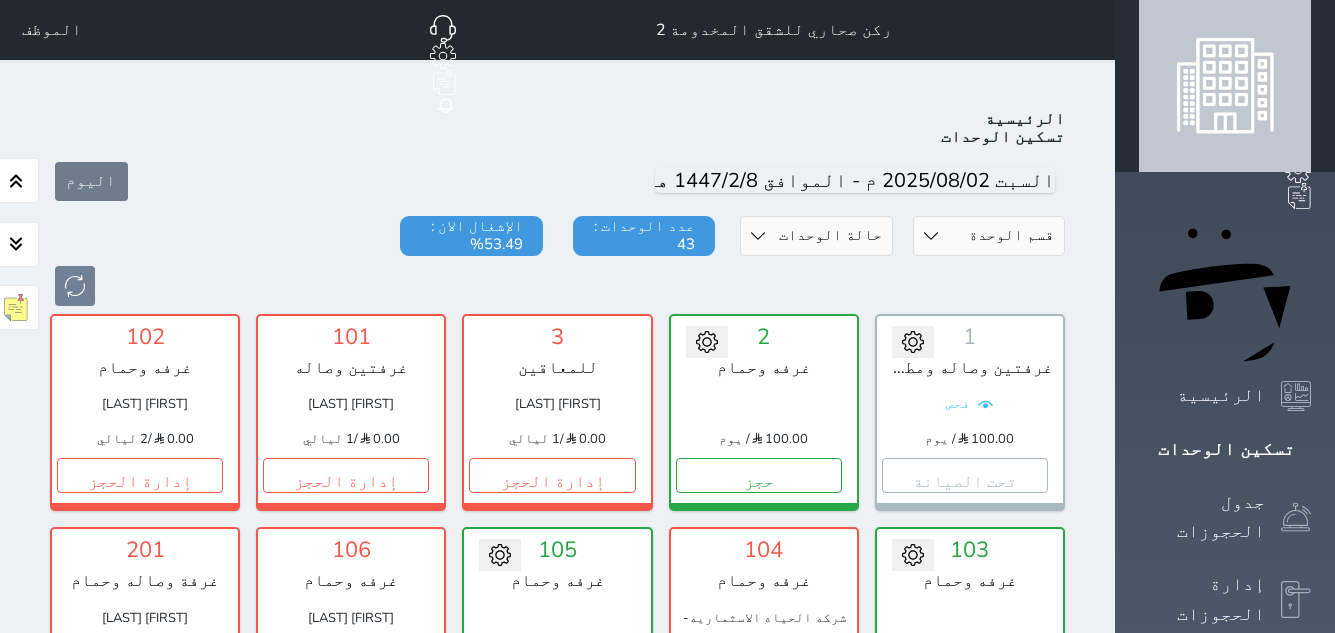 scroll, scrollTop: 478, scrollLeft: 0, axis: vertical 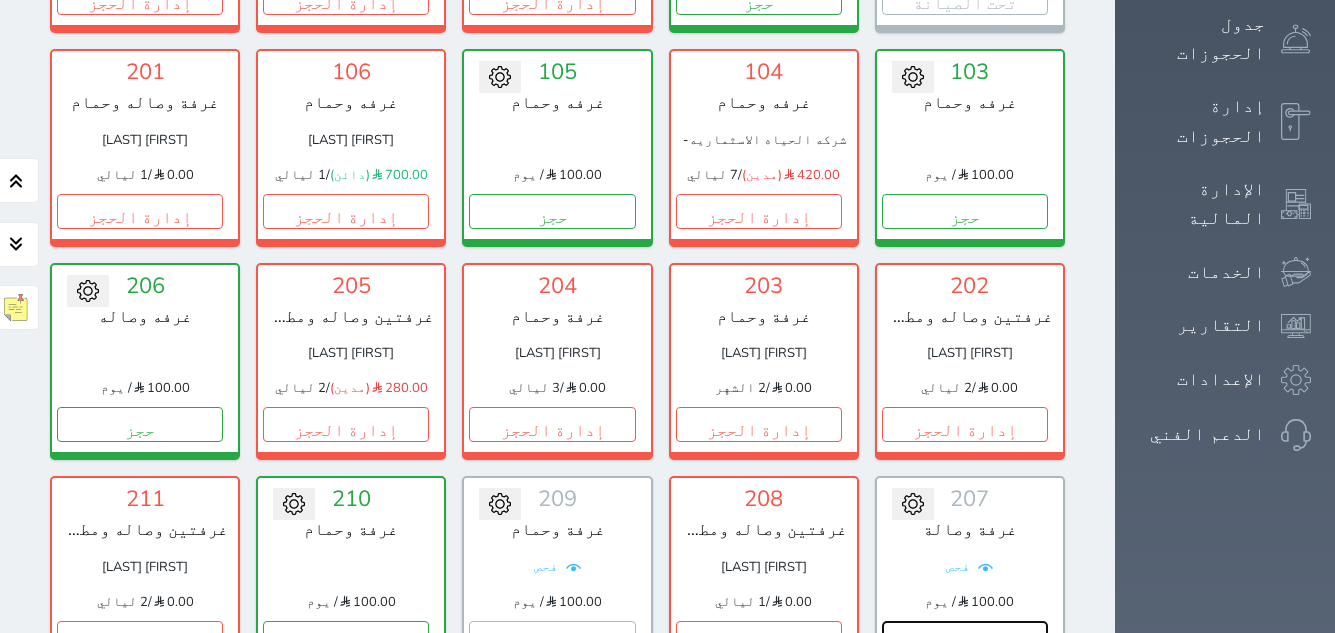 drag, startPoint x: 496, startPoint y: 370, endPoint x: 554, endPoint y: 311, distance: 82.73451 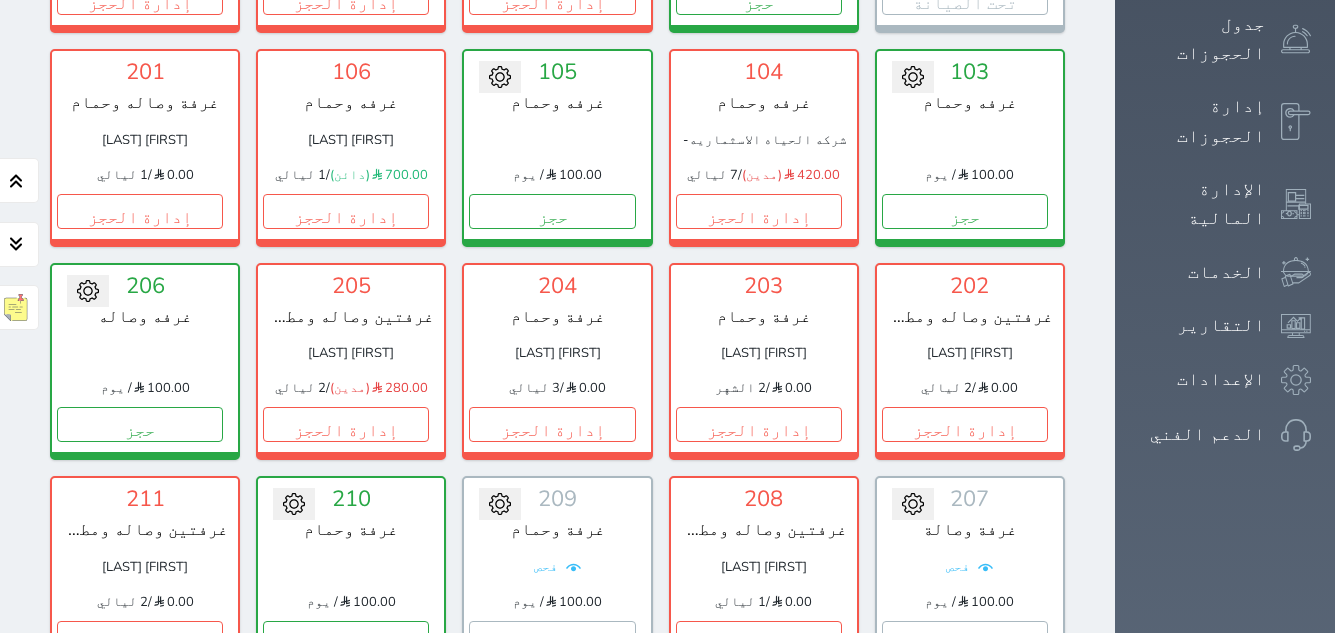 click 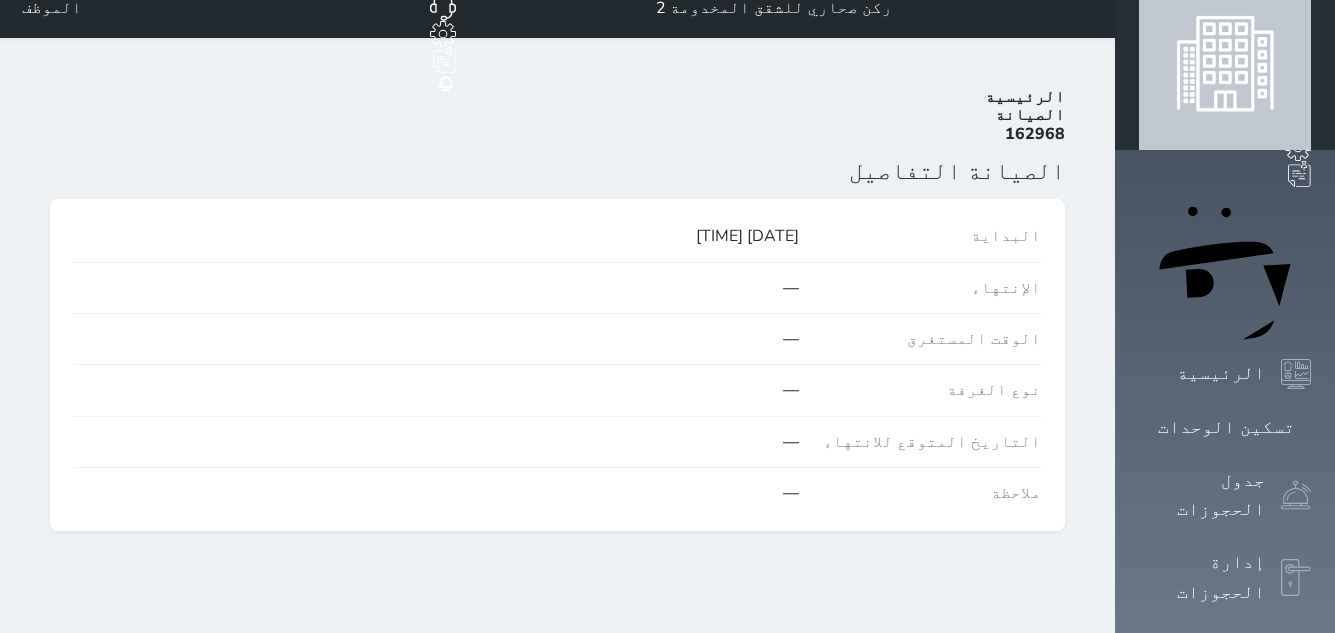 scroll, scrollTop: 0, scrollLeft: 0, axis: both 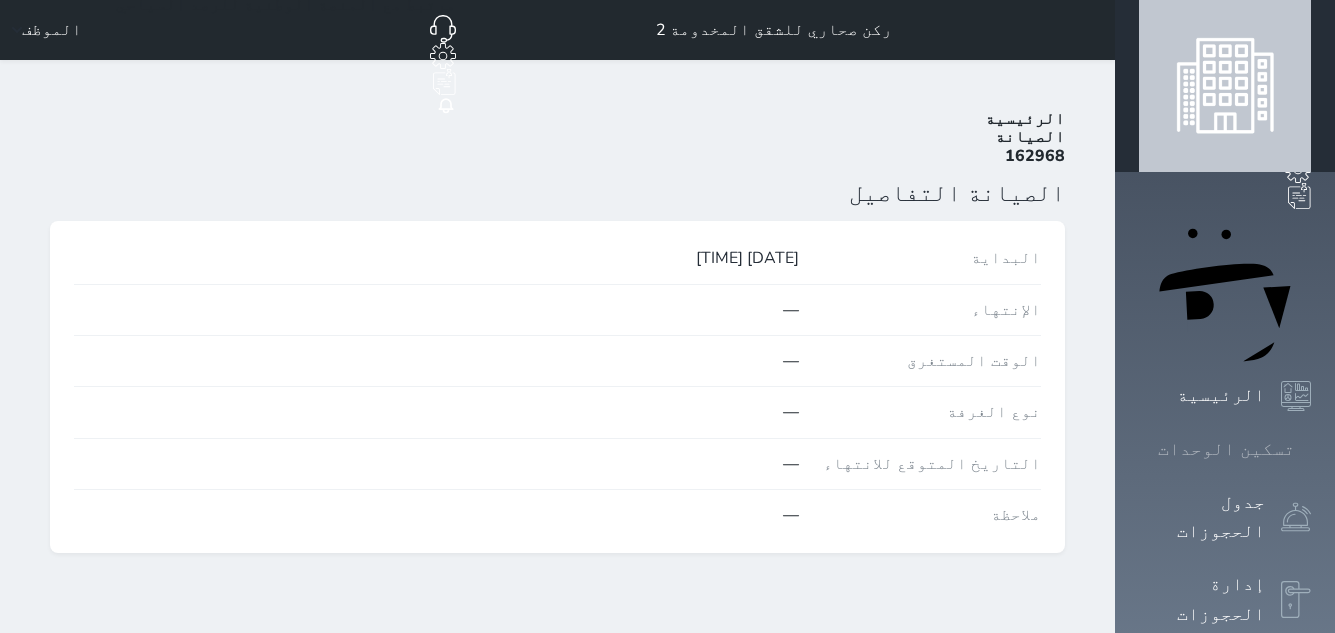 click 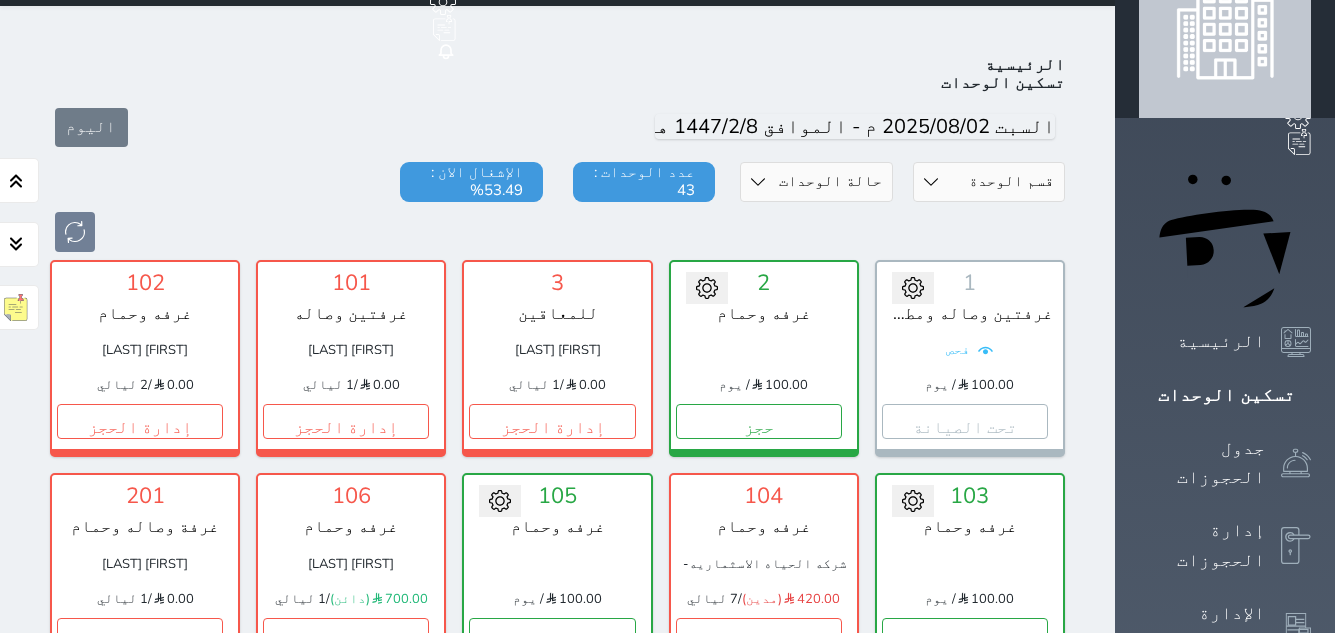 scroll, scrollTop: 100, scrollLeft: 0, axis: vertical 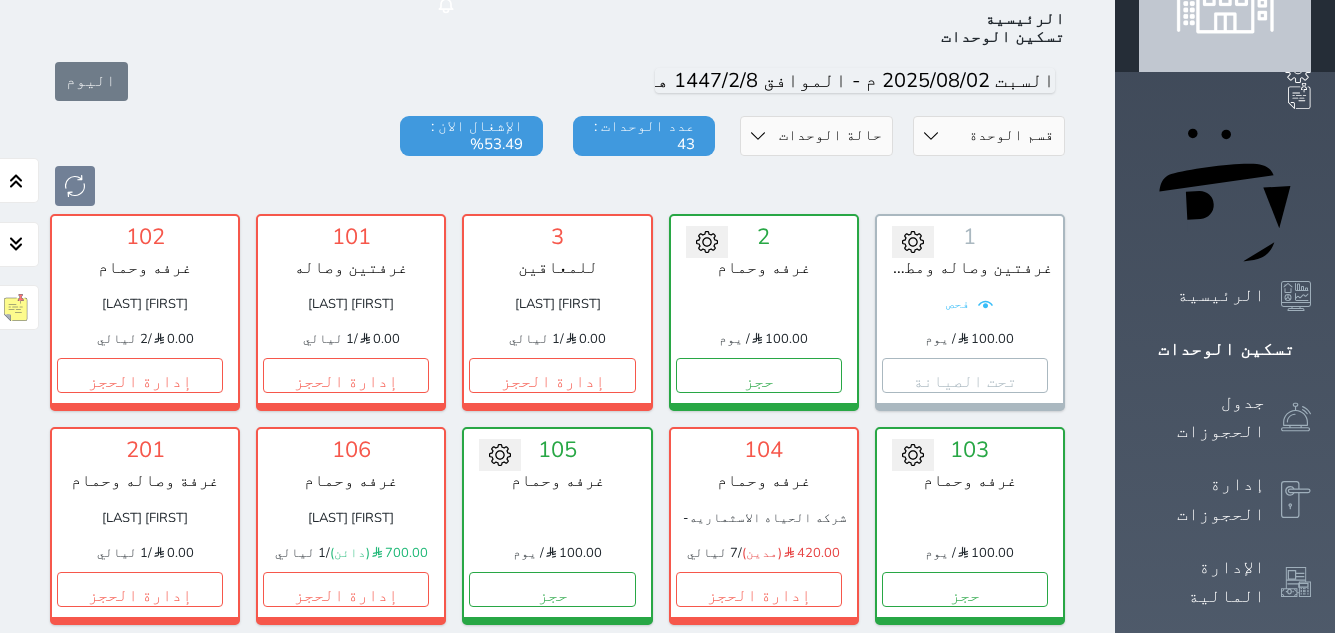 click 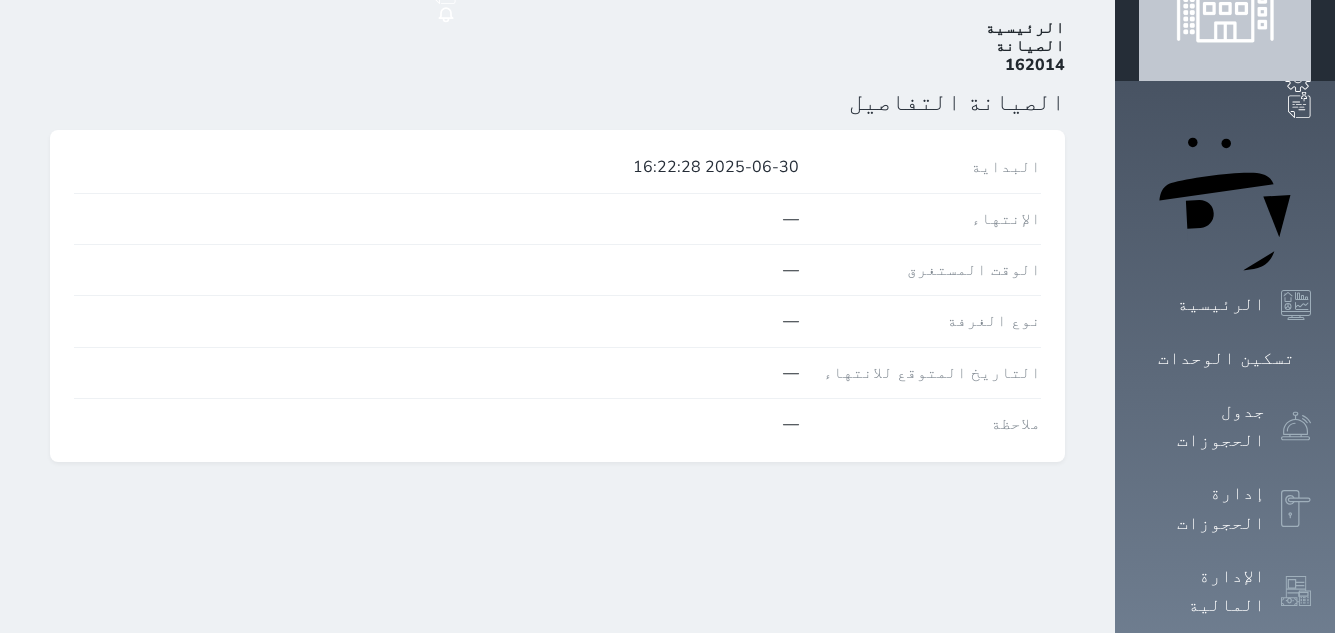 scroll, scrollTop: 0, scrollLeft: 0, axis: both 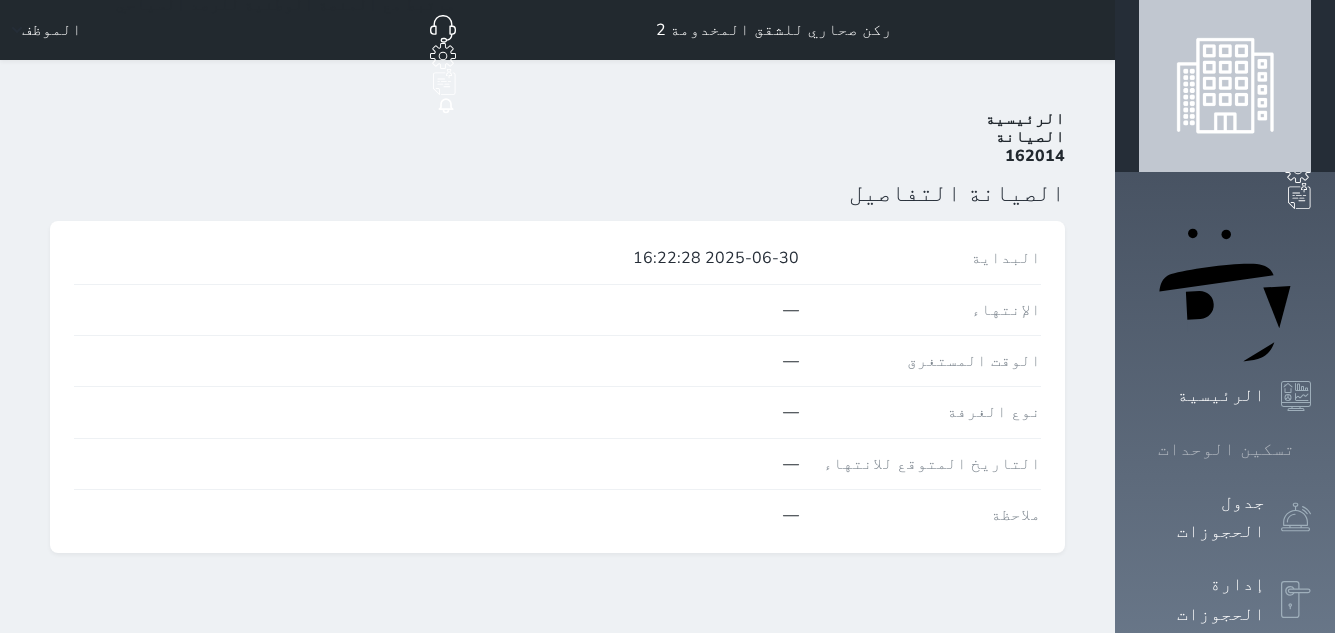 click on "تسكين الوحدات" at bounding box center (1226, 449) 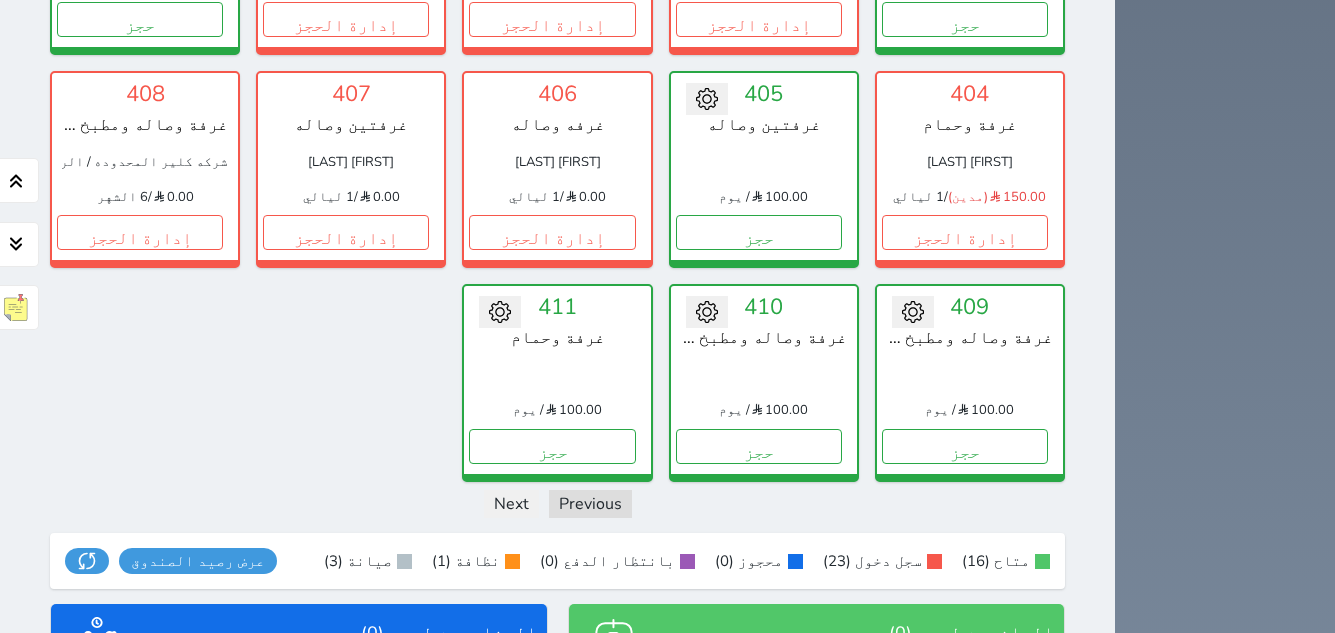 scroll, scrollTop: 1775, scrollLeft: 0, axis: vertical 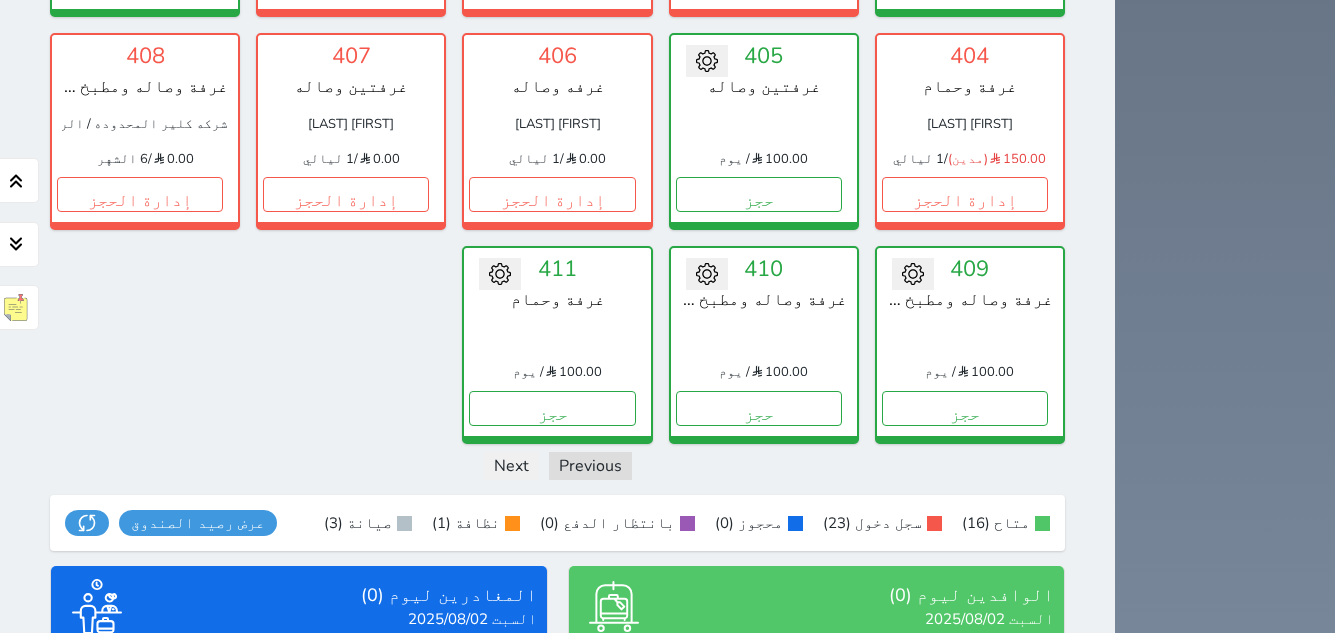 click on "عرض الوافدين" at bounding box center [816, 785] 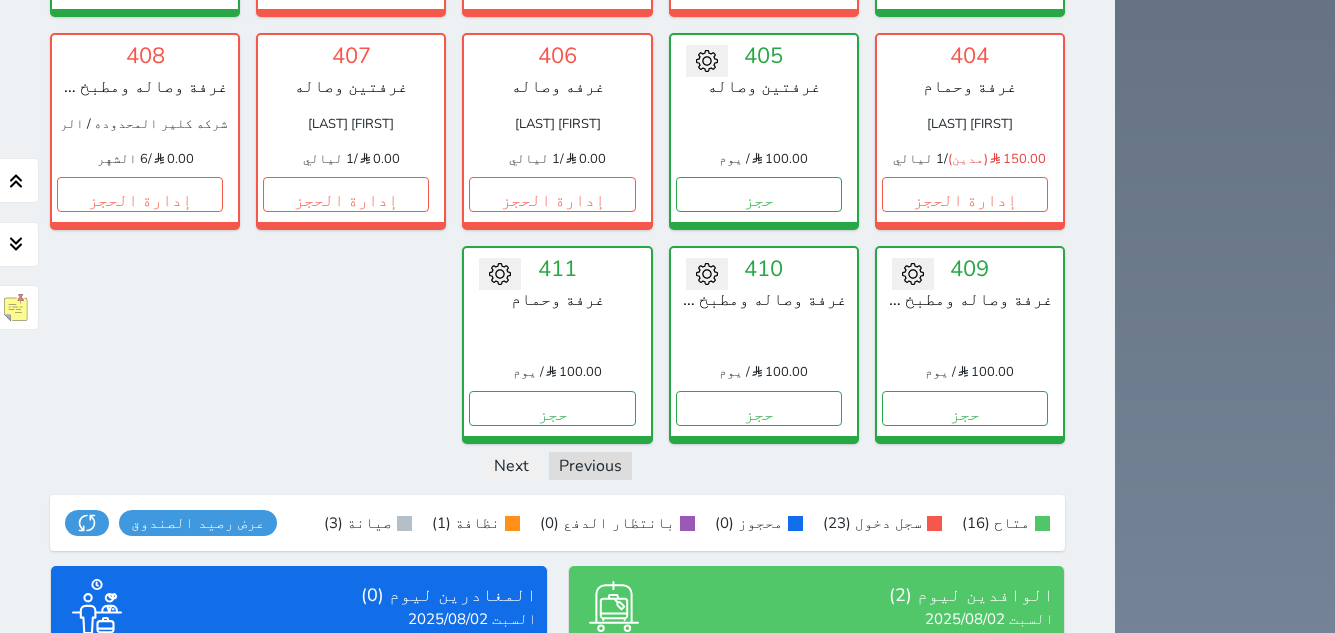 click on "عرض المغادرين" at bounding box center [299, 785] 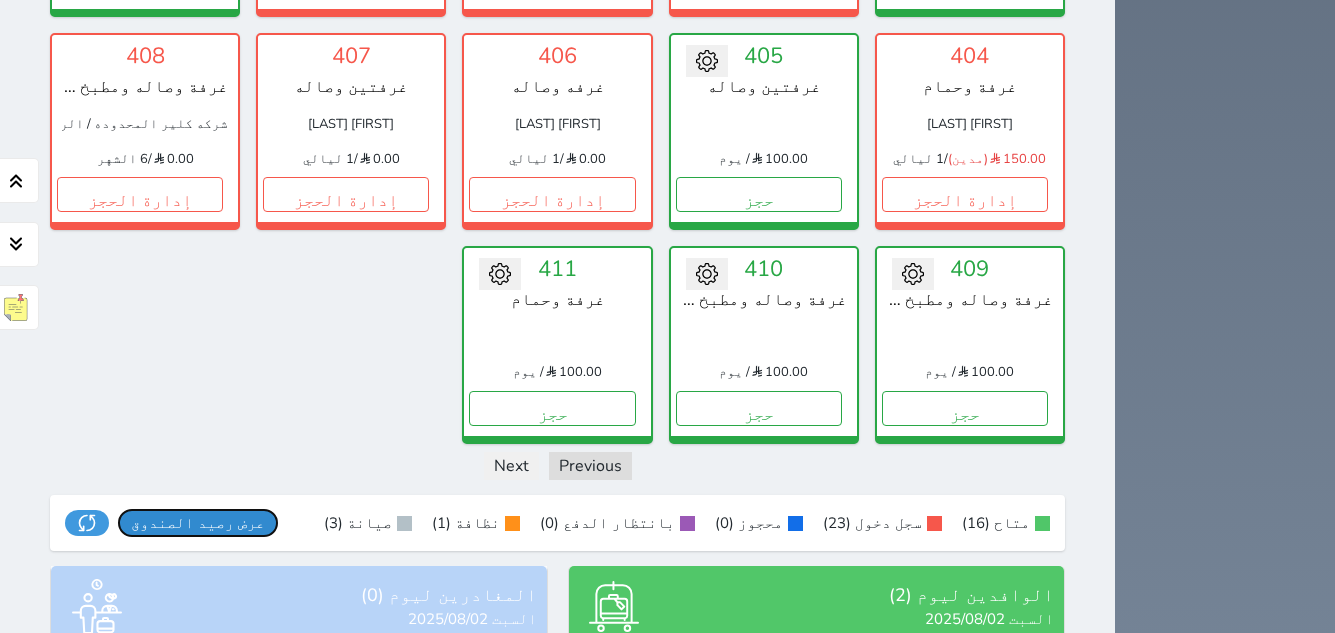 click on "عرض رصيد الصندوق" at bounding box center (198, 523) 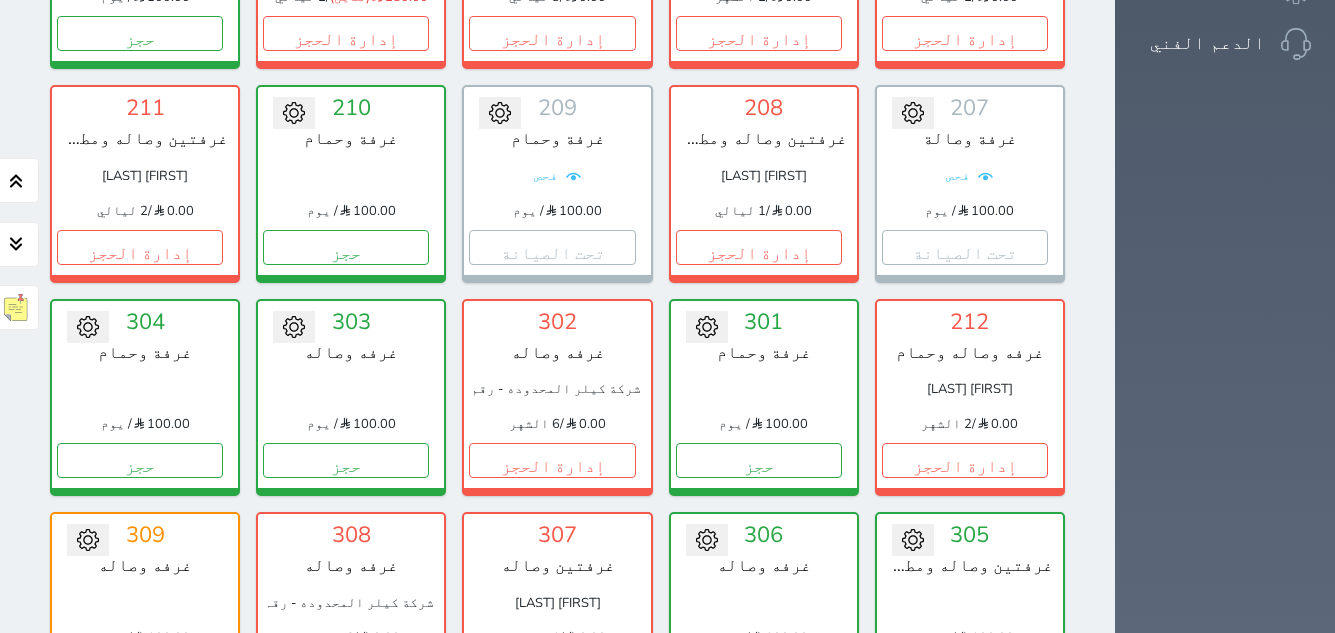 scroll, scrollTop: 692, scrollLeft: 0, axis: vertical 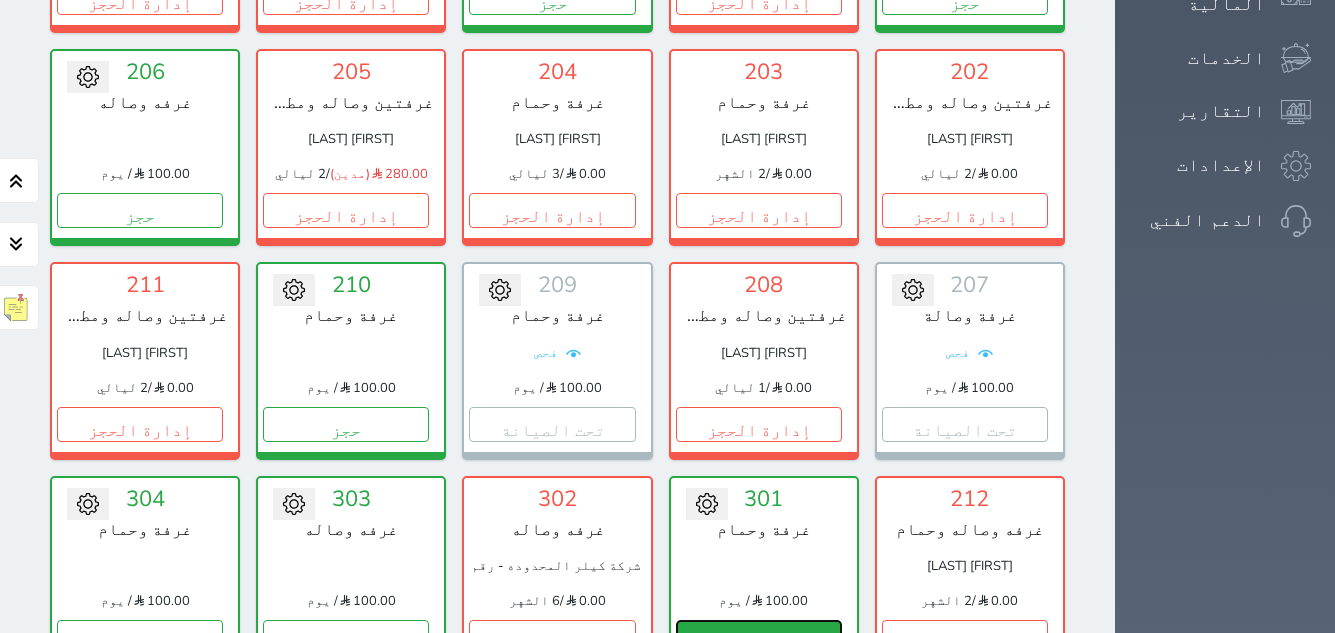 click on "حجز" at bounding box center [759, 637] 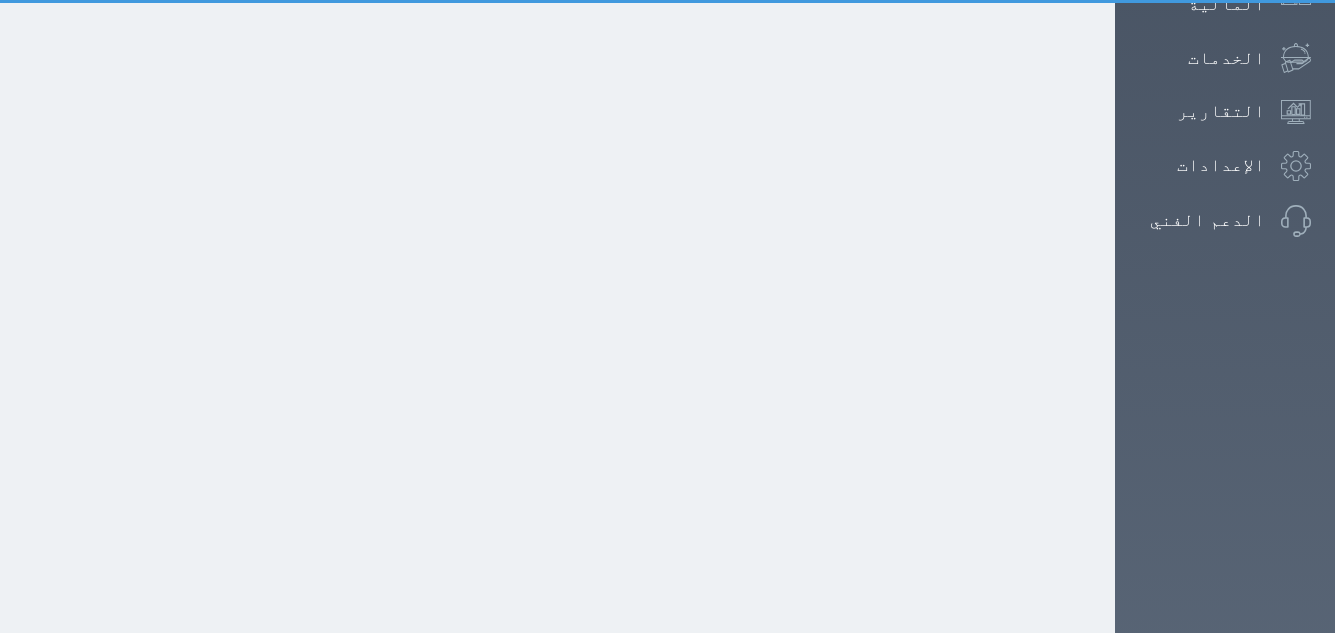 scroll, scrollTop: 171, scrollLeft: 0, axis: vertical 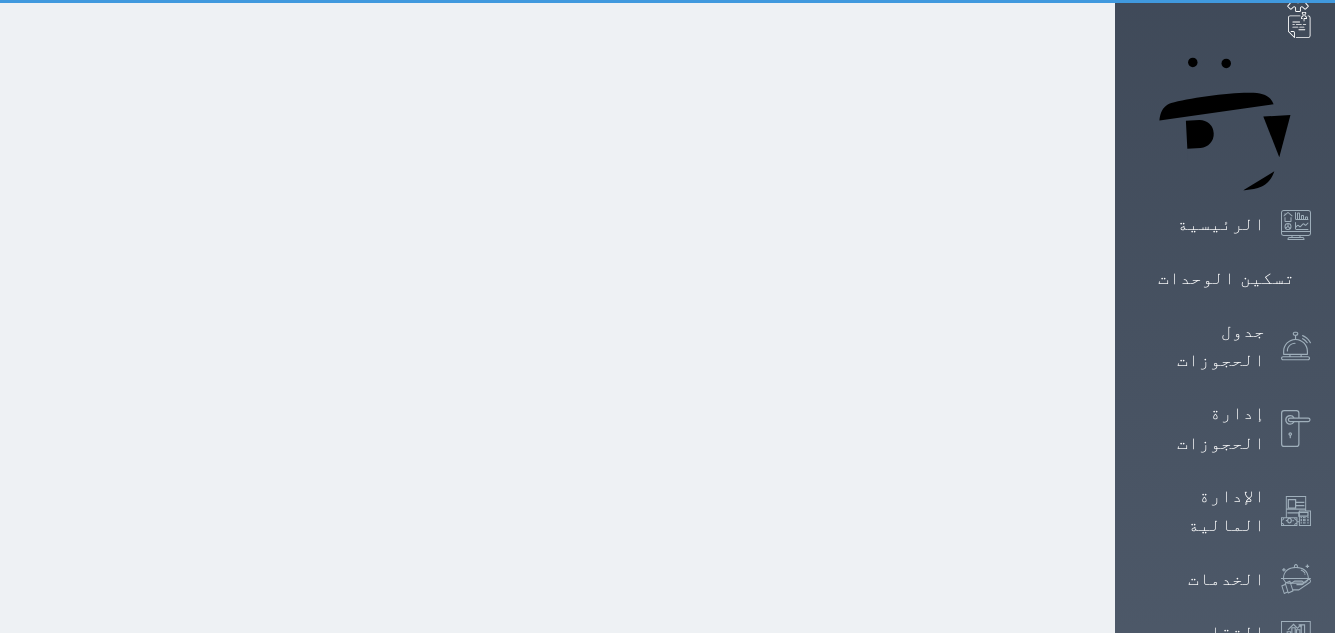 select on "1" 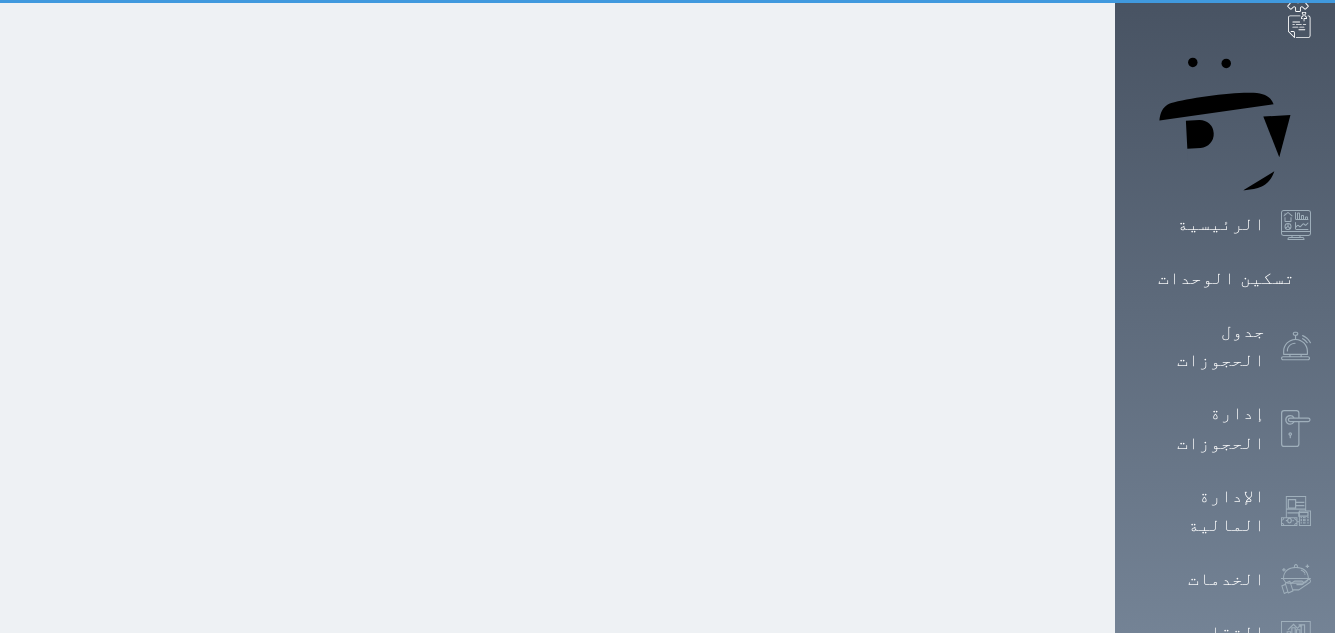 scroll, scrollTop: 0, scrollLeft: 0, axis: both 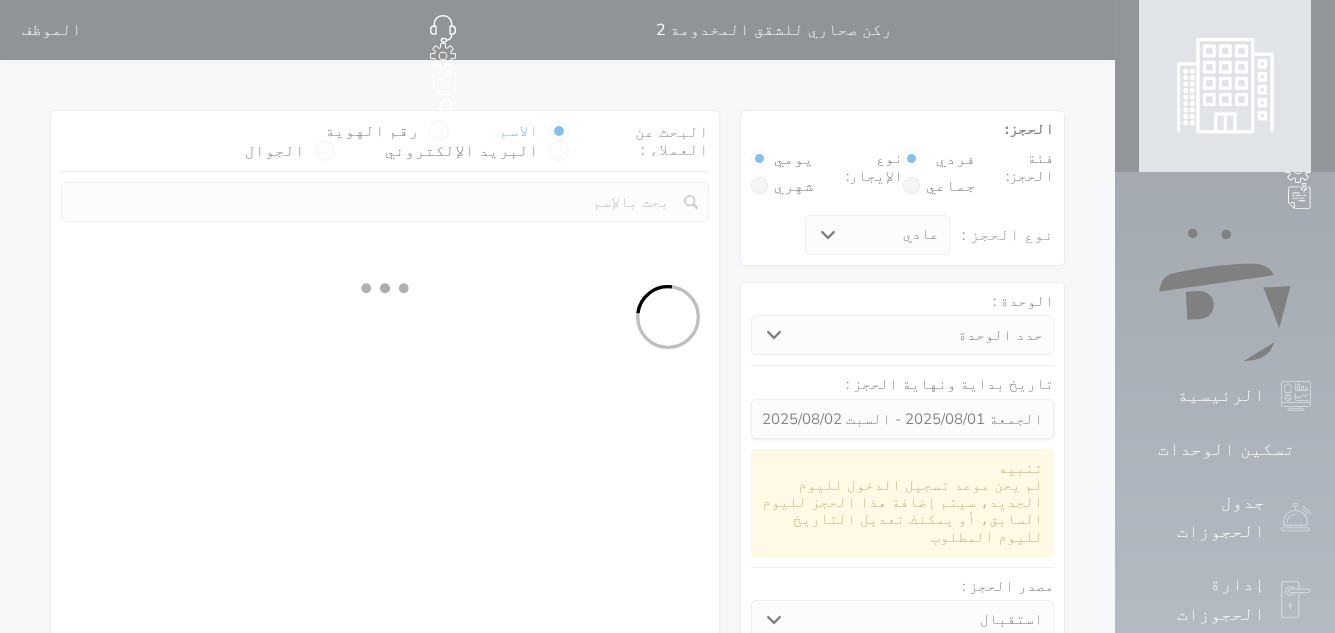 select 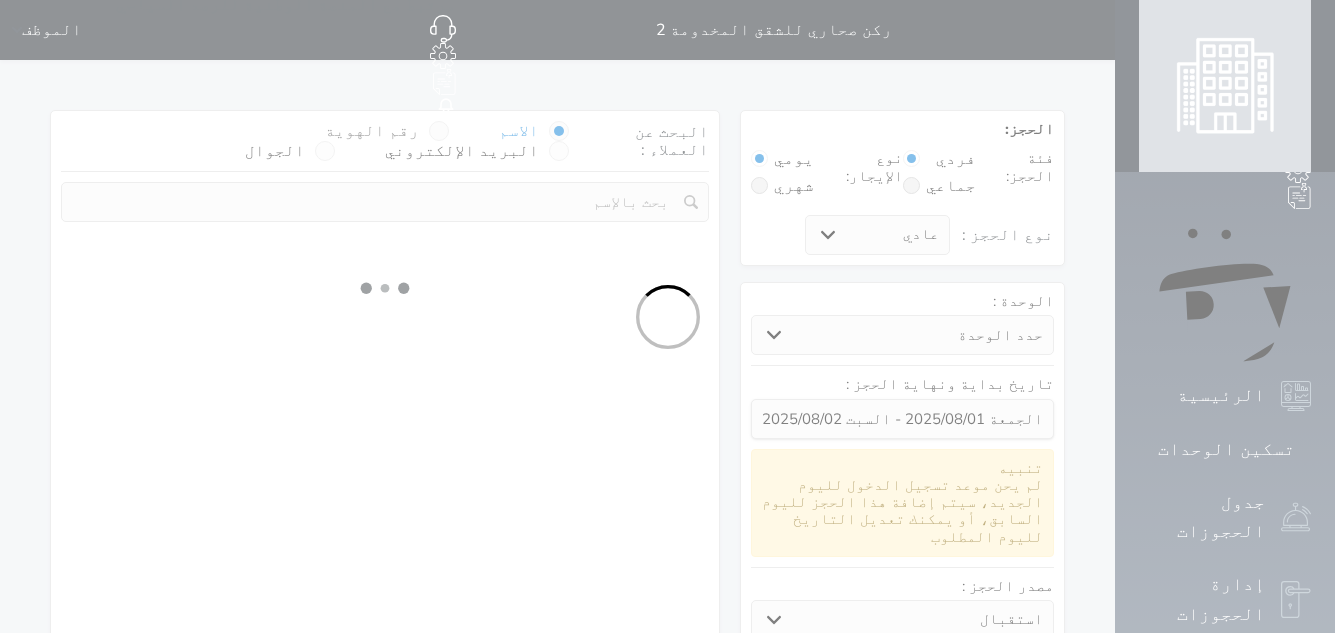 select on "1" 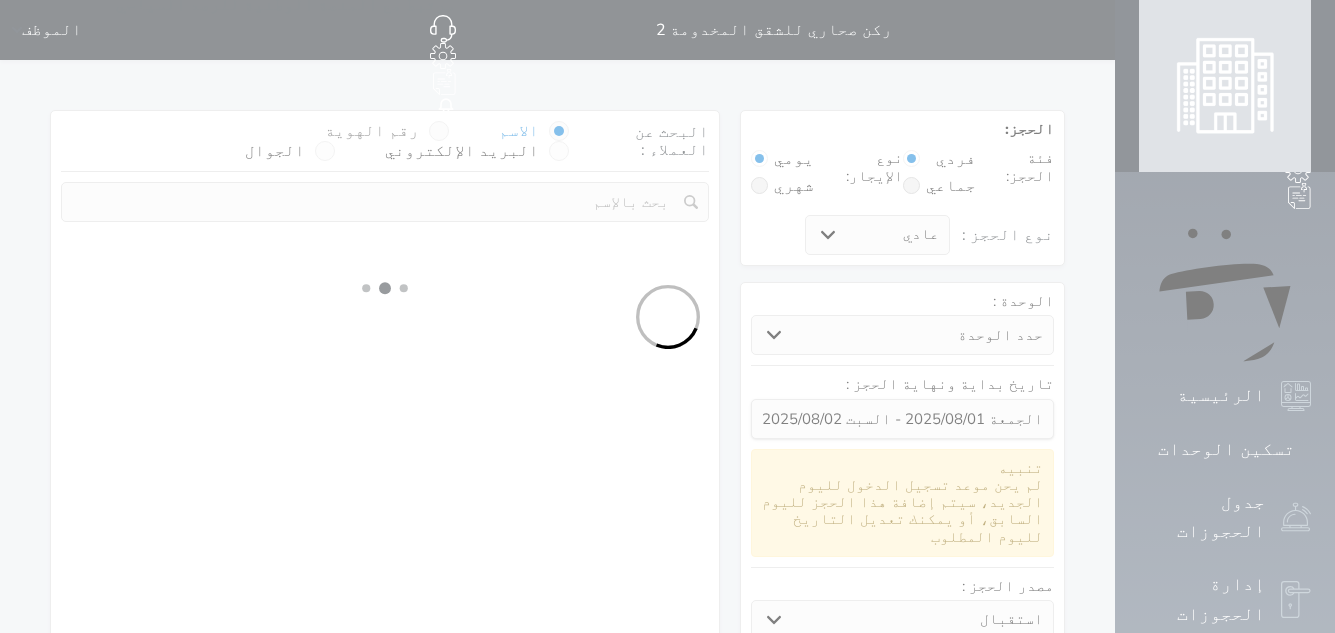 select on "113" 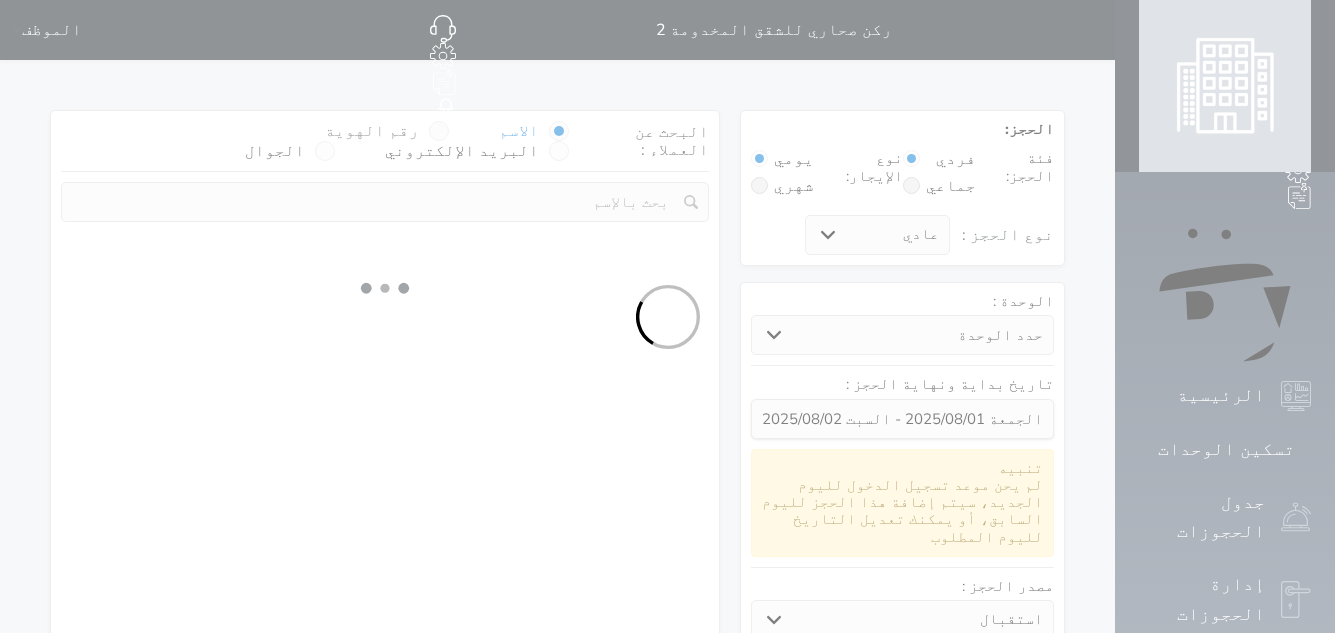 select on "1" 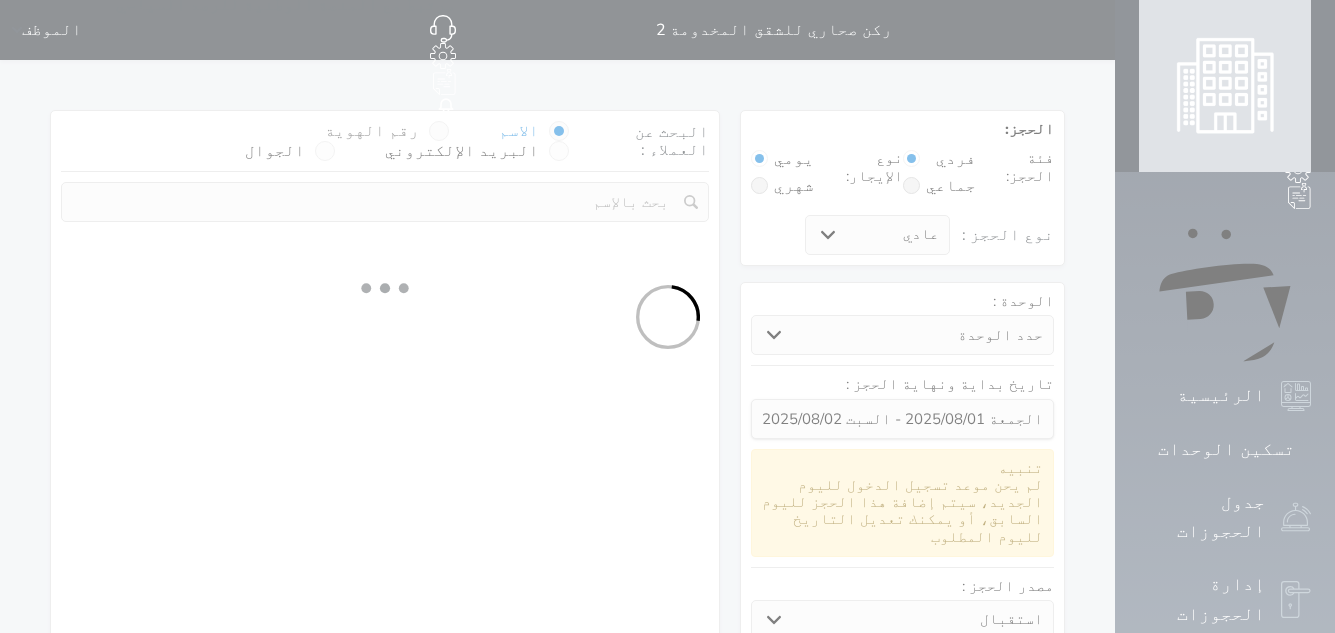 select 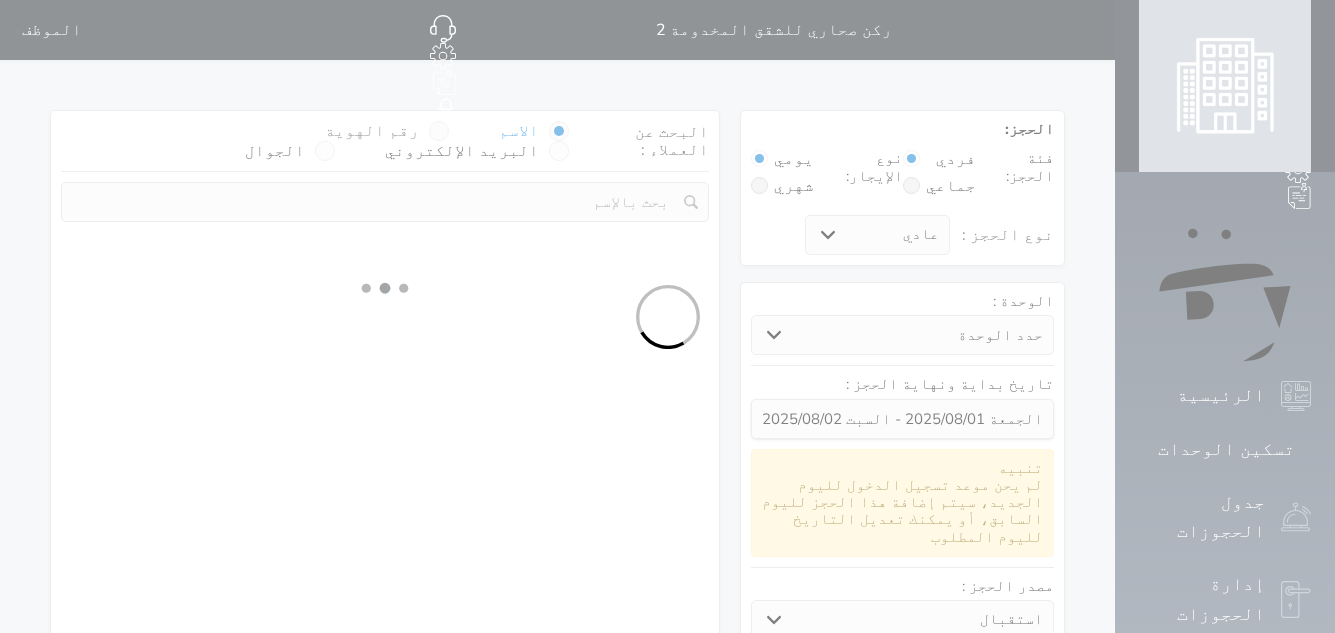 select on "7" 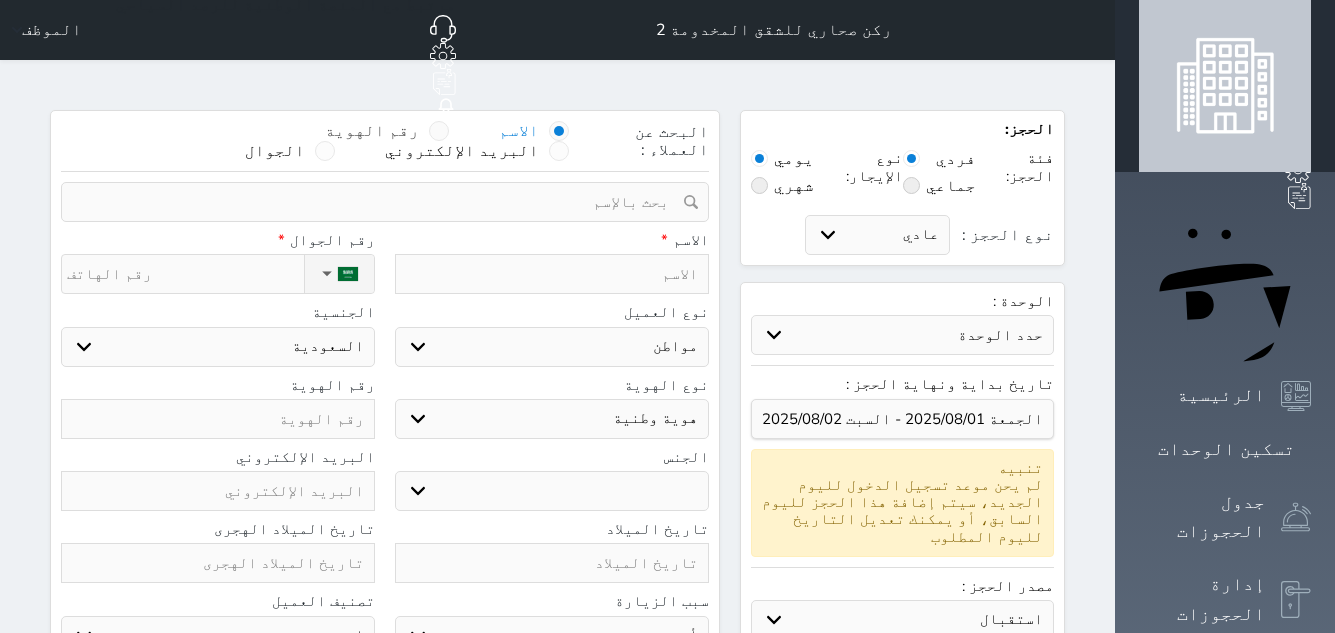 click at bounding box center (439, 131) 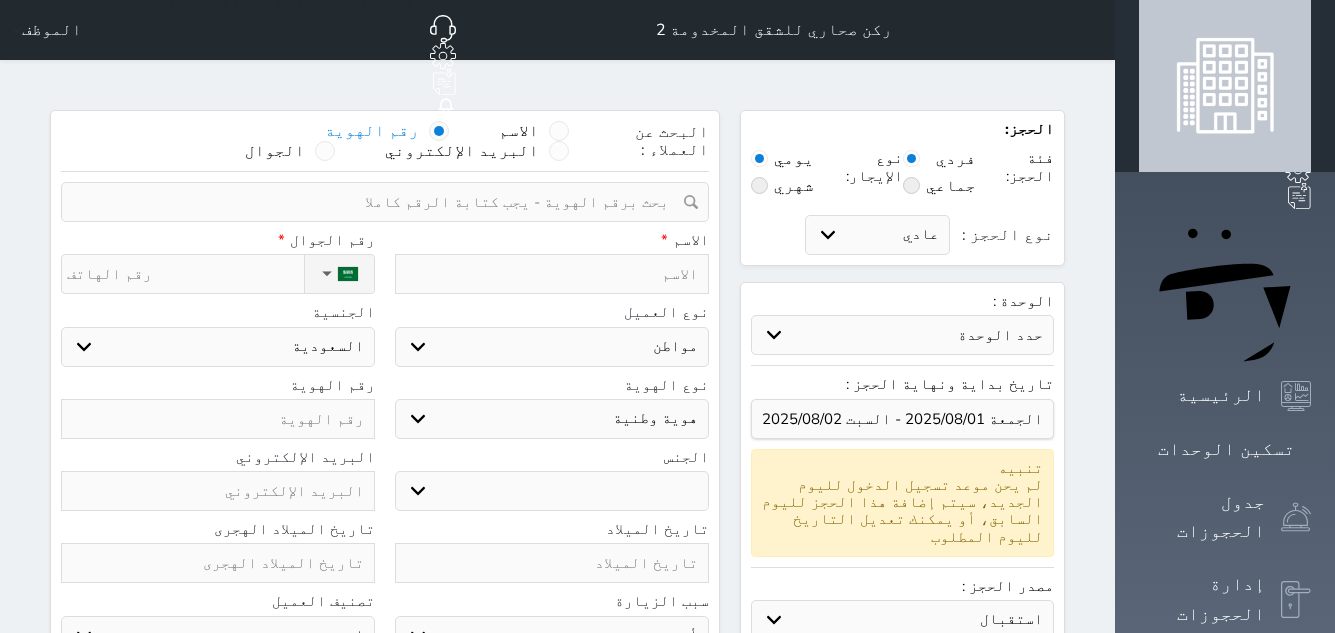 select 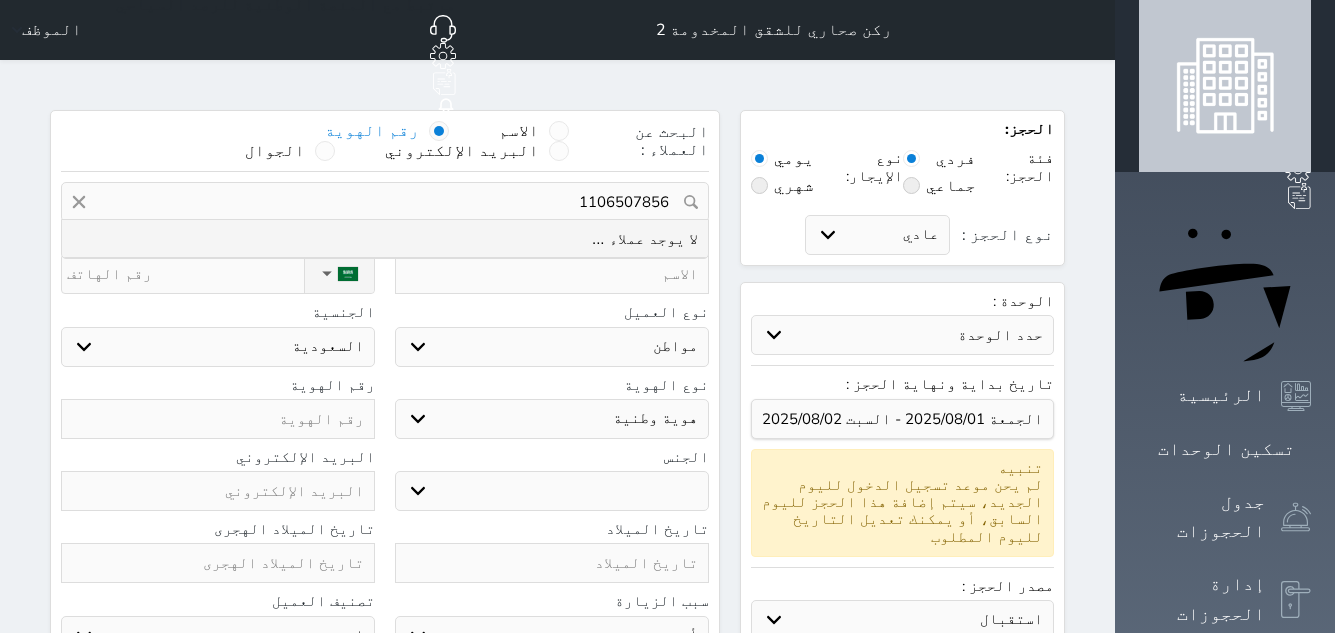 click on "1106507856" at bounding box center (385, 202) 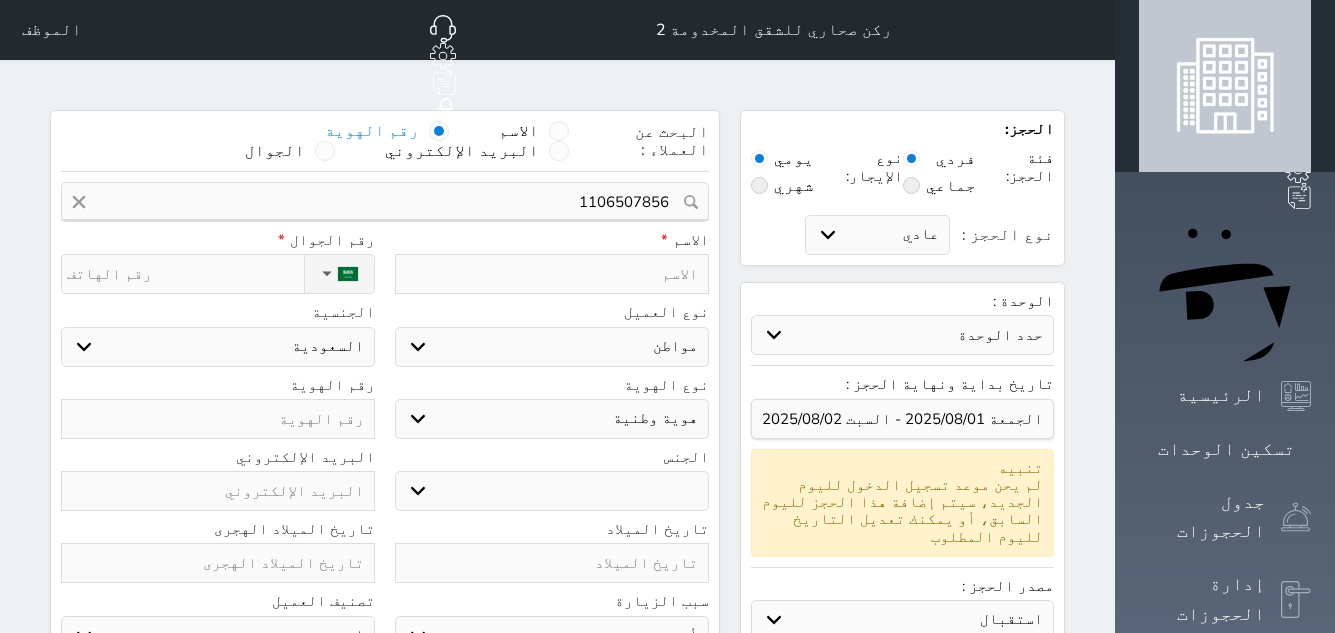 click at bounding box center [552, 274] 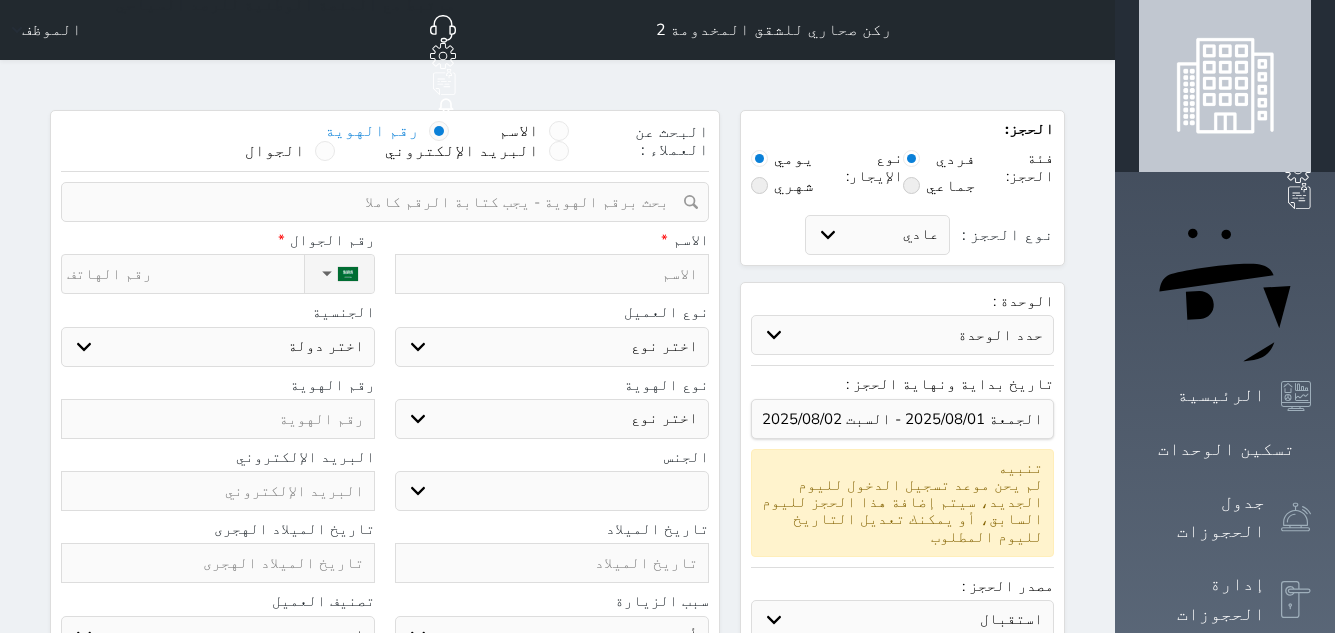 type on "ت" 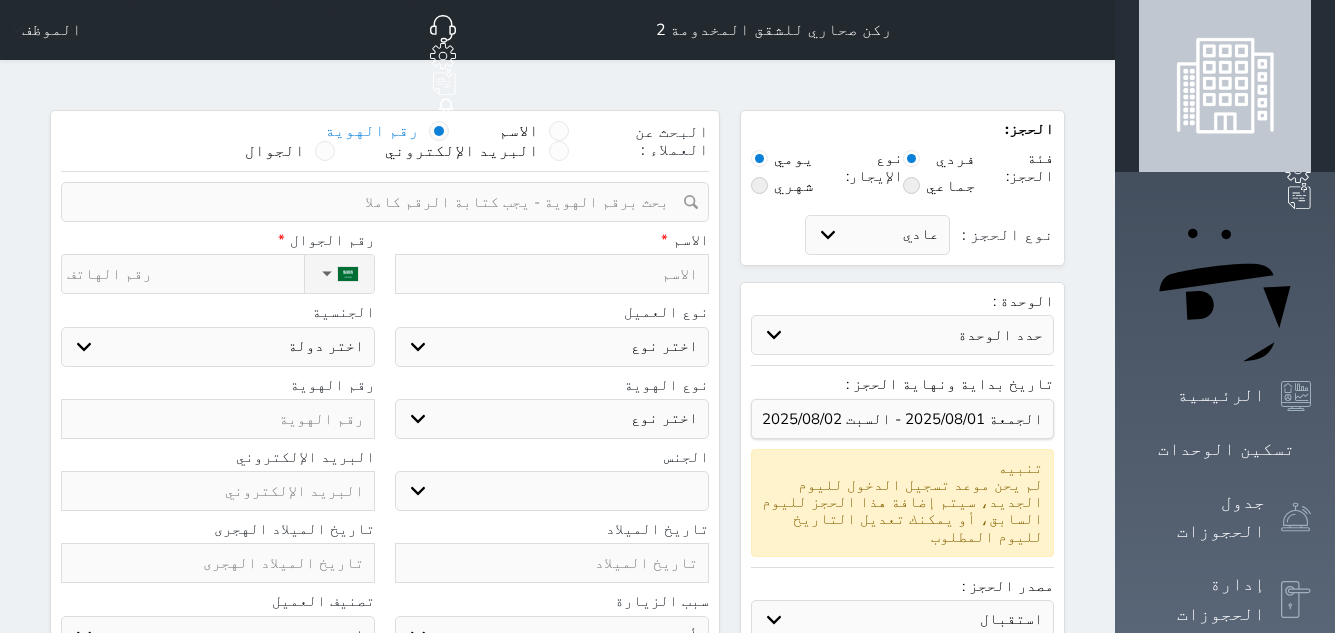 select 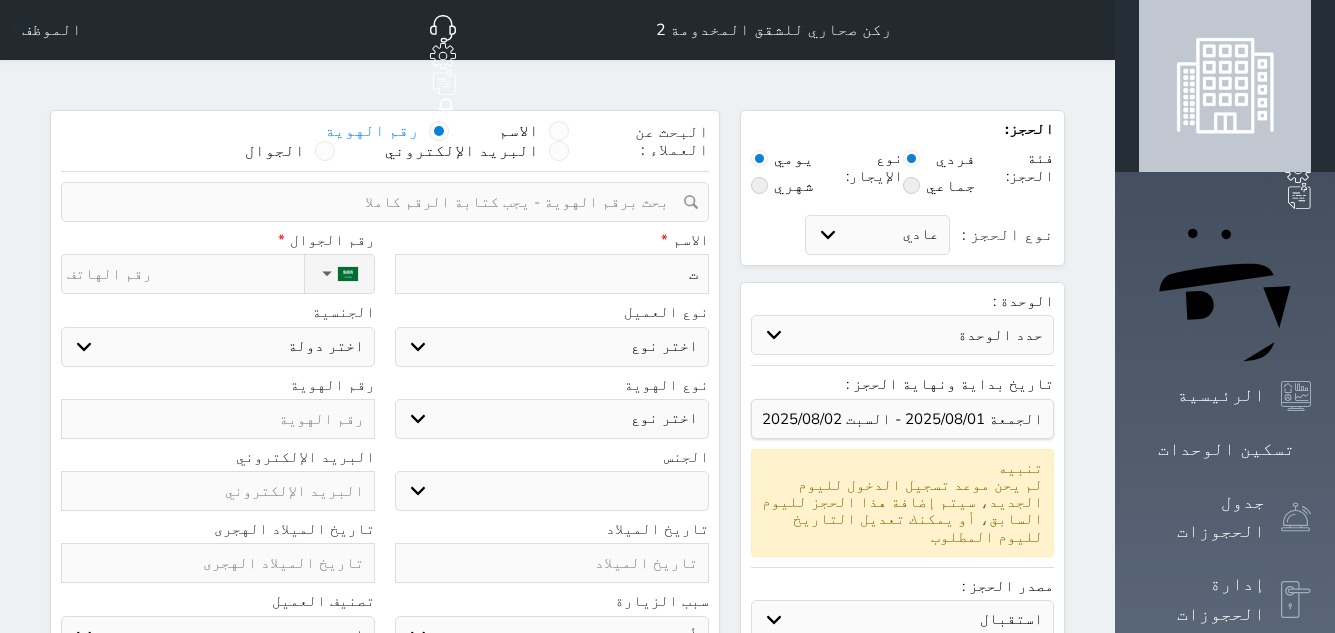 select 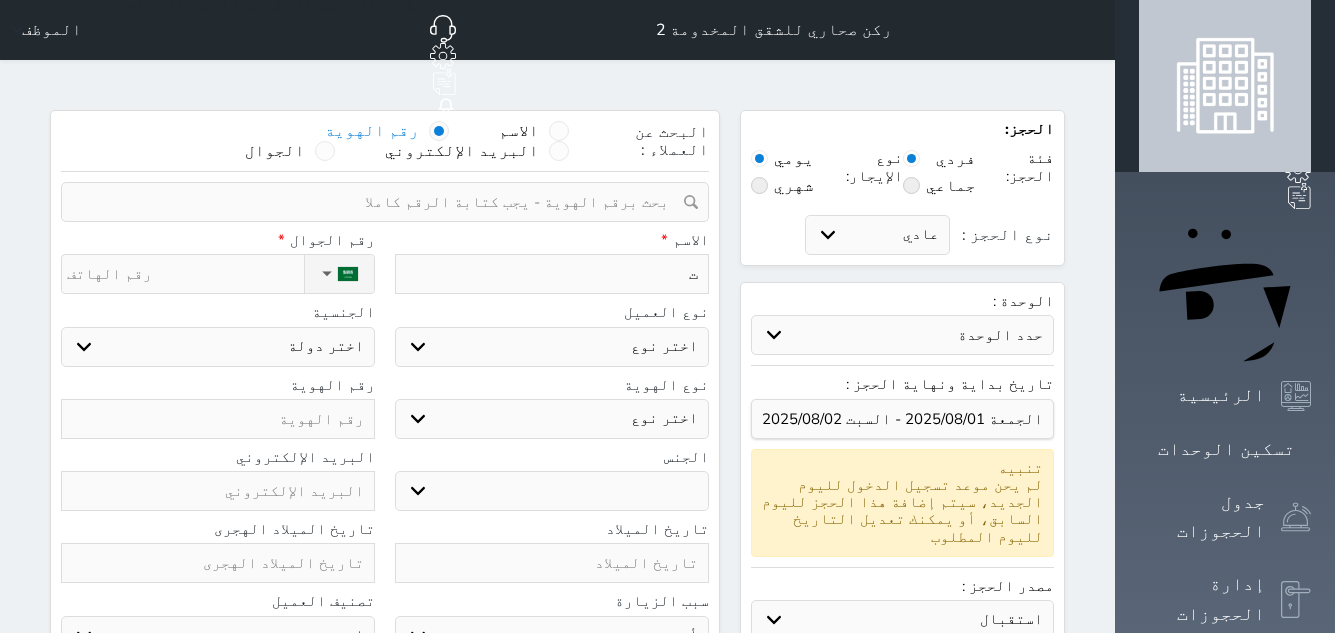 select 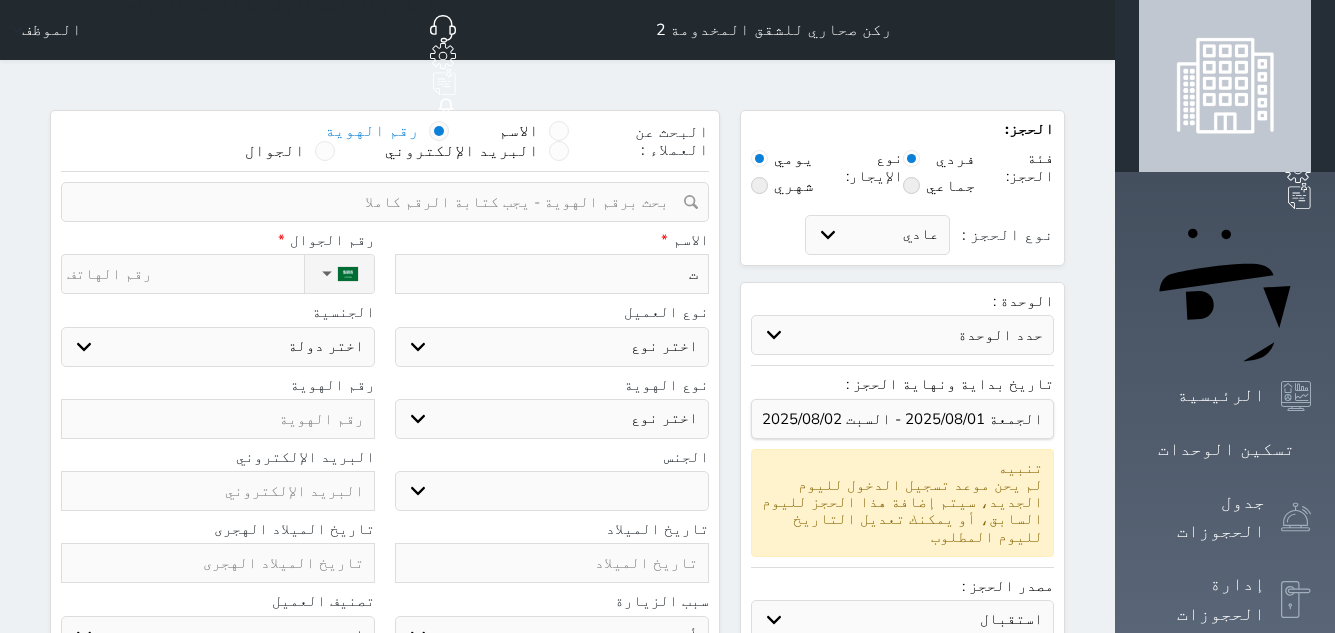 select 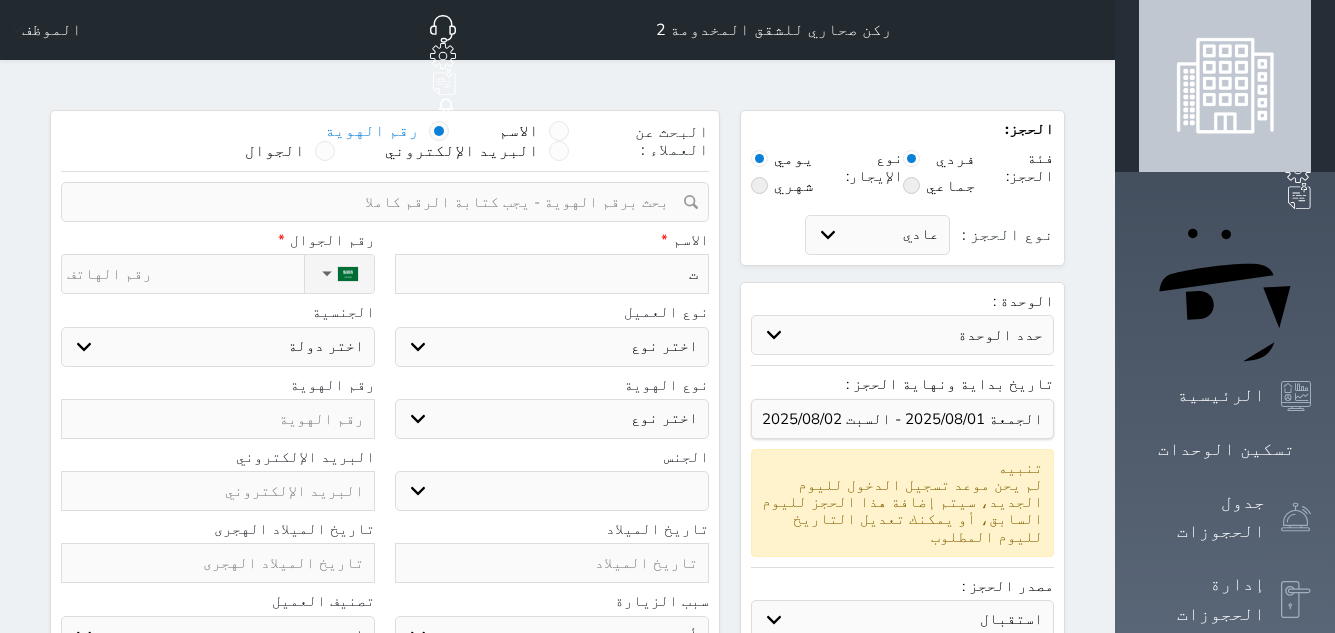select 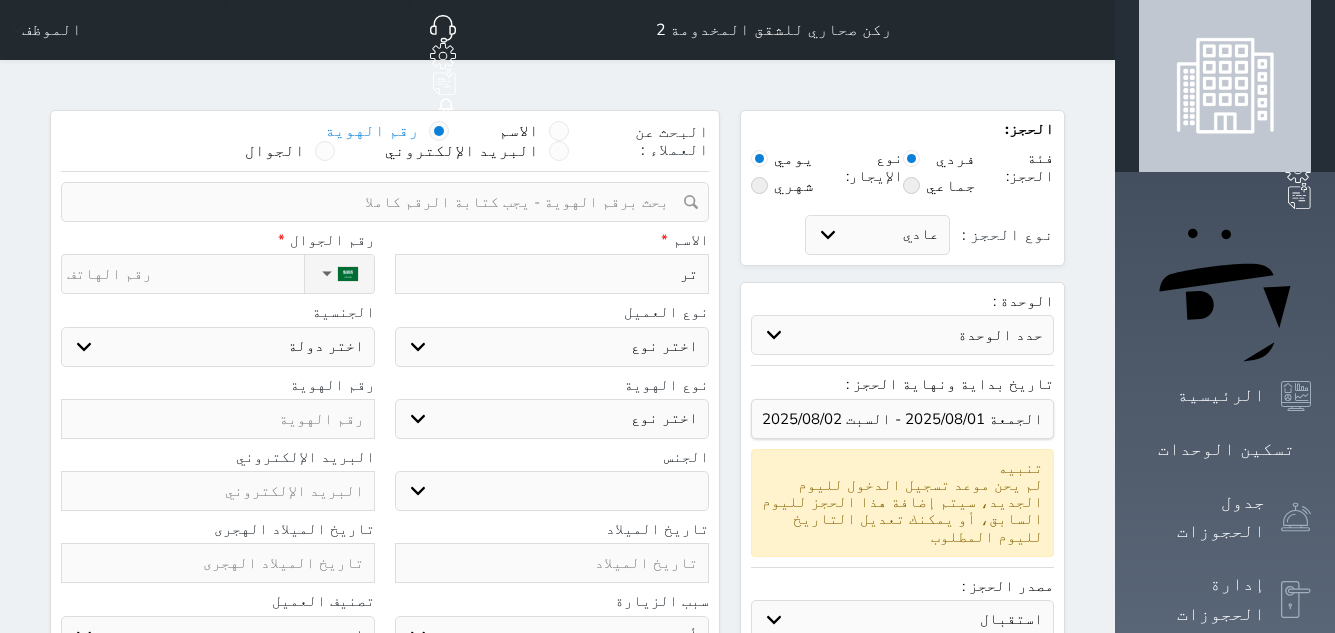 type on "ترك" 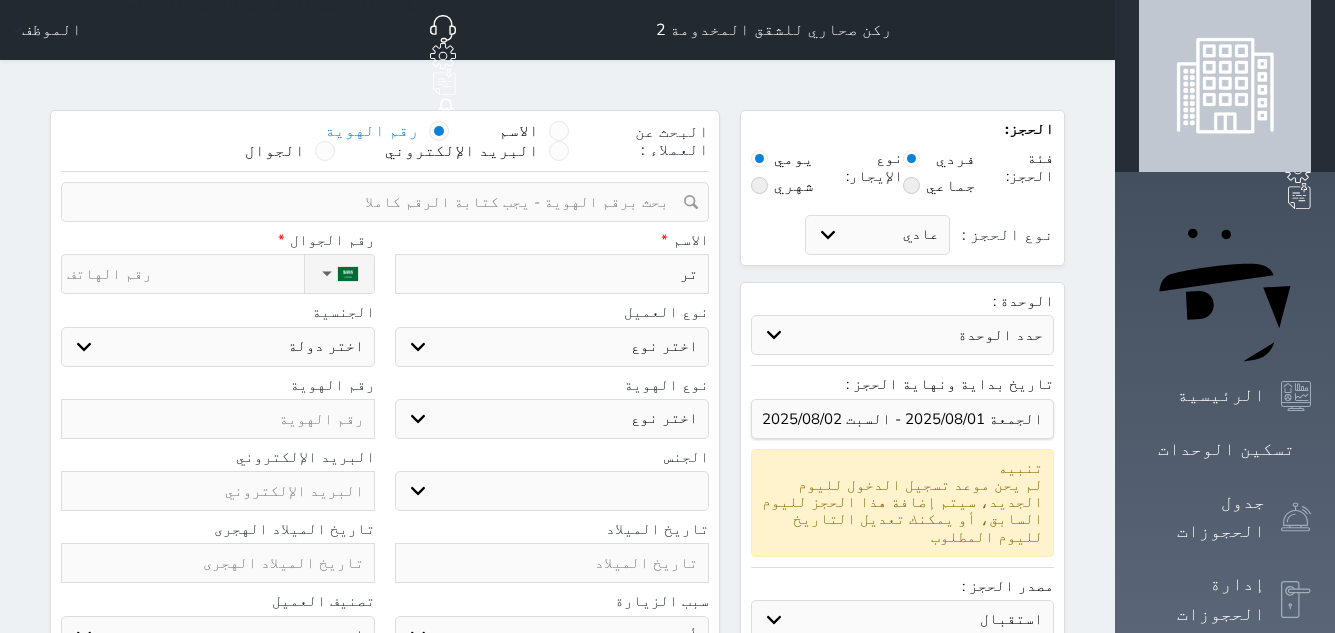 select 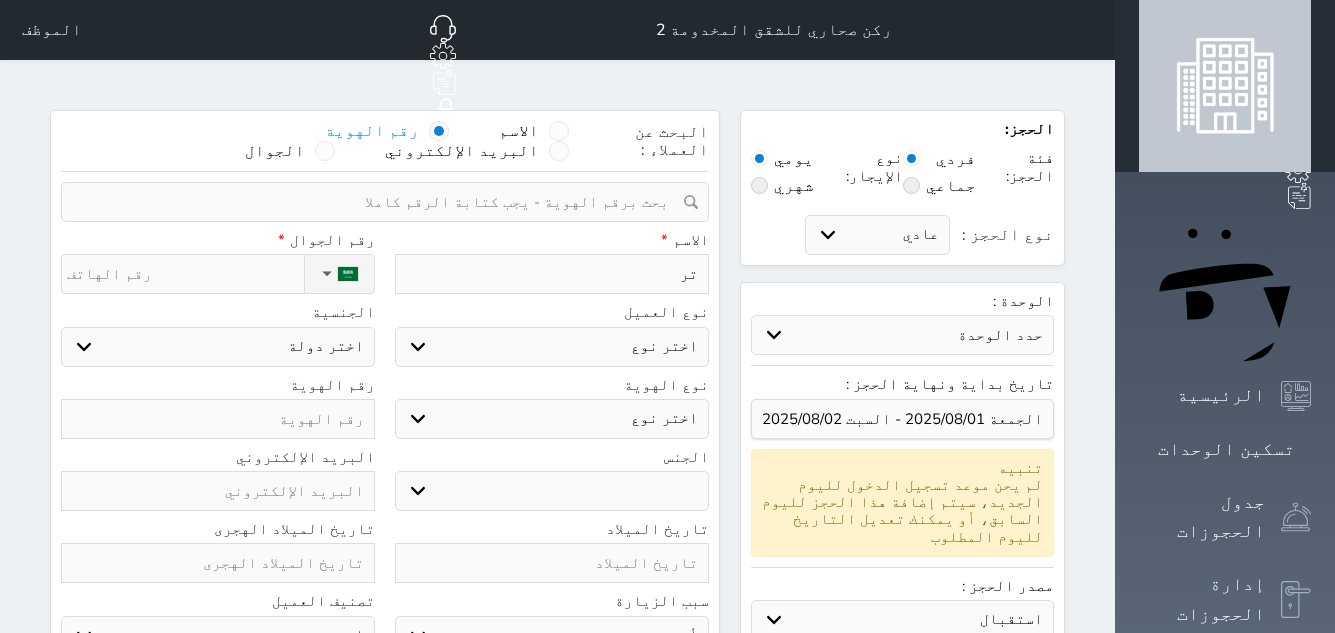 select 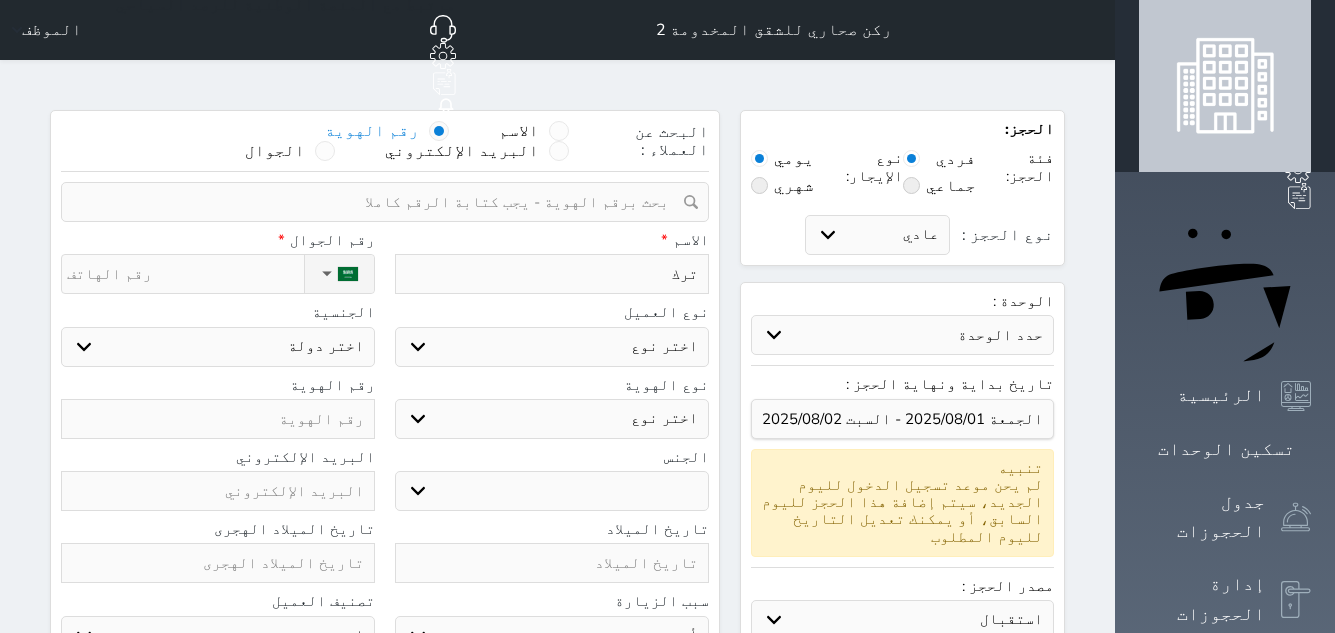 type on "تركي" 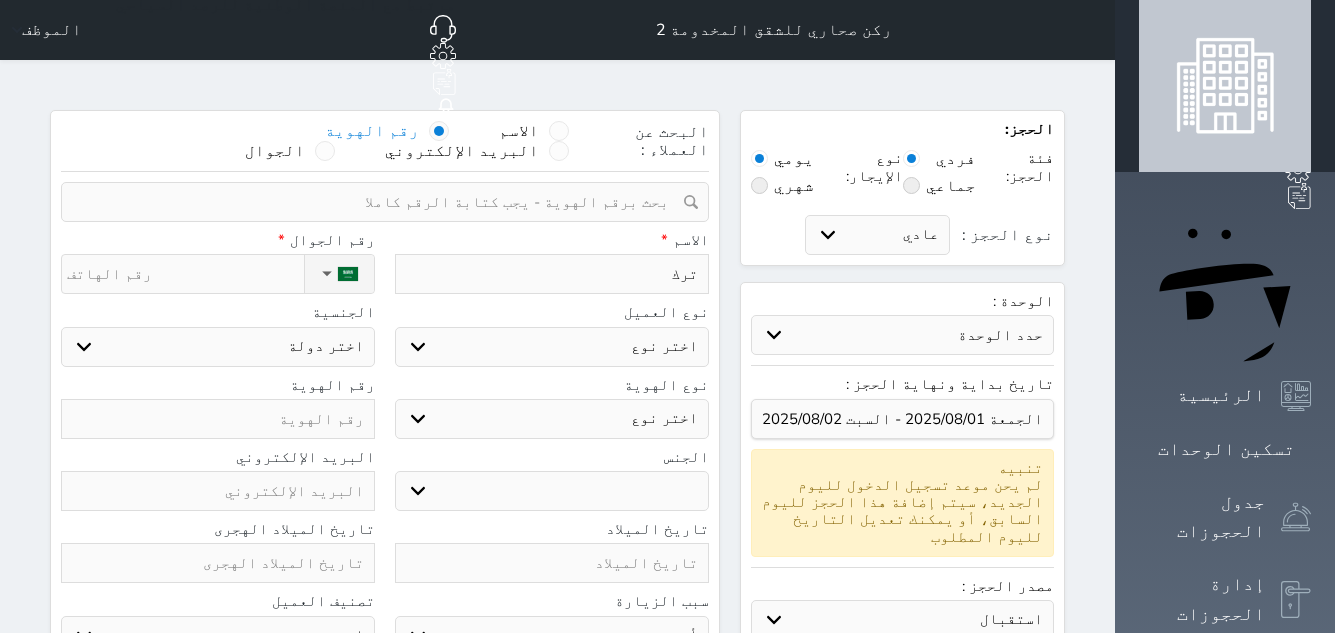 select 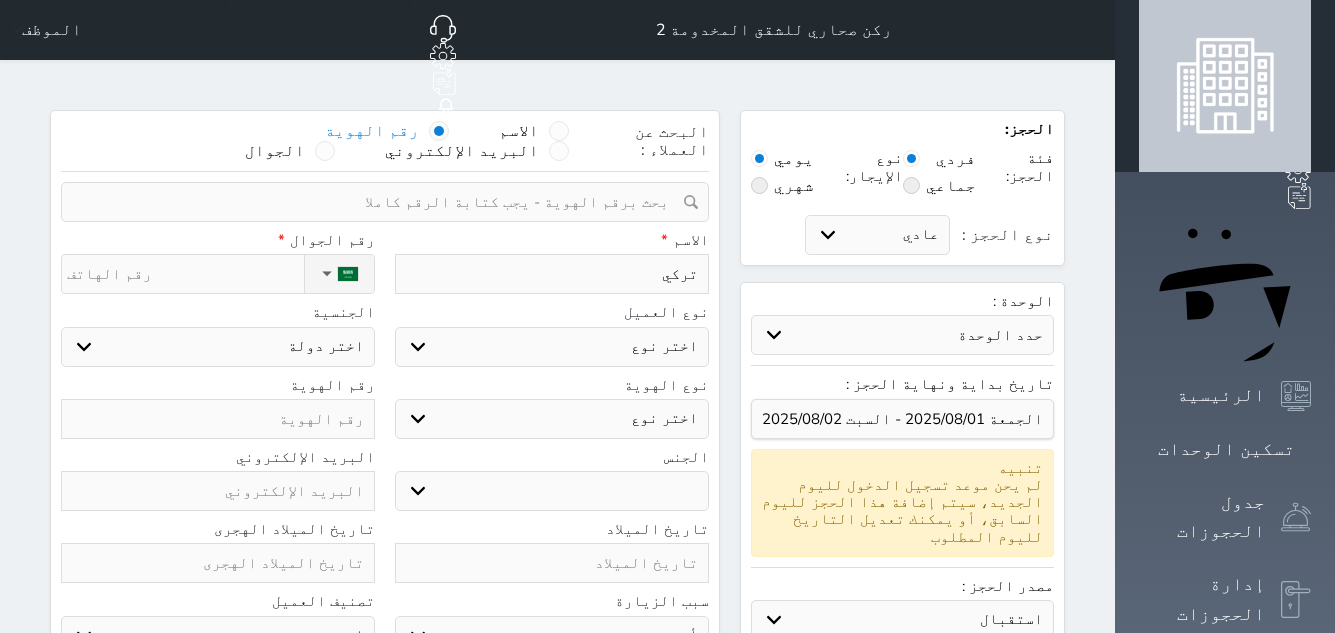 type on "تركي" 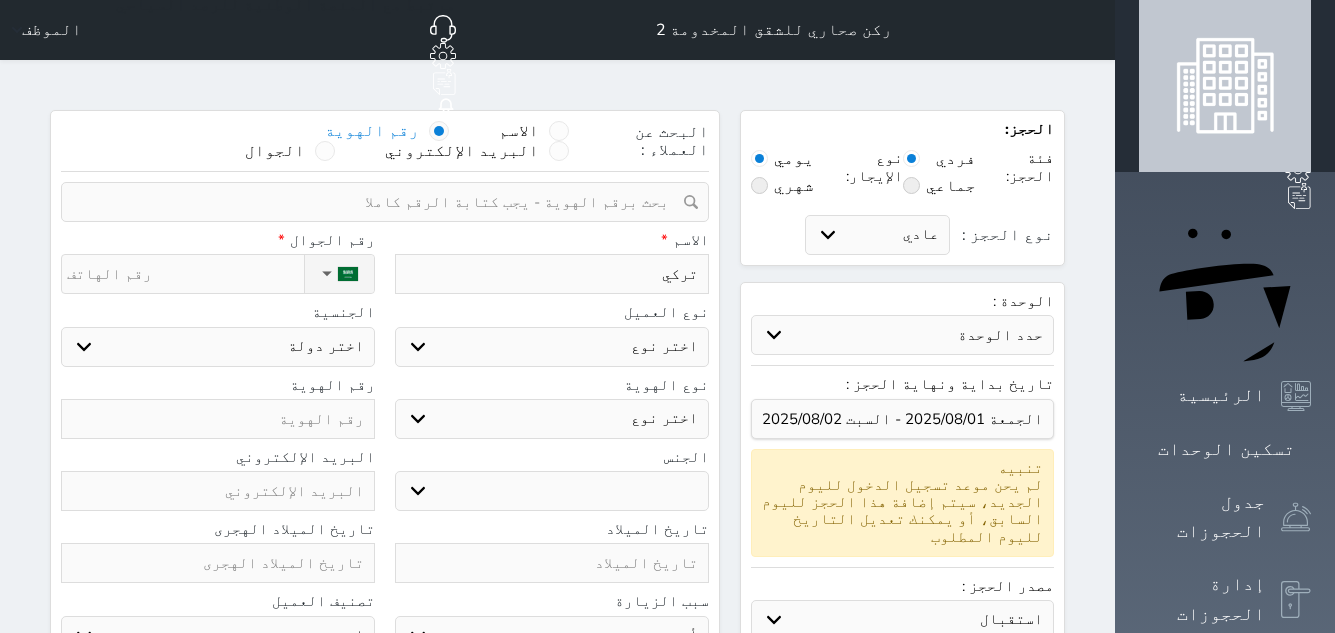 select 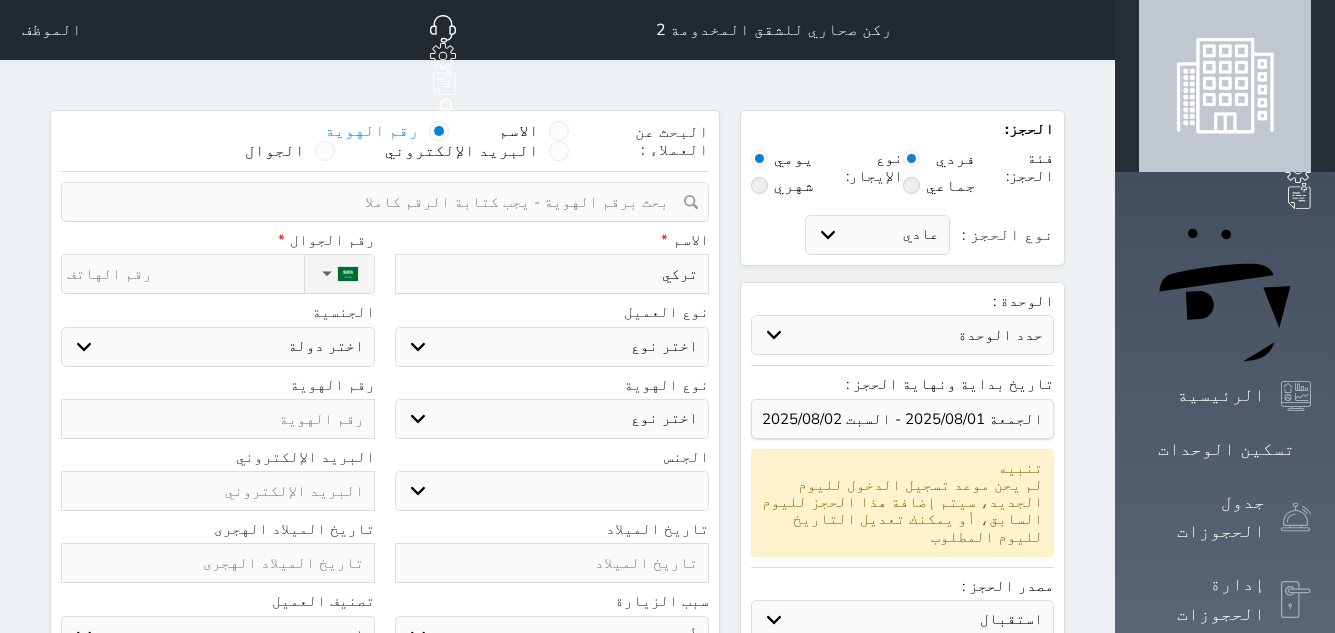 select 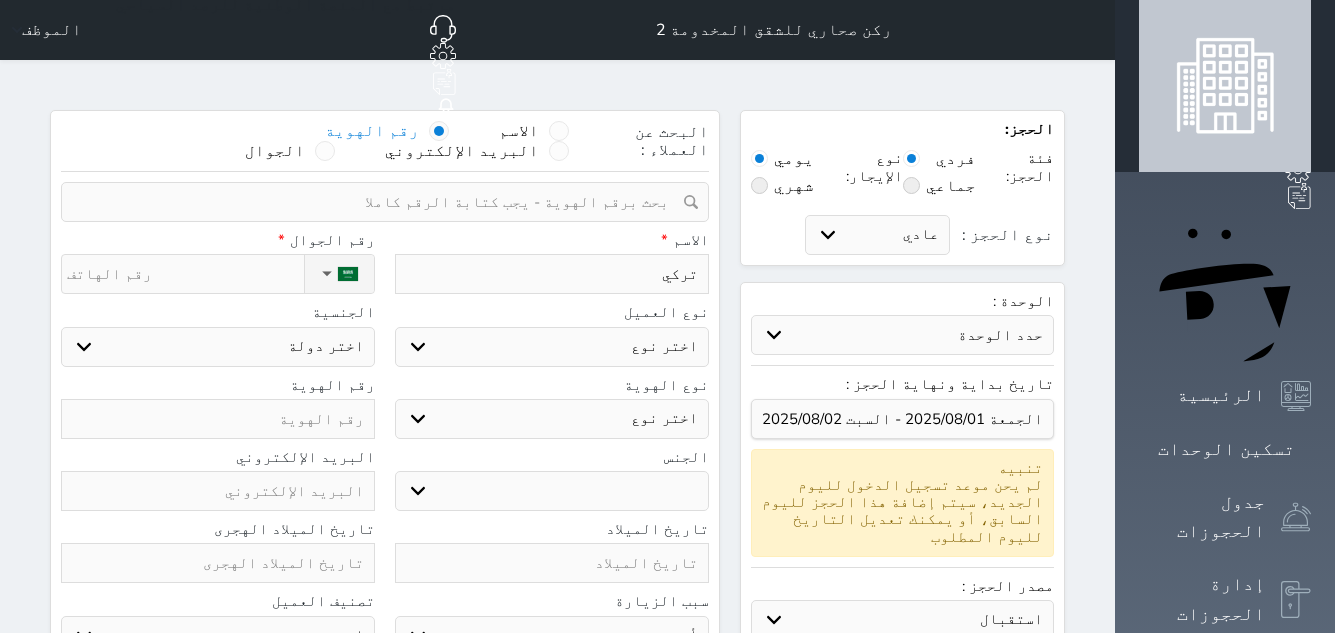 select 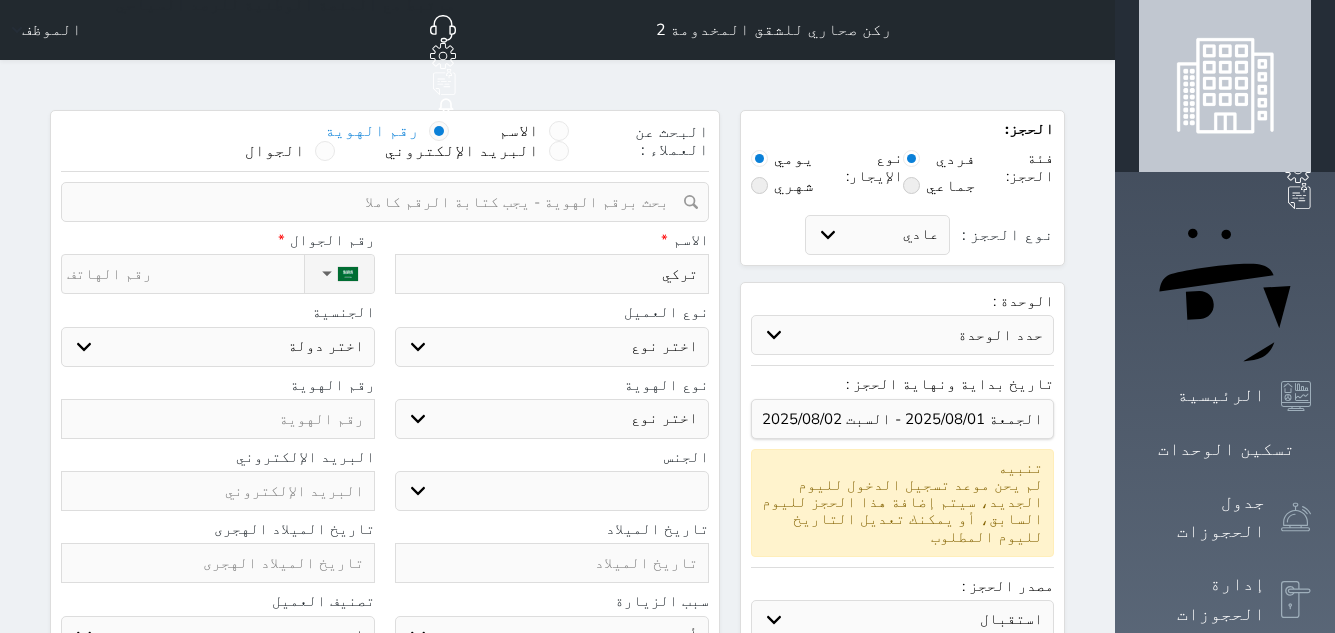 select 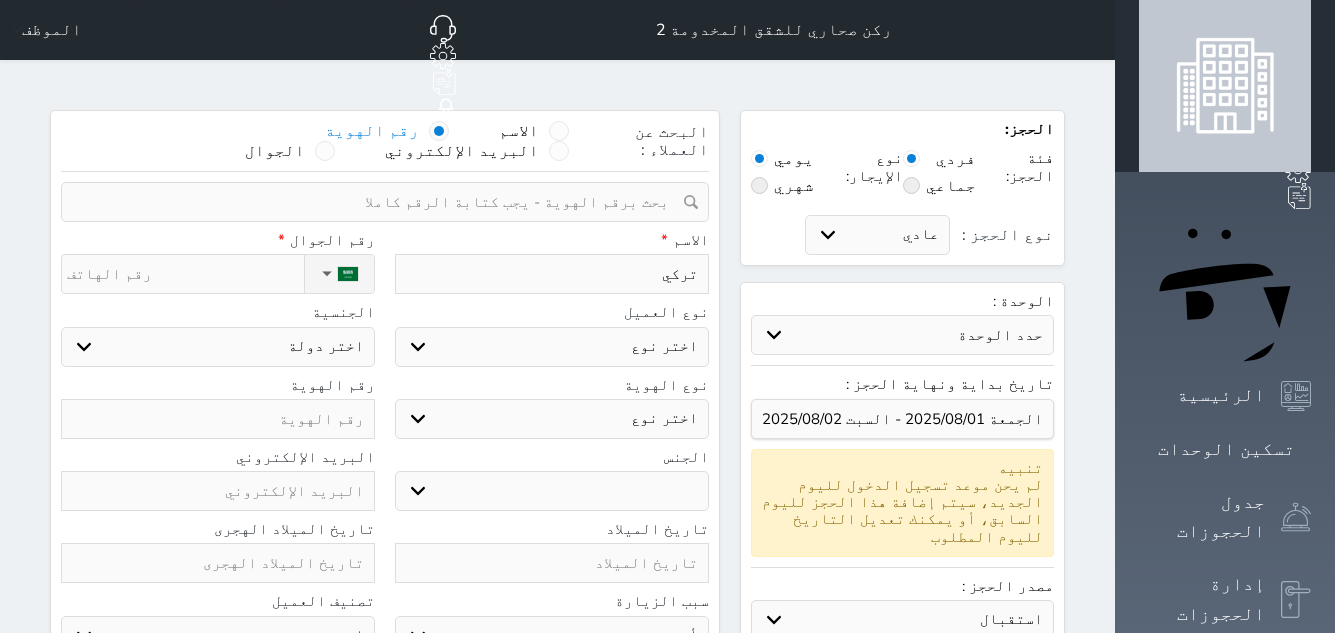 select 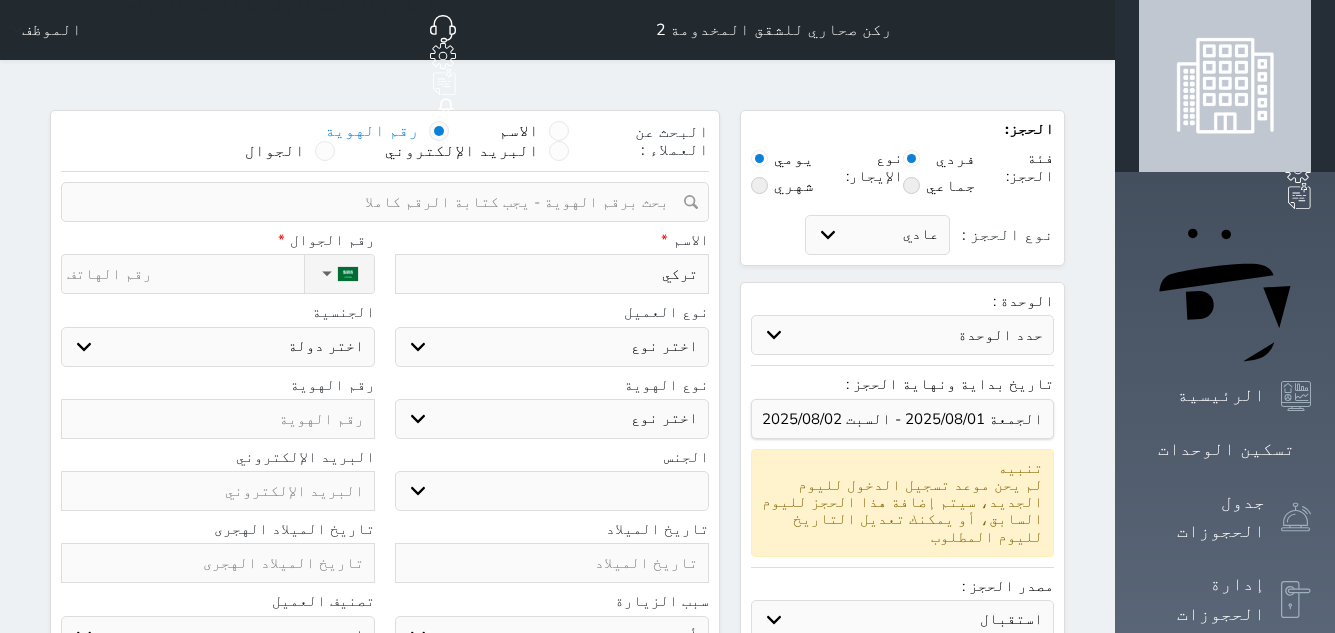 select 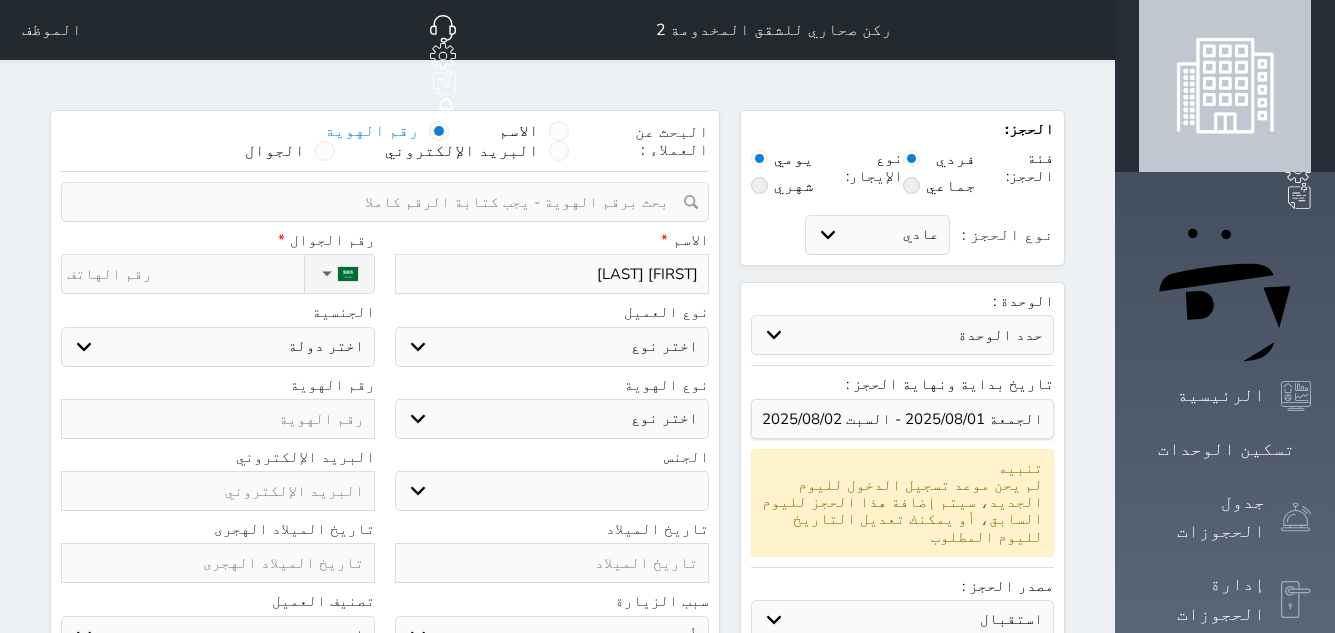 type on "تركي بش" 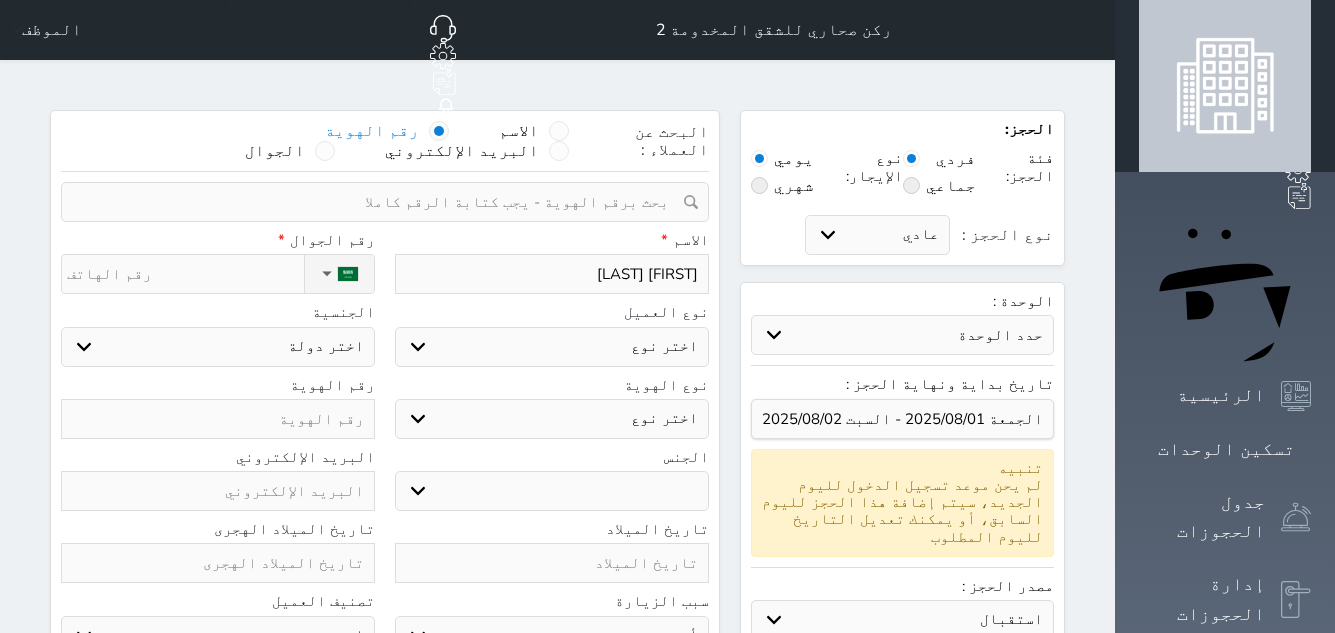 select 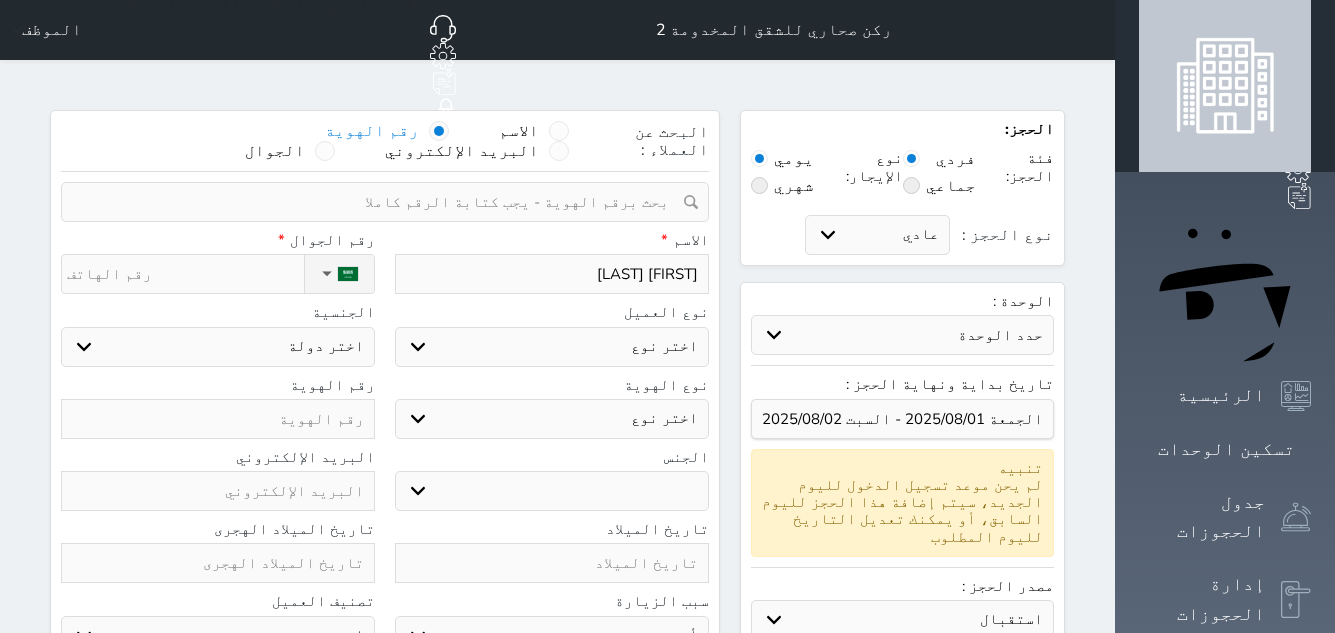 select 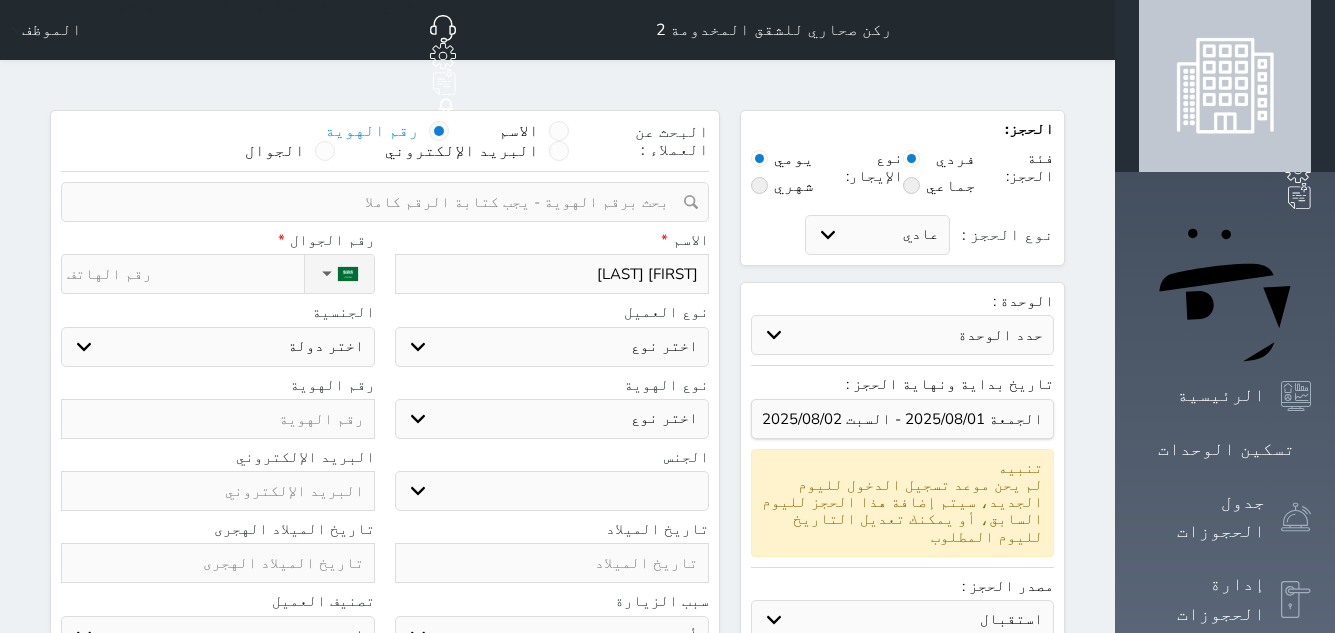 select 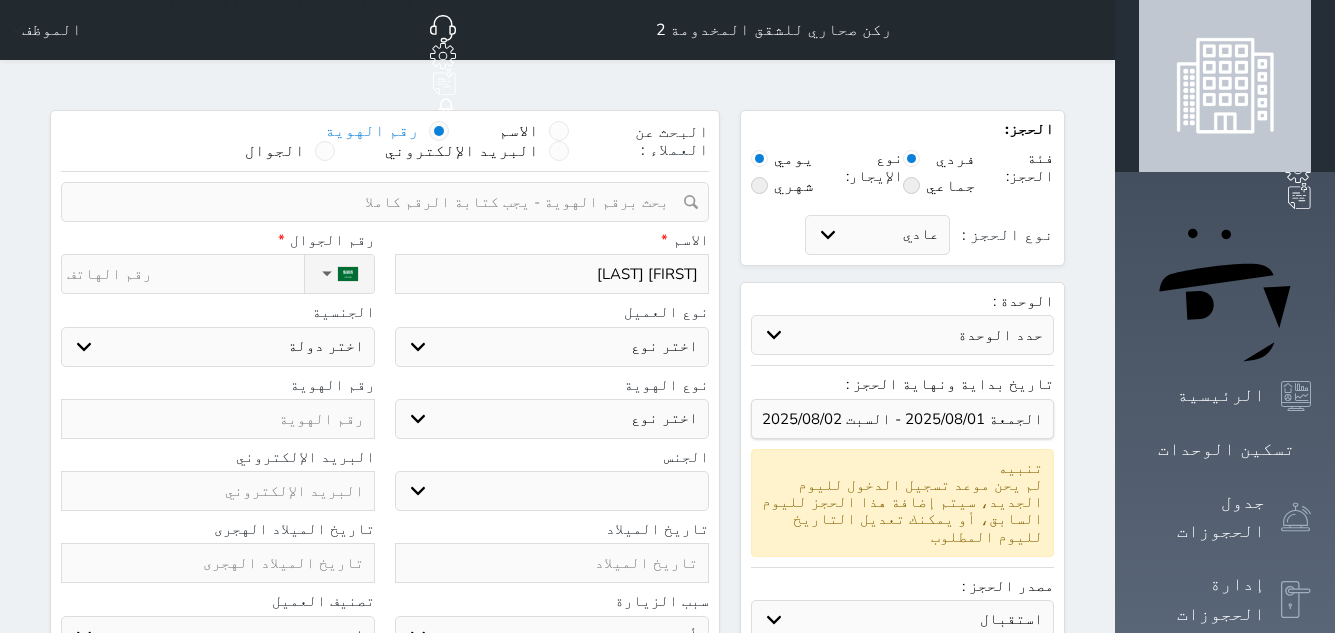 type on "تركي بشير" 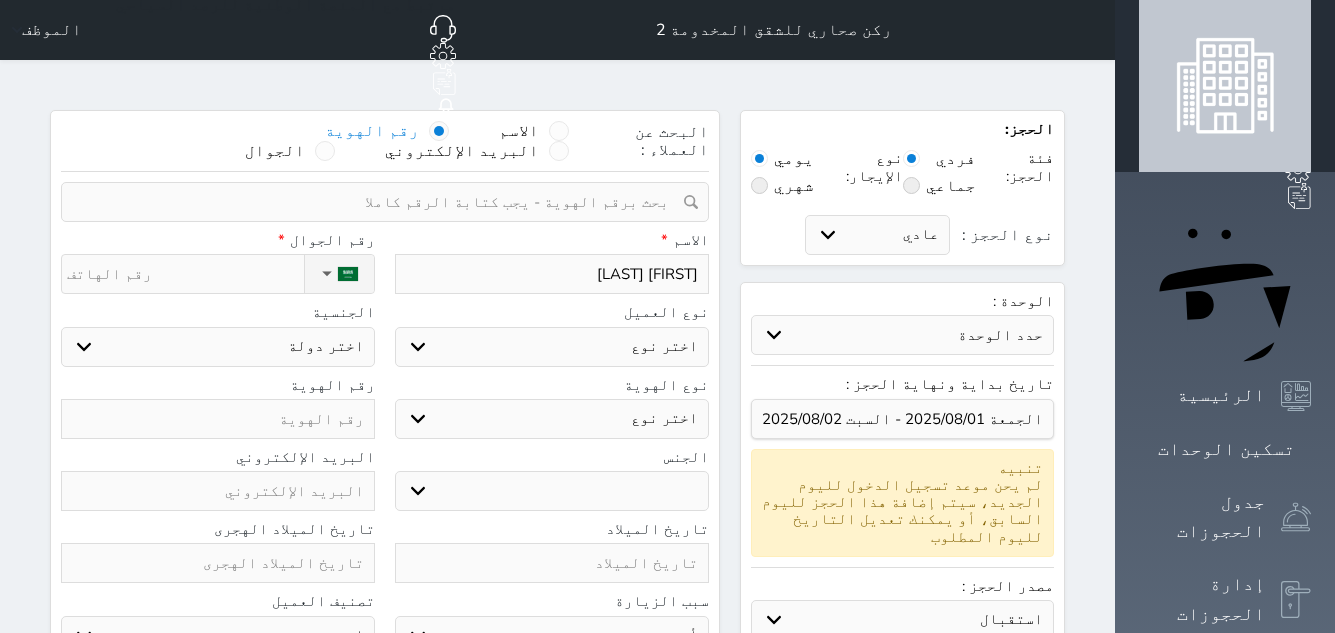 select 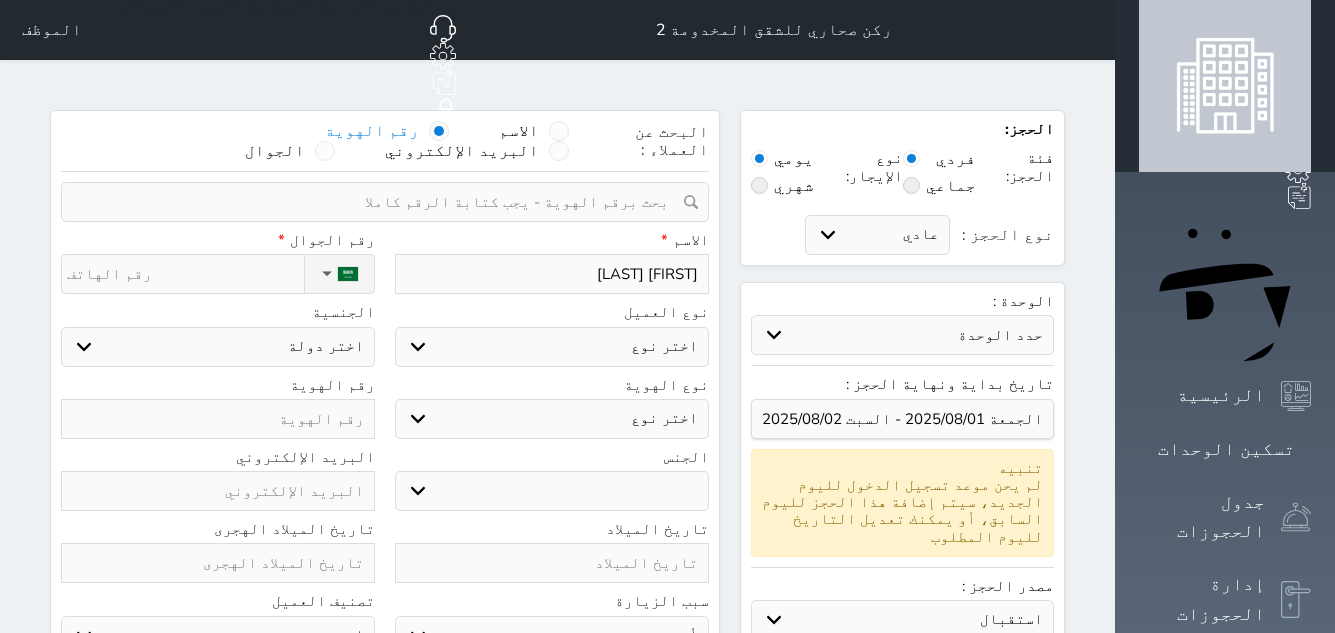 select 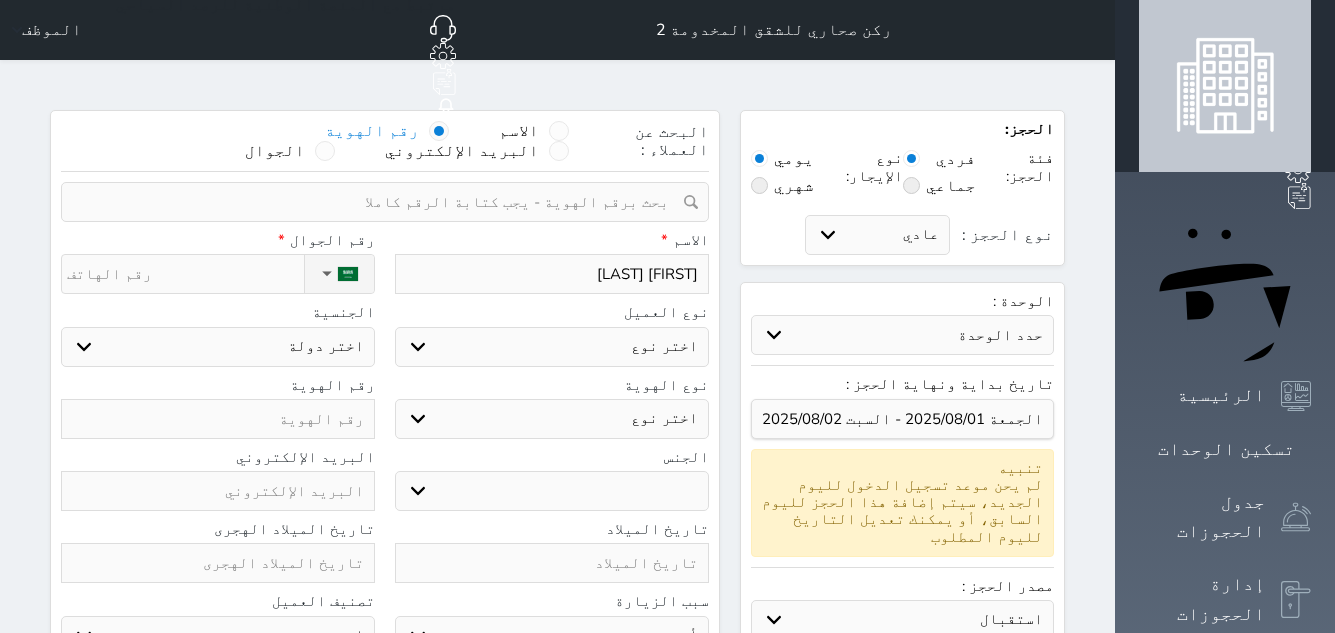 select 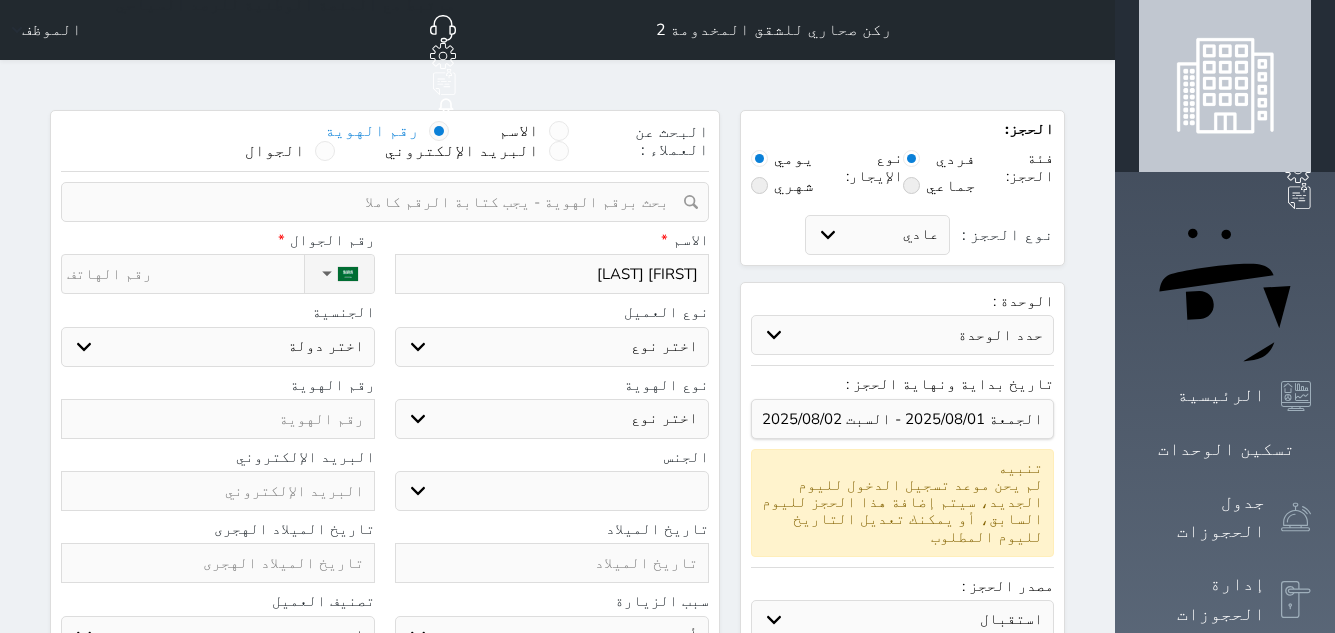type on "تركي بشير ع" 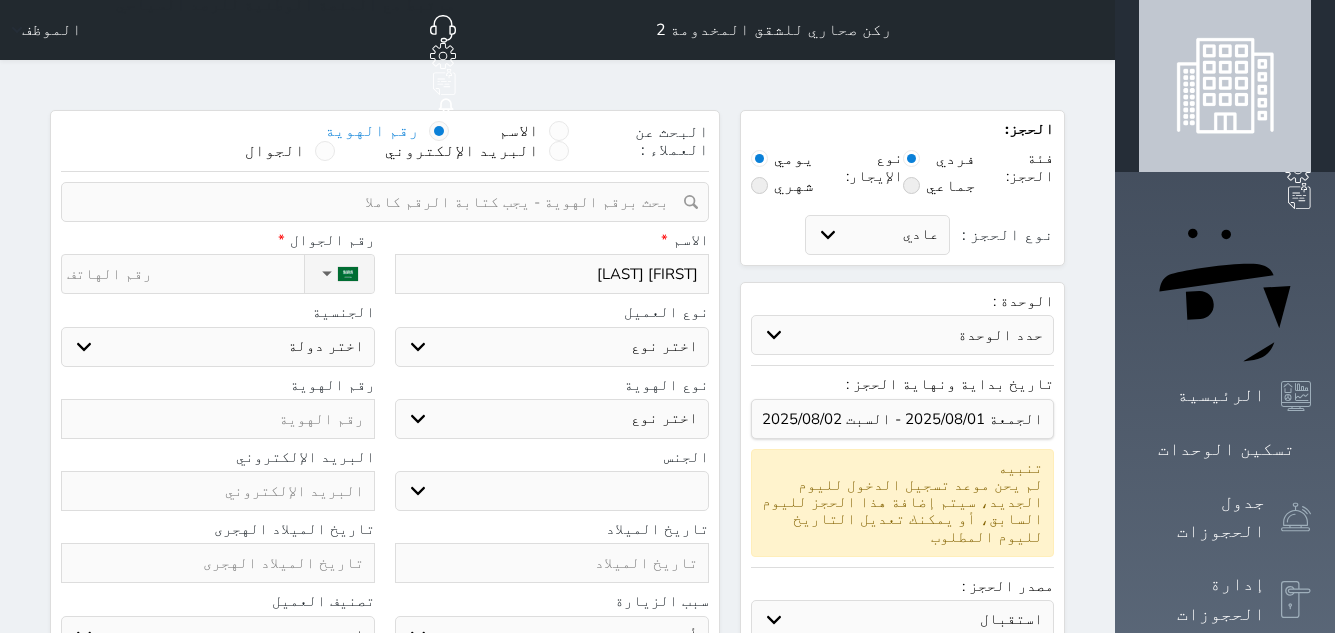 select 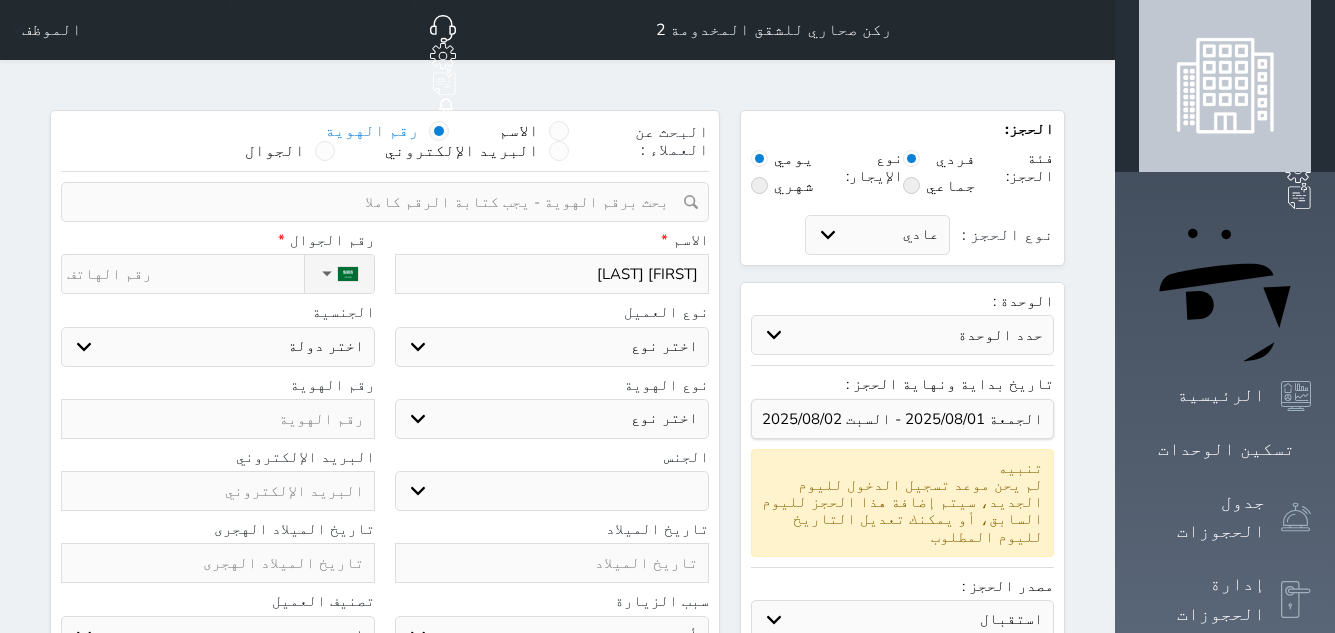 select 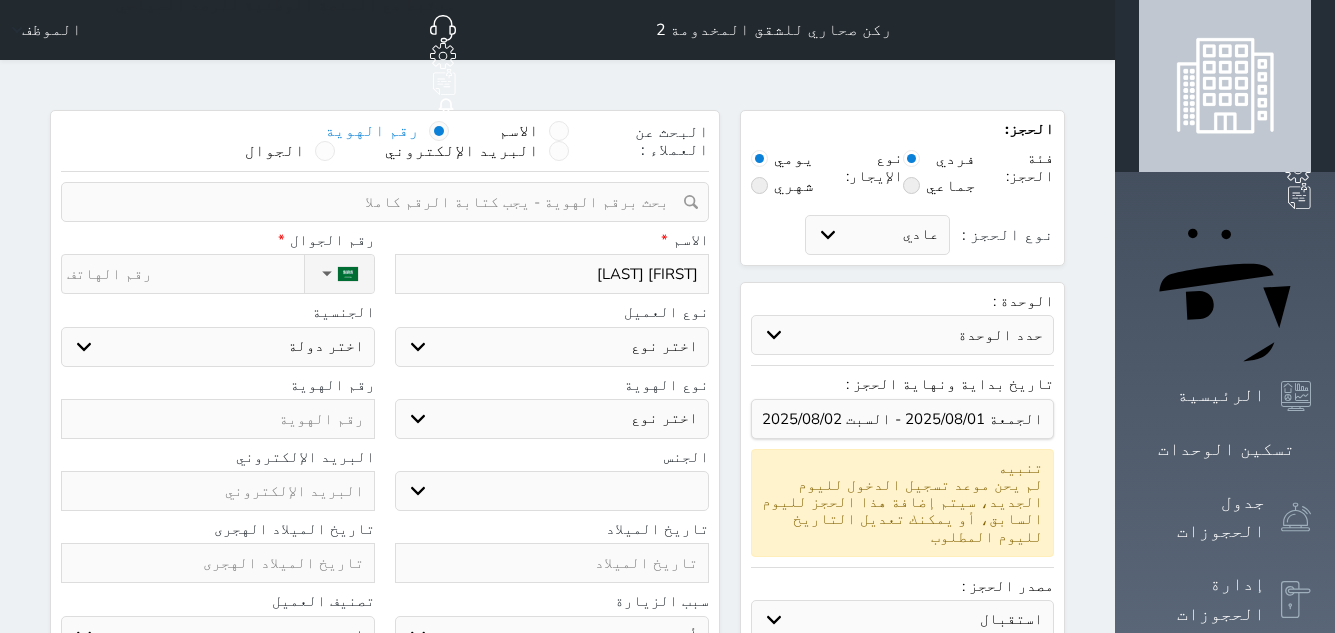 select 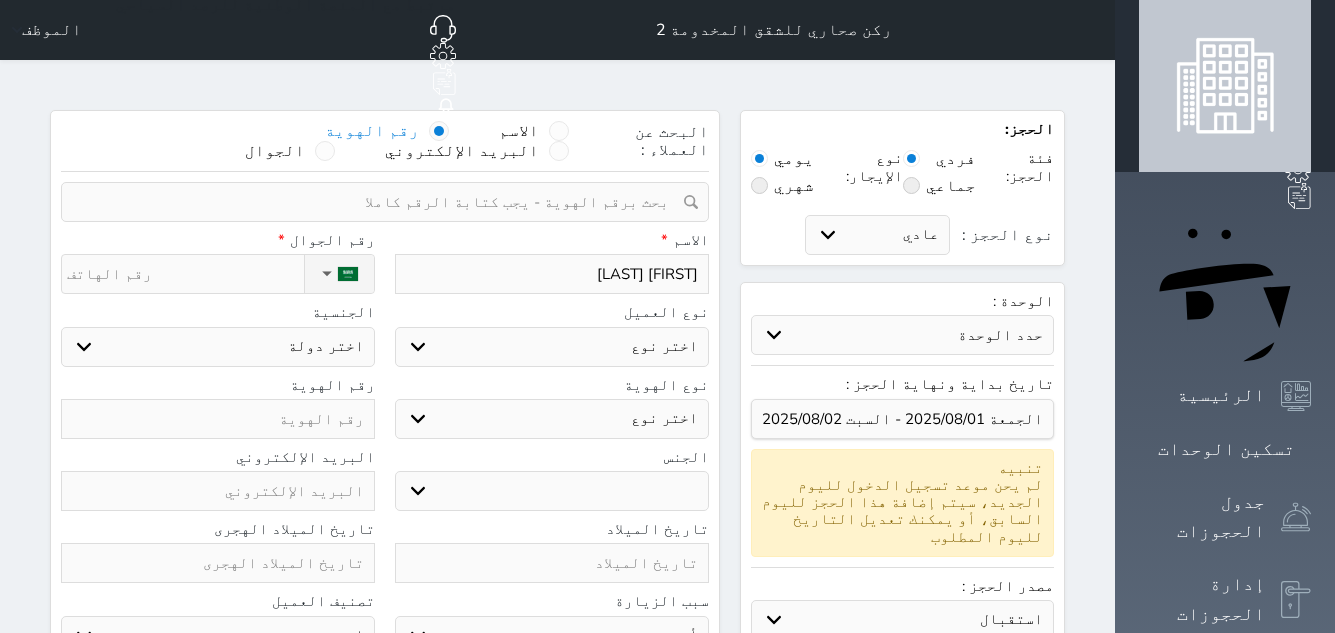 select 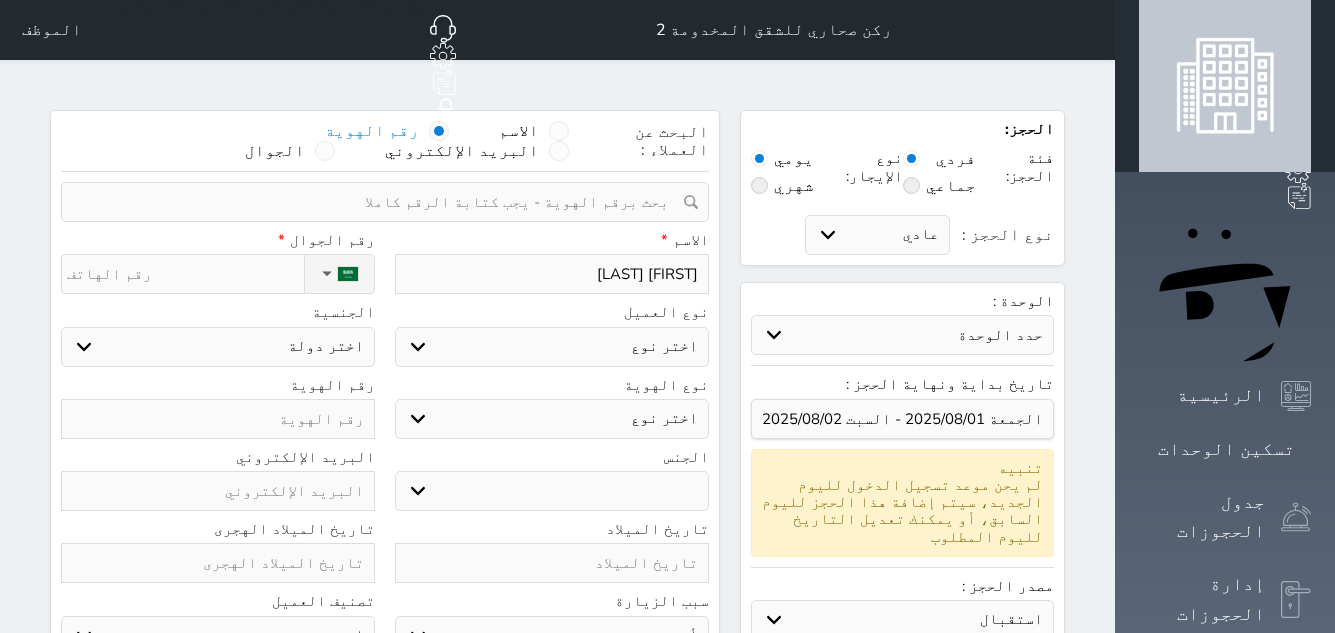 select 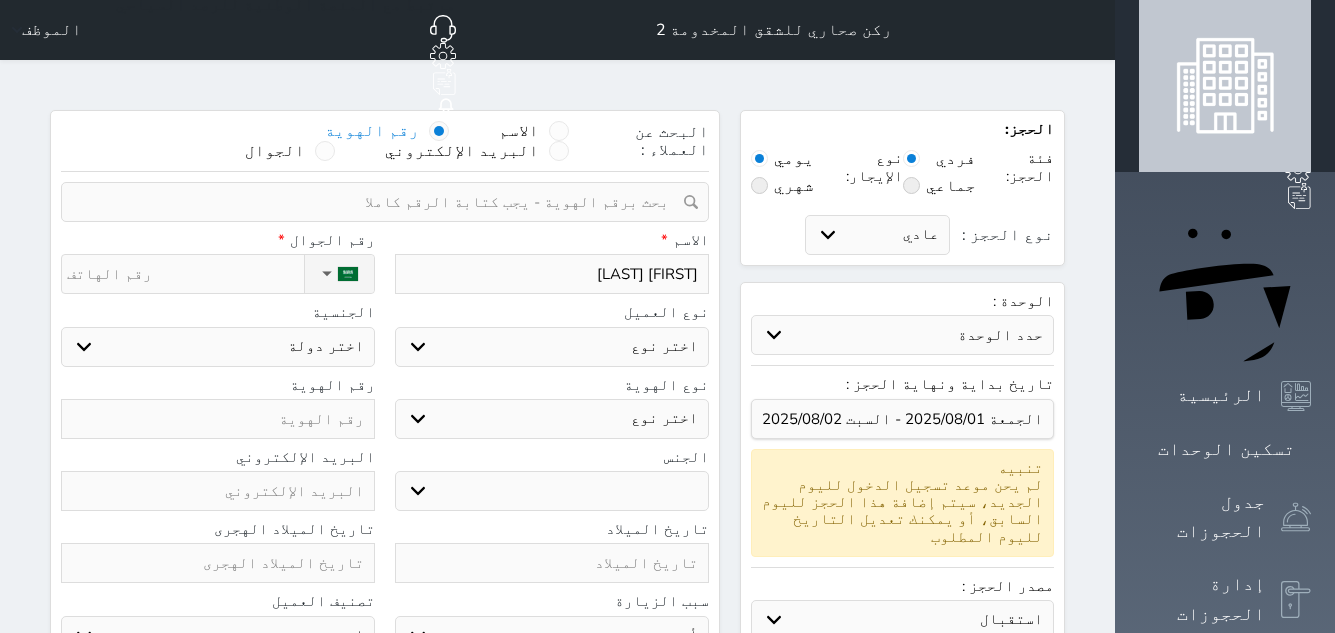 select 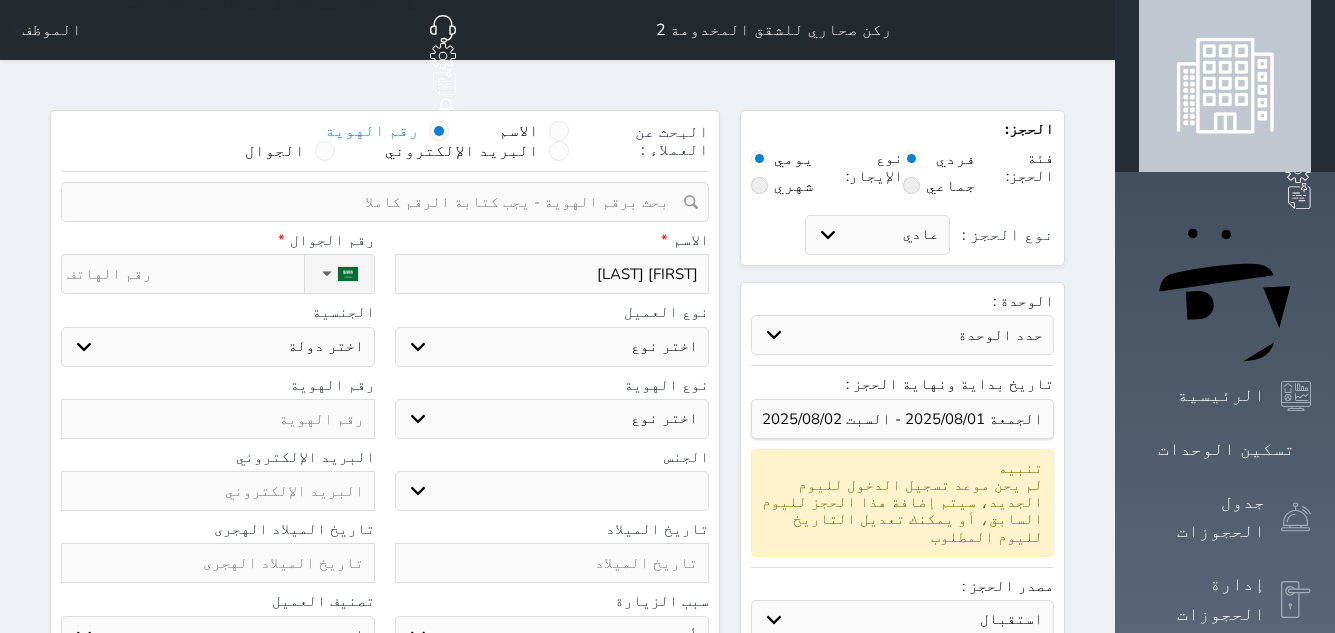 select 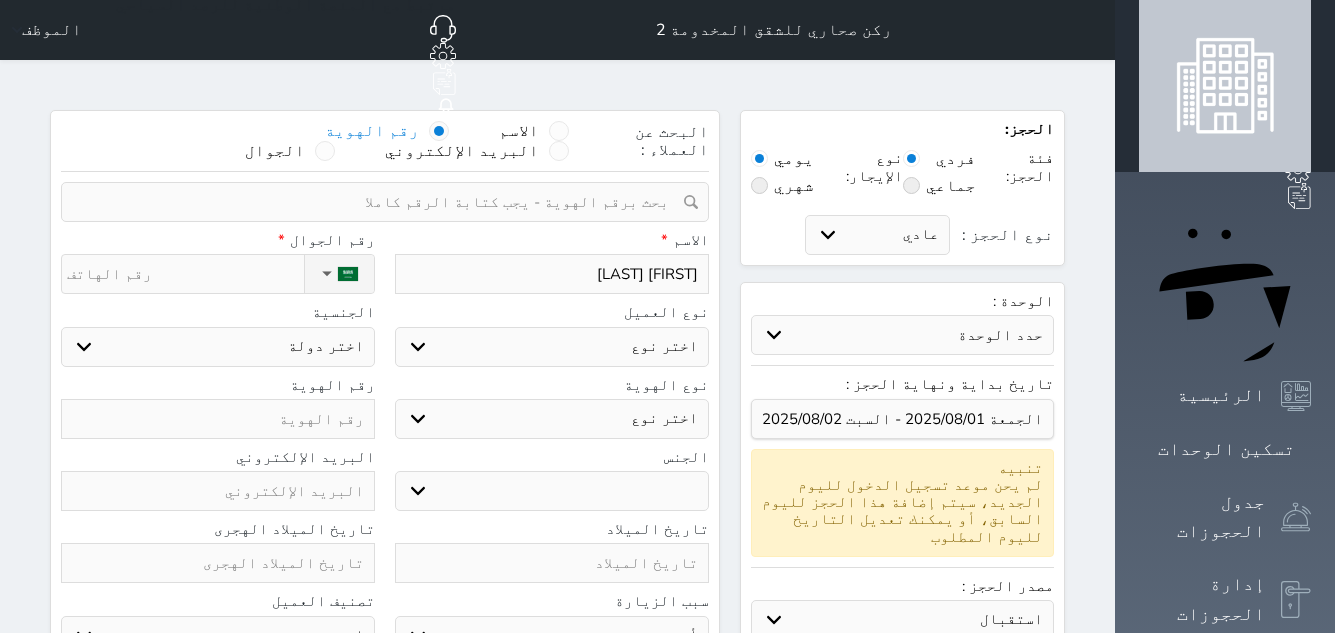 type on "تركي بشير عادي" 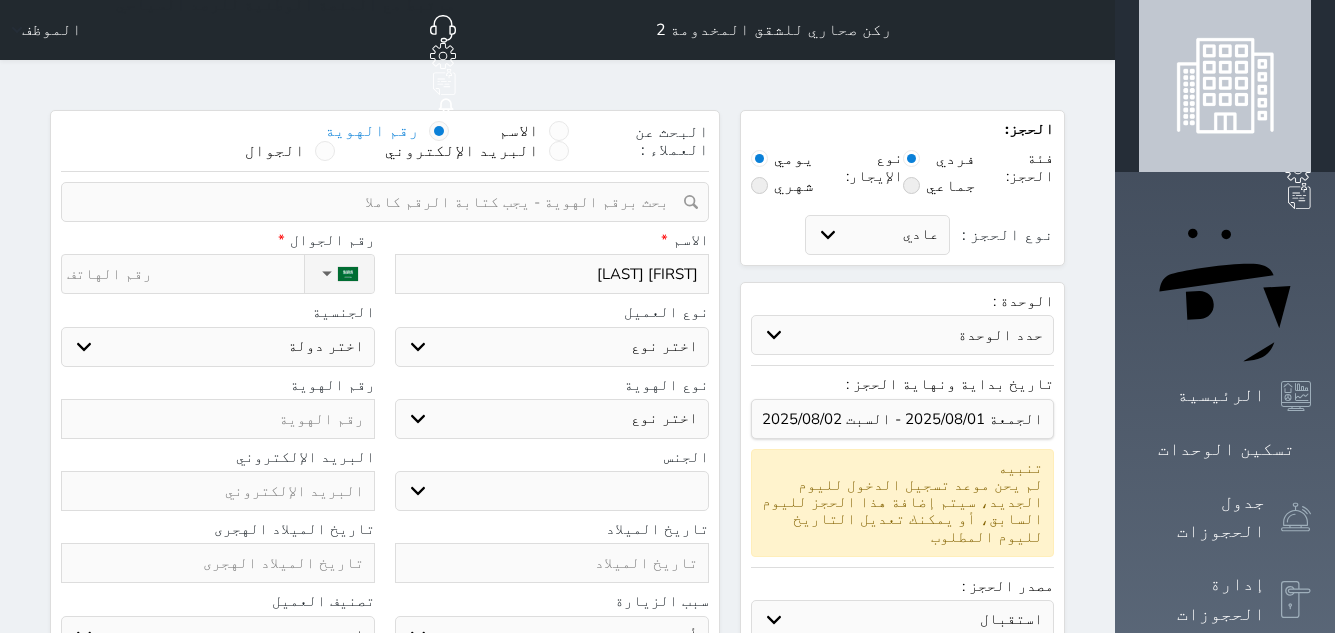 select 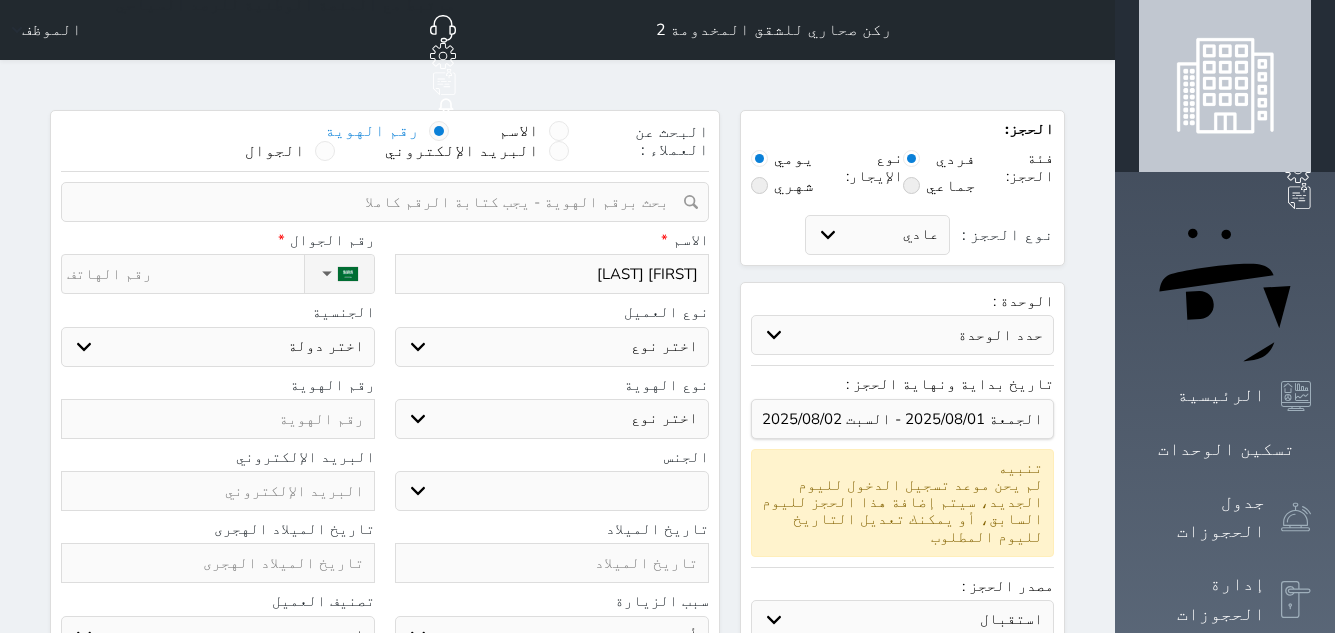 select 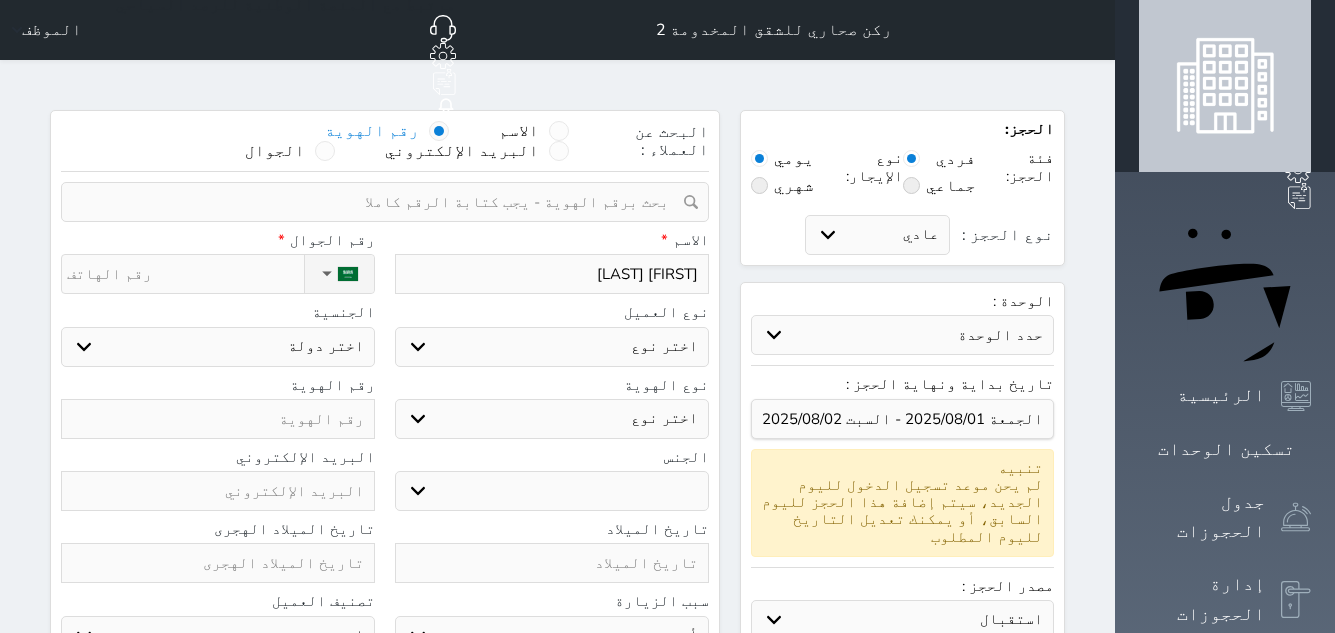 select 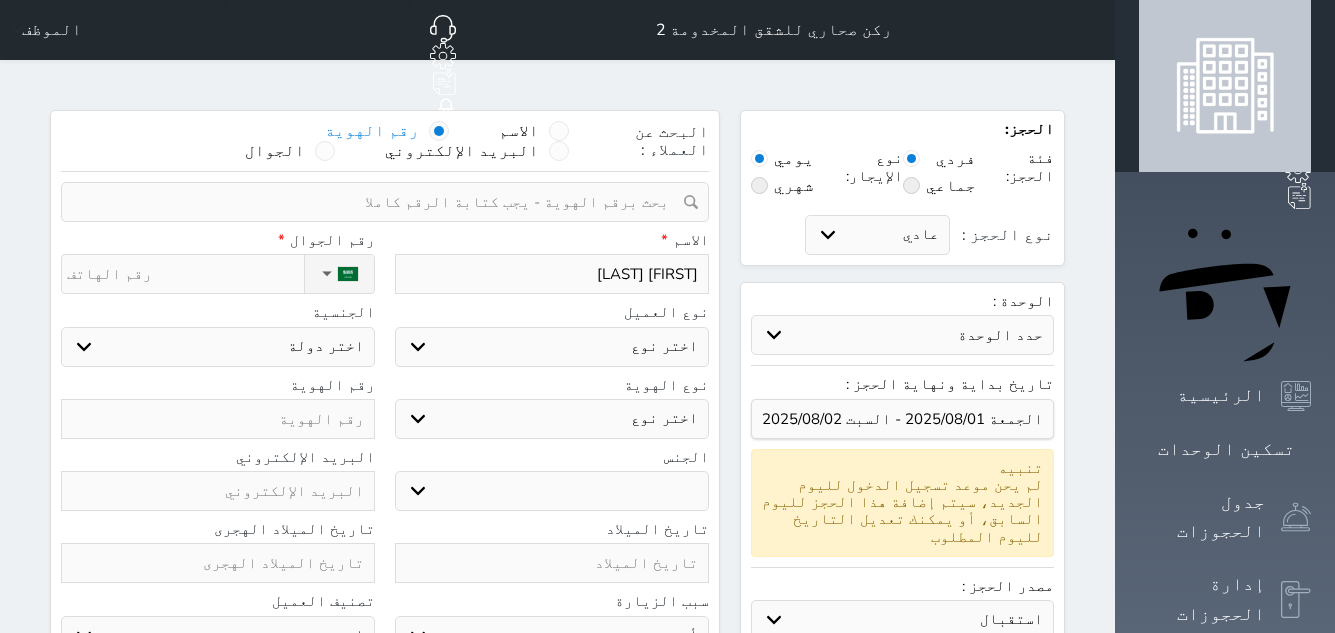 select 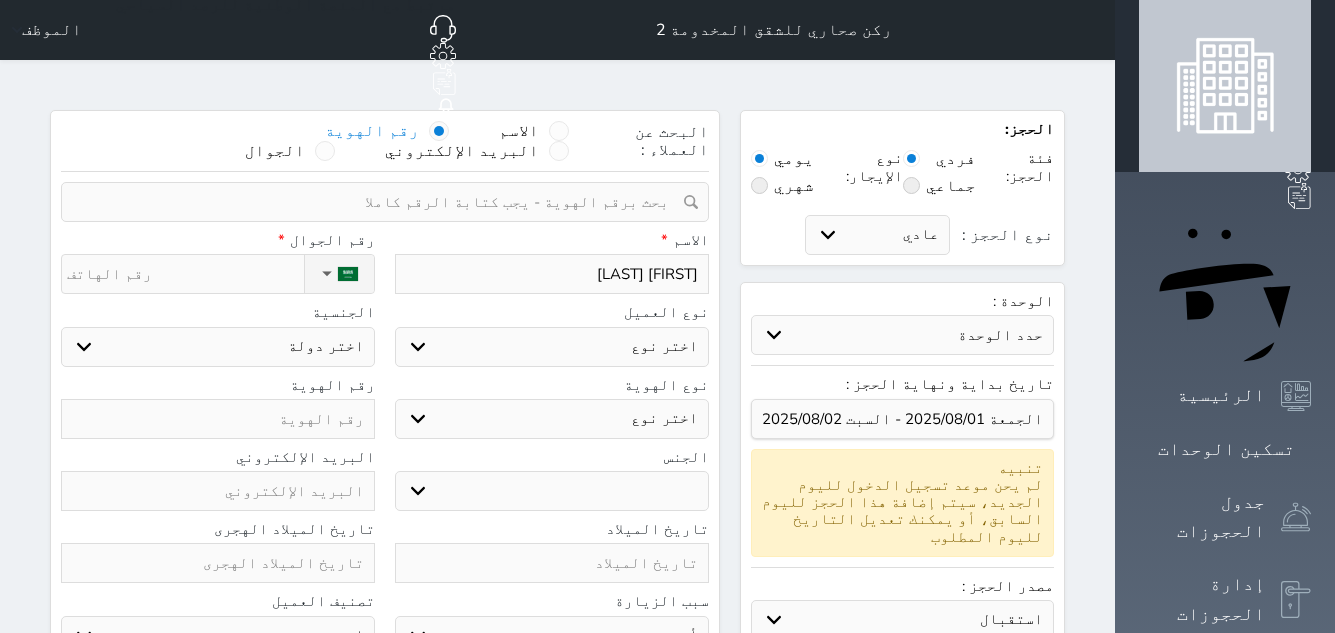select 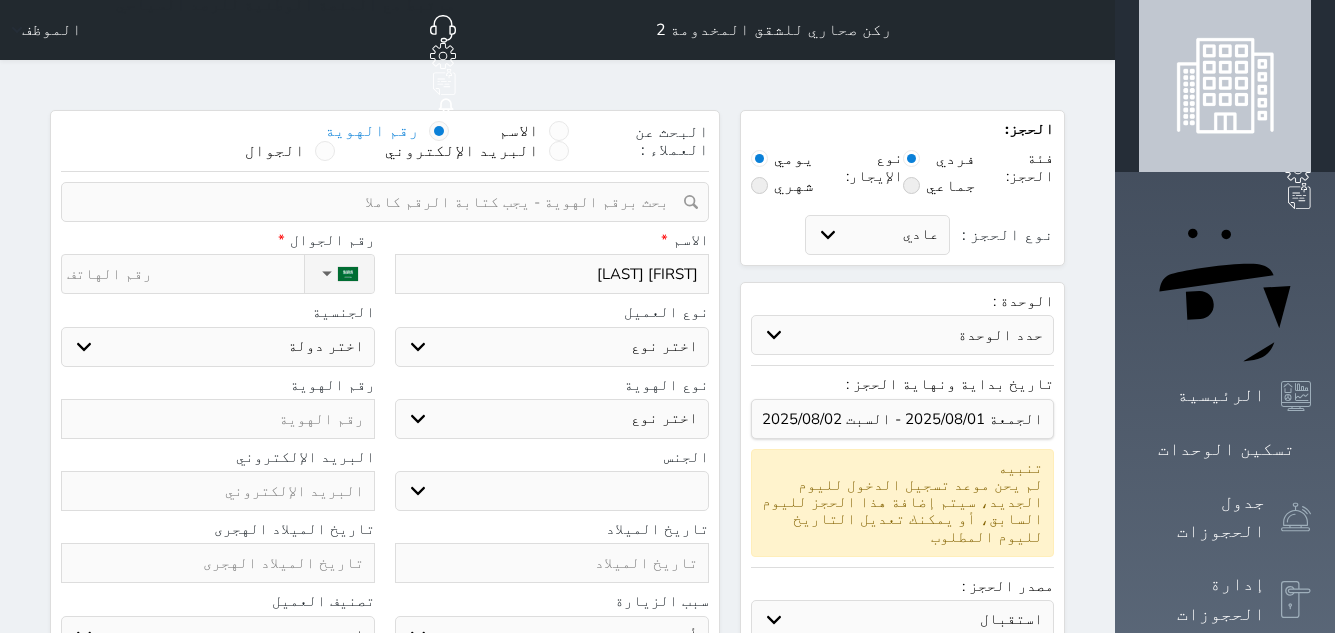 select 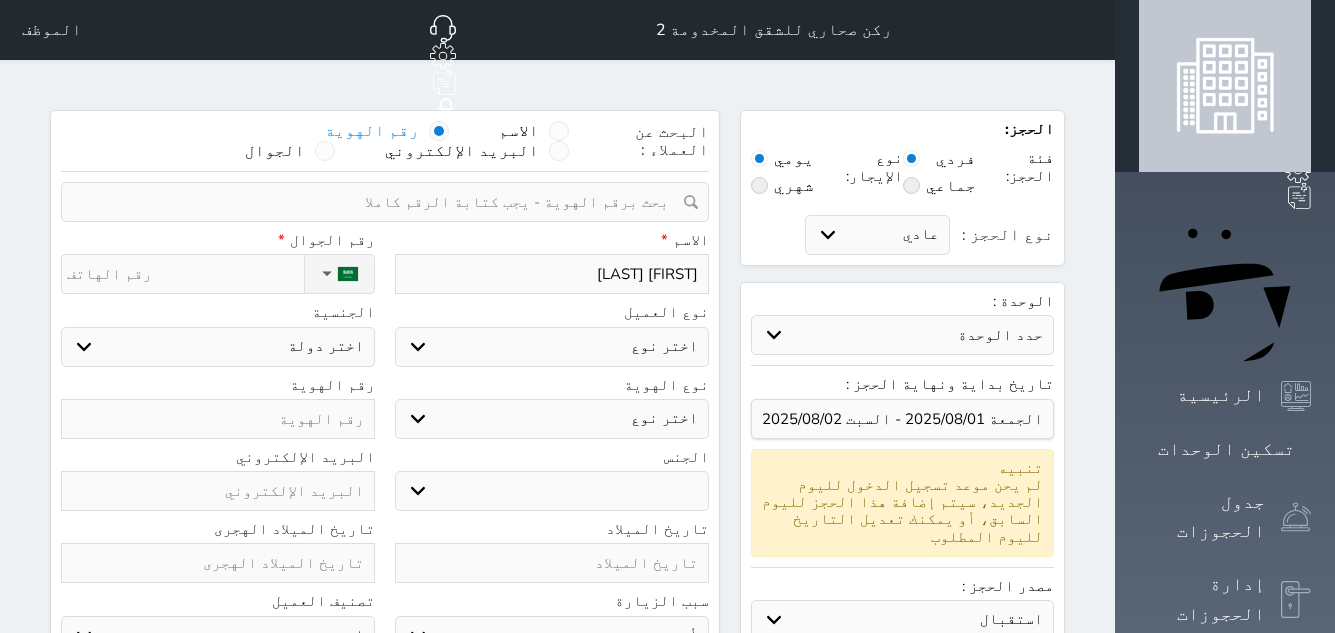 select 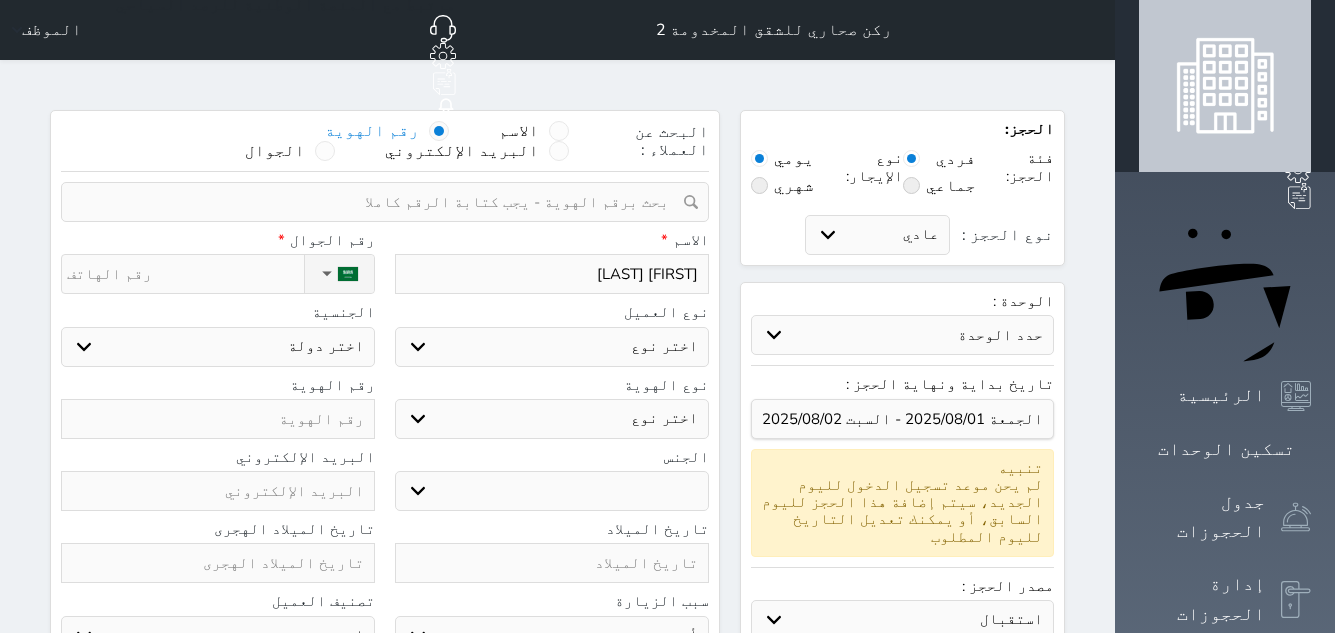 type on "تركي بشير عادي الشر" 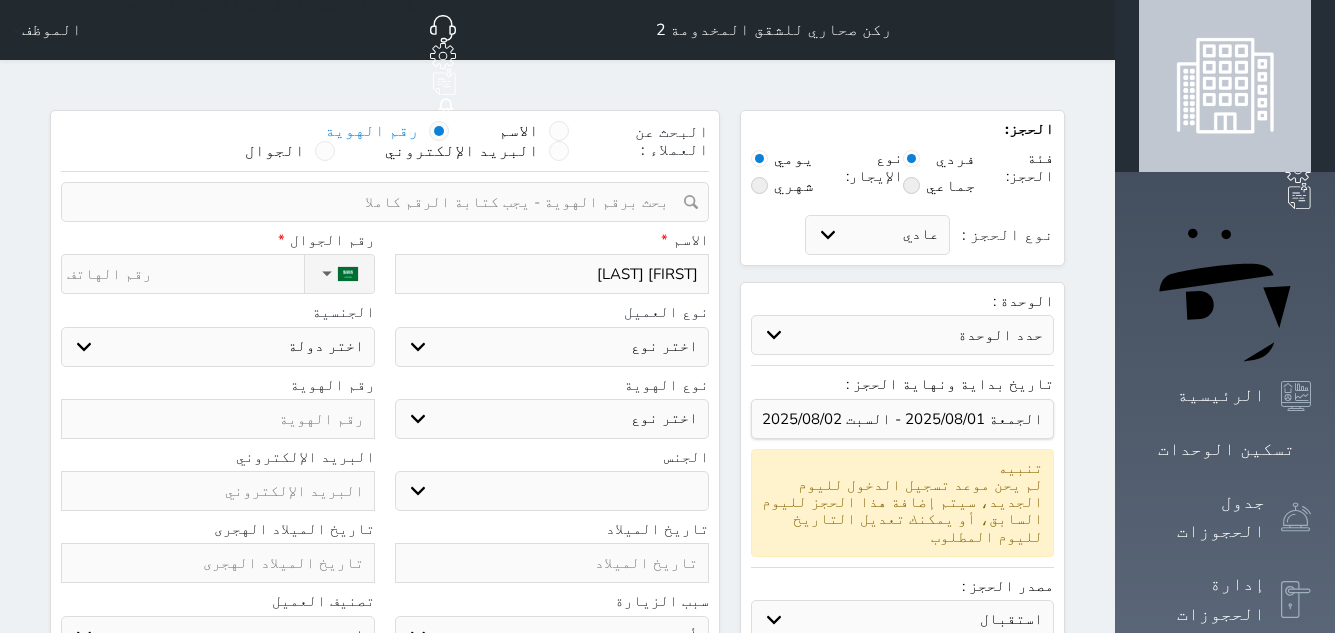 select 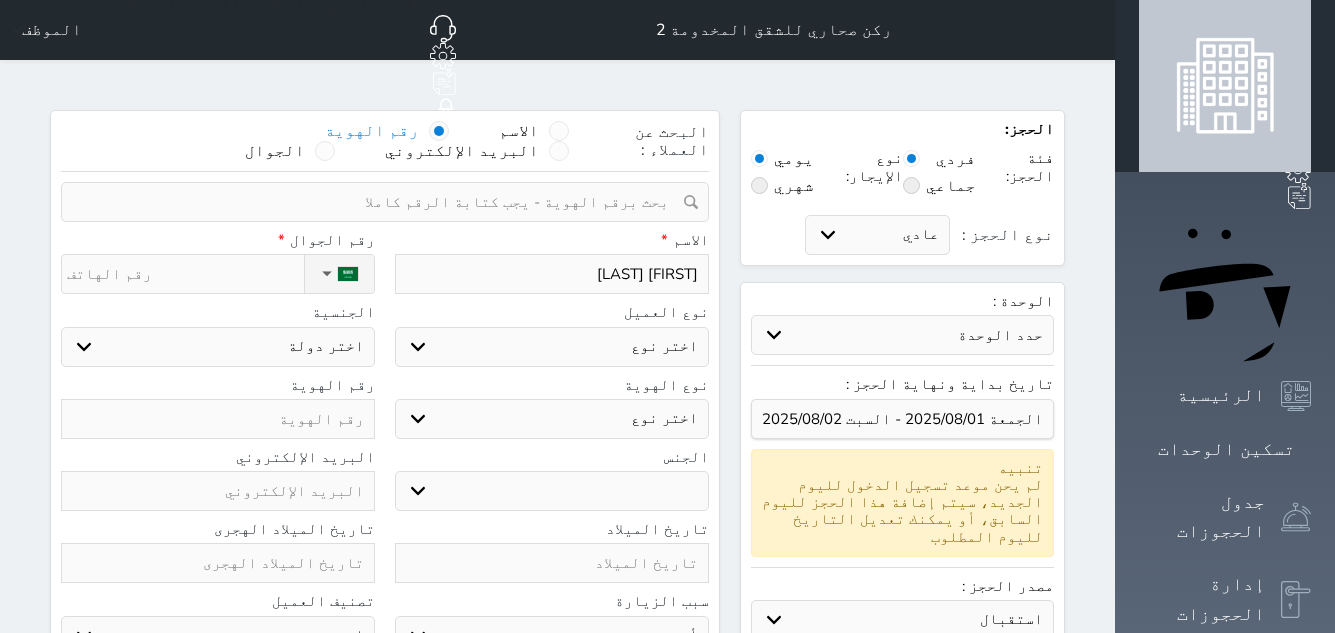 select 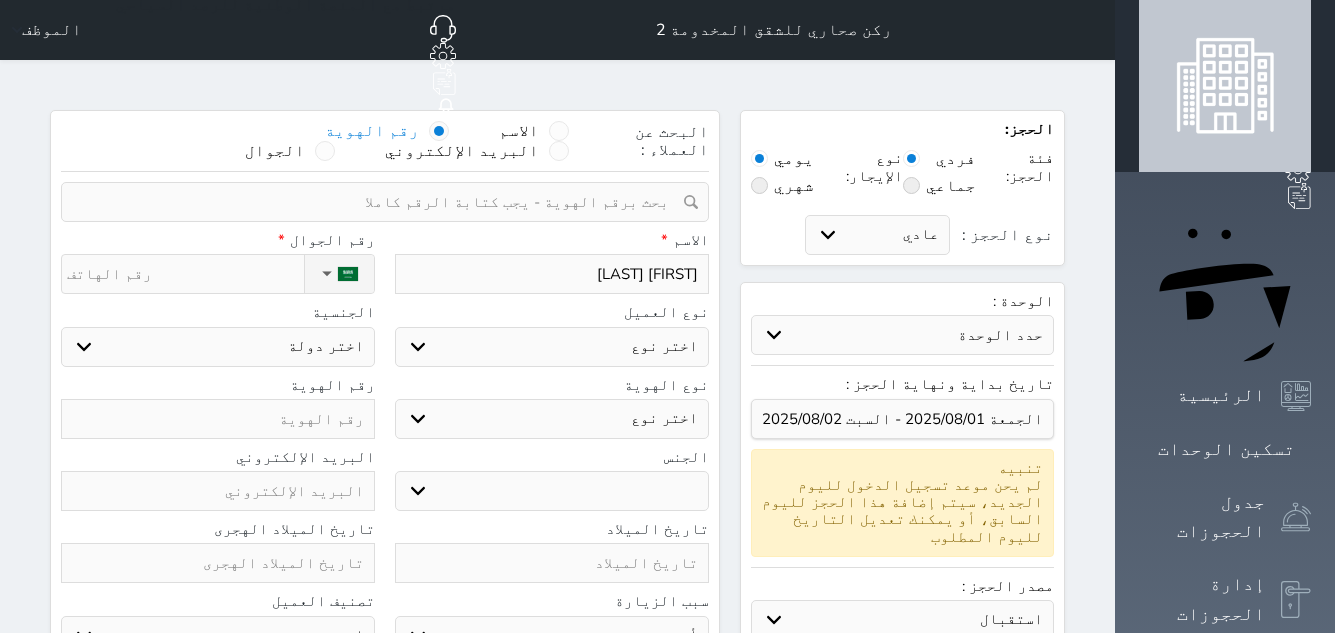 select 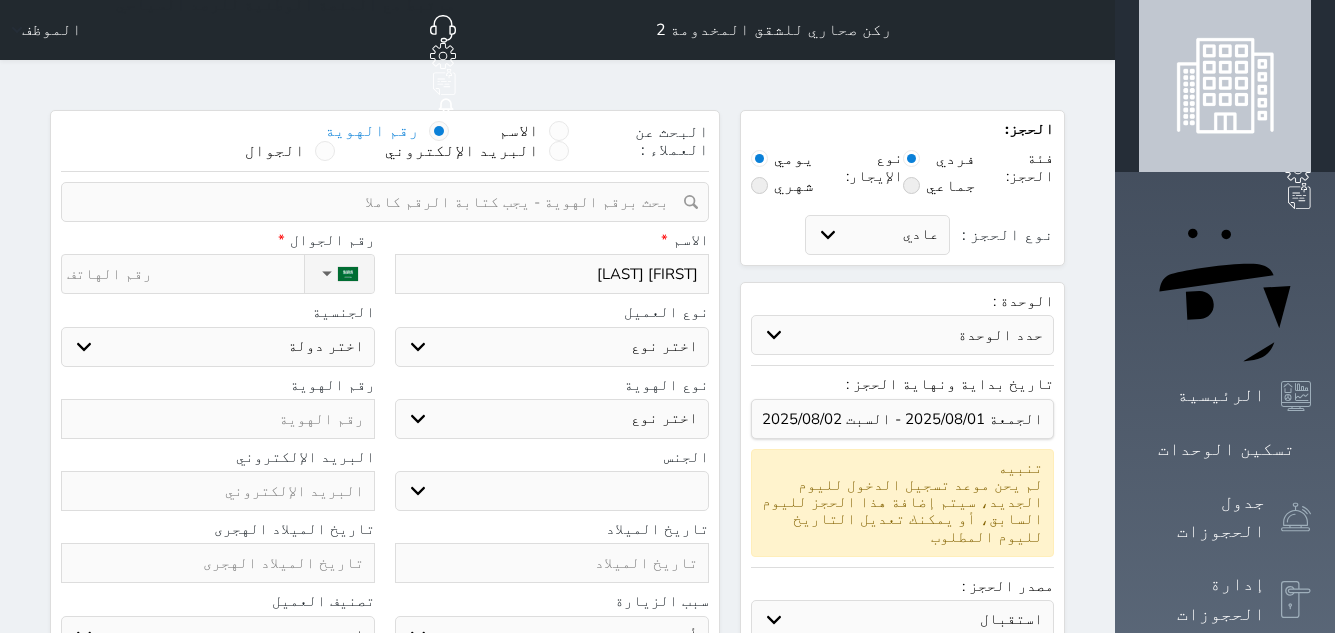 select 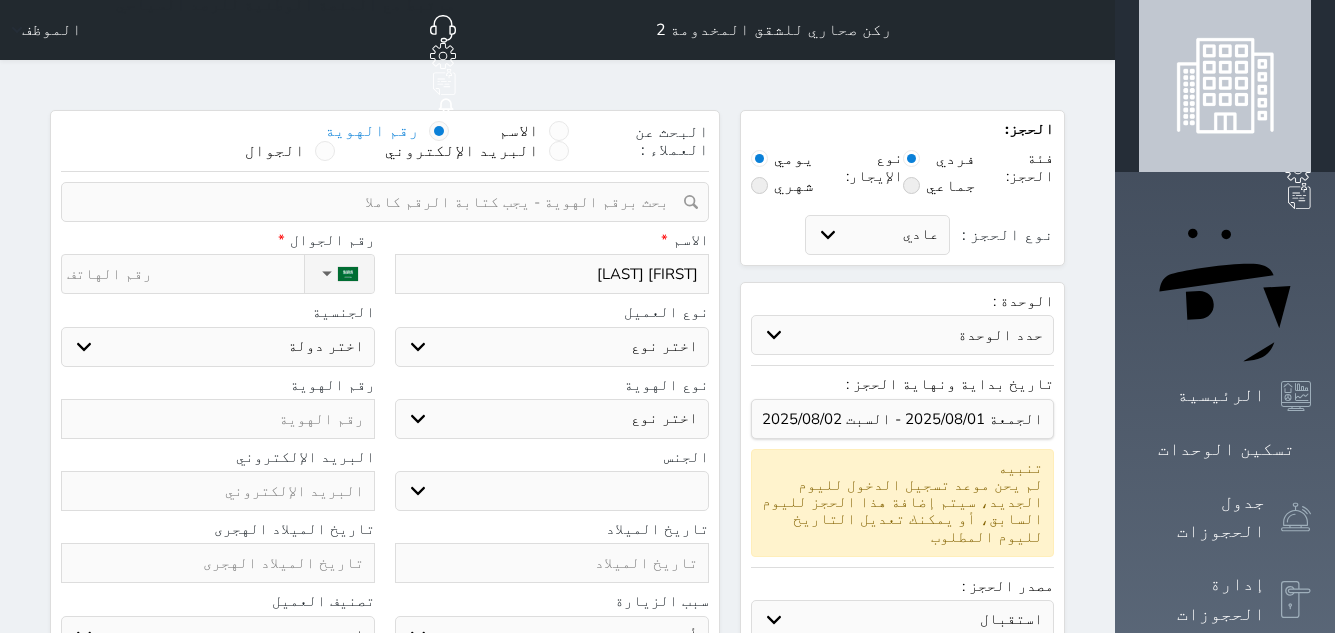 select 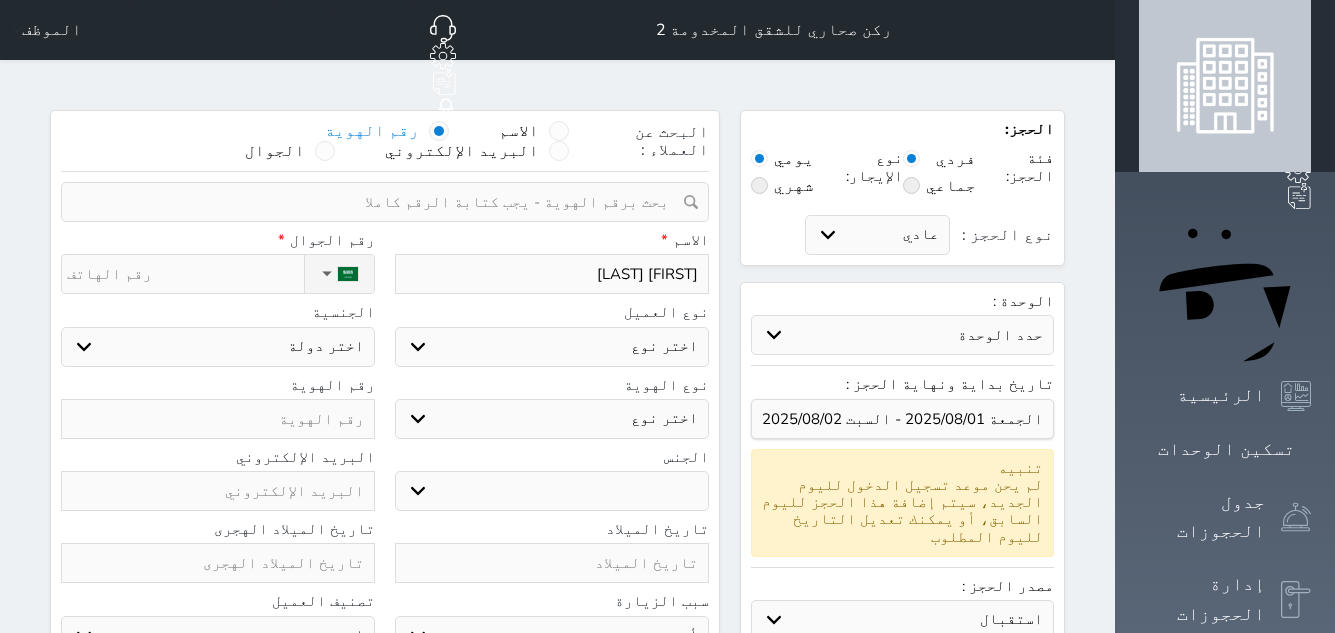 select 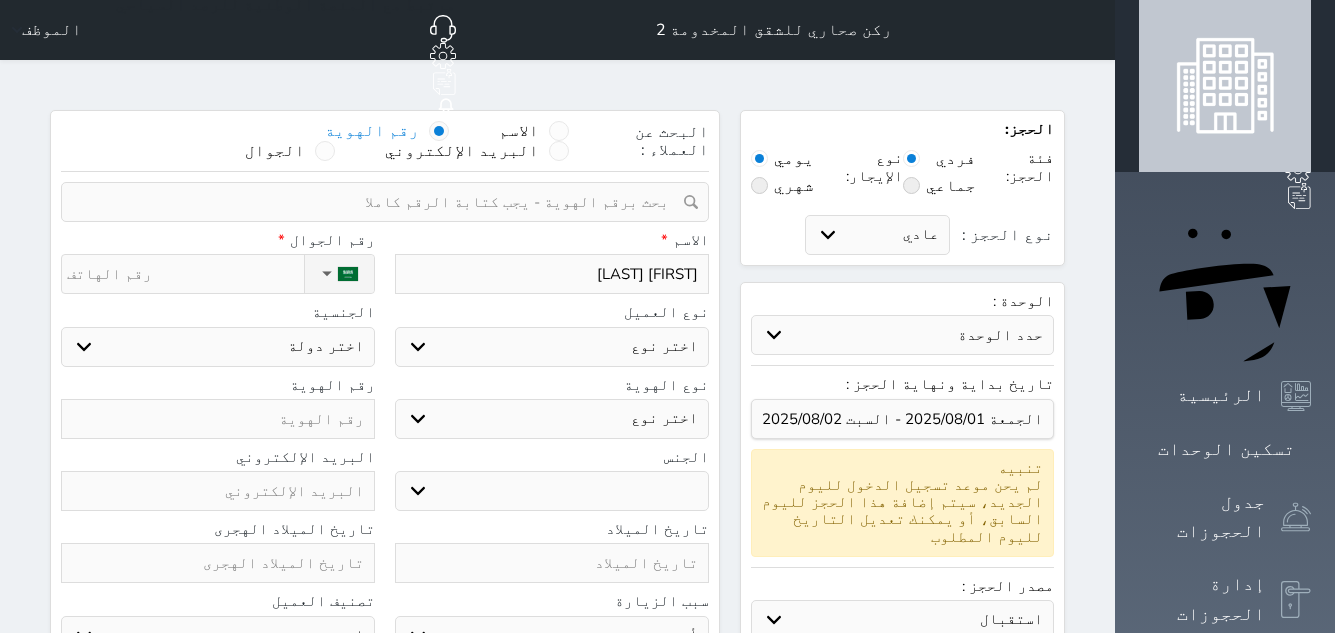 type on "تركي بشير عادي الشرار" 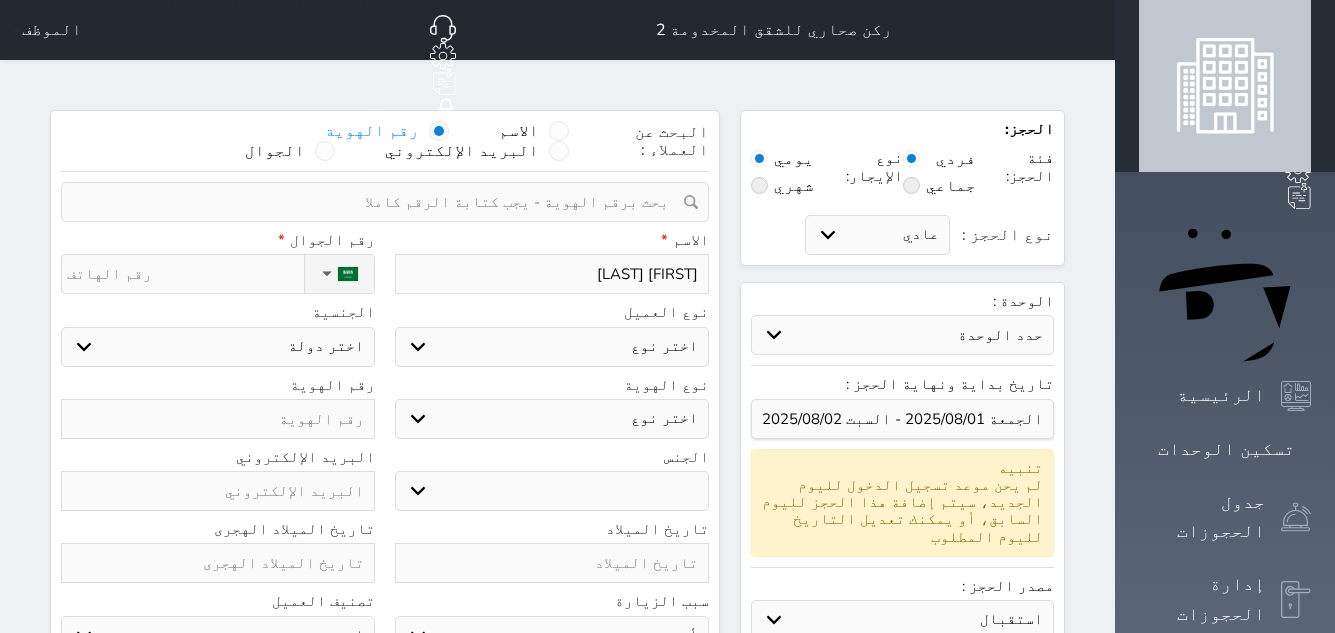 select 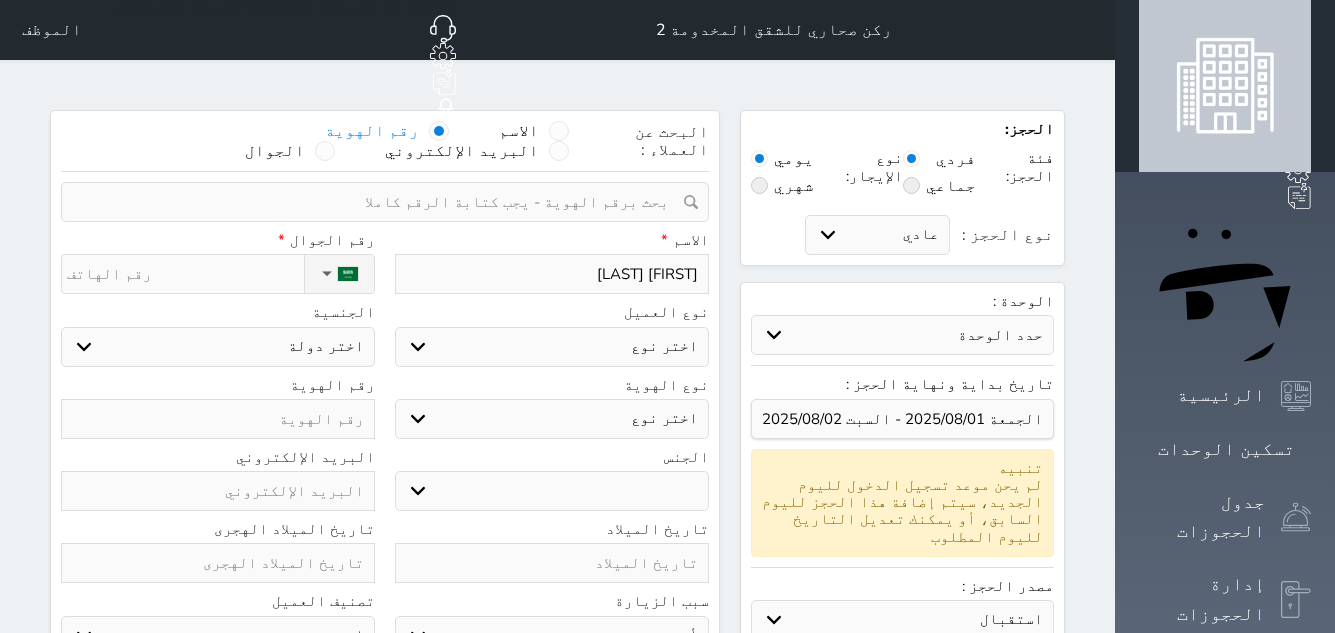 select 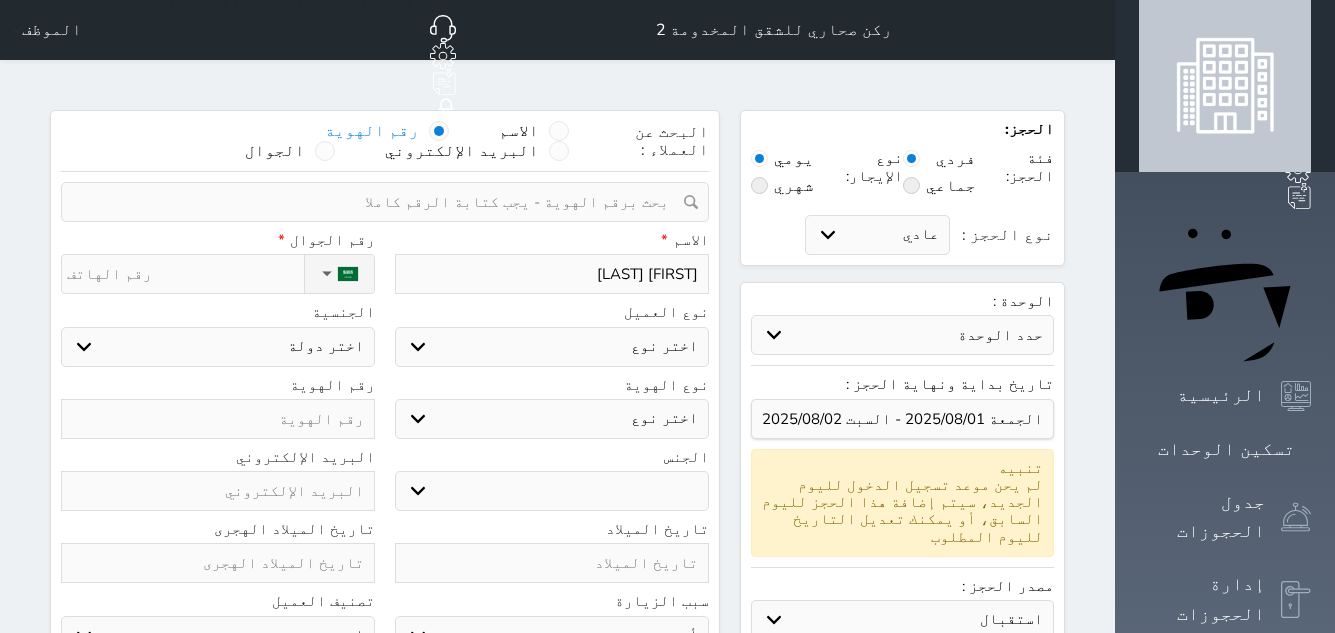 select 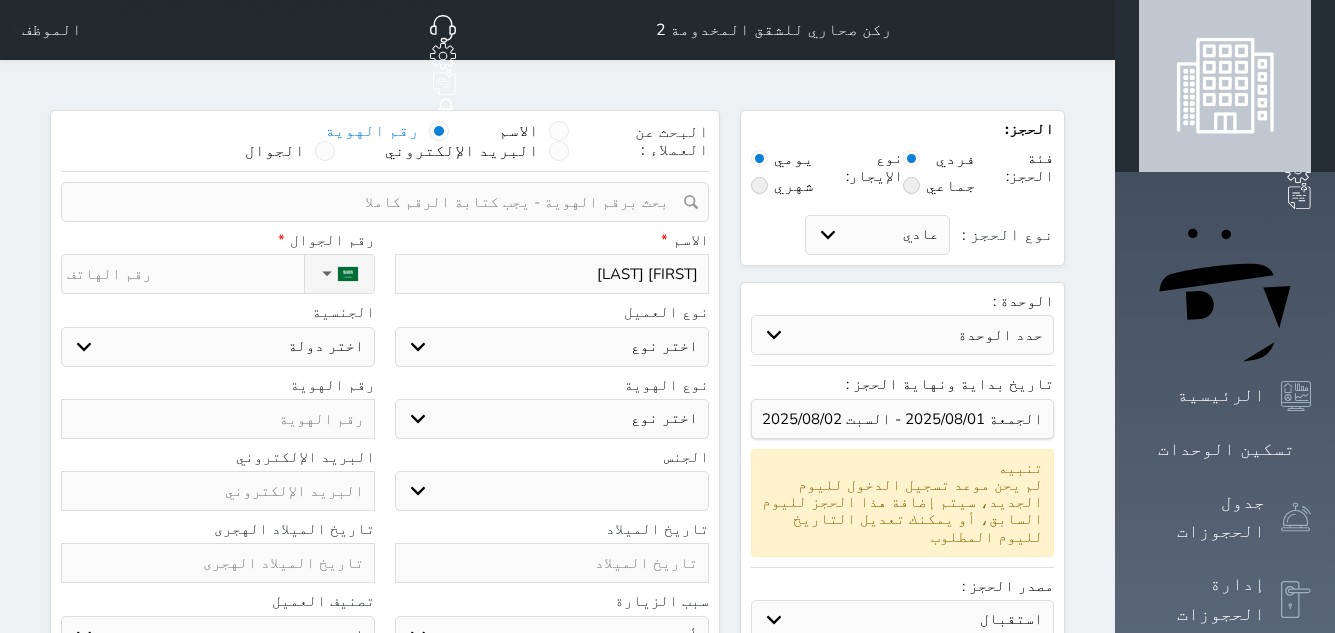 select 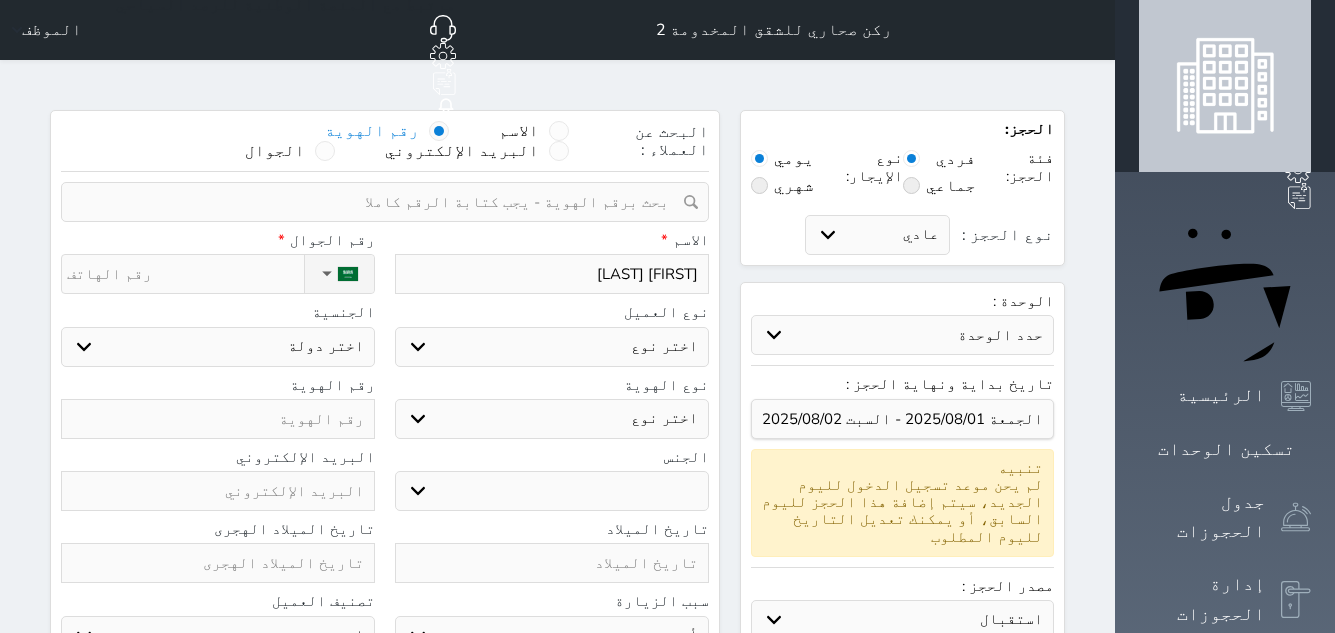 select 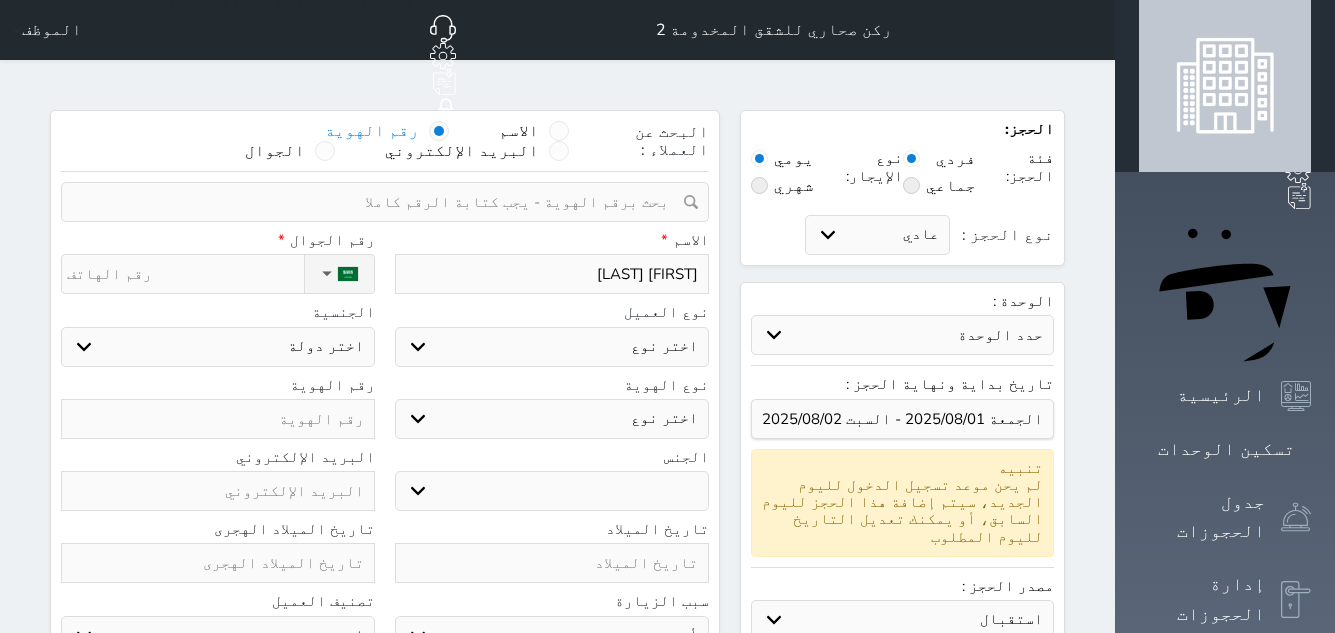 select 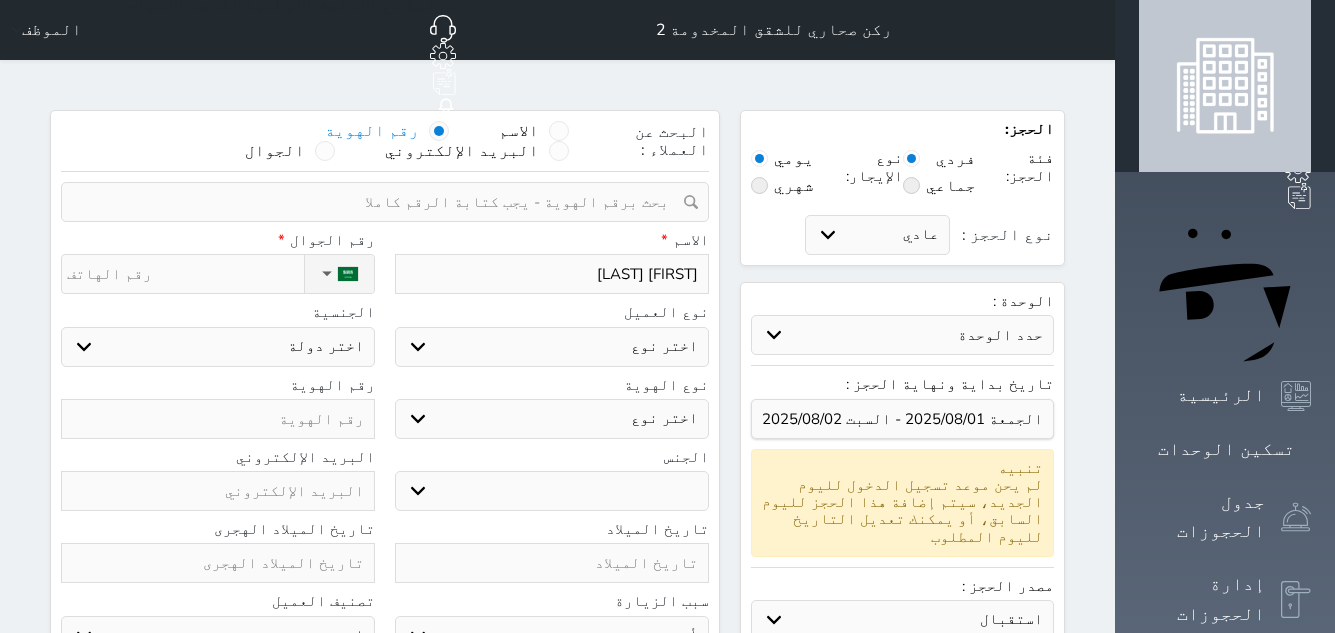 type on "0" 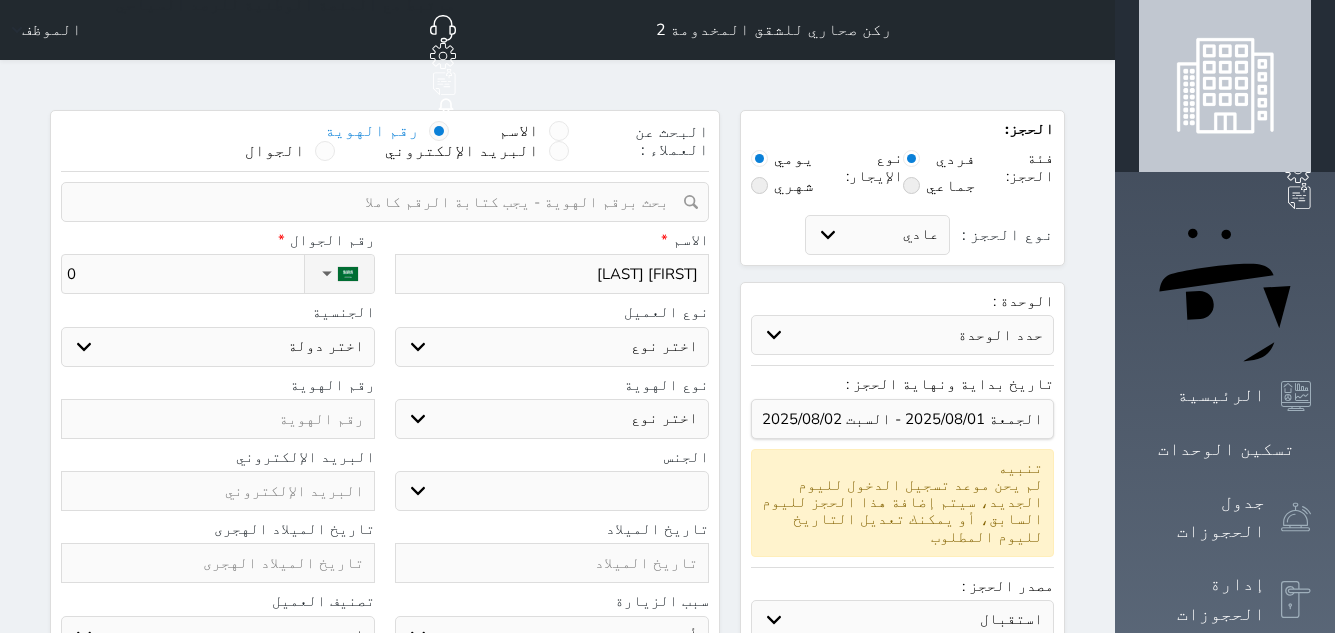 select 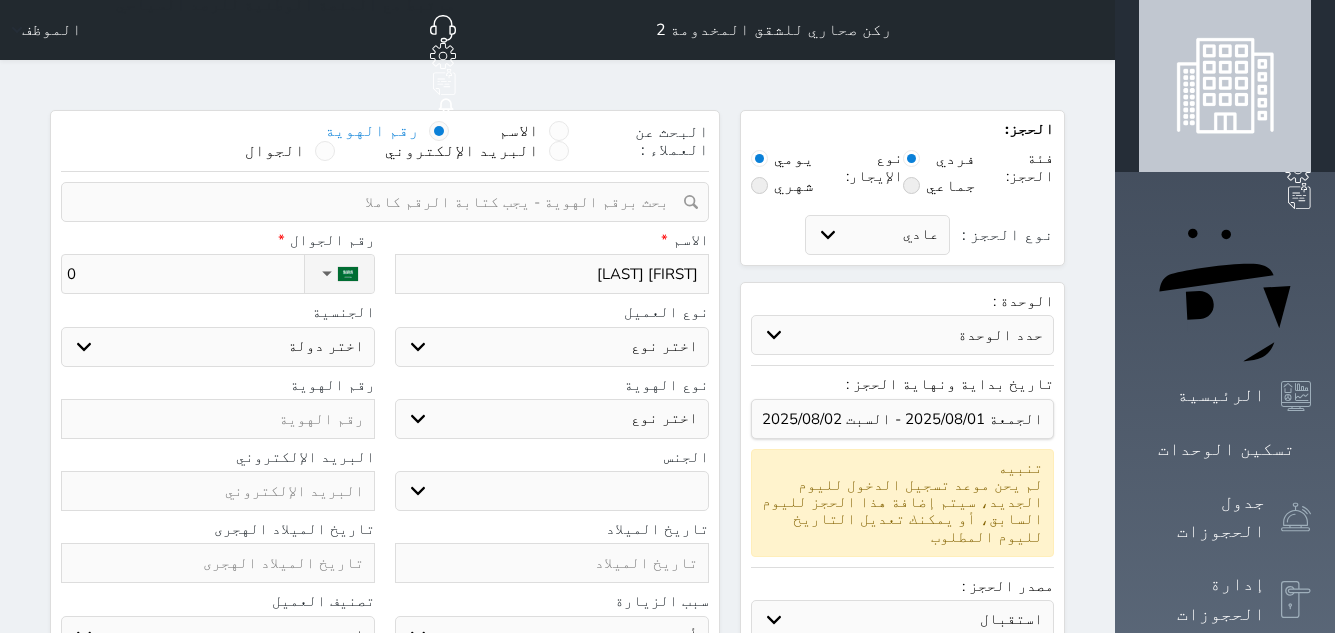 select 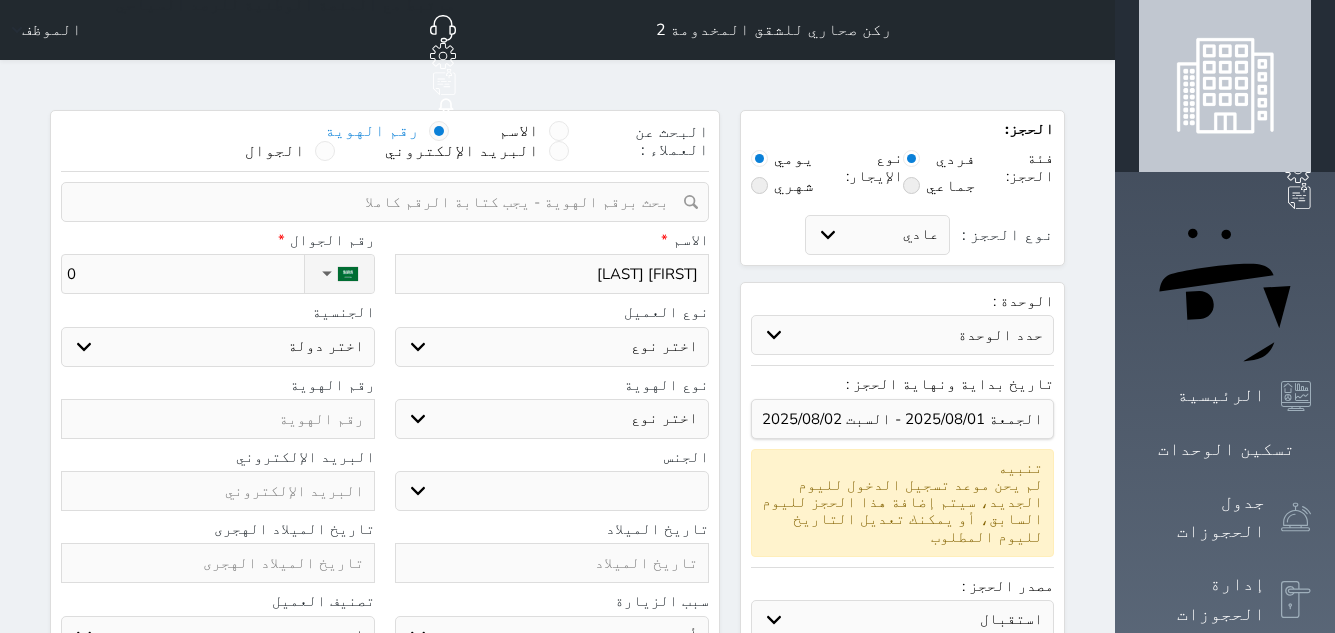 select 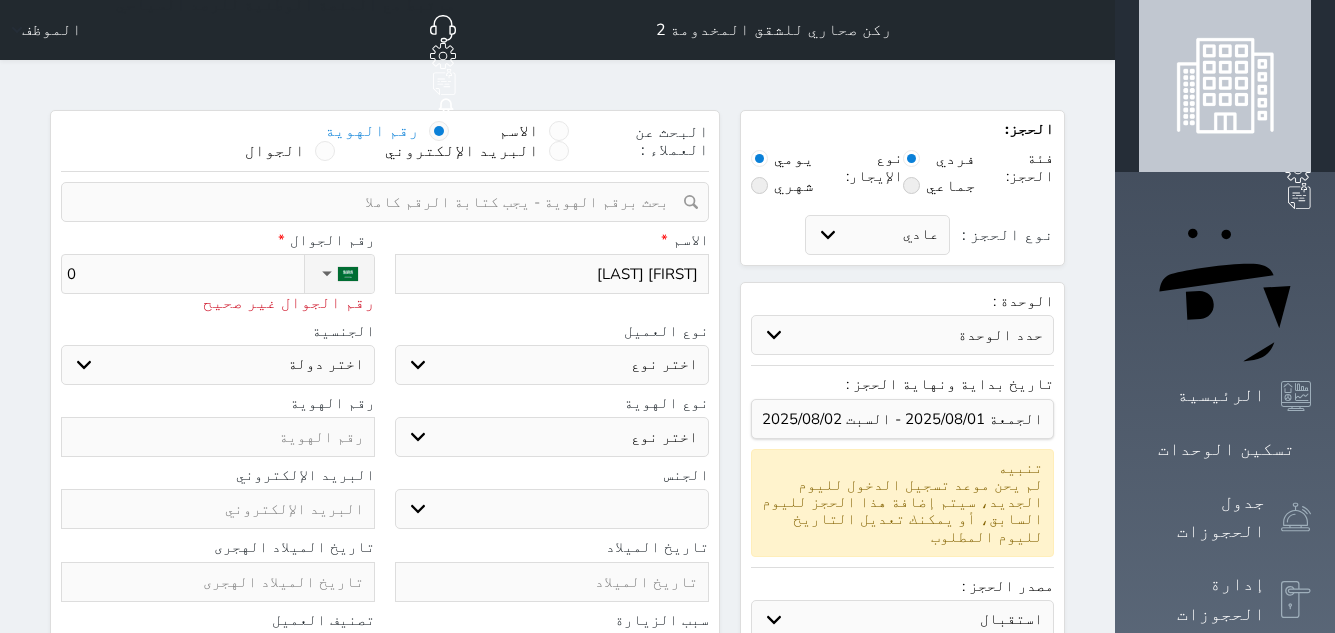 type on "05" 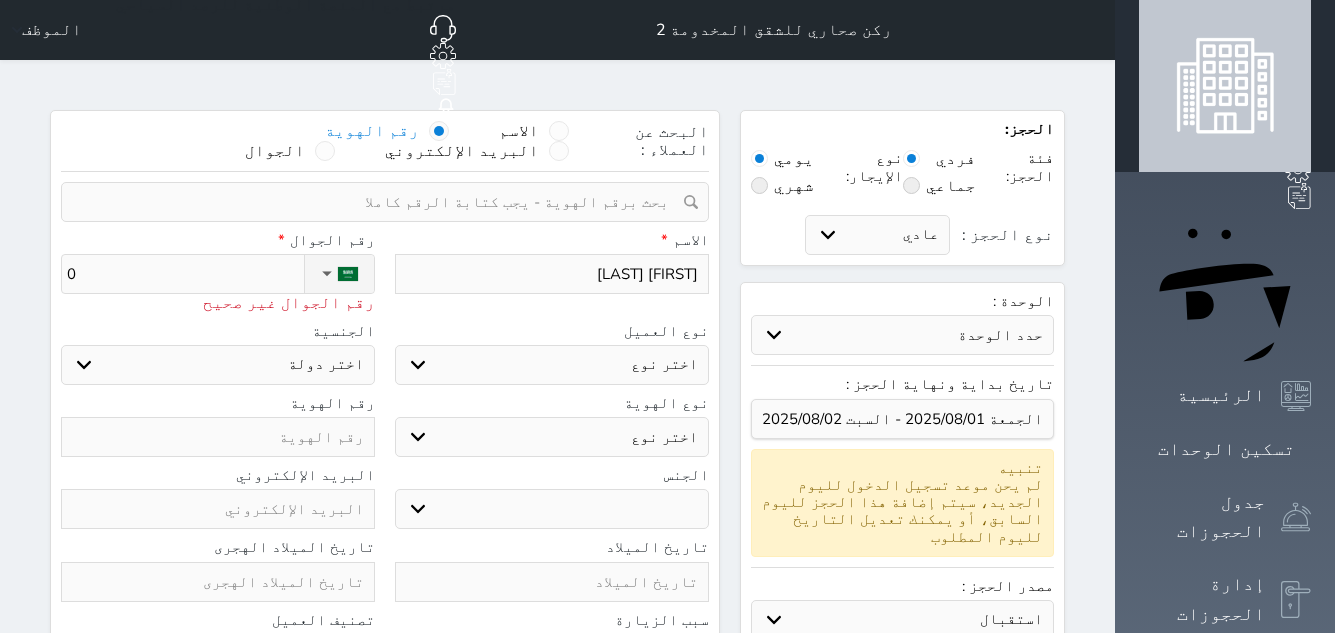 select 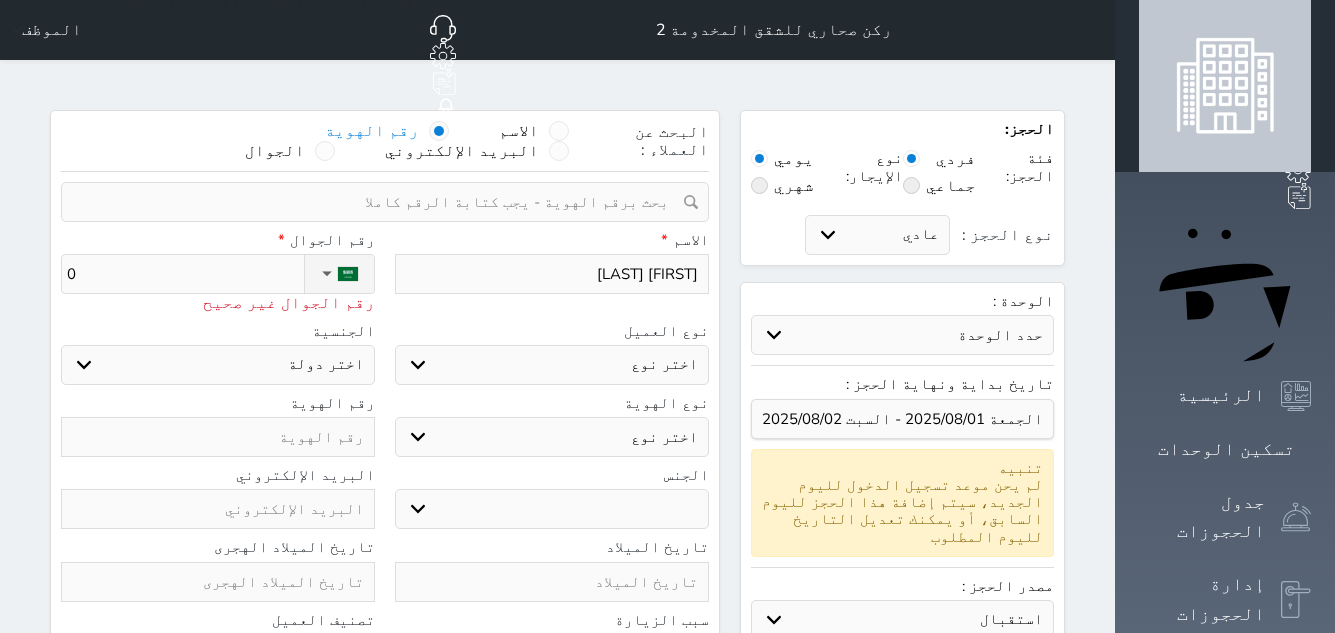 select 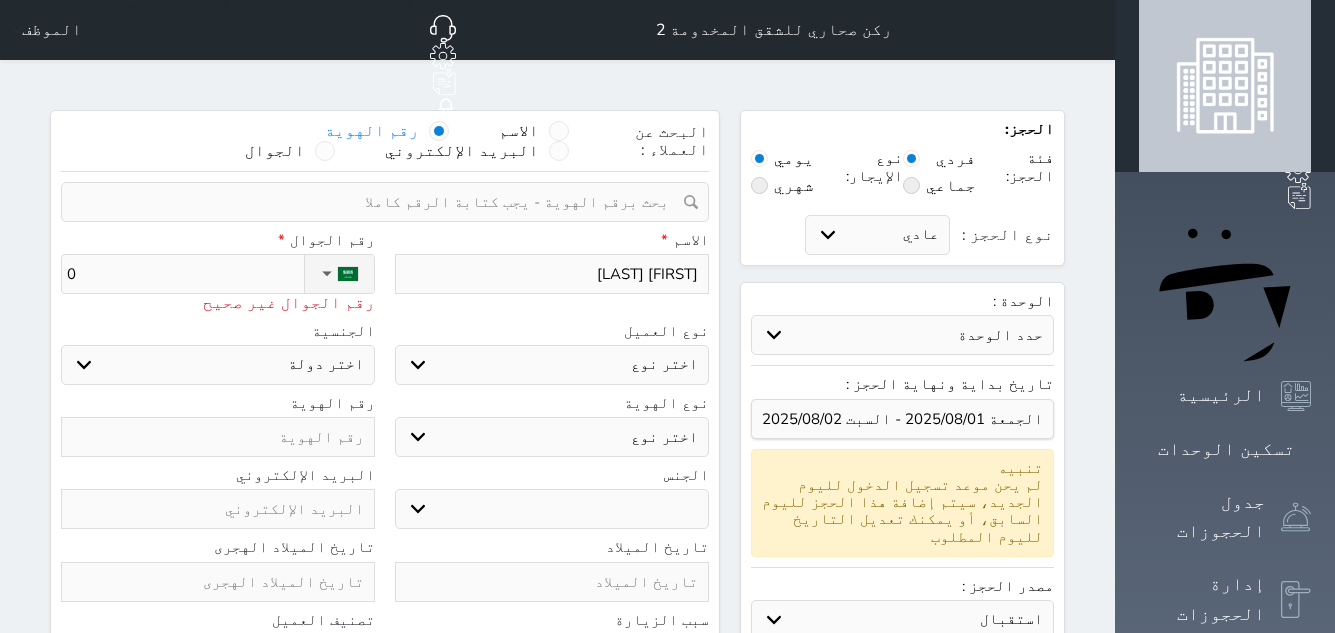 select 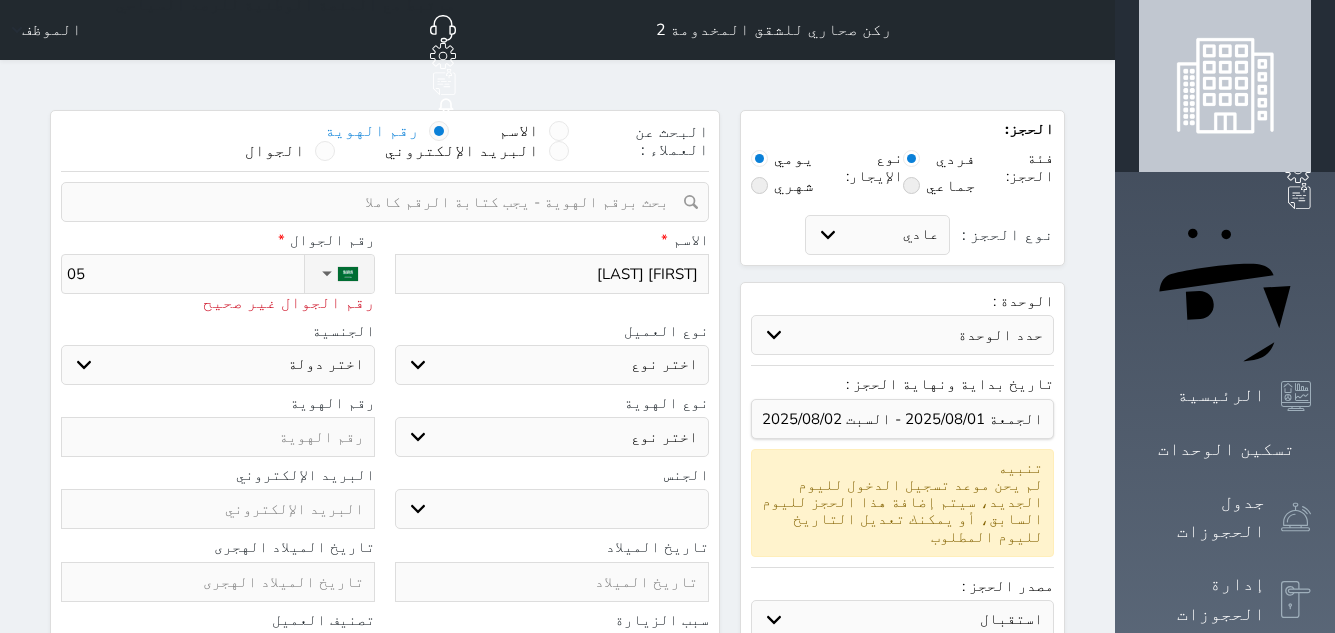 type on "053" 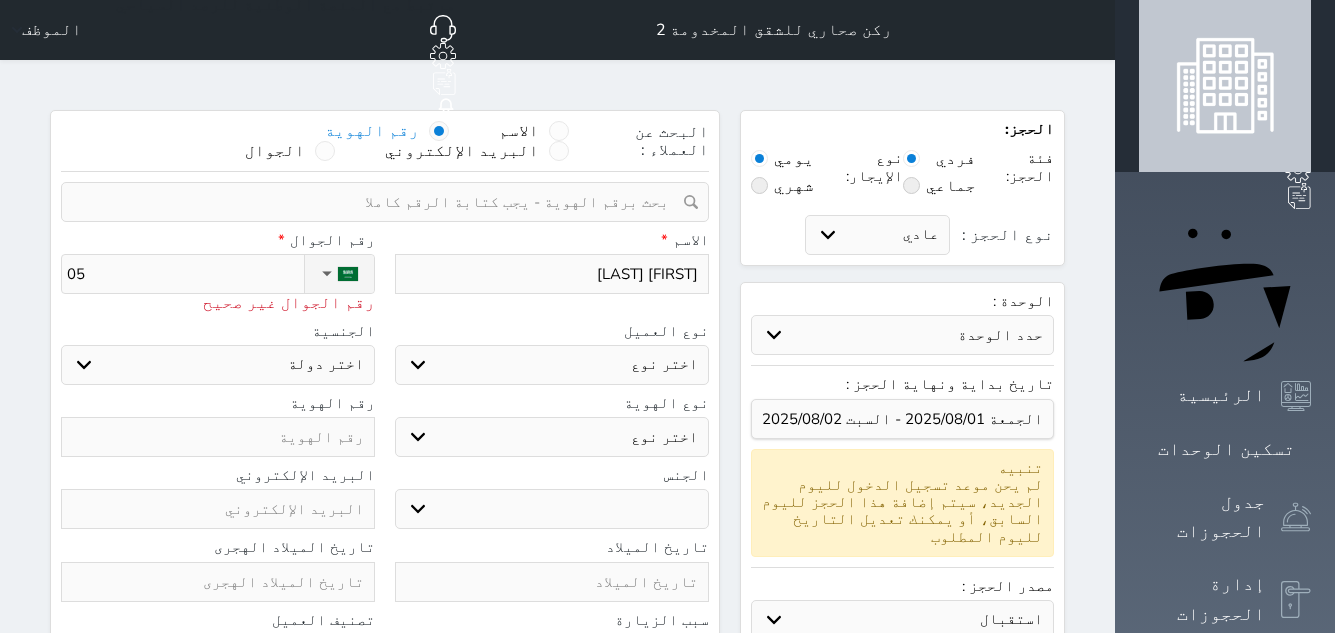 select 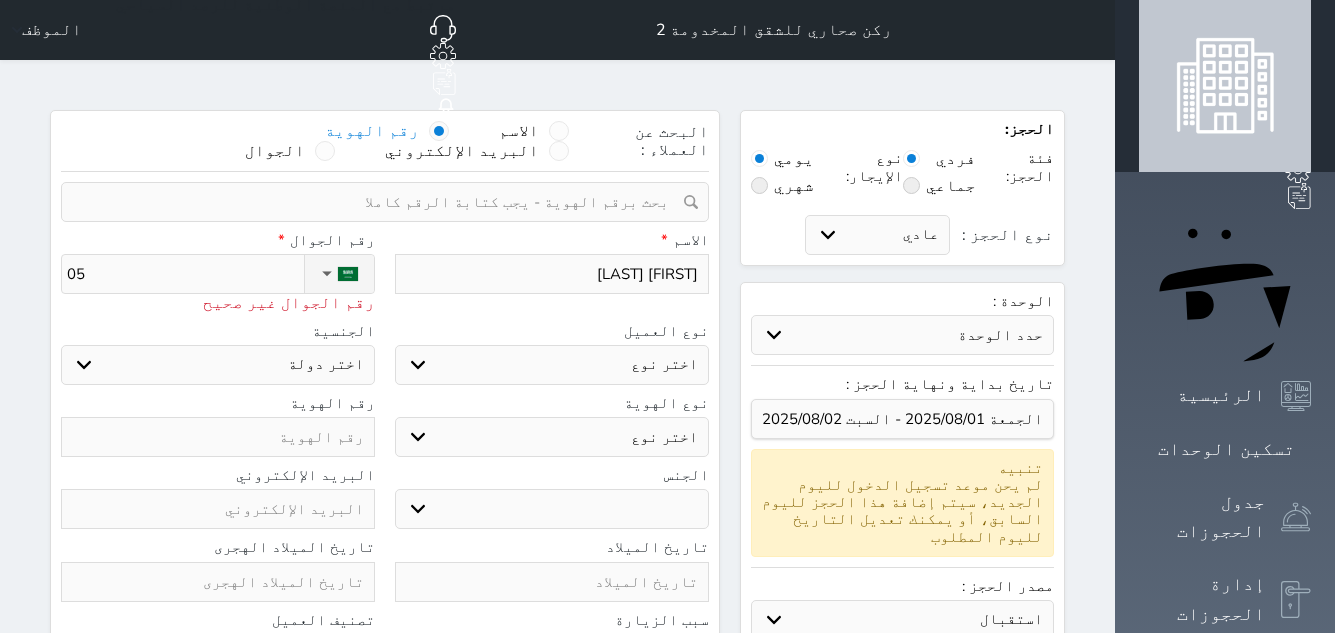 select 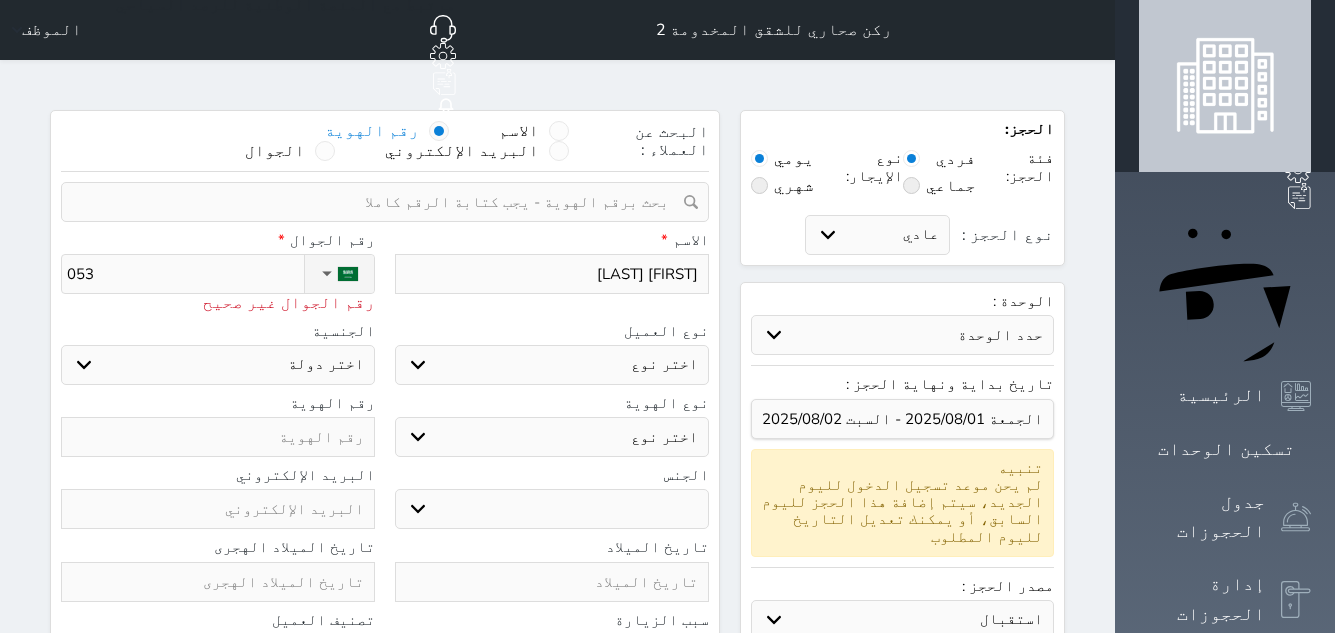 type on "0538" 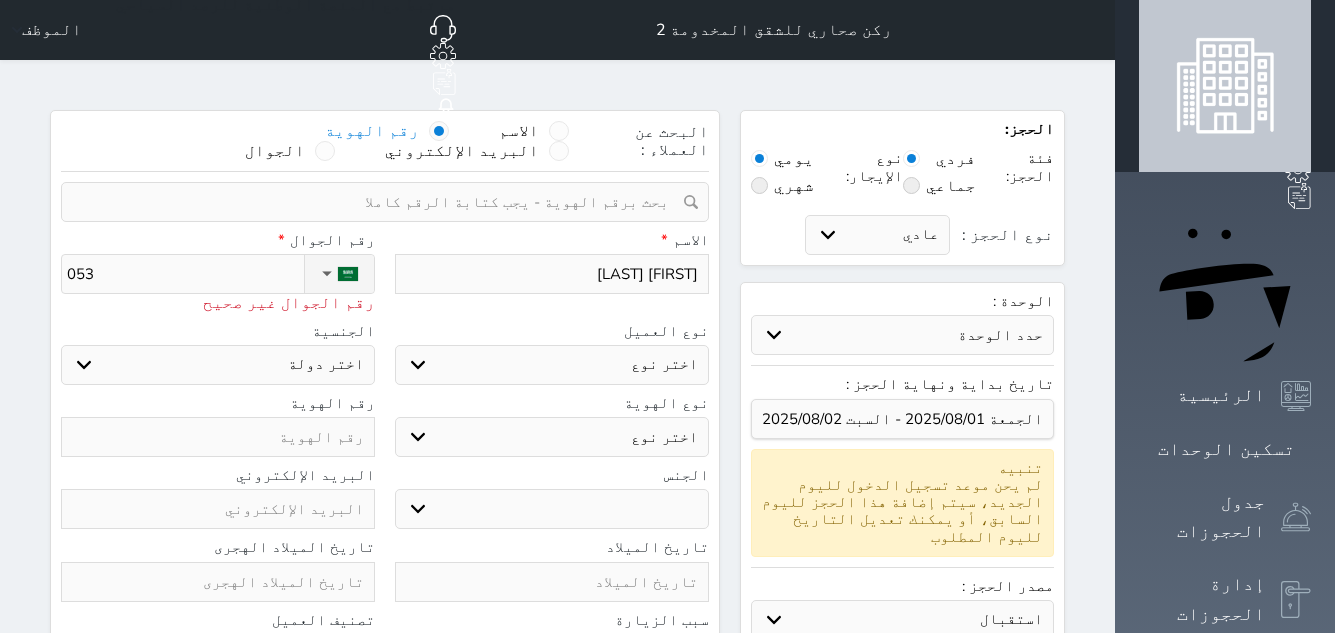 select 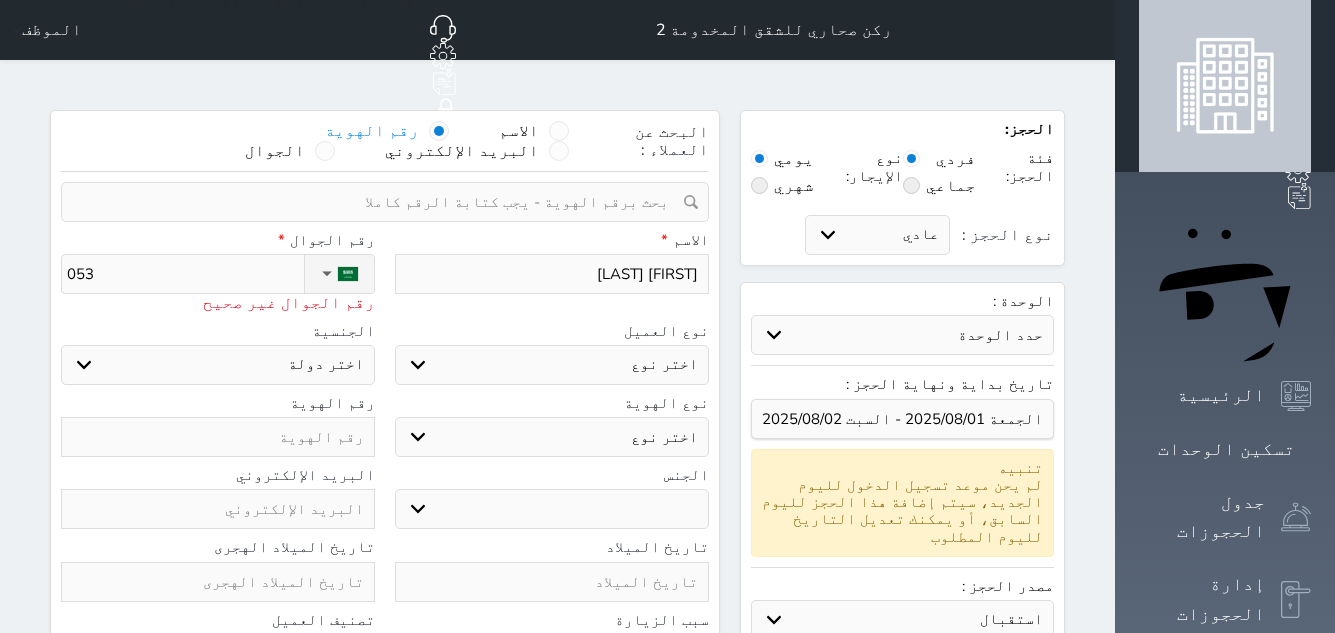 select 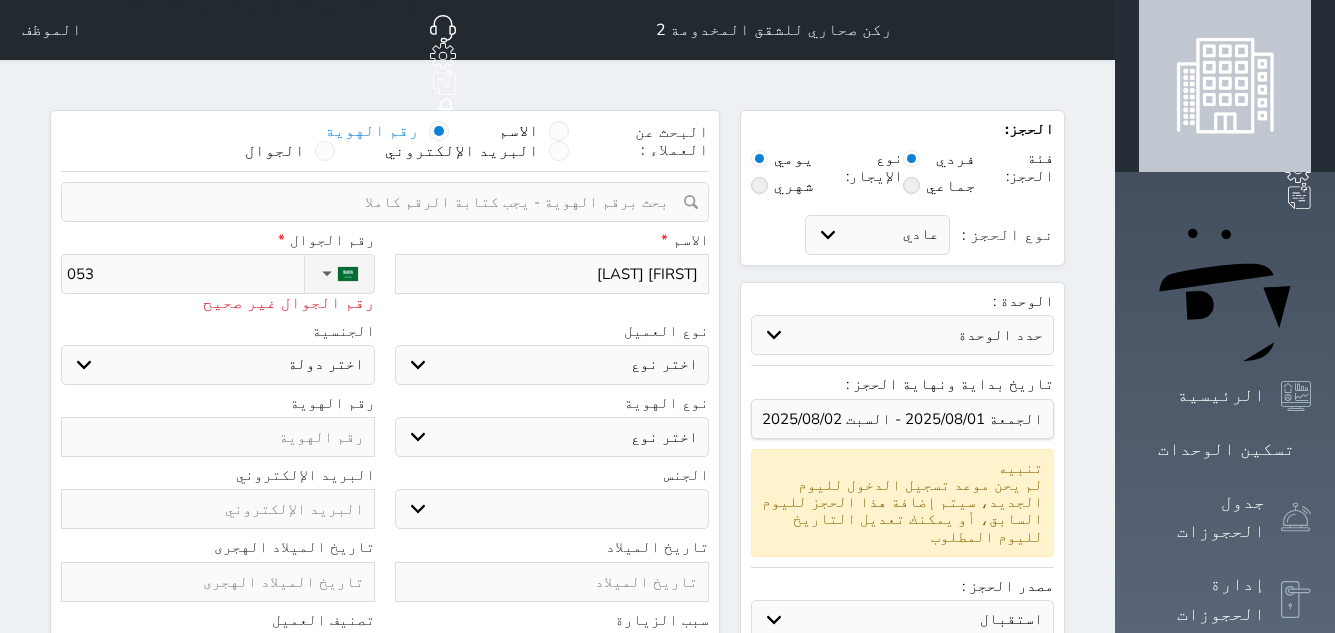 select 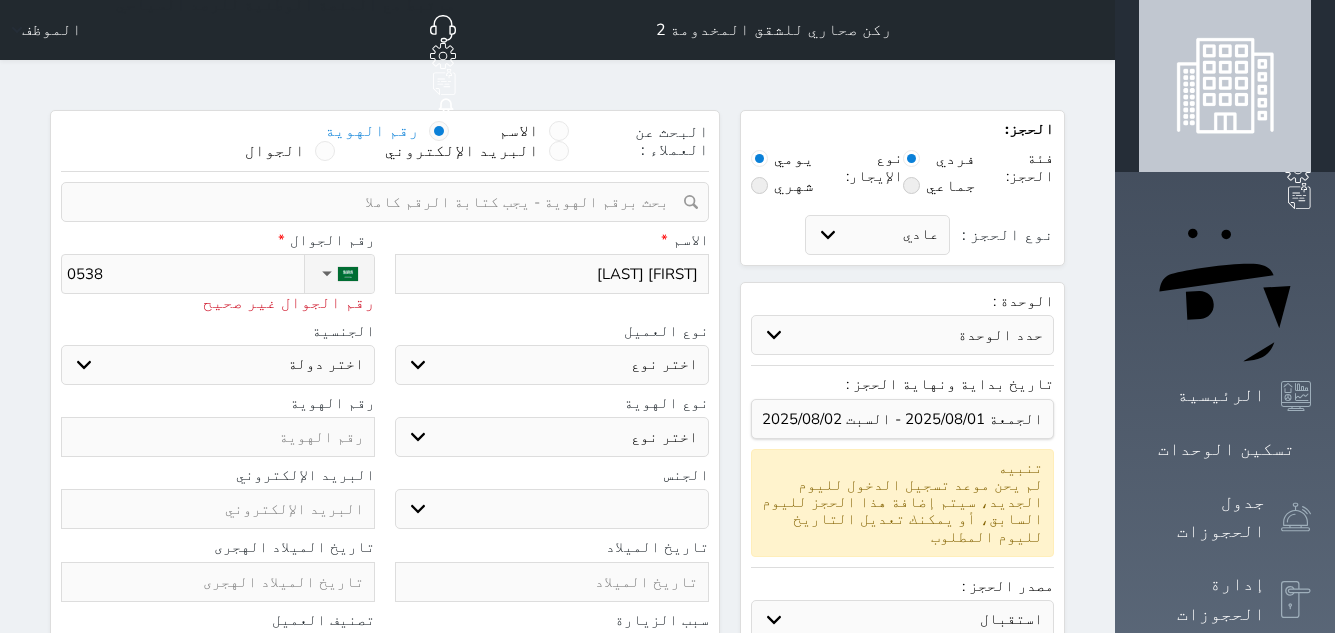 type on "05387" 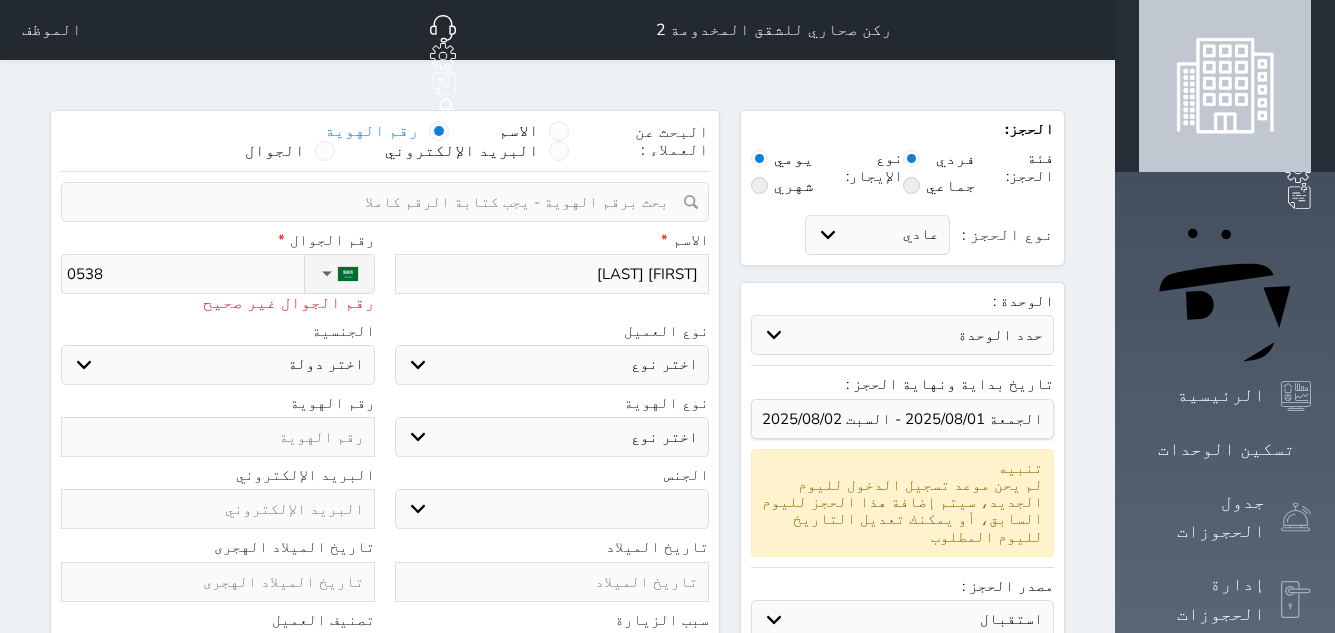 select 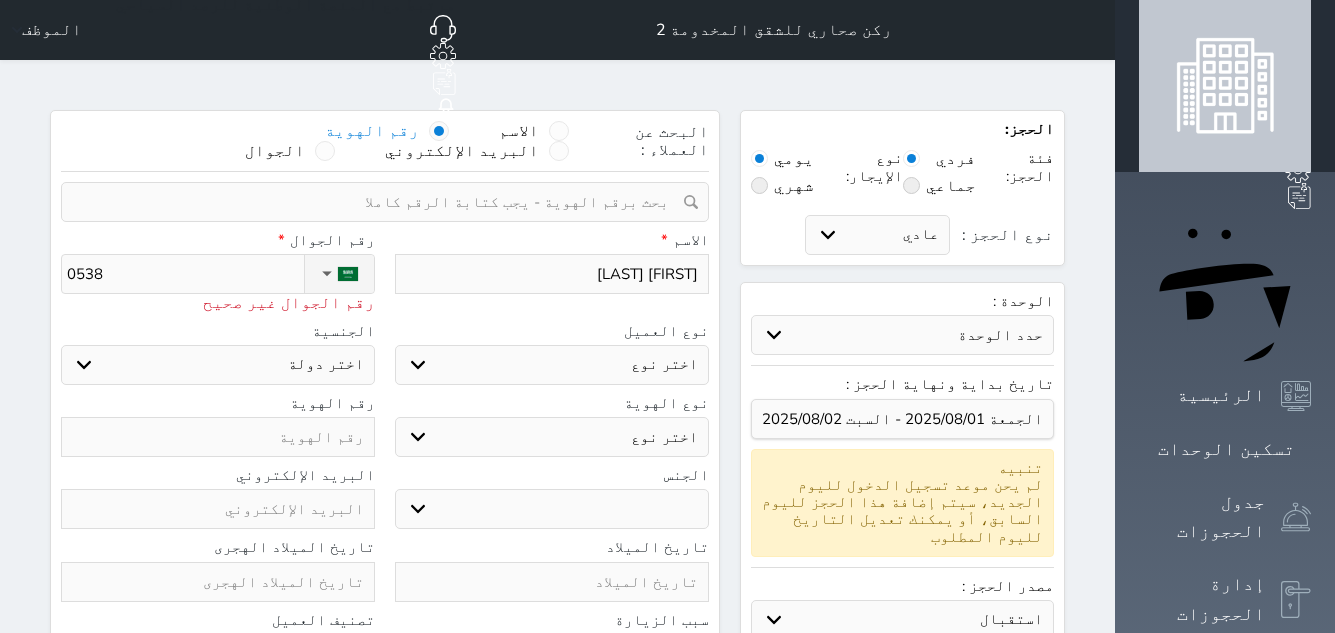 select 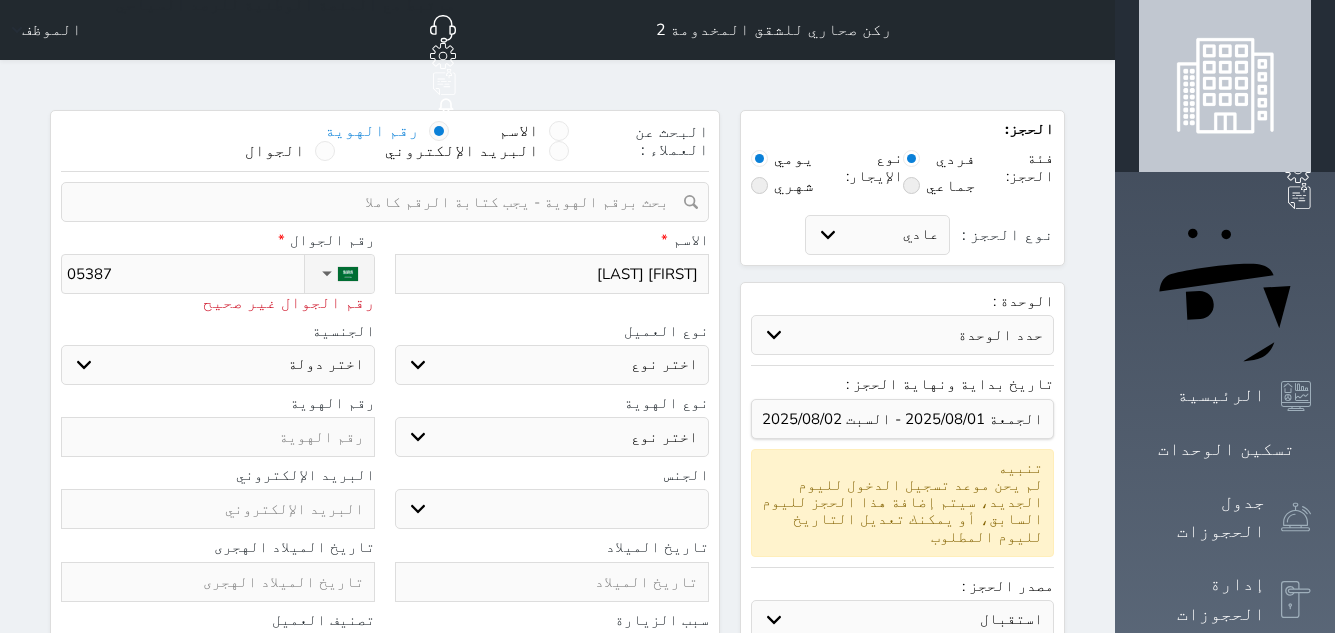 select 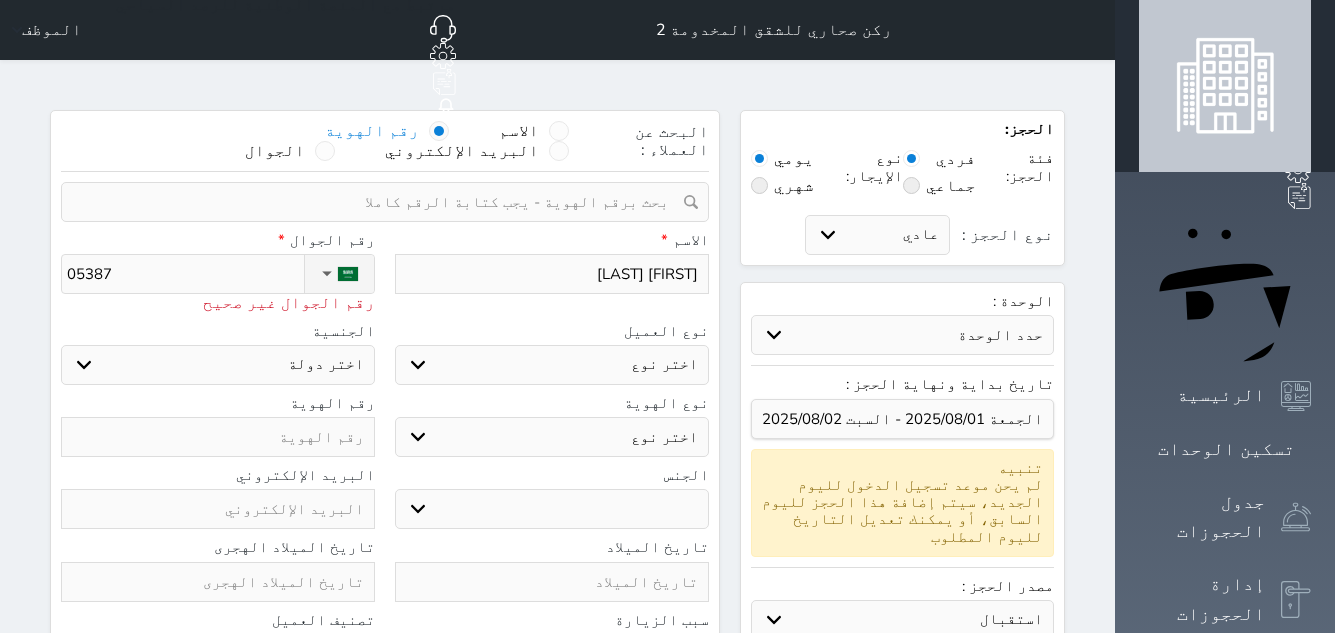 select 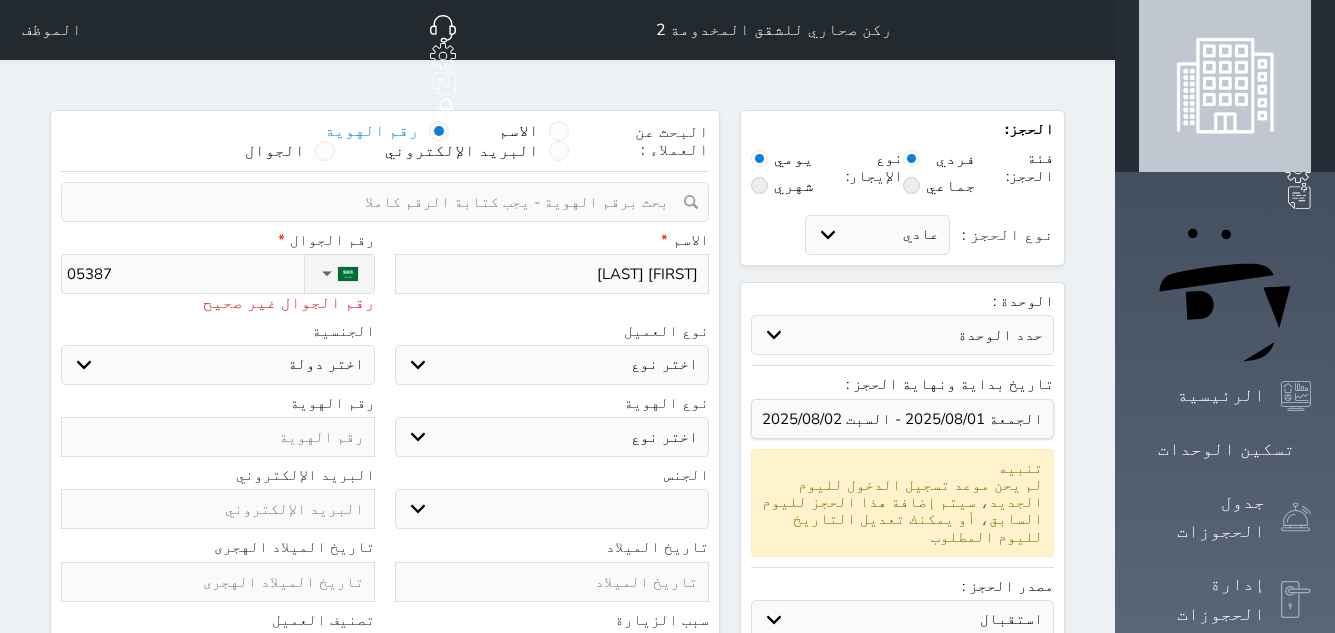 select 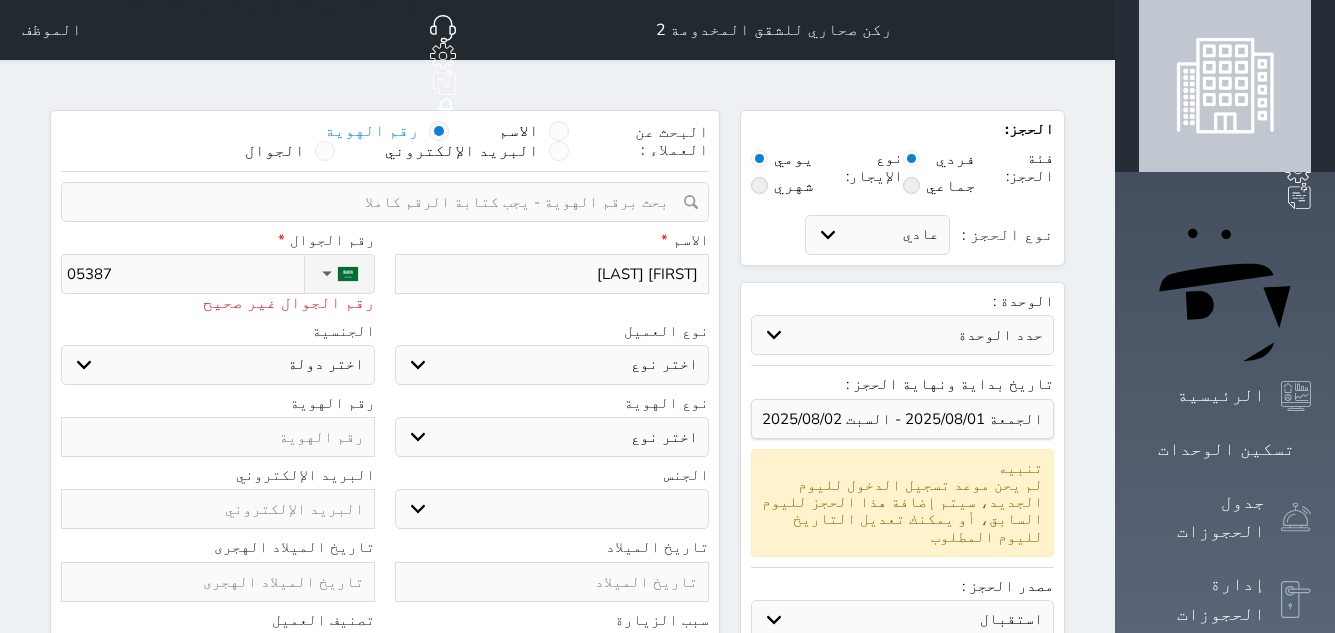 select 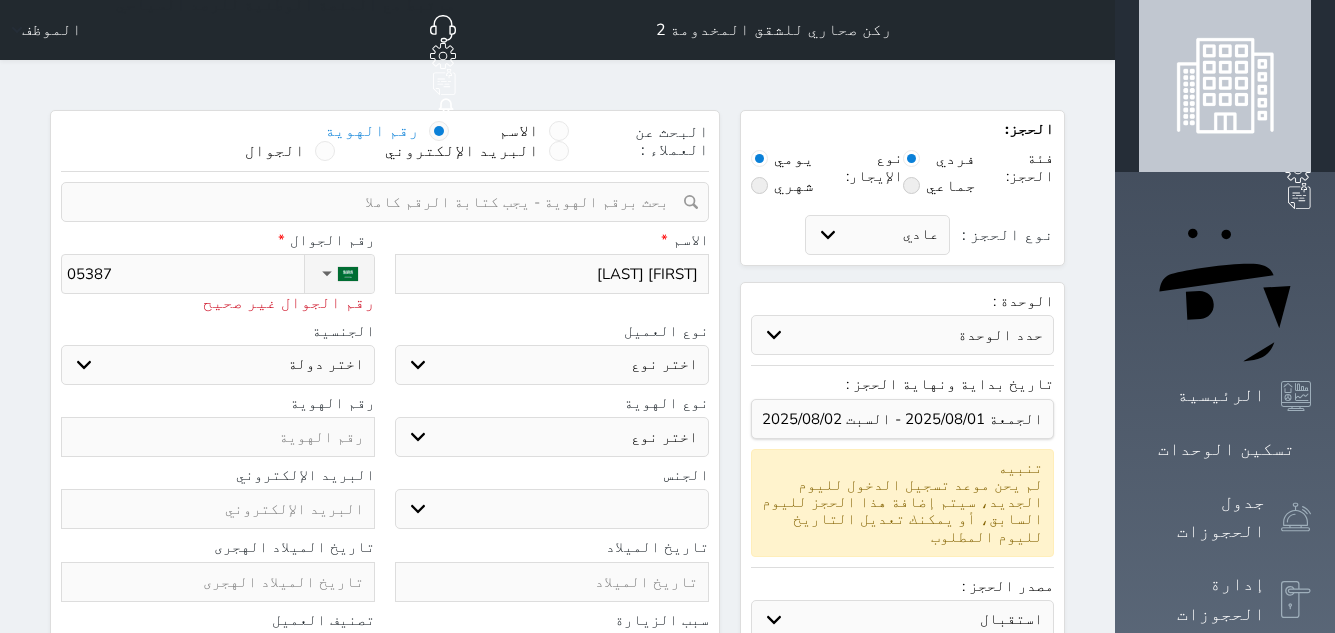select 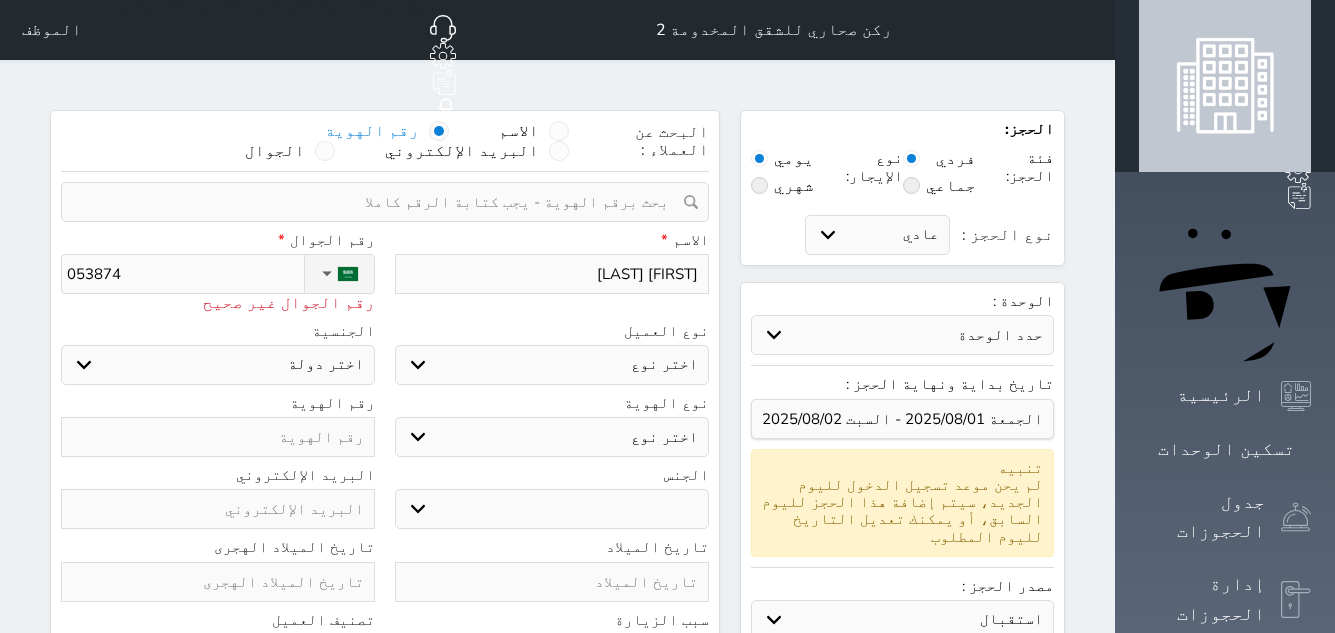 type on "0538742" 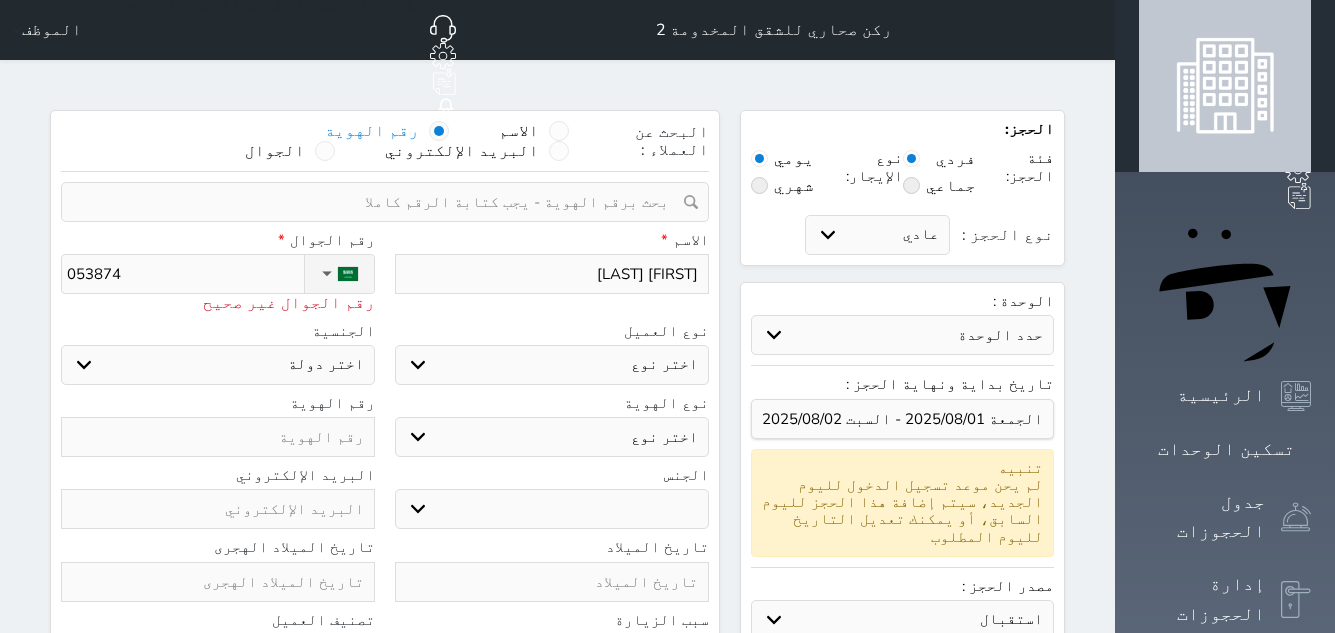 type 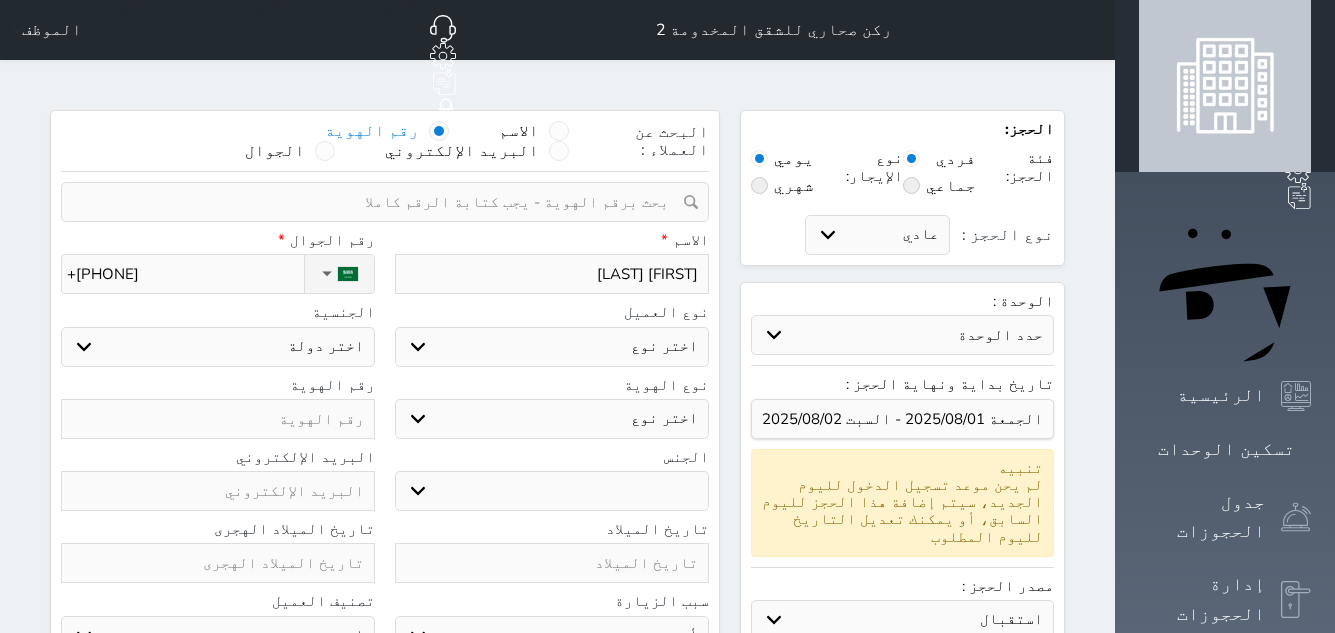 click at bounding box center [218, 419] 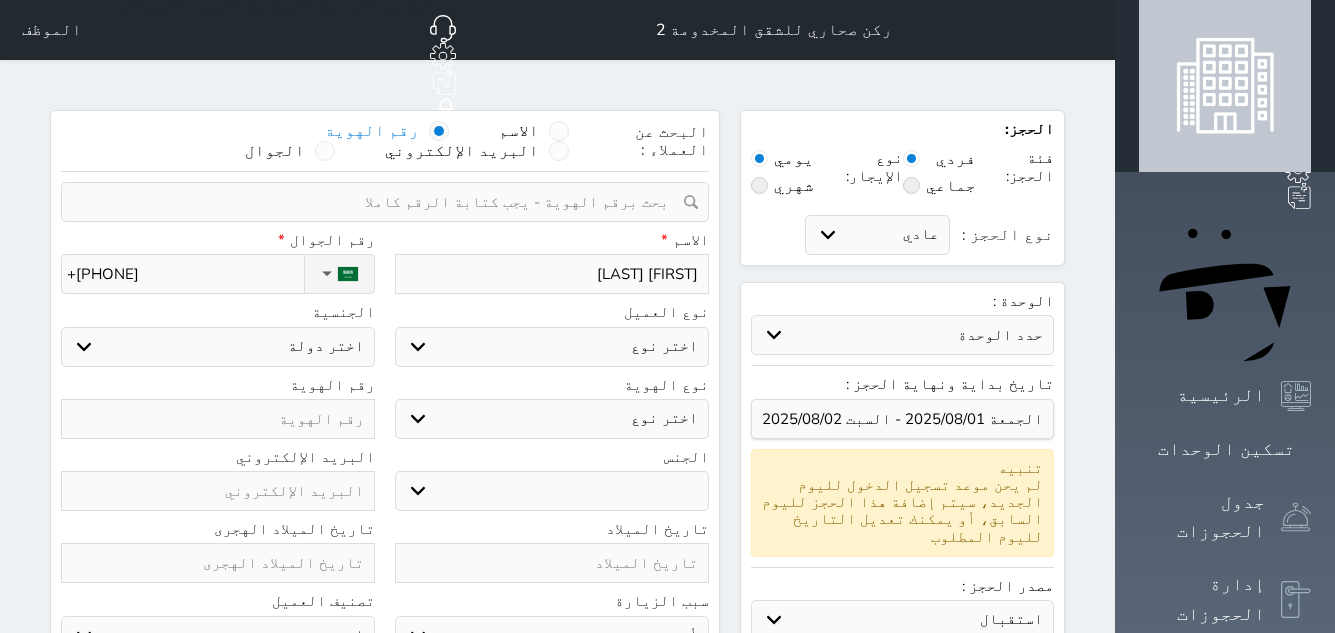 paste on "1106507856" 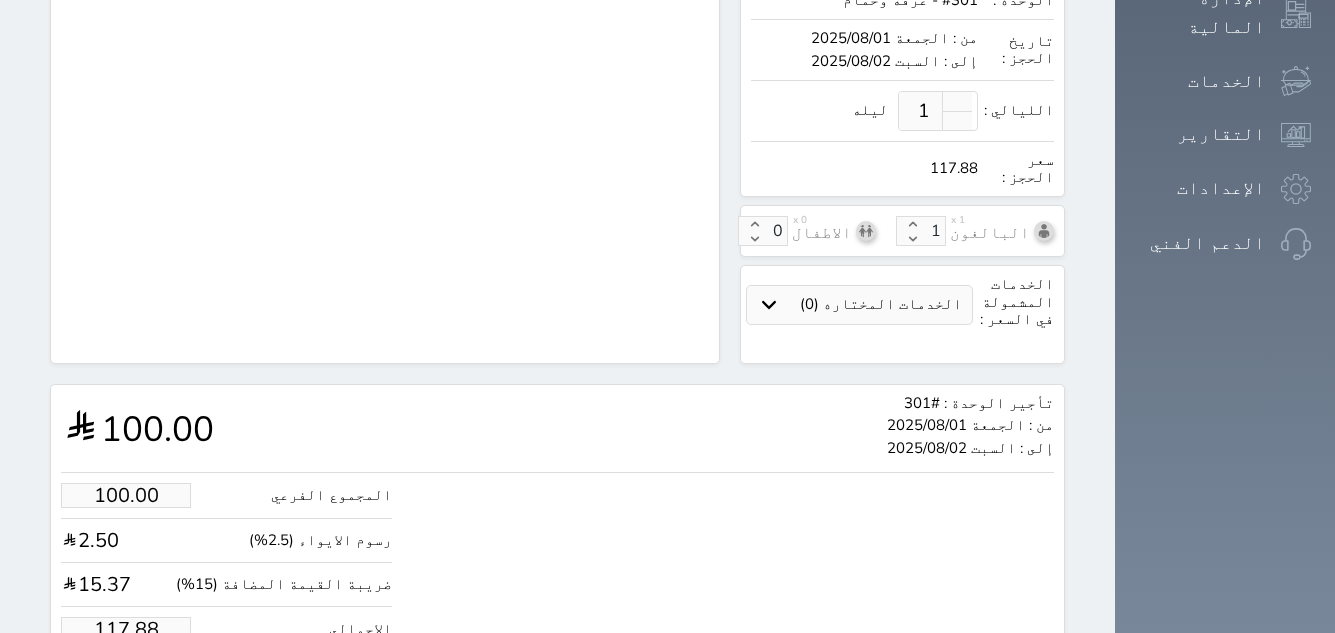 scroll, scrollTop: 678, scrollLeft: 0, axis: vertical 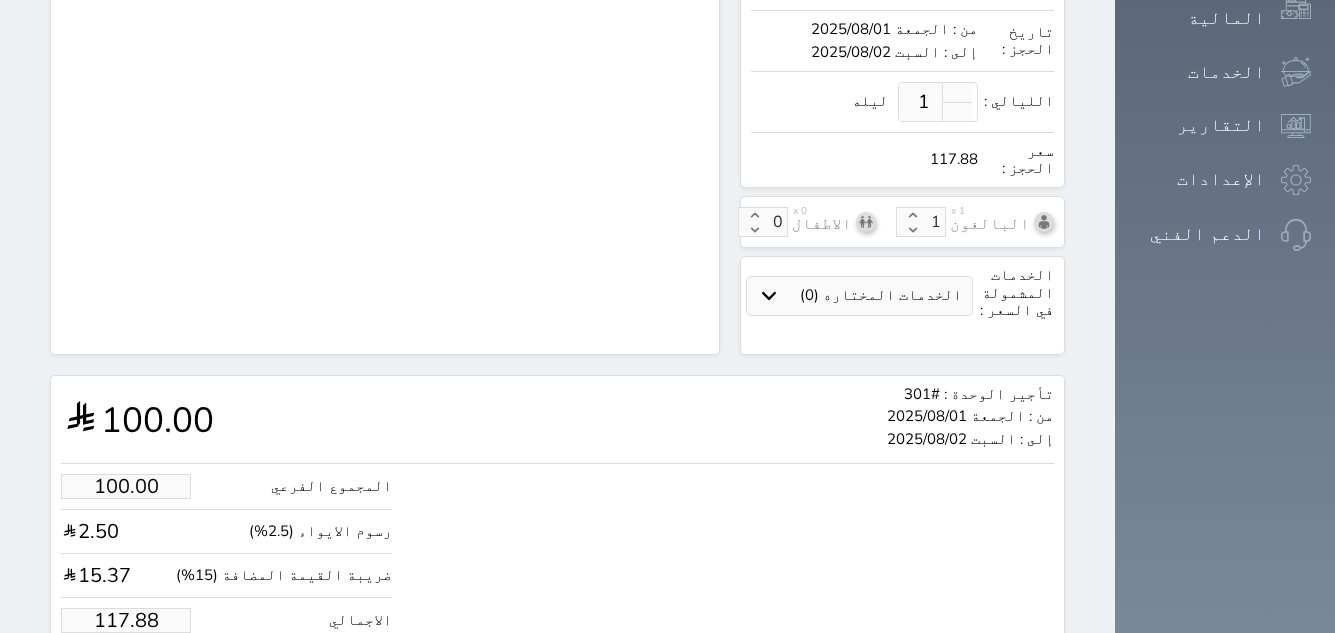 click on "117.88" at bounding box center (126, 620) 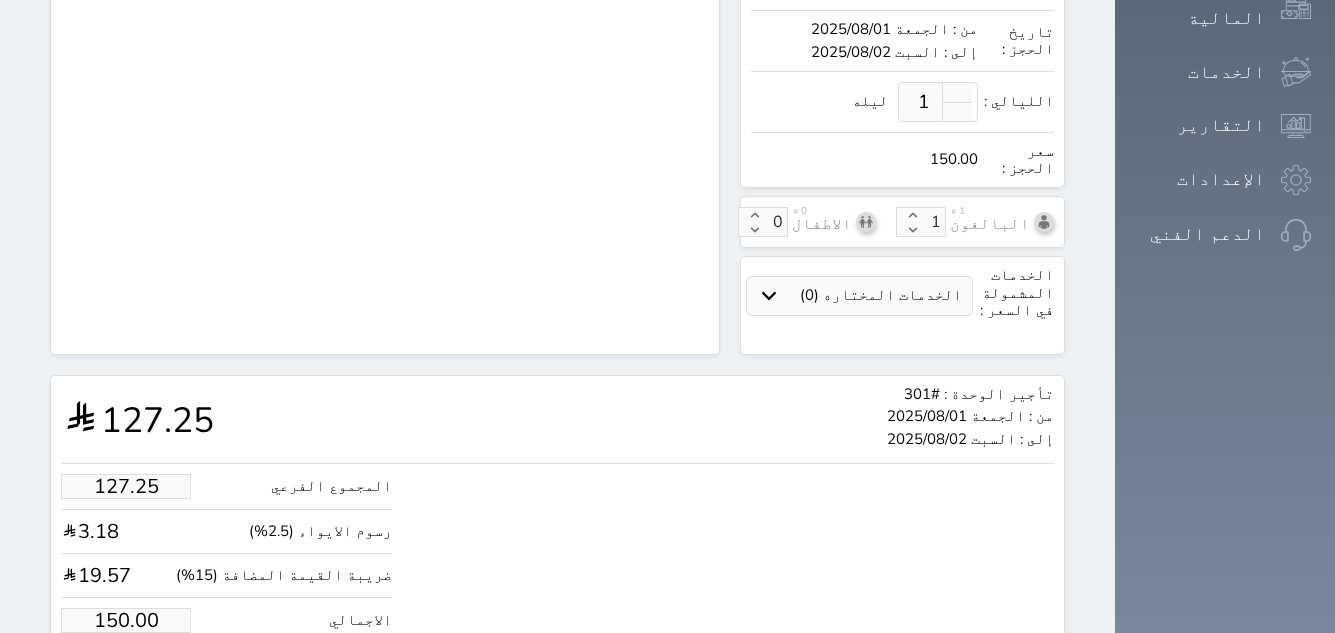 click on "حجز" at bounding box center (148, 681) 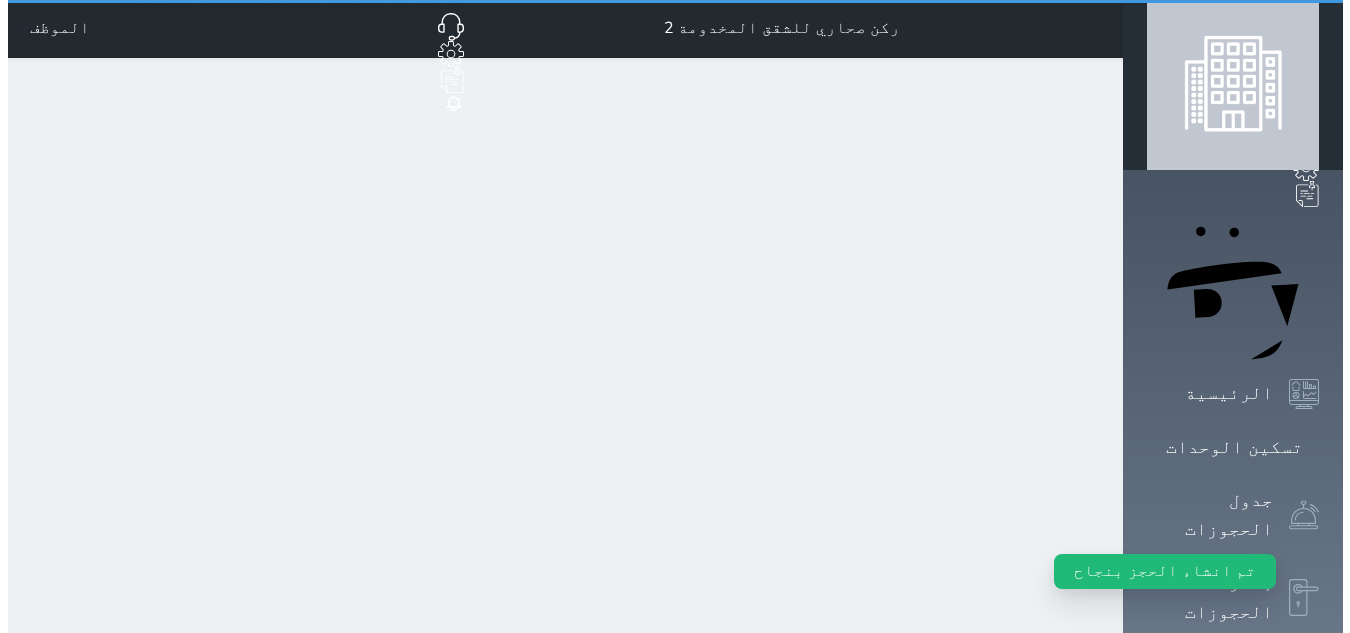 scroll, scrollTop: 0, scrollLeft: 0, axis: both 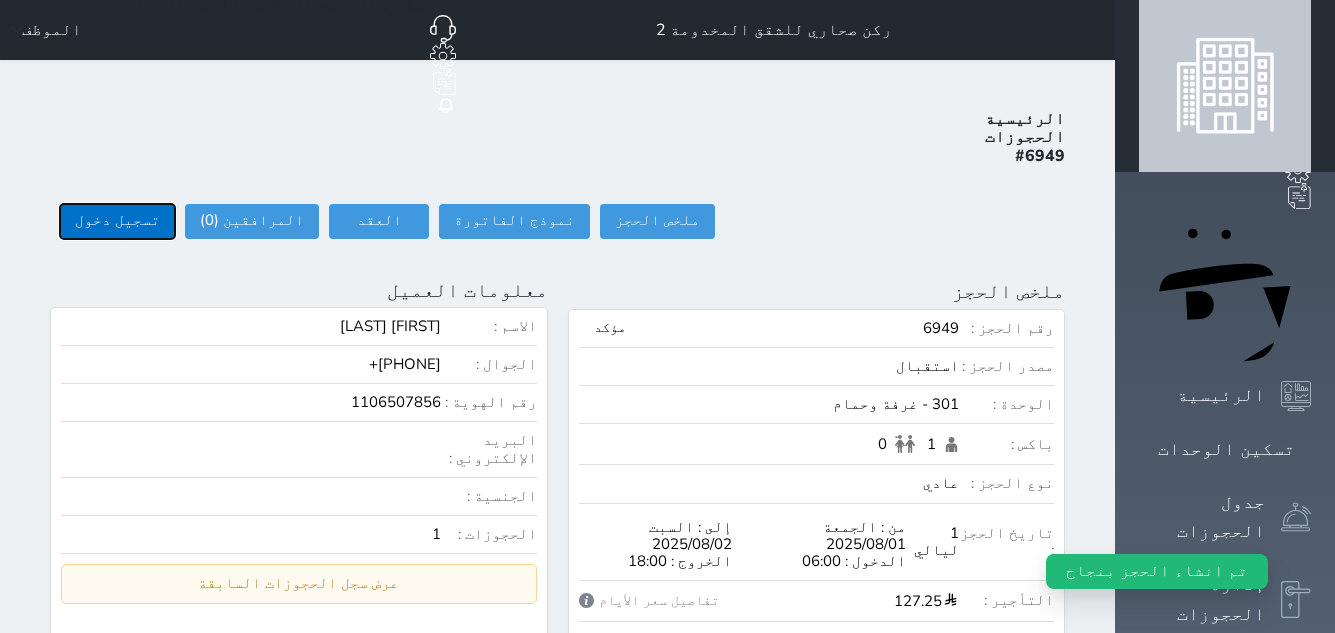 click on "تسجيل دخول" at bounding box center [117, 221] 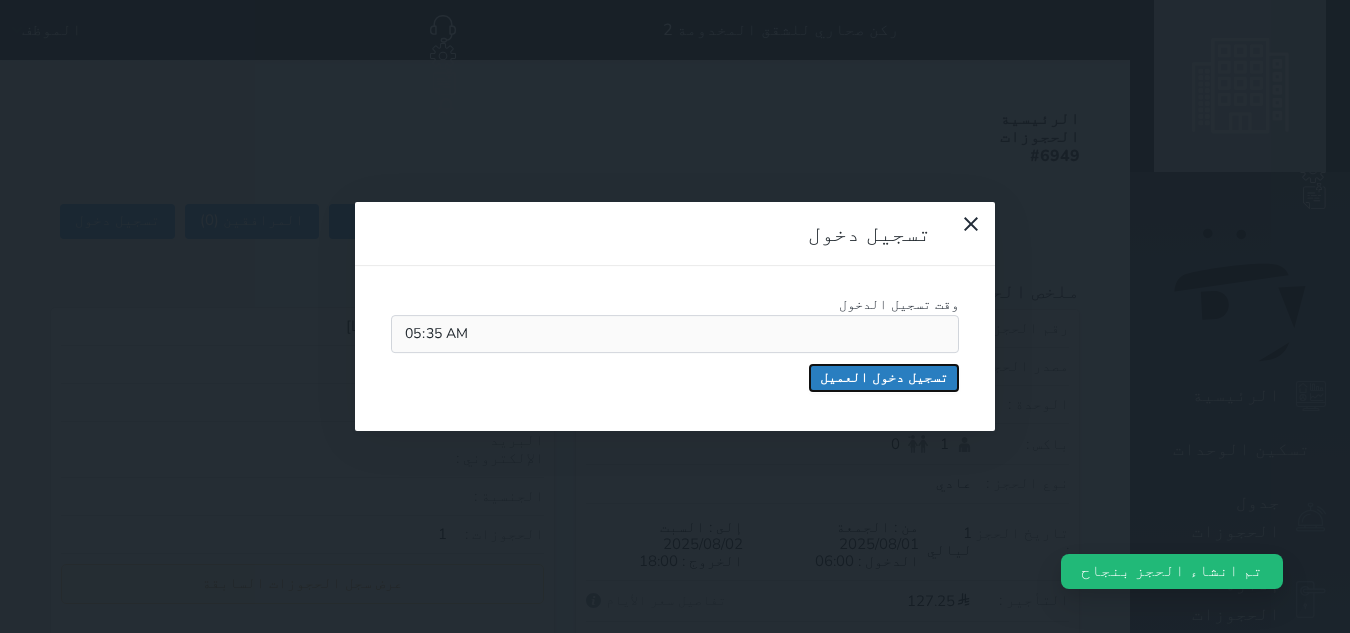 click on "تسجيل دخول العميل" at bounding box center [884, 378] 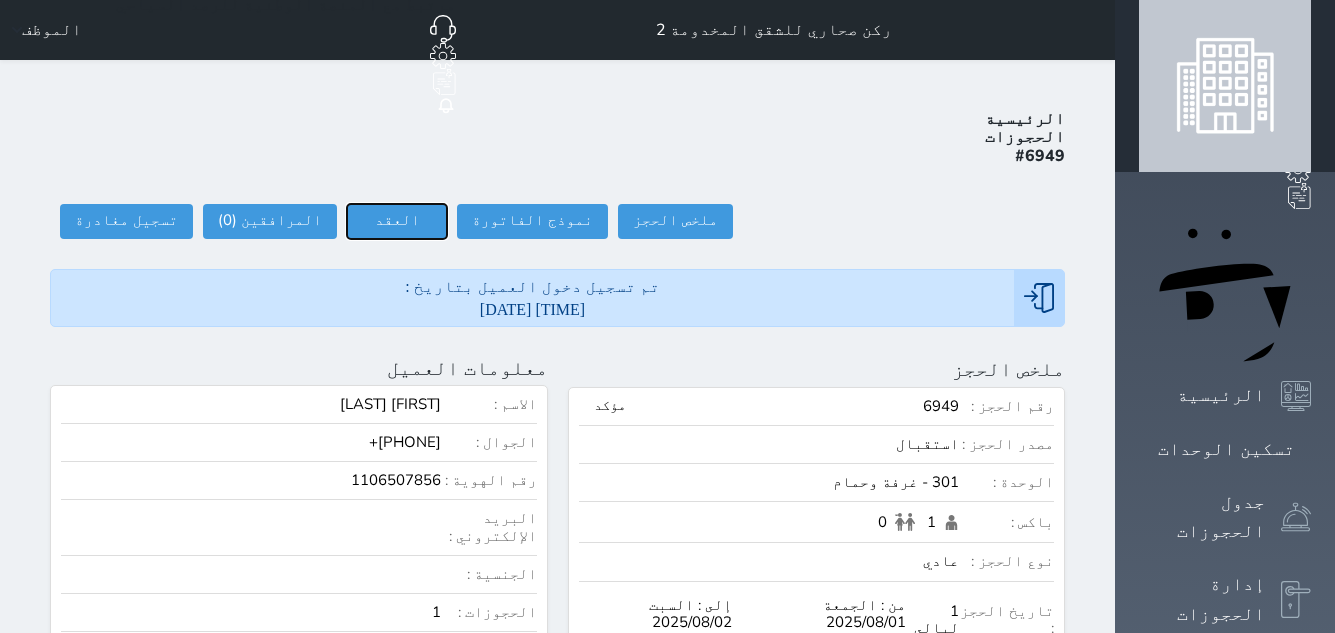 click on "العقد" at bounding box center (397, 221) 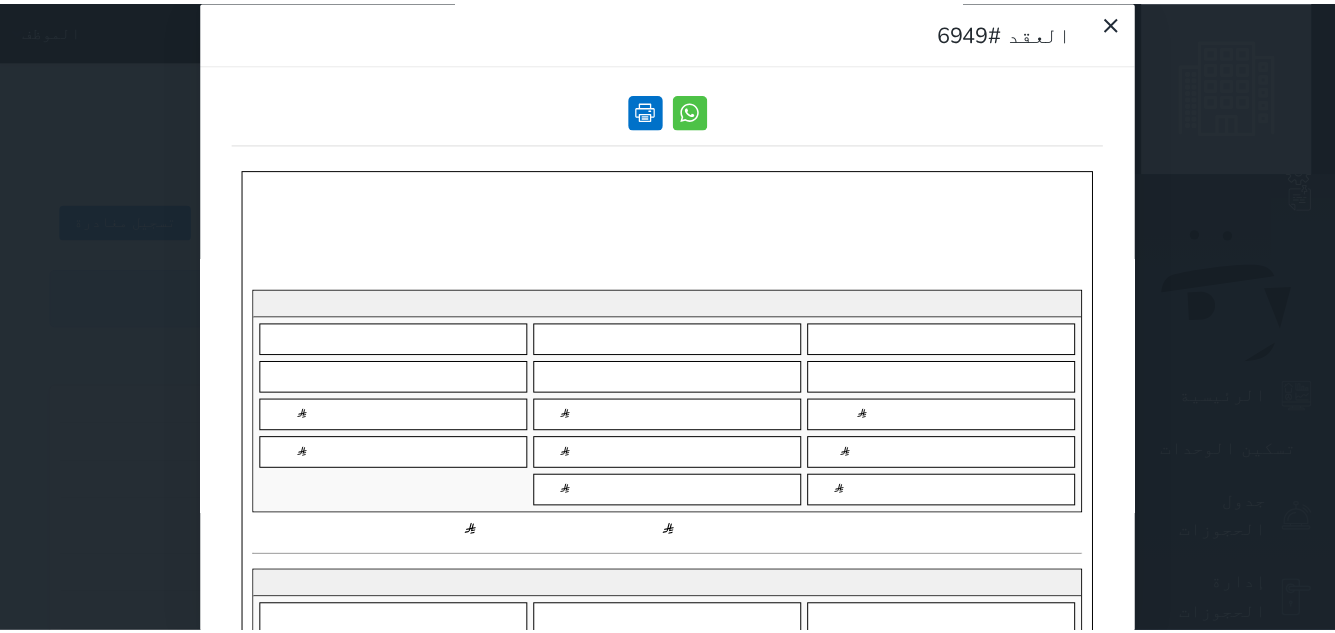 scroll, scrollTop: 0, scrollLeft: 0, axis: both 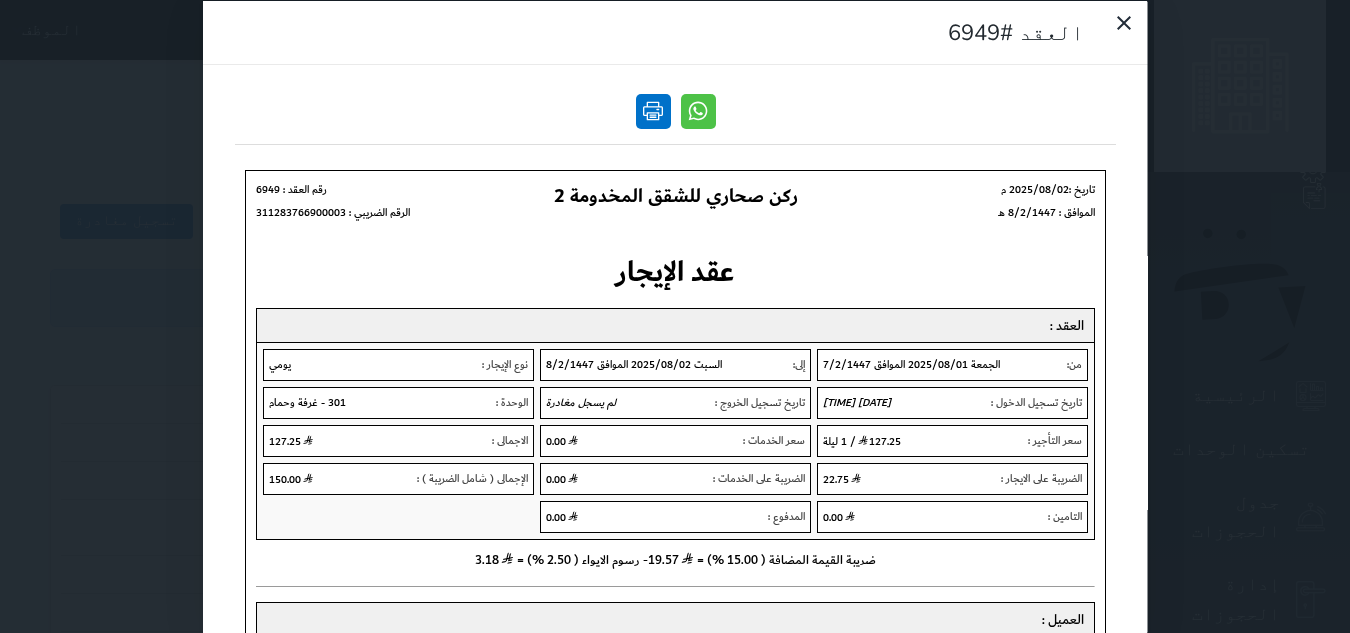 click at bounding box center [652, 110] 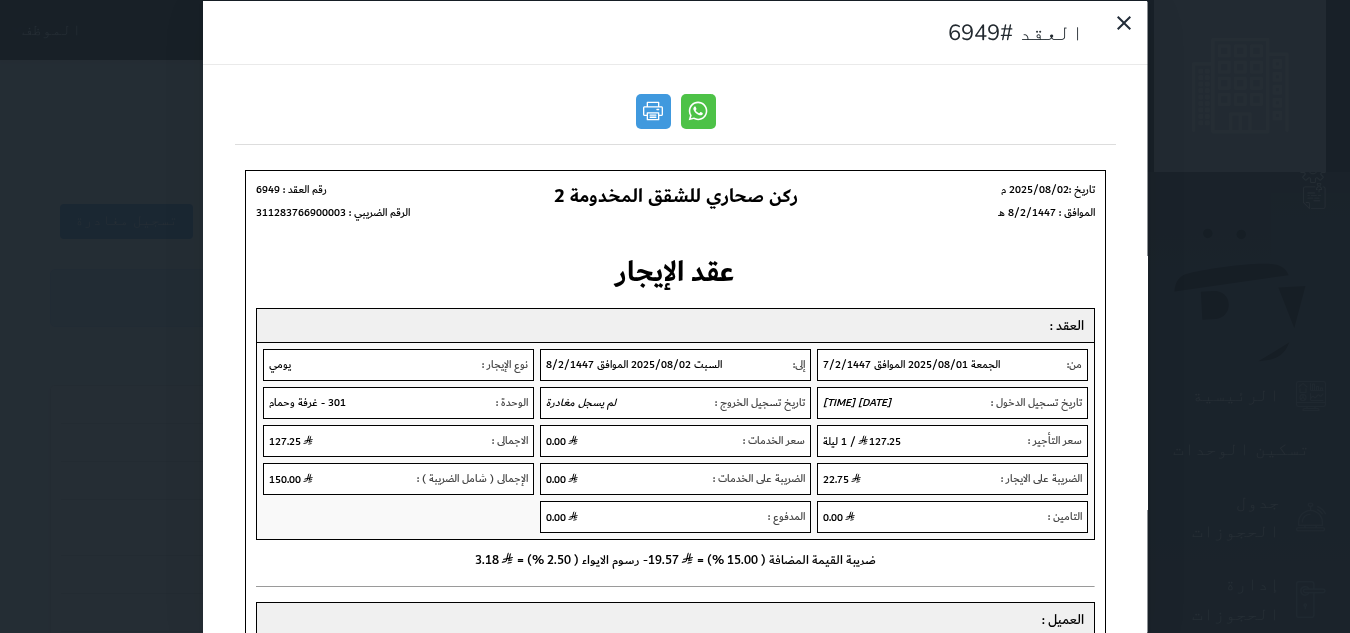 click on "العقد #6949" at bounding box center [675, 316] 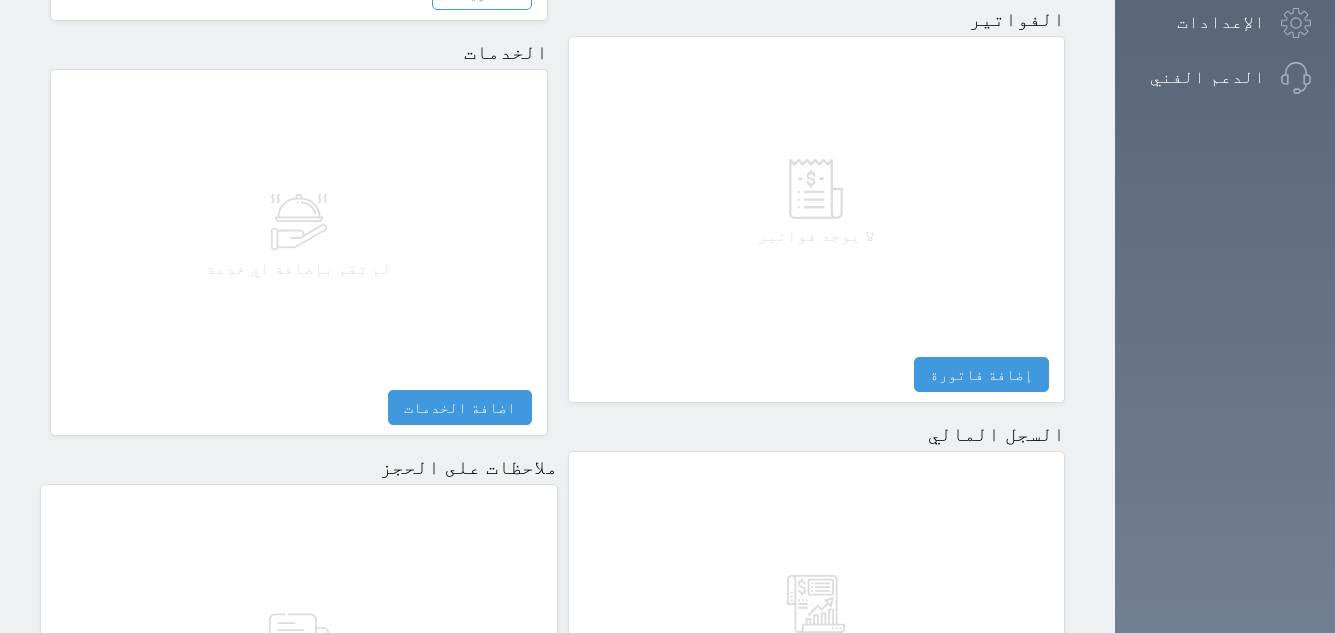 scroll, scrollTop: 1092, scrollLeft: 0, axis: vertical 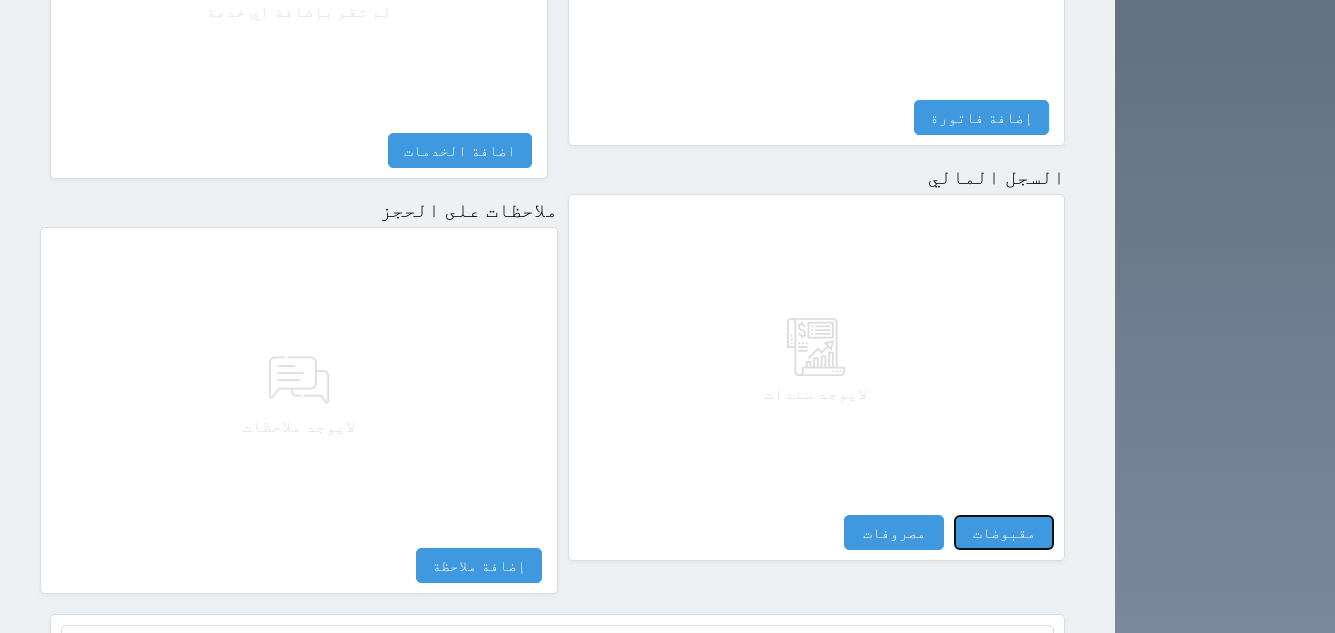 click on "مقبوضات" at bounding box center [1004, 532] 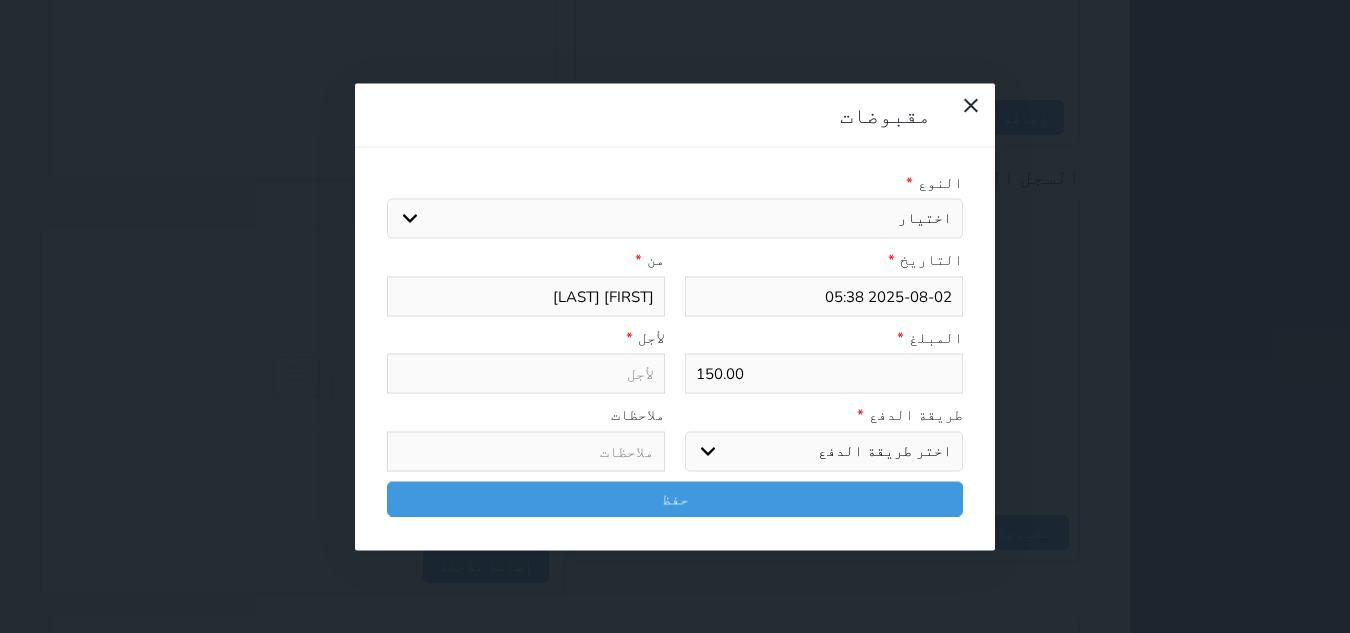click on "اختيار   مقبوضات عامة قيمة إيجار فواتير تامين عربون لا ينطبق آخر مغسلة واي فاي - الإنترنت مواقف السيارات طعام الأغذية والمشروبات مشروبات المشروبات الباردة المشروبات الساخنة الإفطار غداء عشاء مخبز و كعك حمام سباحة الصالة الرياضية سبا و خدمات الجمال اختيار وإسقاط (خدمات النقل) ميني بار كابل - تلفزيون سرير إضافي تصفيف الشعر التسوق خدمات الجولات السياحية المنظمة خدمات الدليل السياحي" at bounding box center [675, 219] 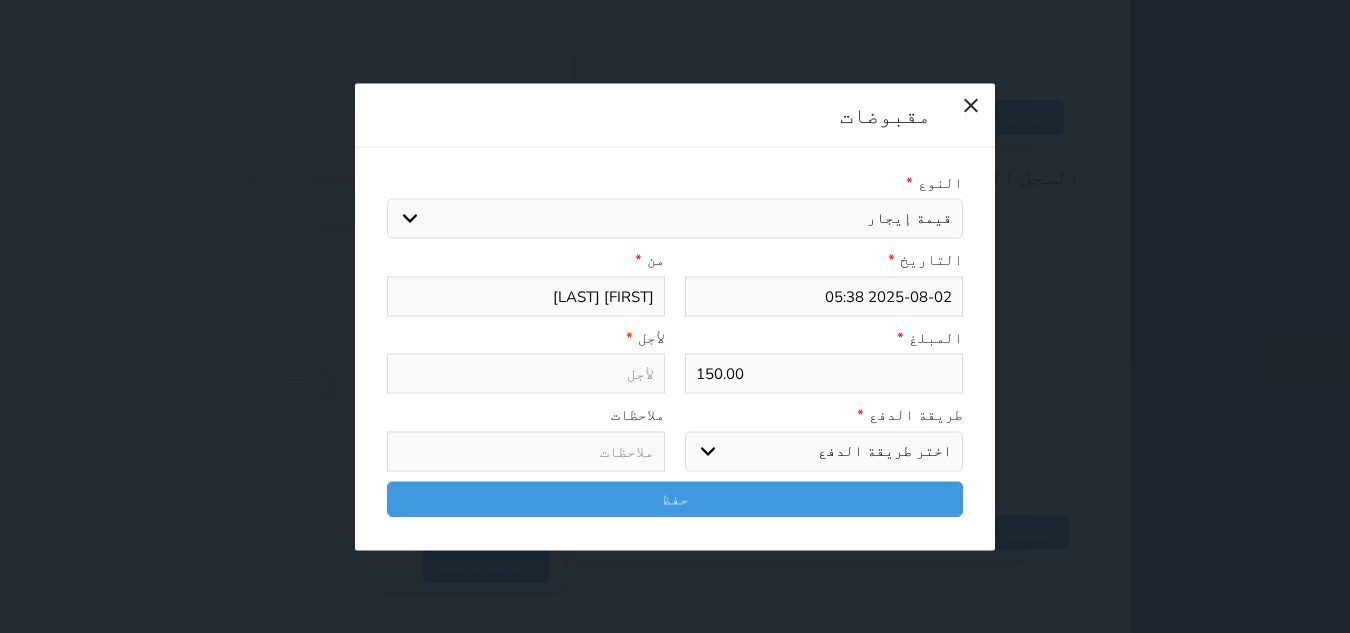 click on "اختيار   مقبوضات عامة قيمة إيجار فواتير تامين عربون لا ينطبق آخر مغسلة واي فاي - الإنترنت مواقف السيارات طعام الأغذية والمشروبات مشروبات المشروبات الباردة المشروبات الساخنة الإفطار غداء عشاء مخبز و كعك حمام سباحة الصالة الرياضية سبا و خدمات الجمال اختيار وإسقاط (خدمات النقل) ميني بار كابل - تلفزيون سرير إضافي تصفيف الشعر التسوق خدمات الجولات السياحية المنظمة خدمات الدليل السياحي" at bounding box center [675, 219] 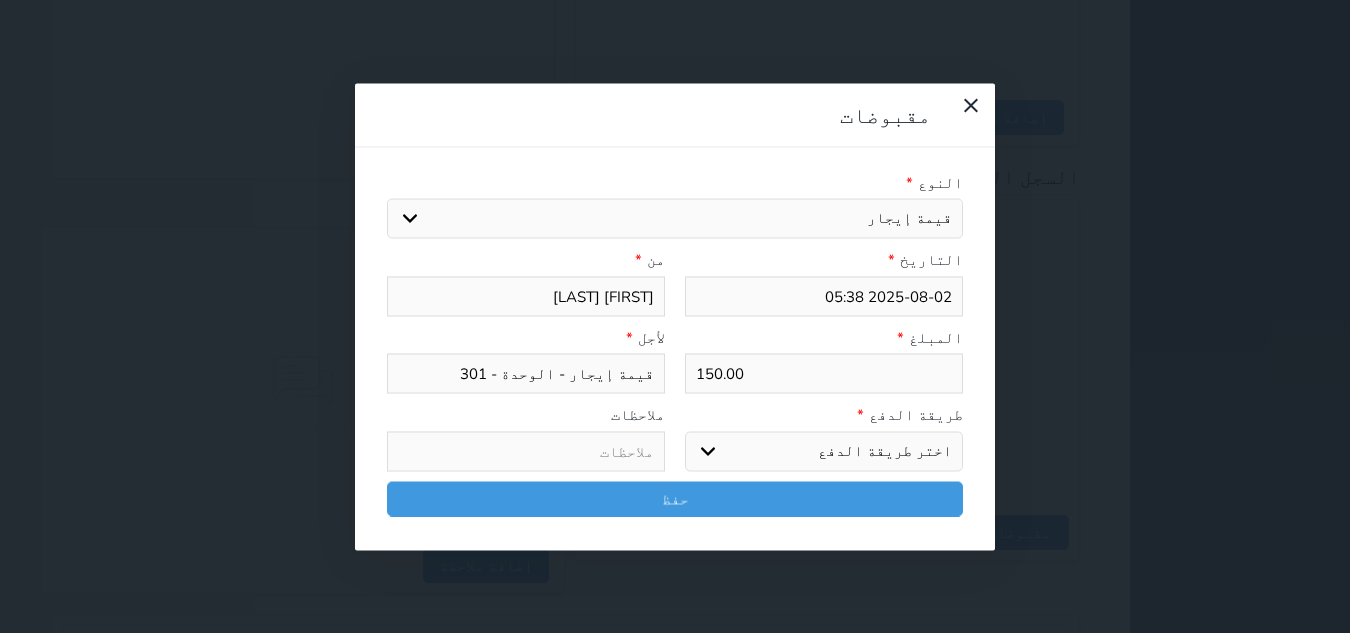 click on "اختر طريقة الدفع   دفع نقدى   تحويل بنكى   مدى   بطاقة ائتمان   آجل" at bounding box center [824, 451] 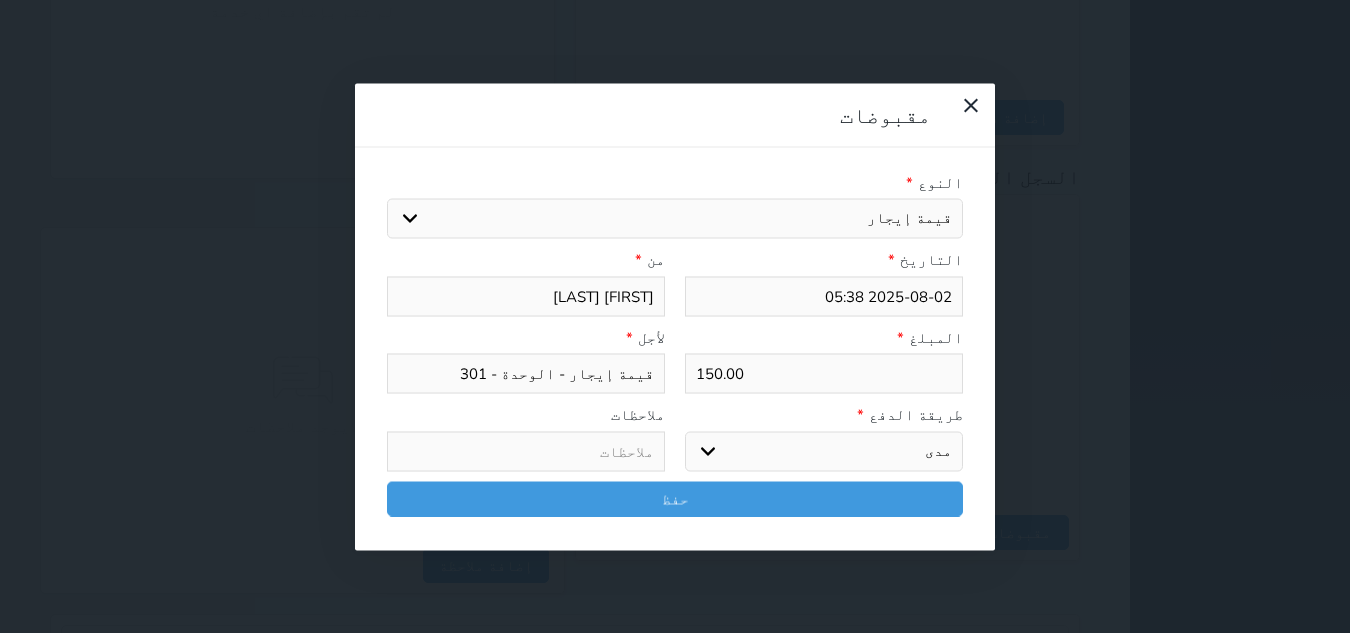 click on "اختر طريقة الدفع   دفع نقدى   تحويل بنكى   مدى   بطاقة ائتمان   آجل" at bounding box center (824, 451) 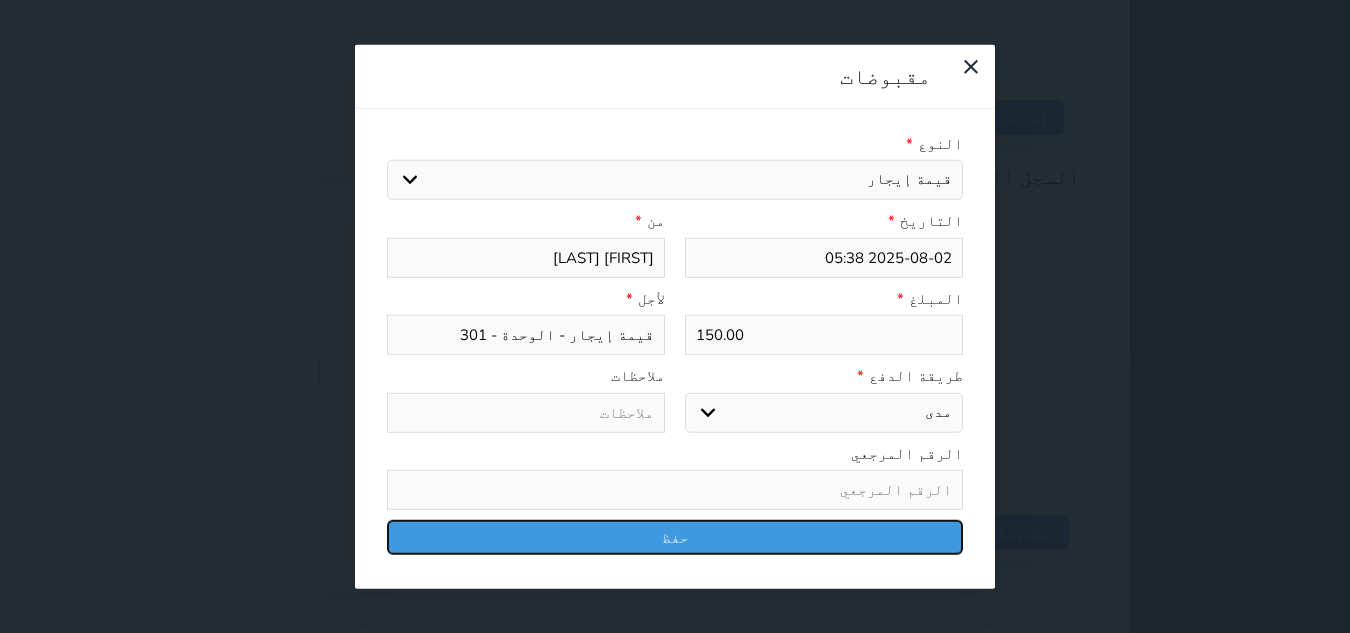 click on "حفظ" at bounding box center [675, 537] 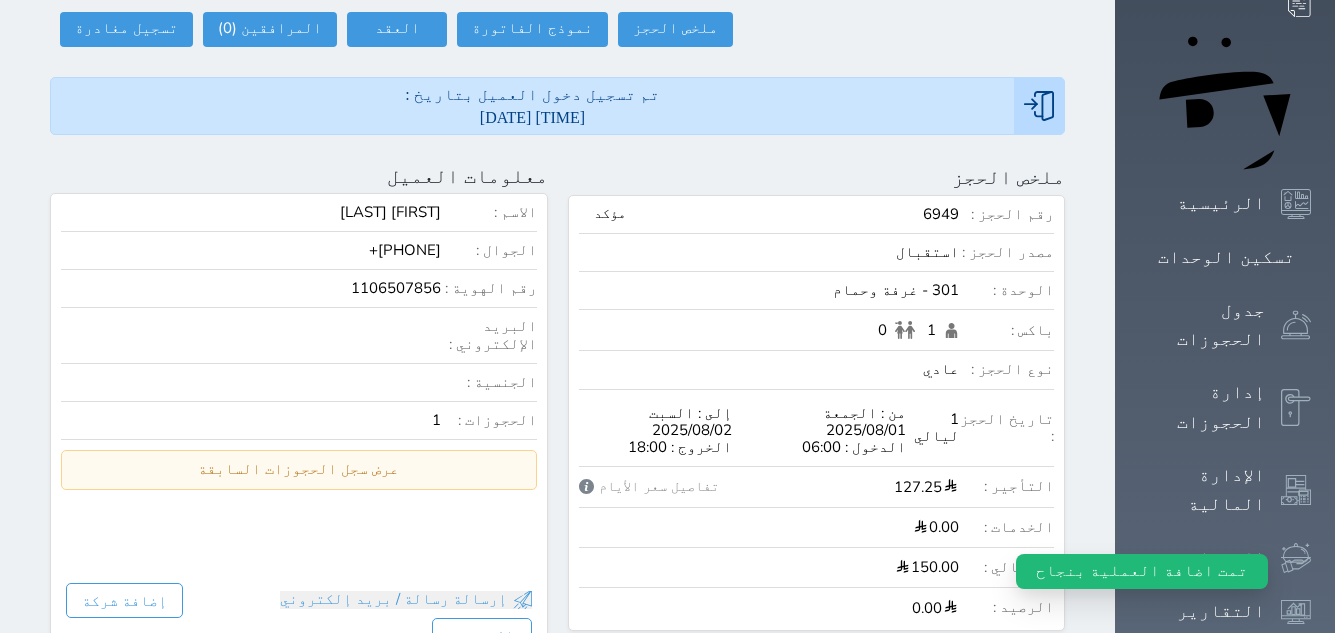scroll, scrollTop: 0, scrollLeft: 0, axis: both 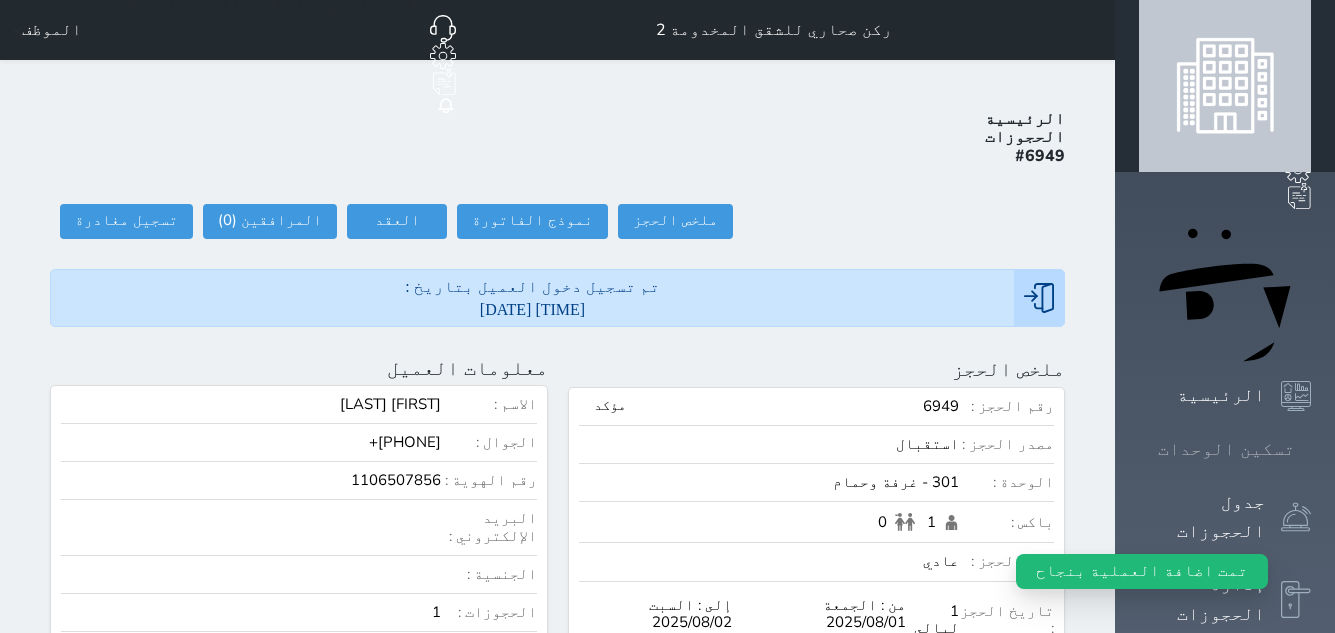 click 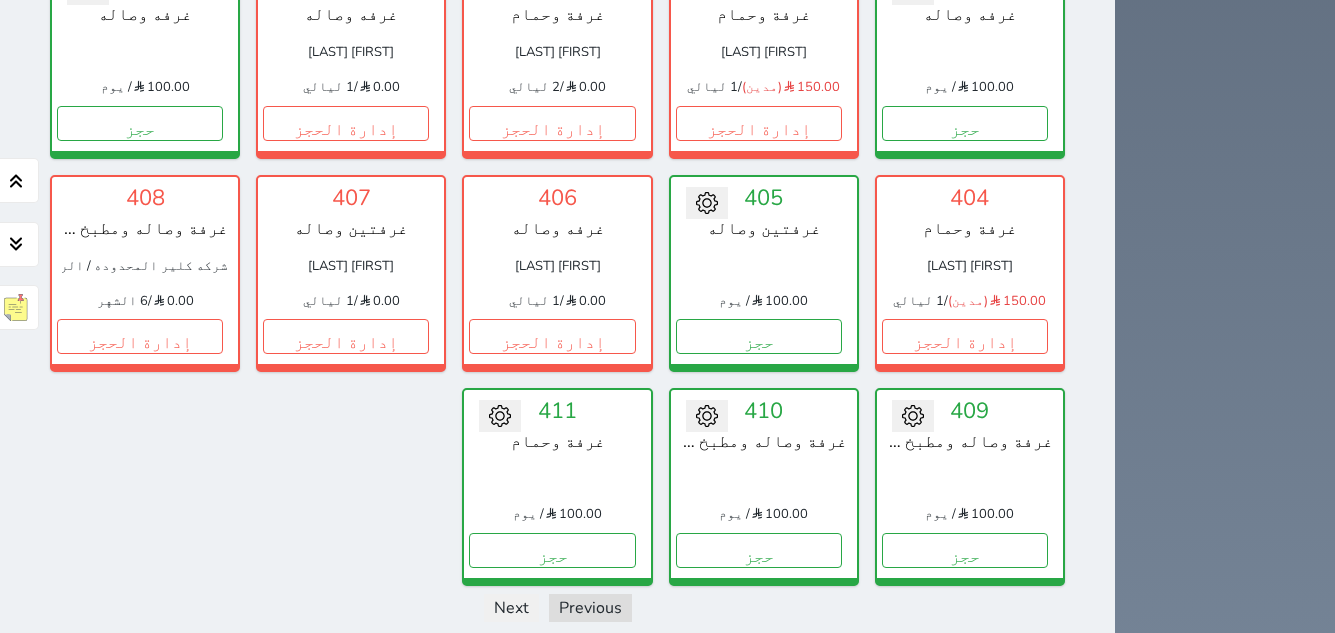 scroll, scrollTop: 1775, scrollLeft: 0, axis: vertical 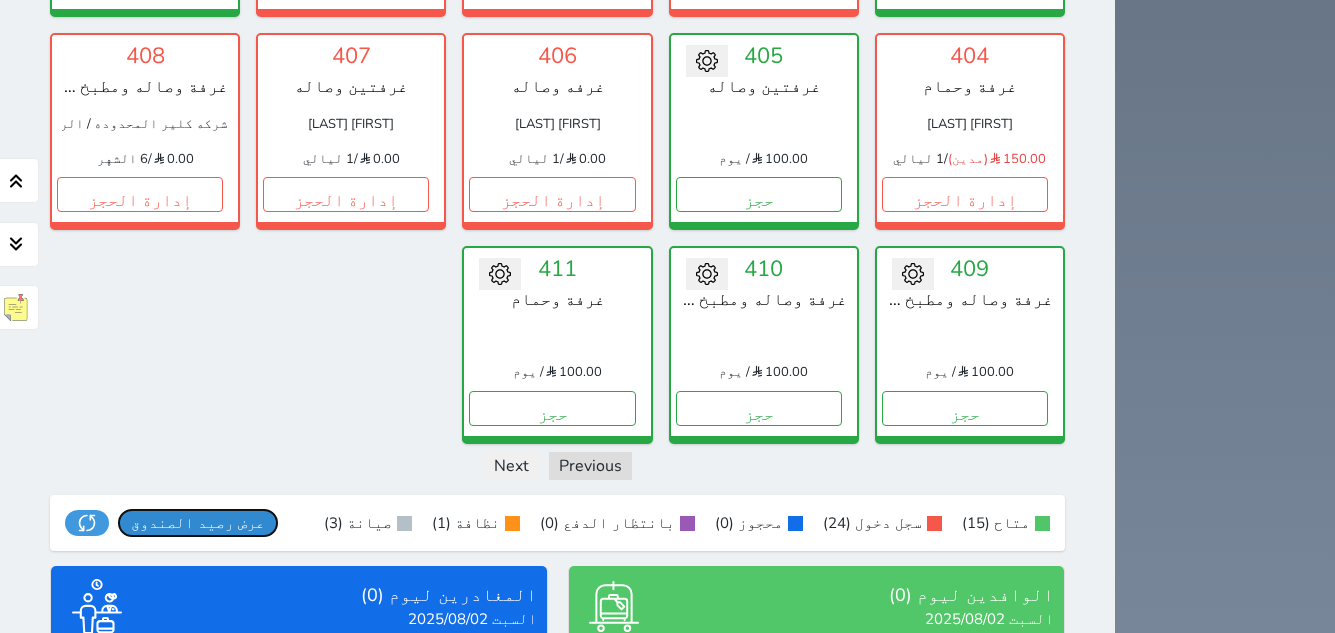 click on "عرض رصيد الصندوق" at bounding box center (198, 523) 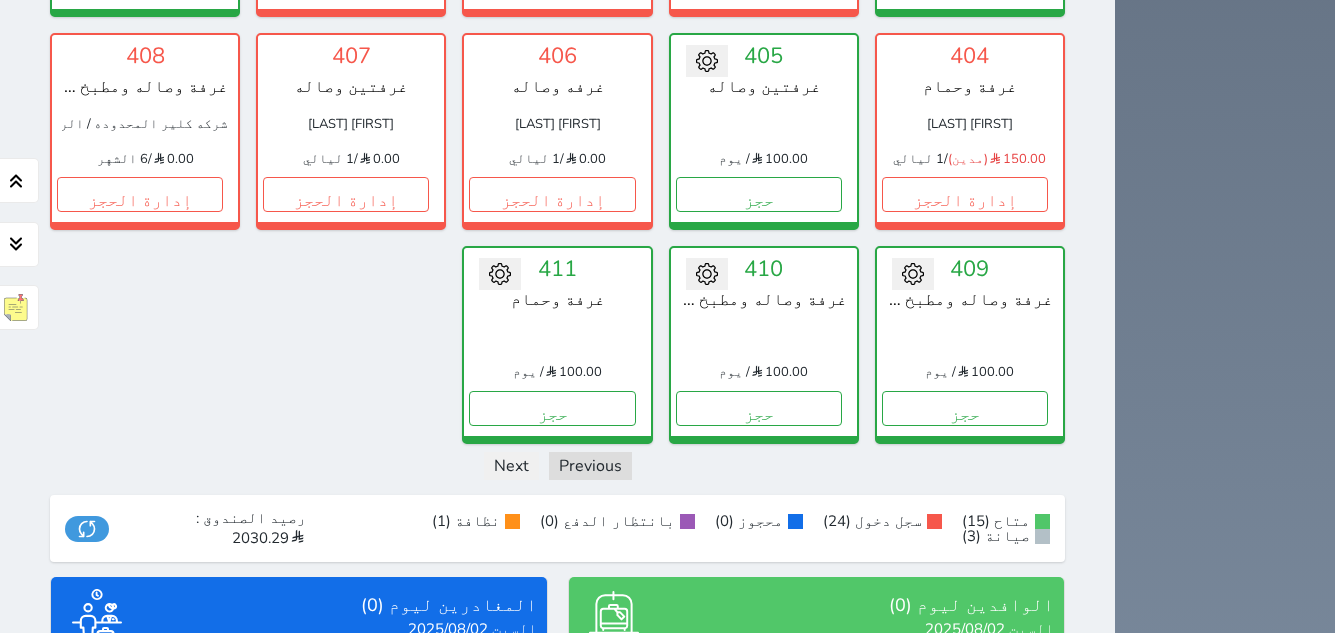 click on "عرض الوافدين" at bounding box center [816, 796] 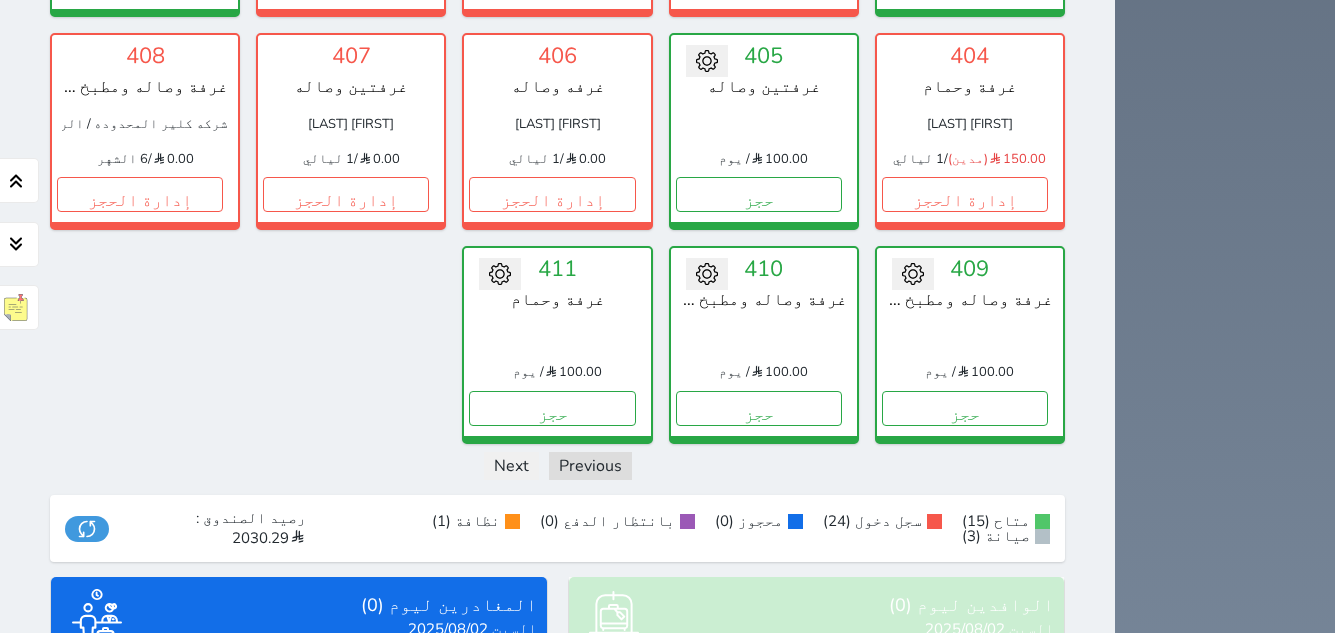 click on "عرض المغادرين" at bounding box center [299, 796] 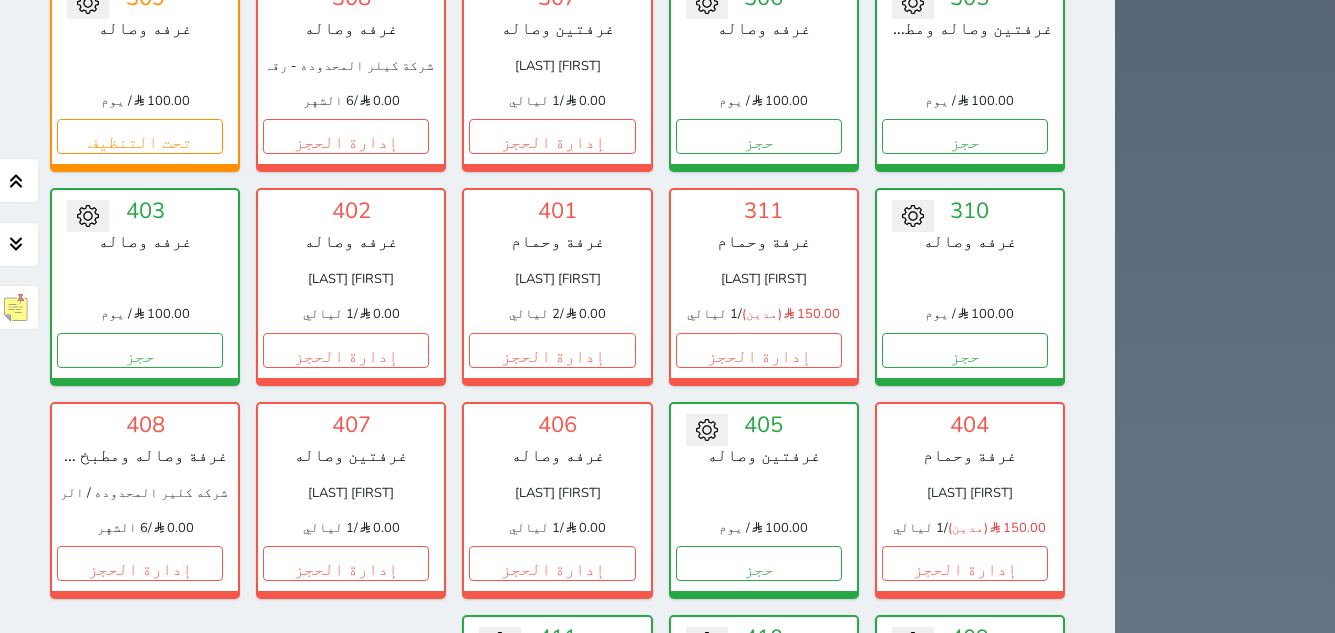scroll, scrollTop: 1245, scrollLeft: 0, axis: vertical 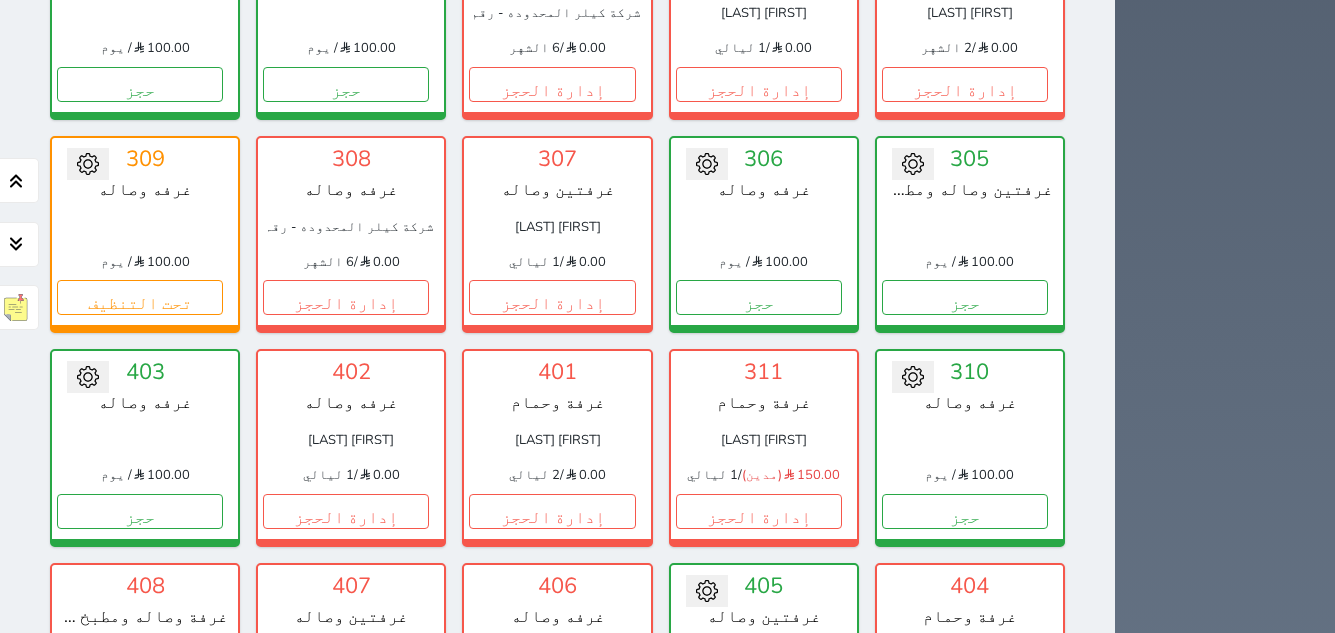 click on "حجز" at bounding box center [965, 938] 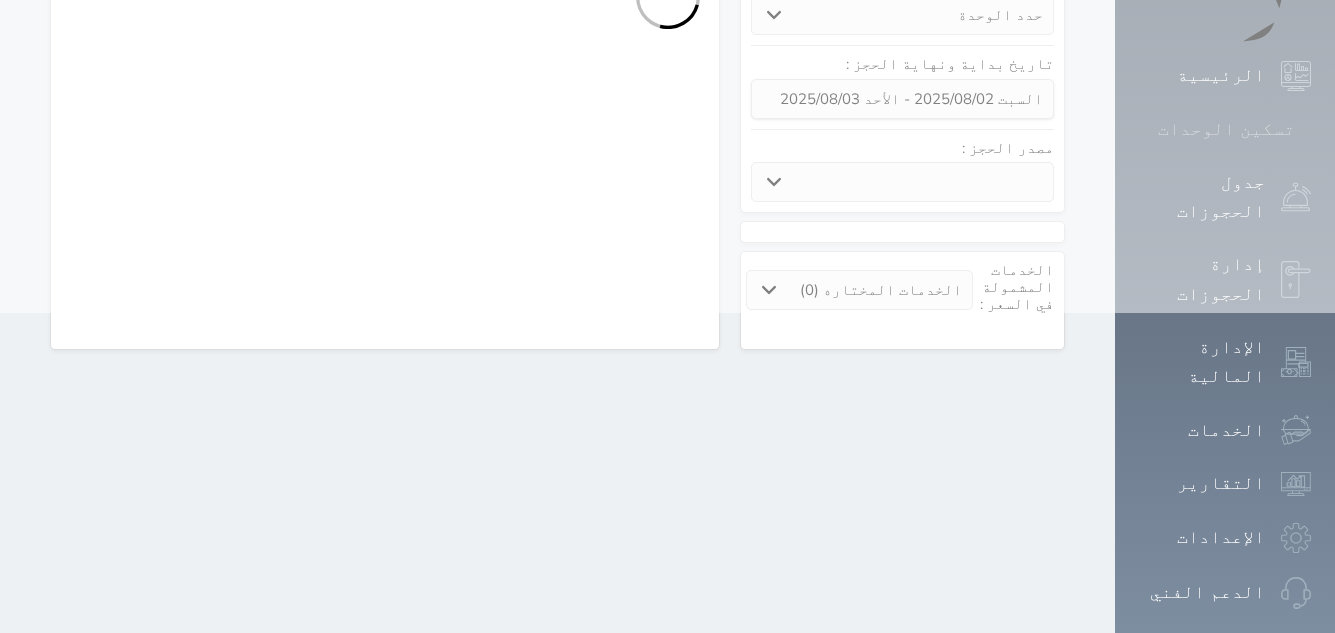 scroll, scrollTop: 0, scrollLeft: 0, axis: both 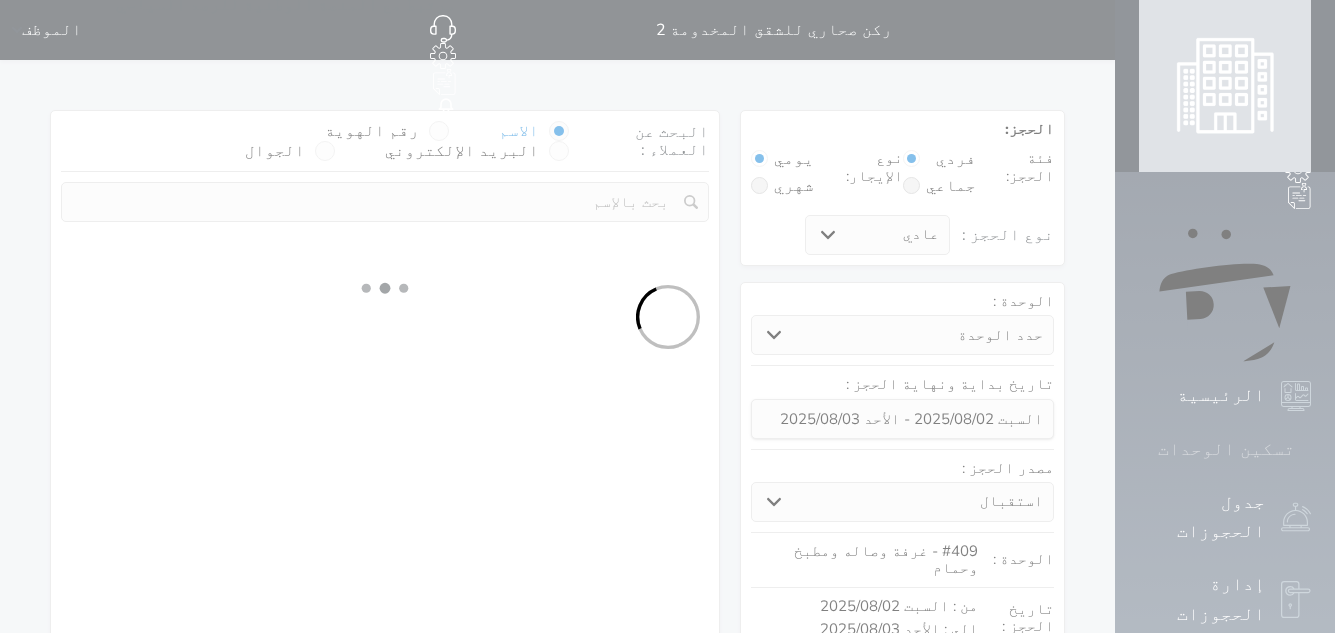 click 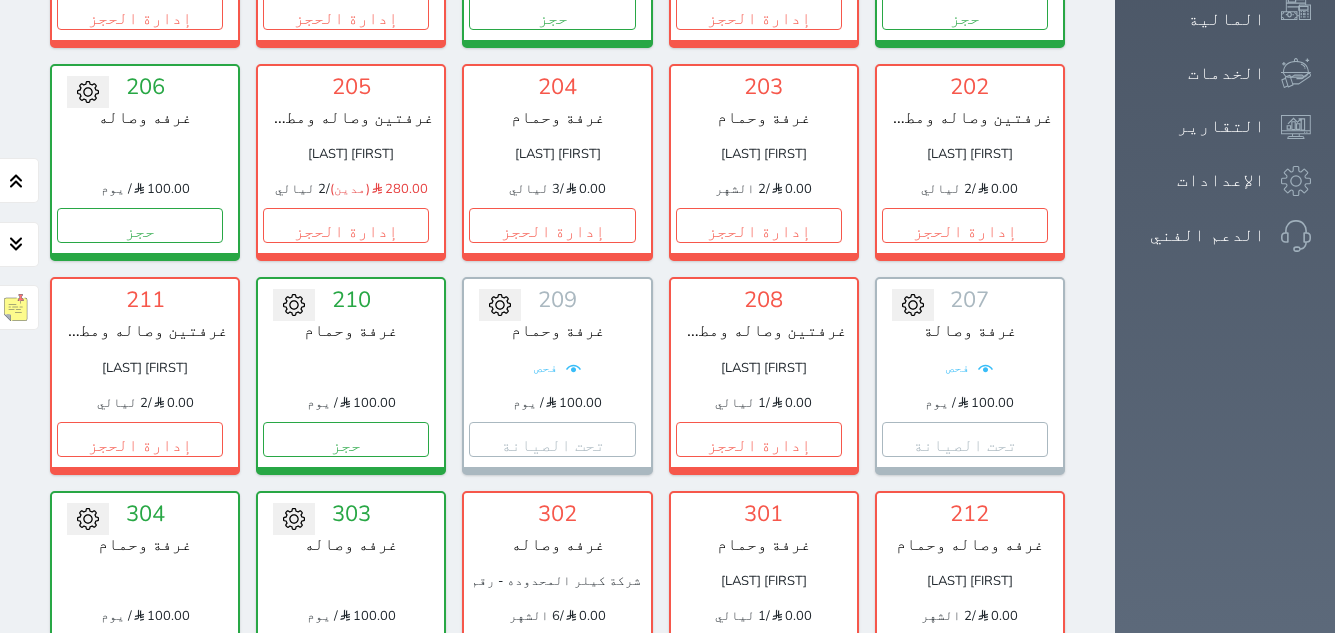 scroll, scrollTop: 678, scrollLeft: 0, axis: vertical 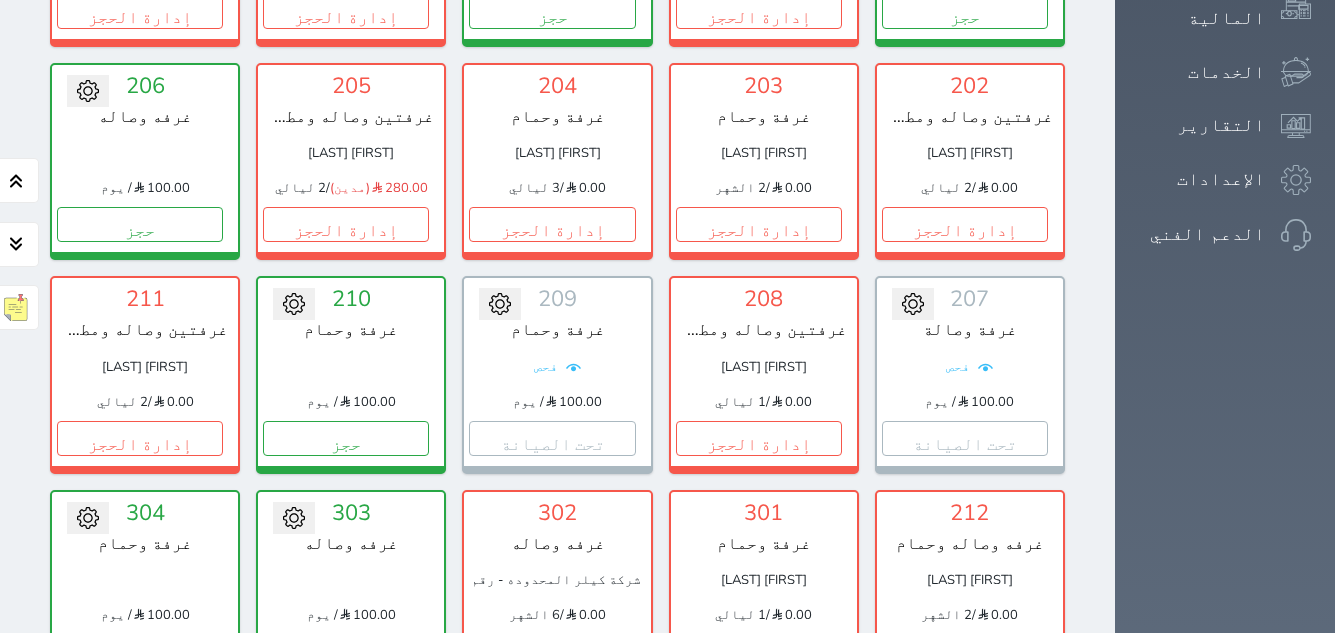 click on "حجز" at bounding box center [965, 864] 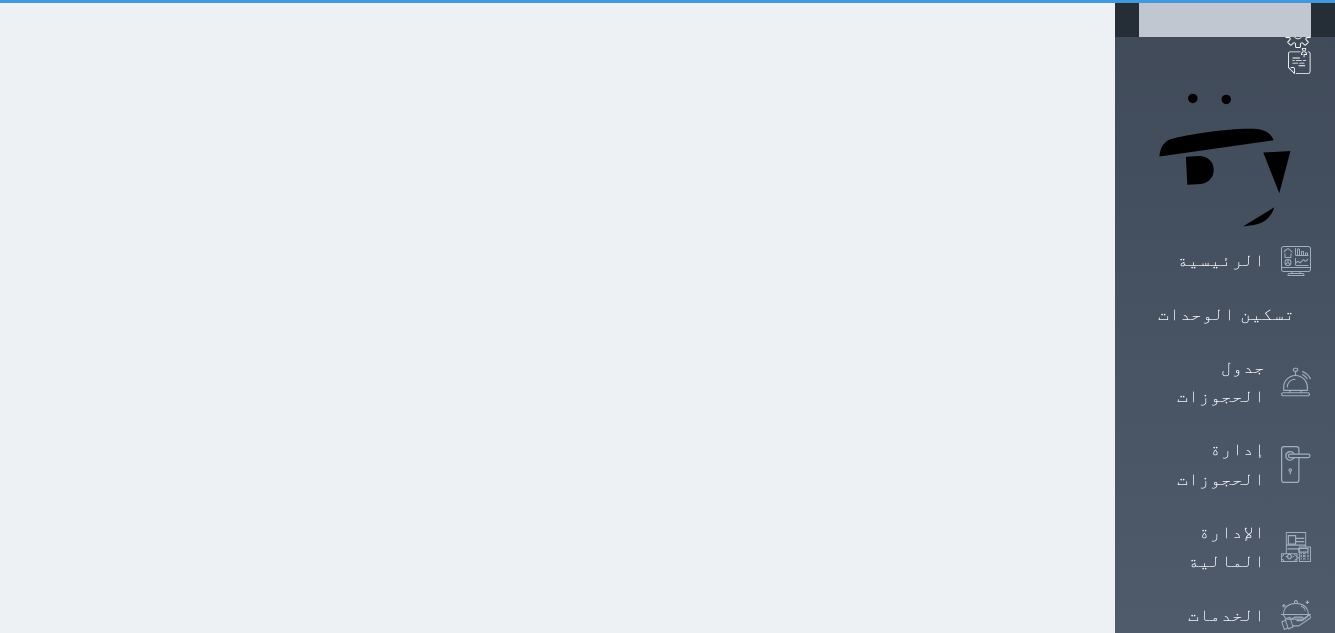 scroll, scrollTop: 0, scrollLeft: 0, axis: both 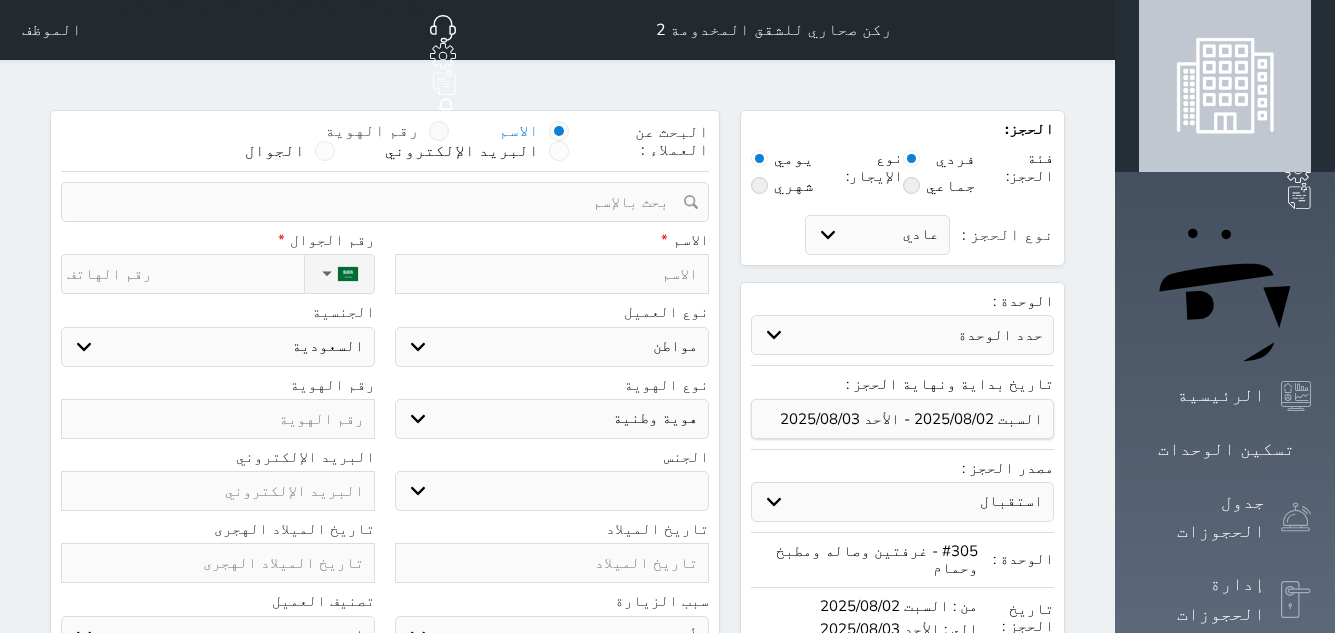click at bounding box center (439, 131) 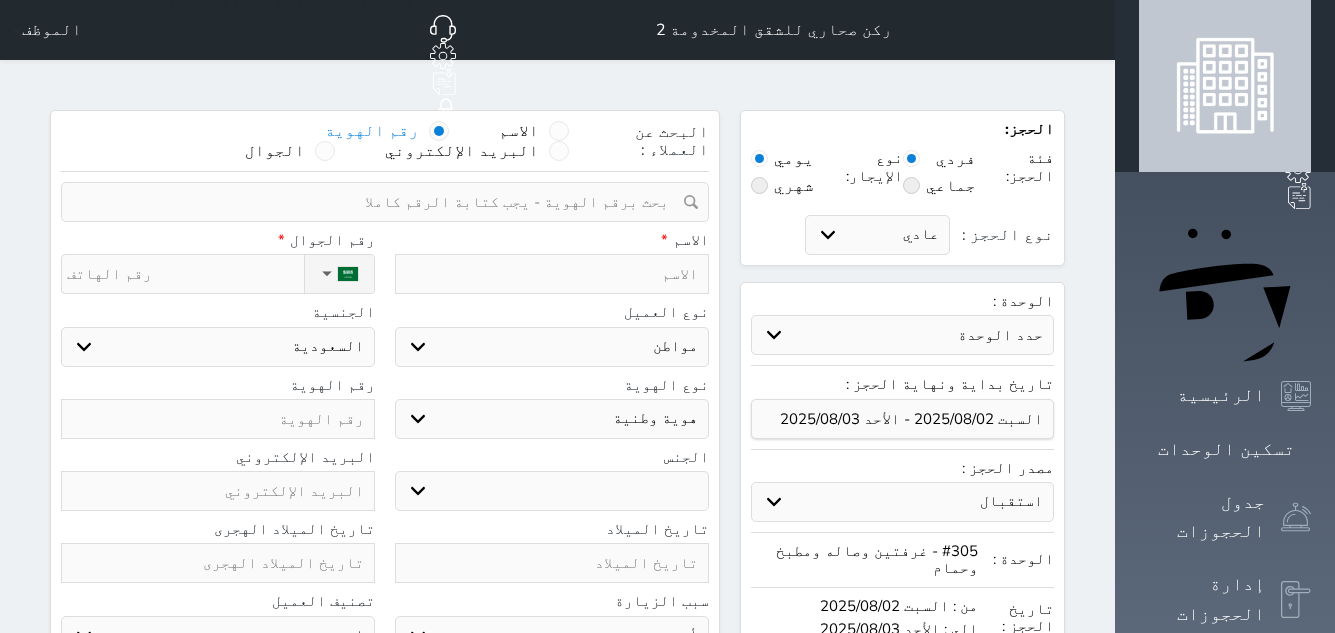 click at bounding box center [378, 202] 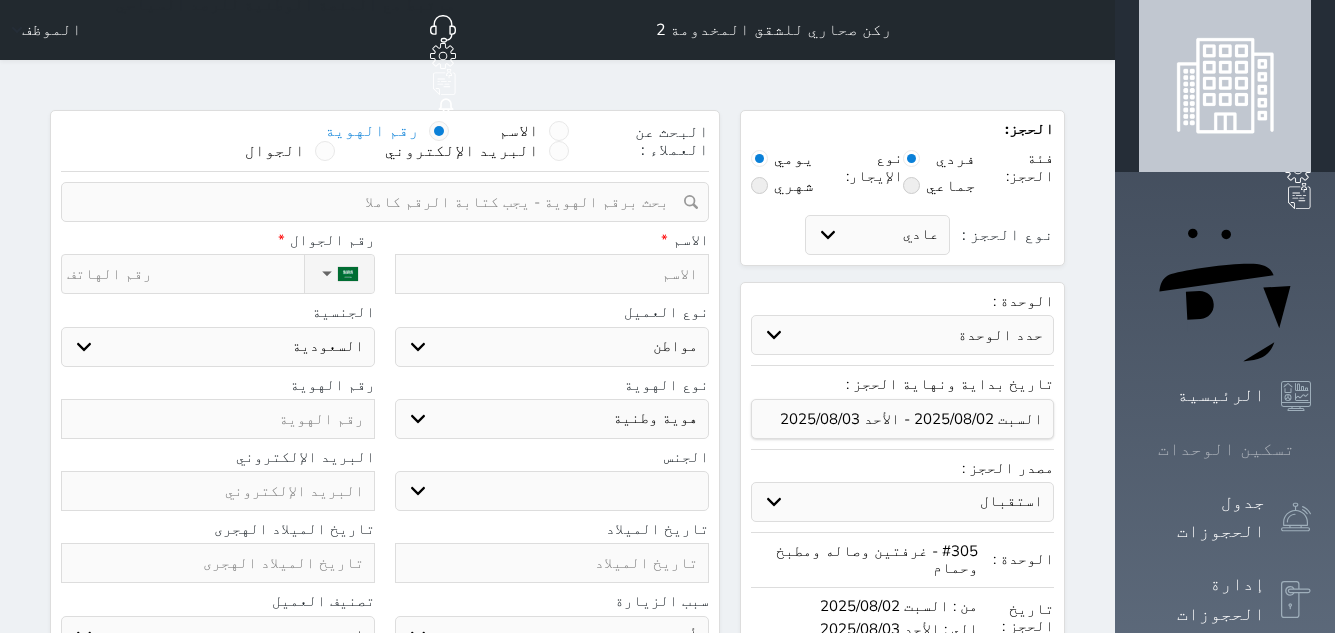 click 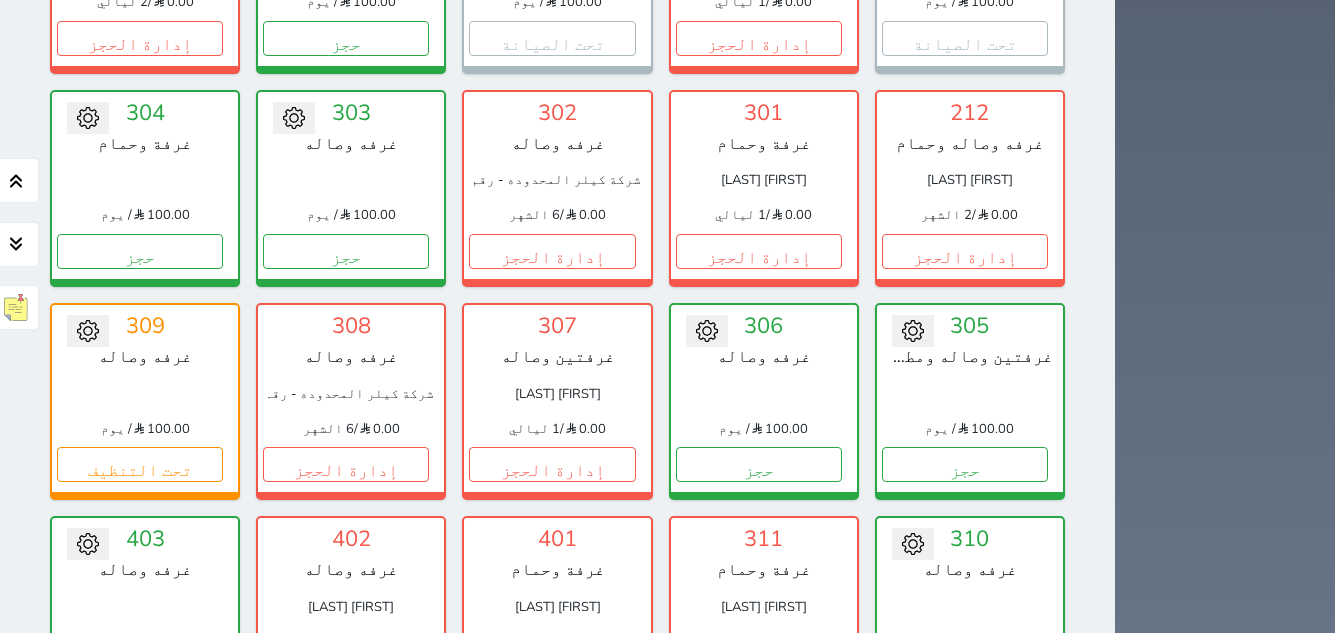 scroll, scrollTop: 1178, scrollLeft: 0, axis: vertical 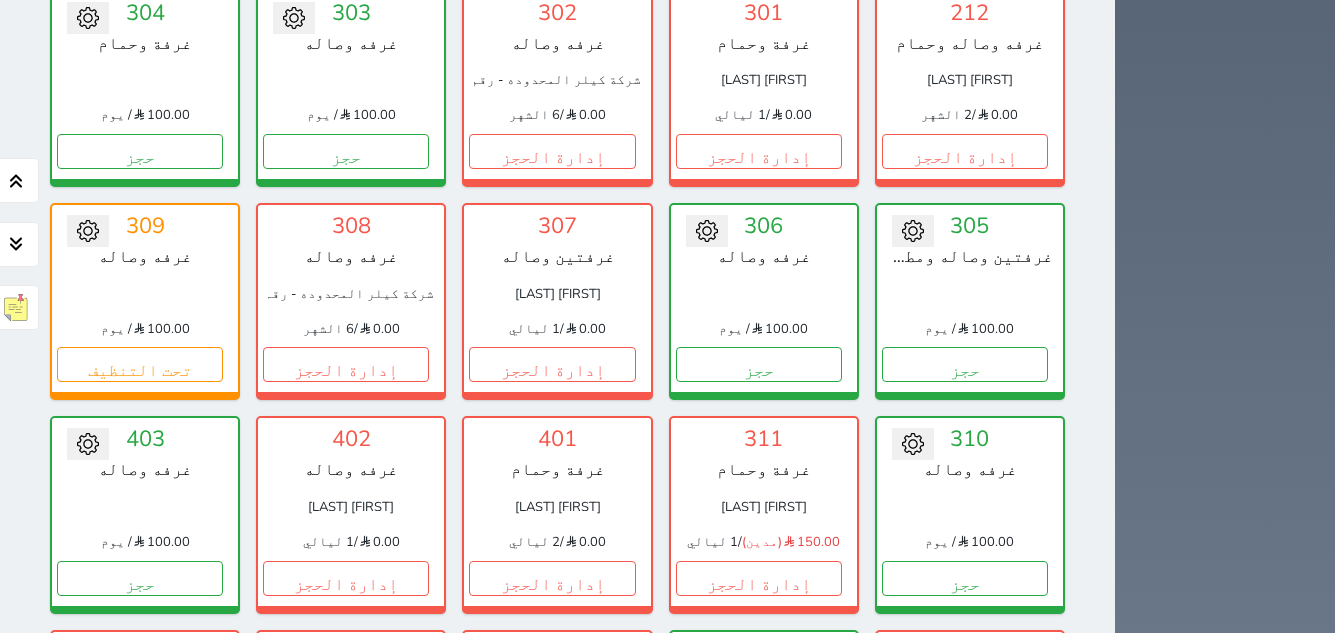 click on "402   غرفه وصاله
ماجد بدر  العصيمي
0.00
/   1 ليالي           إدارة الحجز               تغيير الحالة الى صيانة                   التاريخ المتوقع للانتهاء       حفظ" at bounding box center (351, 514) 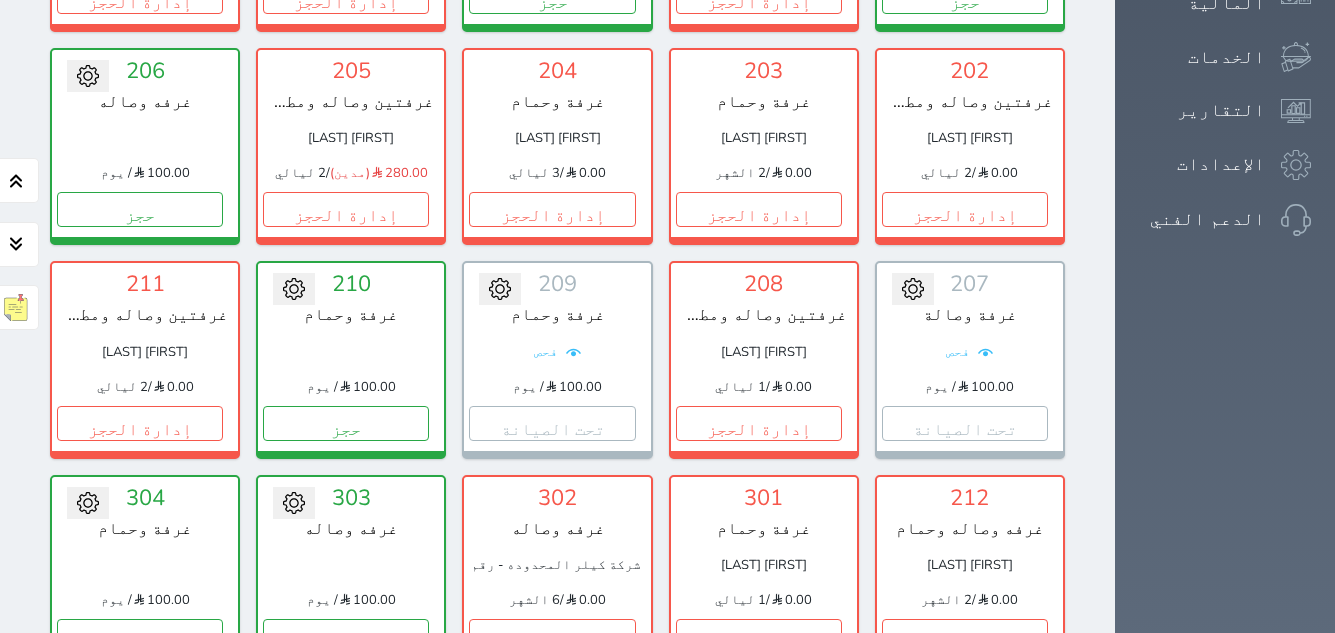 scroll, scrollTop: 678, scrollLeft: 0, axis: vertical 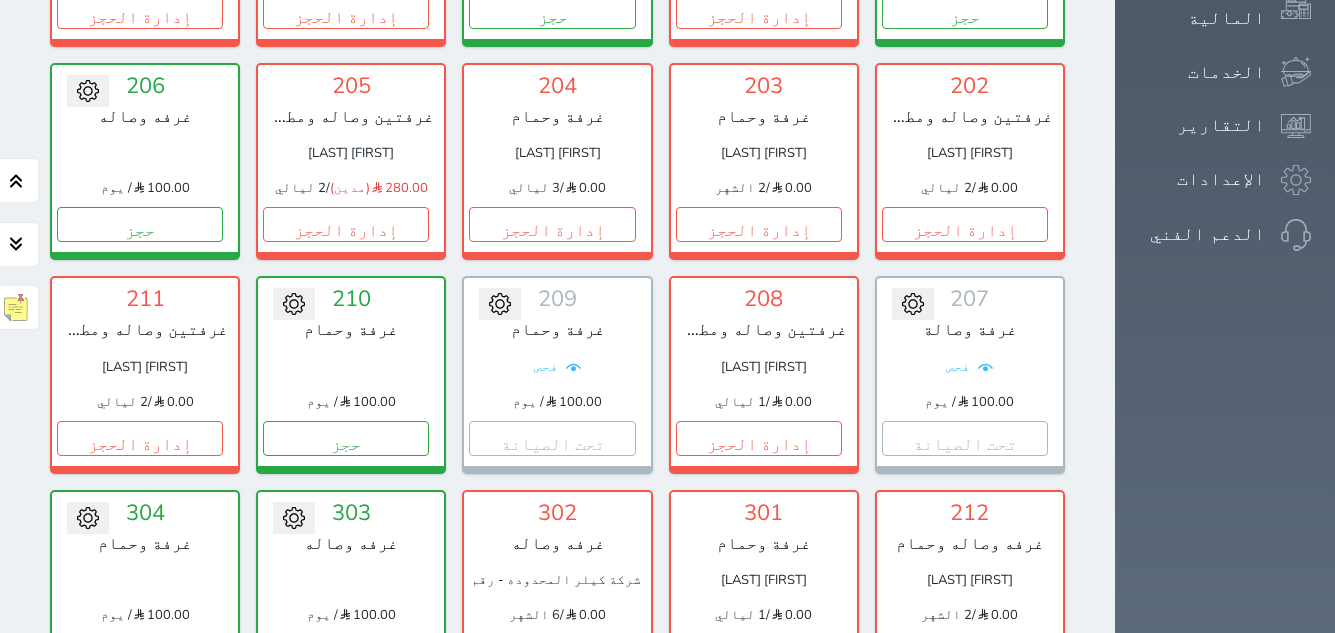 click on "حجز" at bounding box center (965, 864) 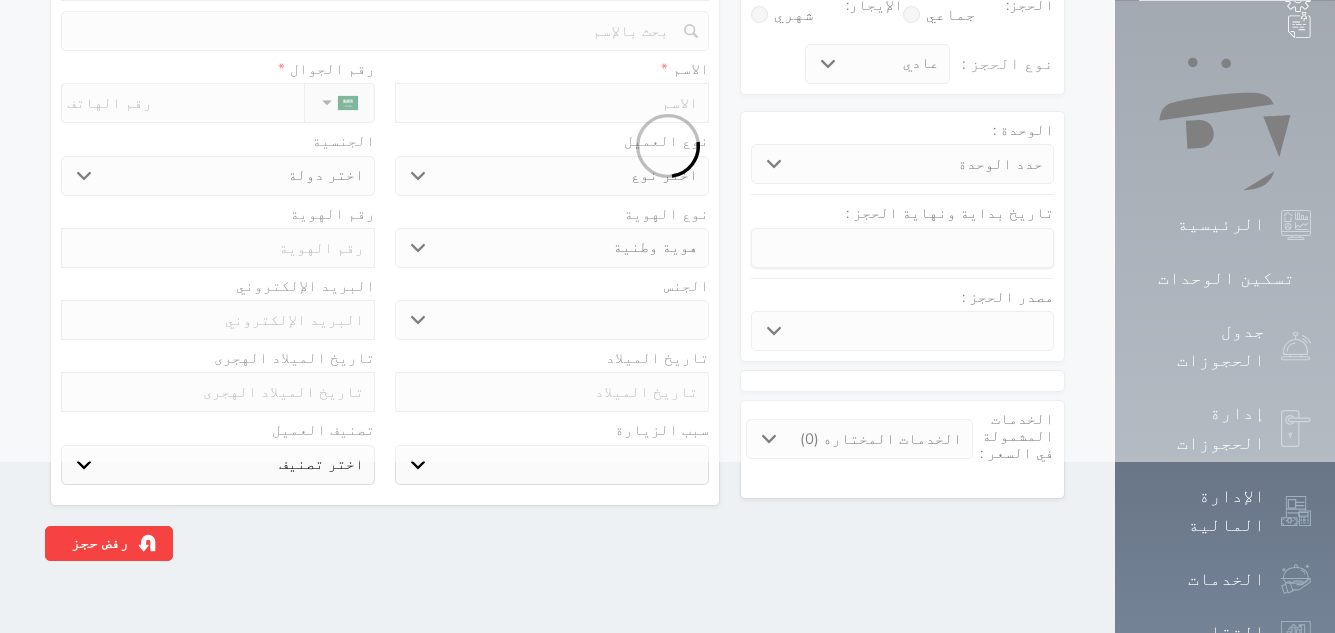 scroll, scrollTop: 0, scrollLeft: 0, axis: both 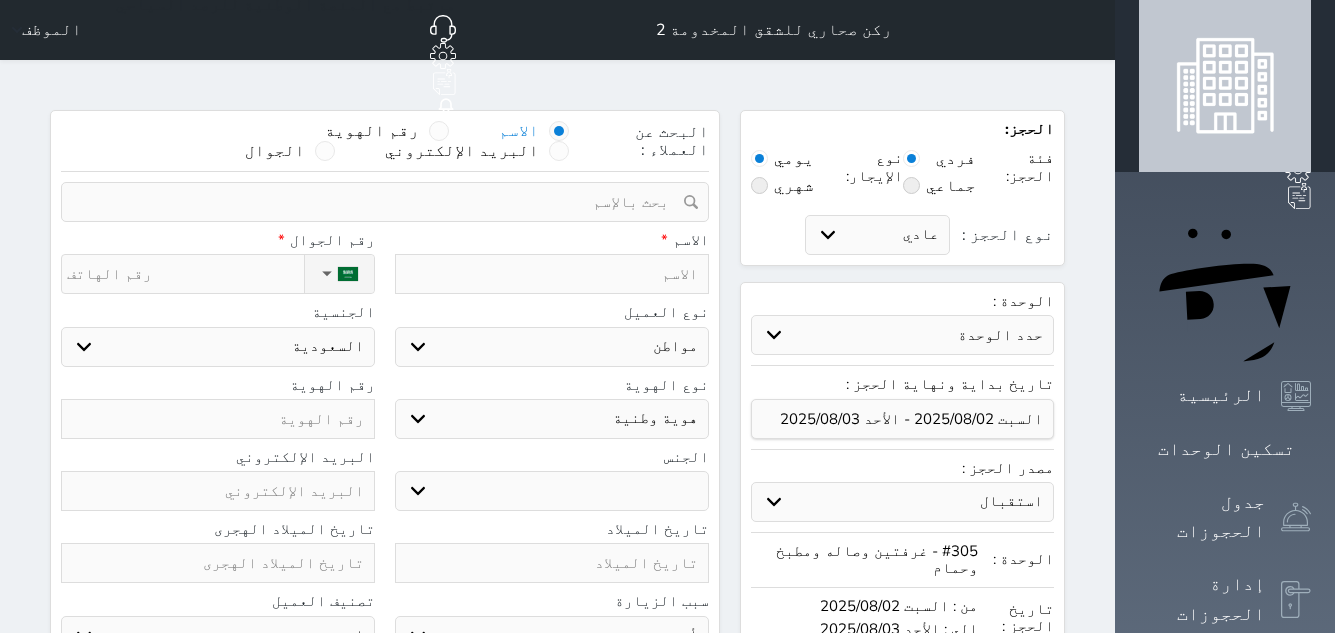click at bounding box center [439, 131] 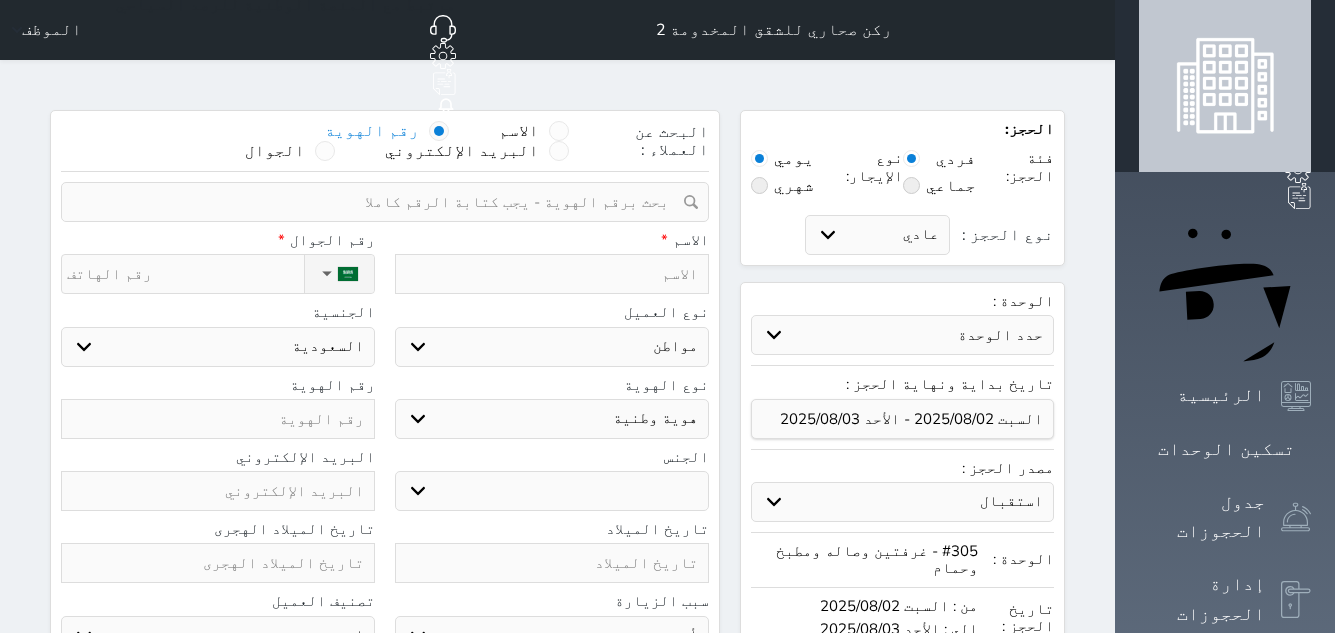 click at bounding box center (378, 202) 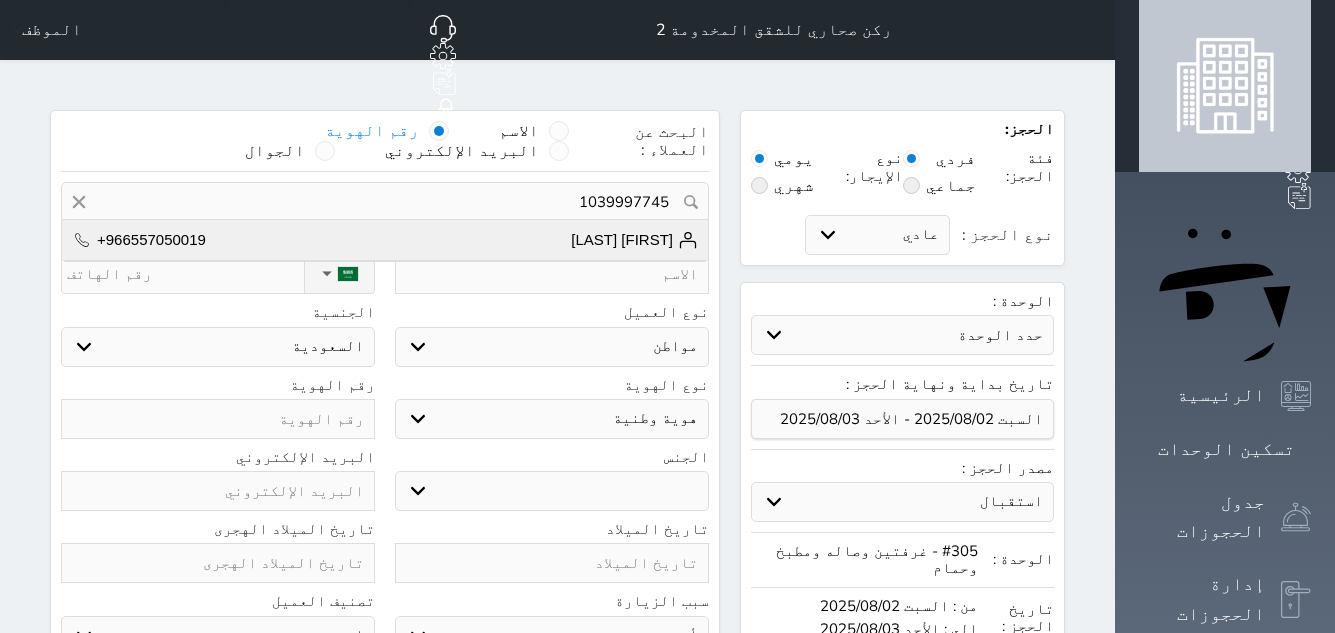 click on "[FIRST] [LAST]" at bounding box center [634, 240] 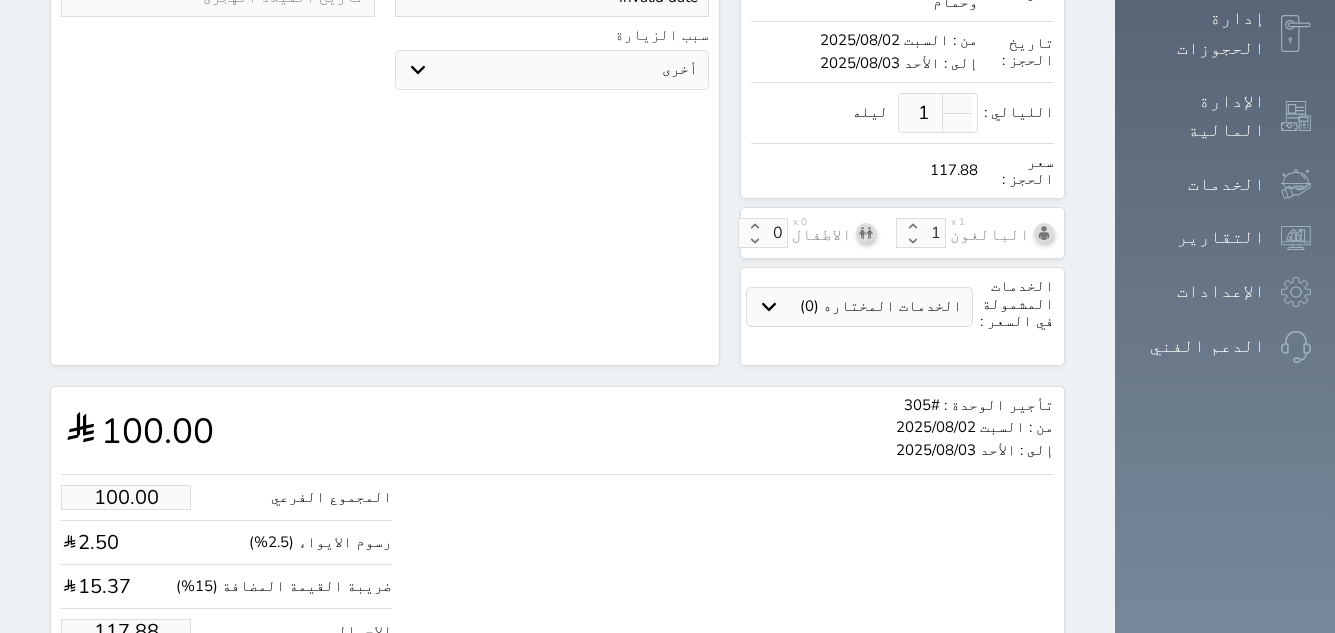 scroll, scrollTop: 594, scrollLeft: 0, axis: vertical 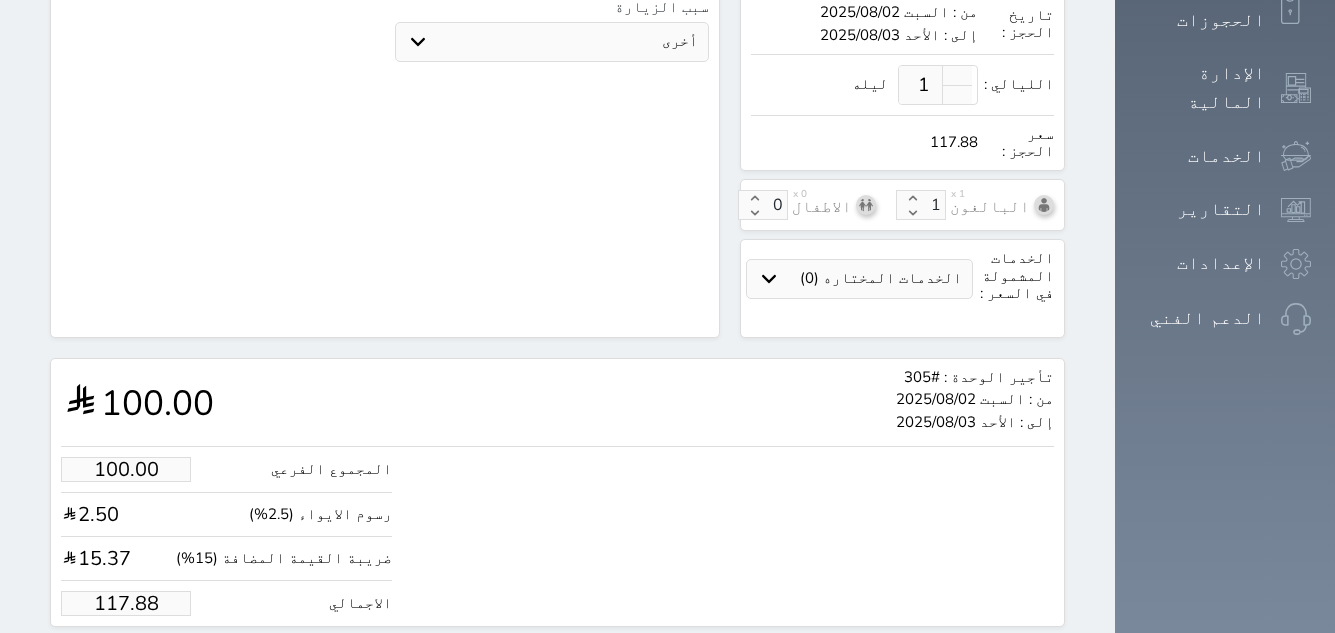 click on "117.88" at bounding box center [126, 603] 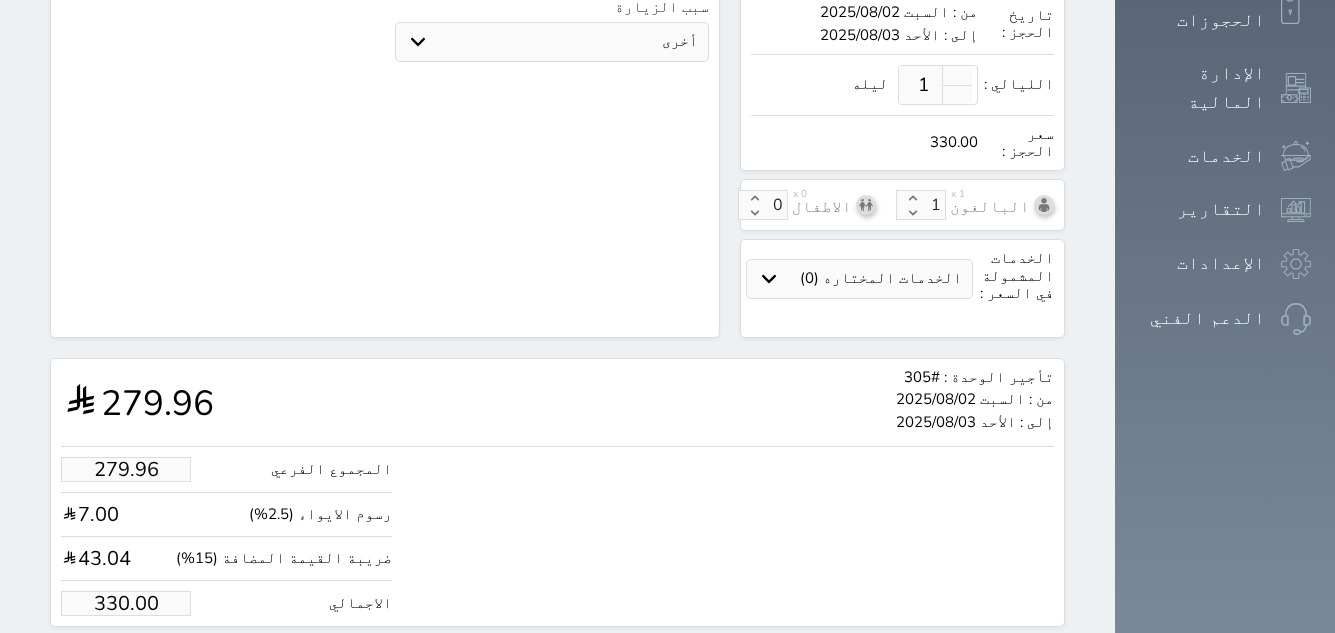 click on "حجز" at bounding box center (148, 664) 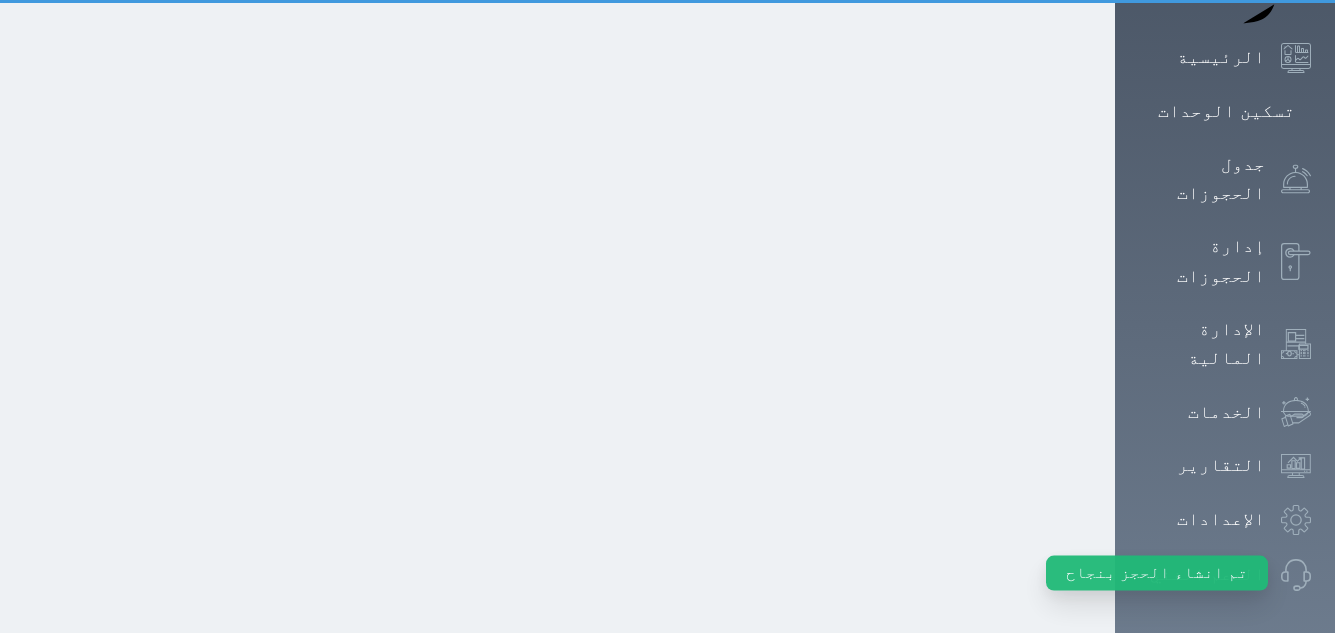 scroll, scrollTop: 0, scrollLeft: 0, axis: both 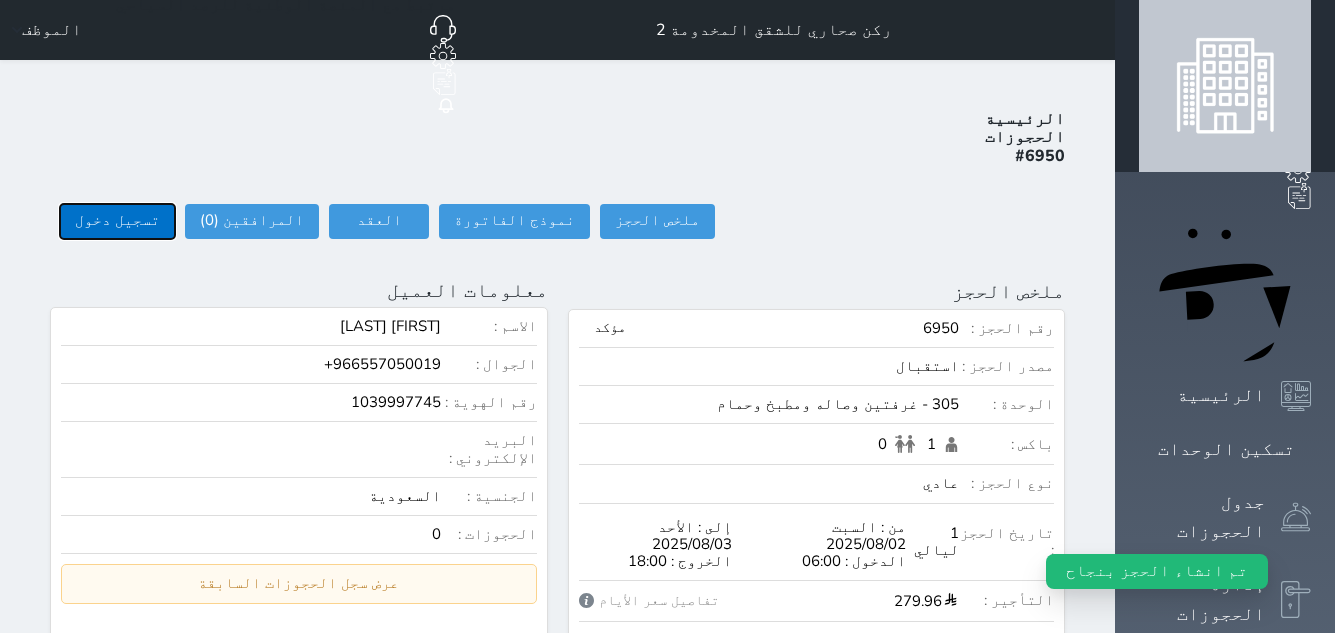 click on "تسجيل دخول" at bounding box center (117, 221) 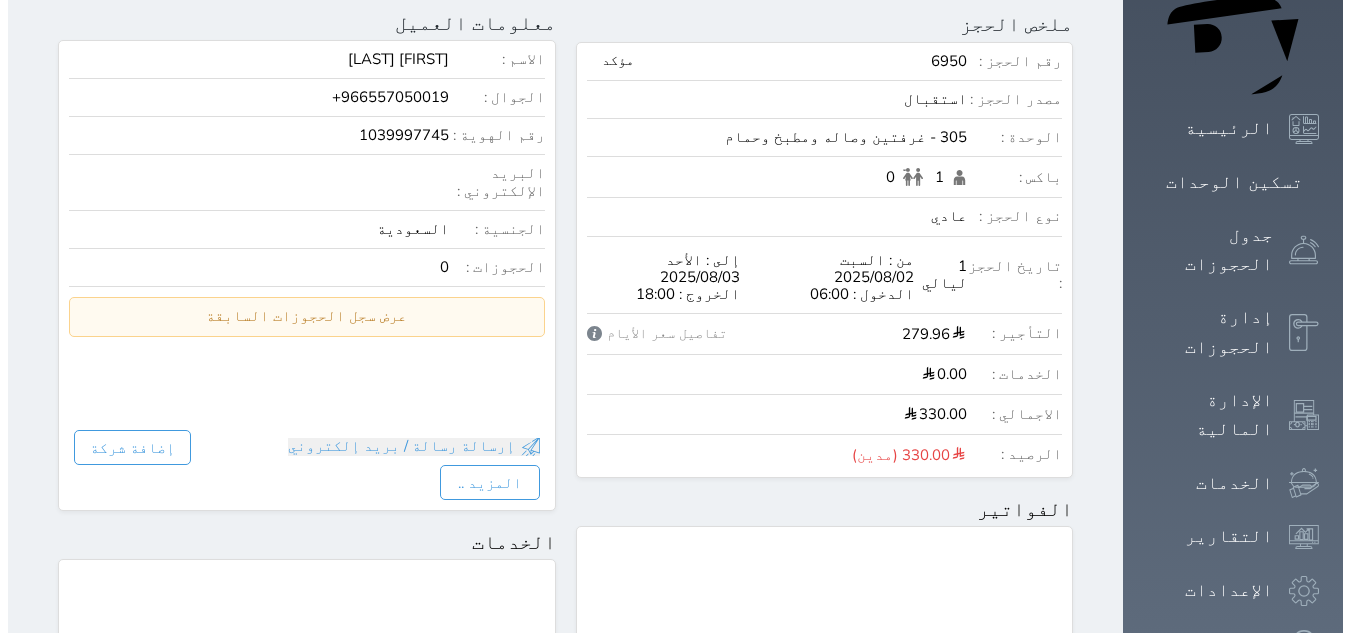 scroll, scrollTop: 0, scrollLeft: 0, axis: both 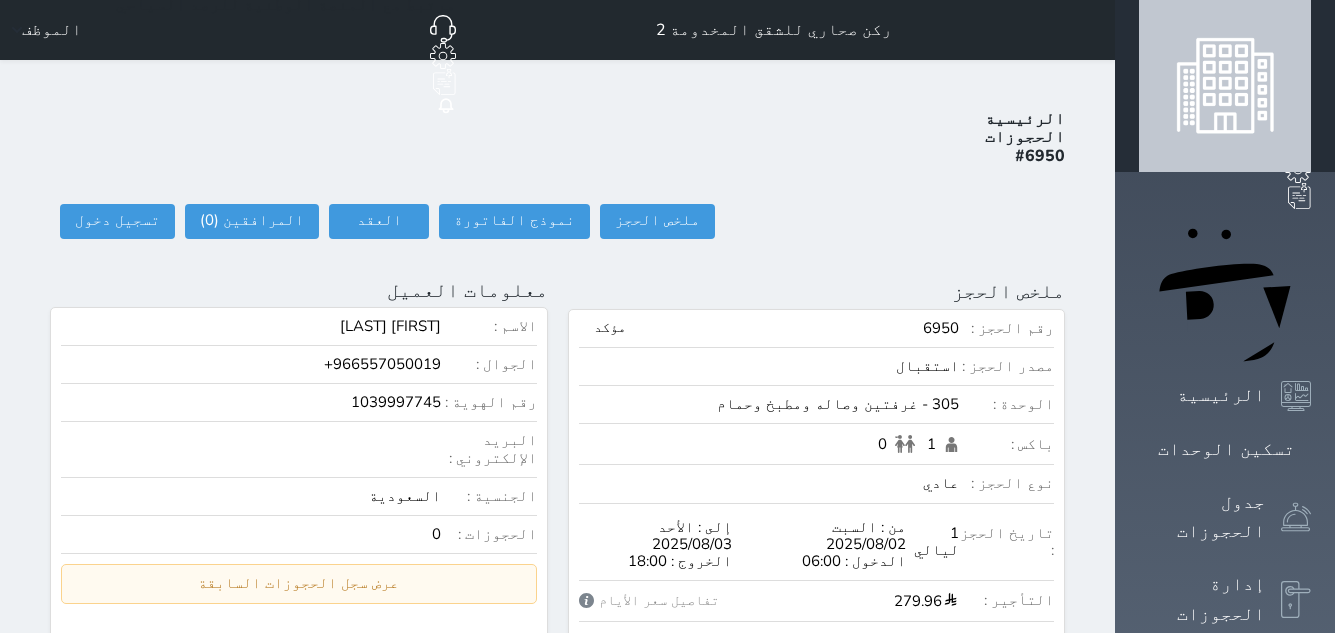 click on "الرئيسية   الحجوزات   #6950         ملخص الحجز         ملخص الحجز #6950                           نموذج الفاتورة           العقد         العقد #6950                                   العقود الموقعه #6950
العقود الموقعه (0)
#   تاريخ التوقيع   الاجرائات       المرافقين (0)         المرافقين                 البحث عن المرافقين :        الاسم       رقم الهوية       البريد الإلكتروني       الجوال           تغيير العميل              الاسم *     الجنس    اختر الجنس   ذكر انثى   تاريخ الميلاد         تاريخ الميلاد الهجرى         صلة القرابة
اختر صلة القرابة   ابن ابنه زوجة اخ اخت اب ام زوج أخرى   نوع العميل   اختر نوع   مواطن مواطن خليجي زائر" at bounding box center (557, 910) 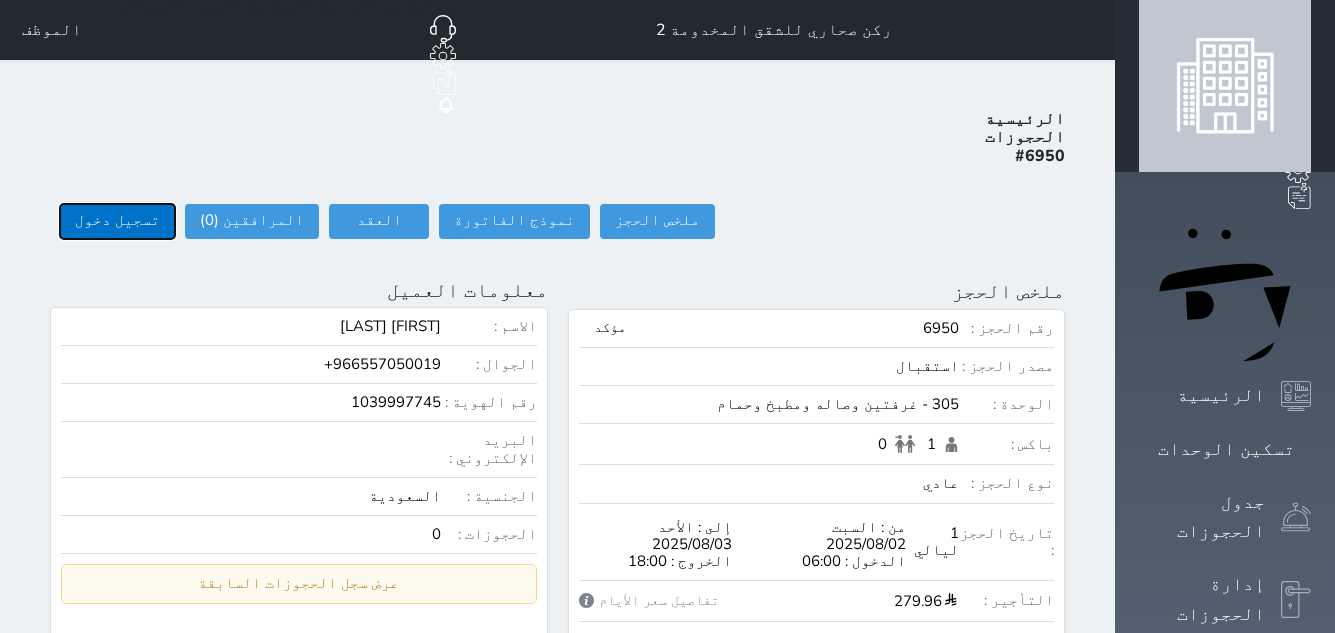 click on "تسجيل دخول" at bounding box center [117, 221] 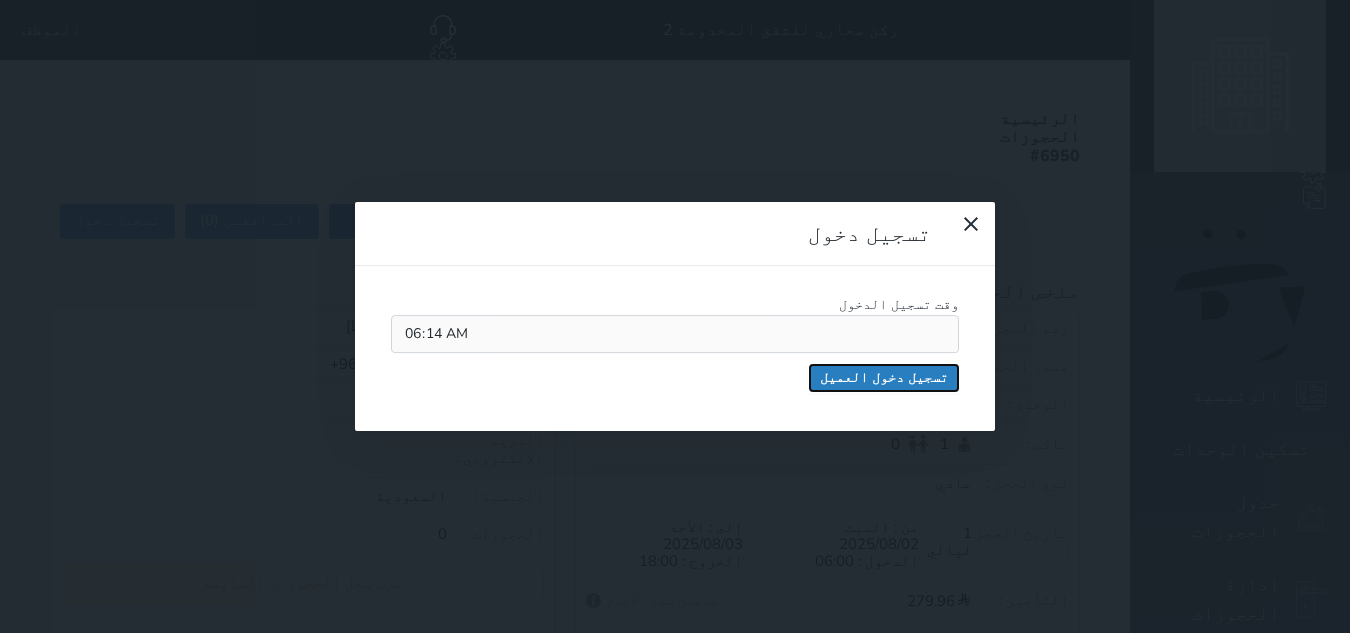 click on "تسجيل دخول العميل" at bounding box center [884, 378] 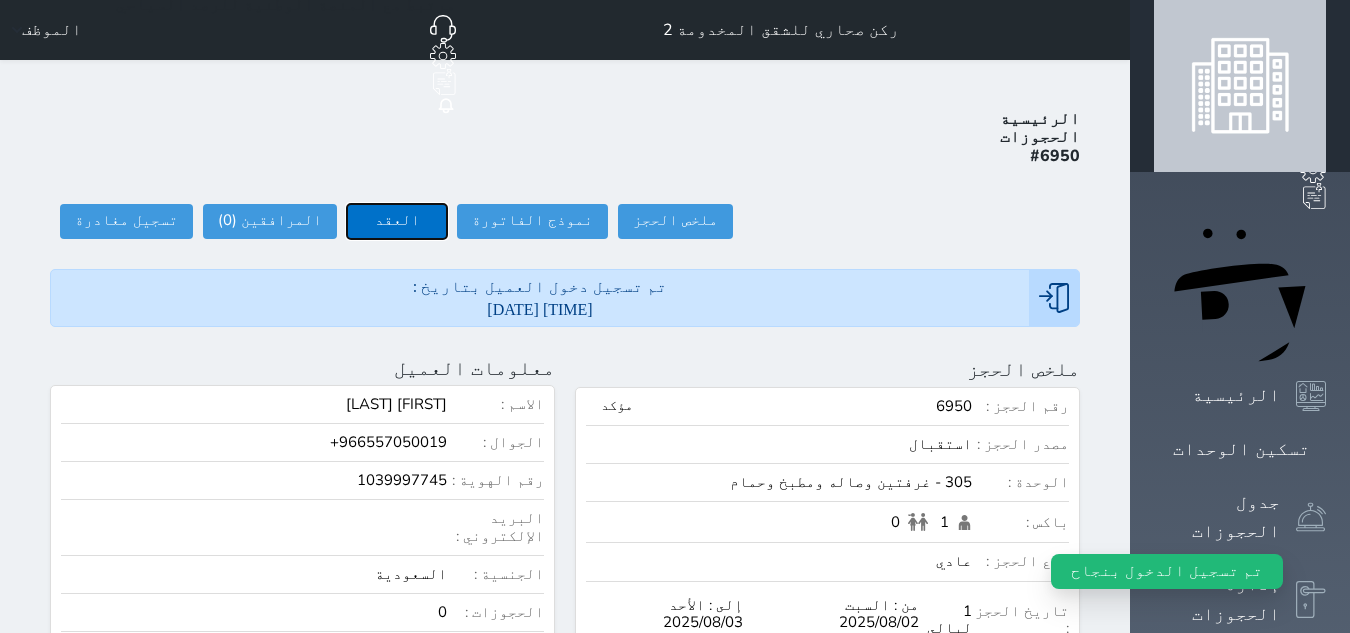 click on "العقد" at bounding box center [397, 221] 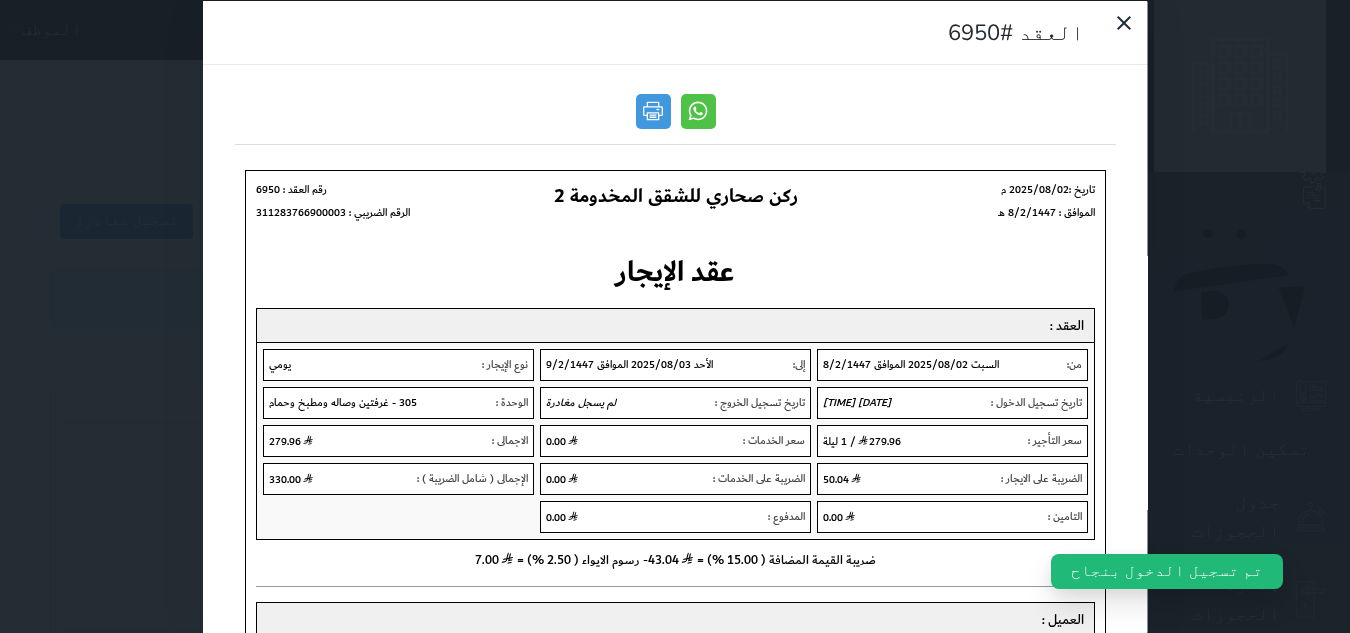 scroll, scrollTop: 0, scrollLeft: 0, axis: both 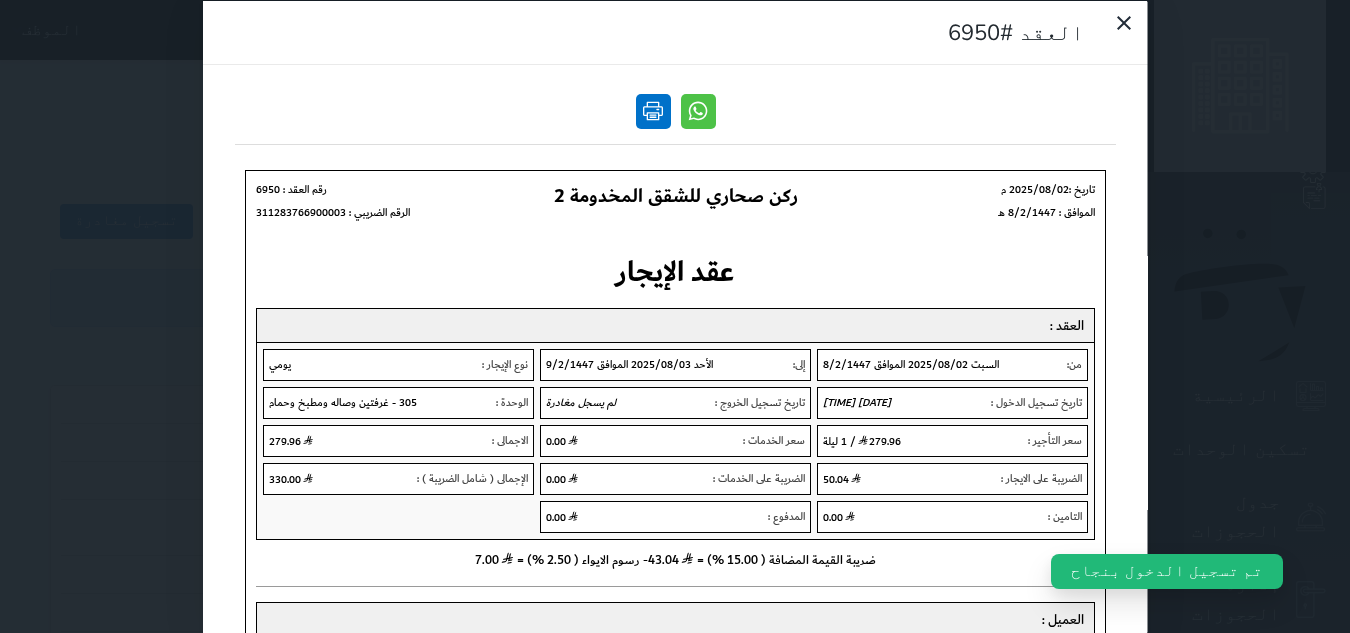 click at bounding box center (652, 110) 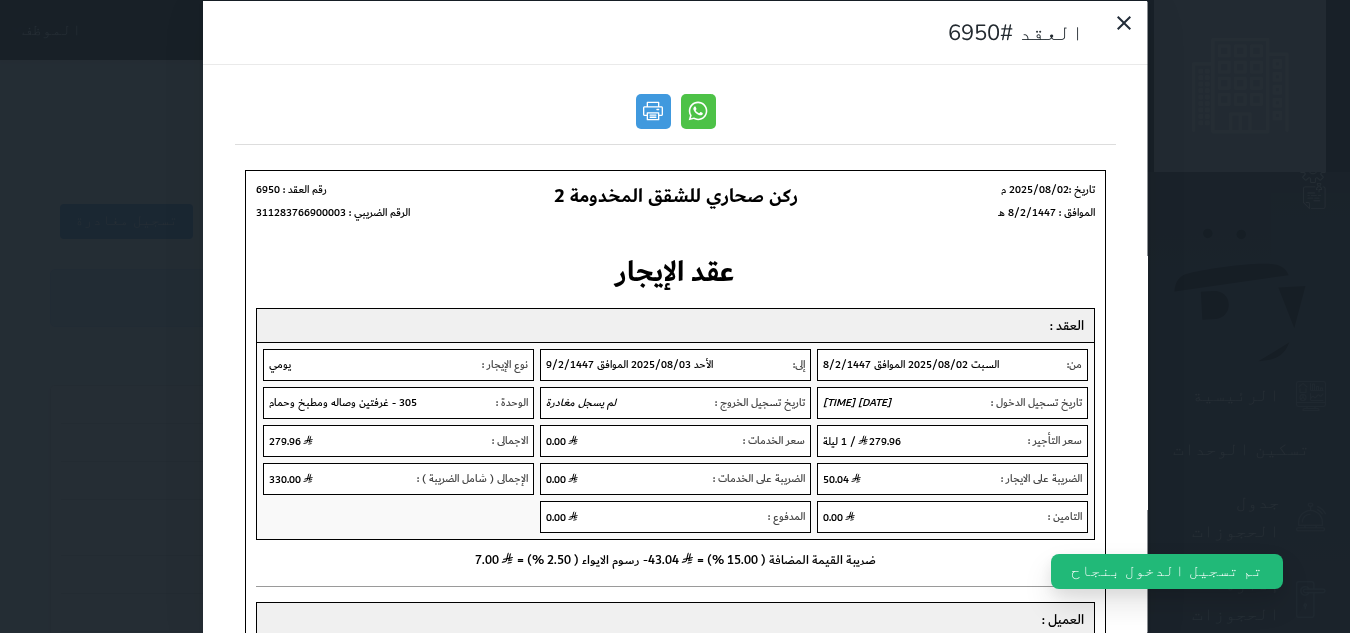 click on "العقد #6950" at bounding box center [675, 316] 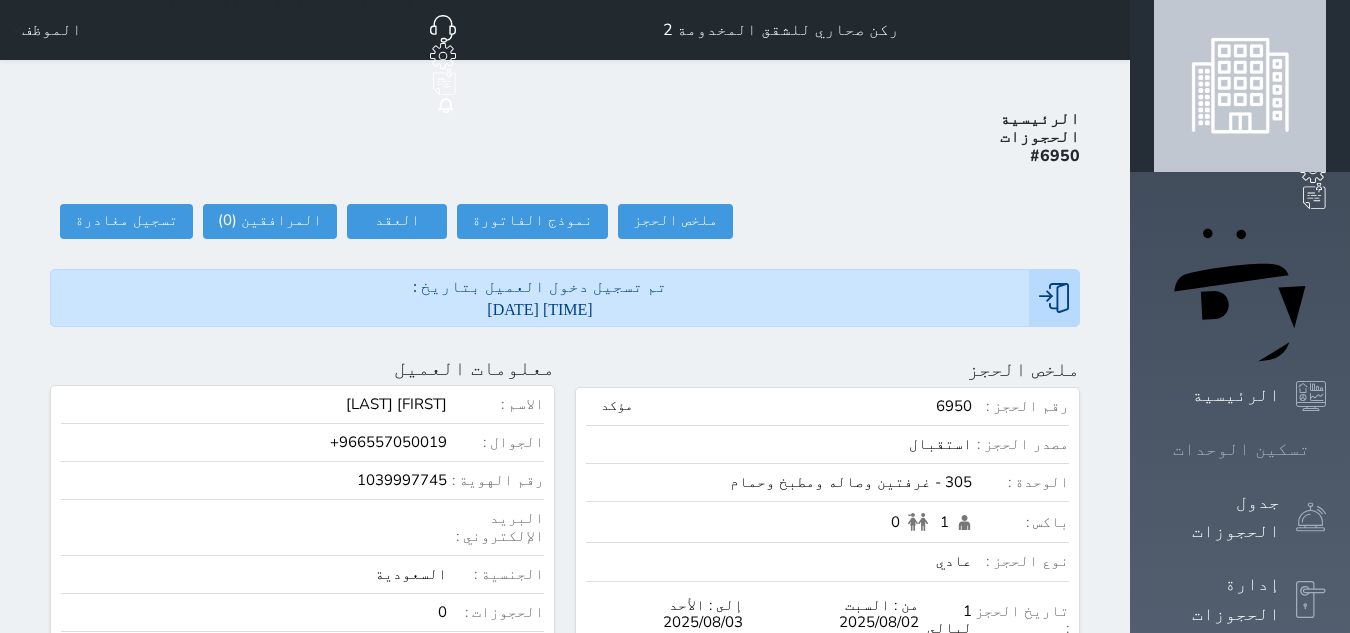 click on "تسكين الوحدات" at bounding box center (1241, 449) 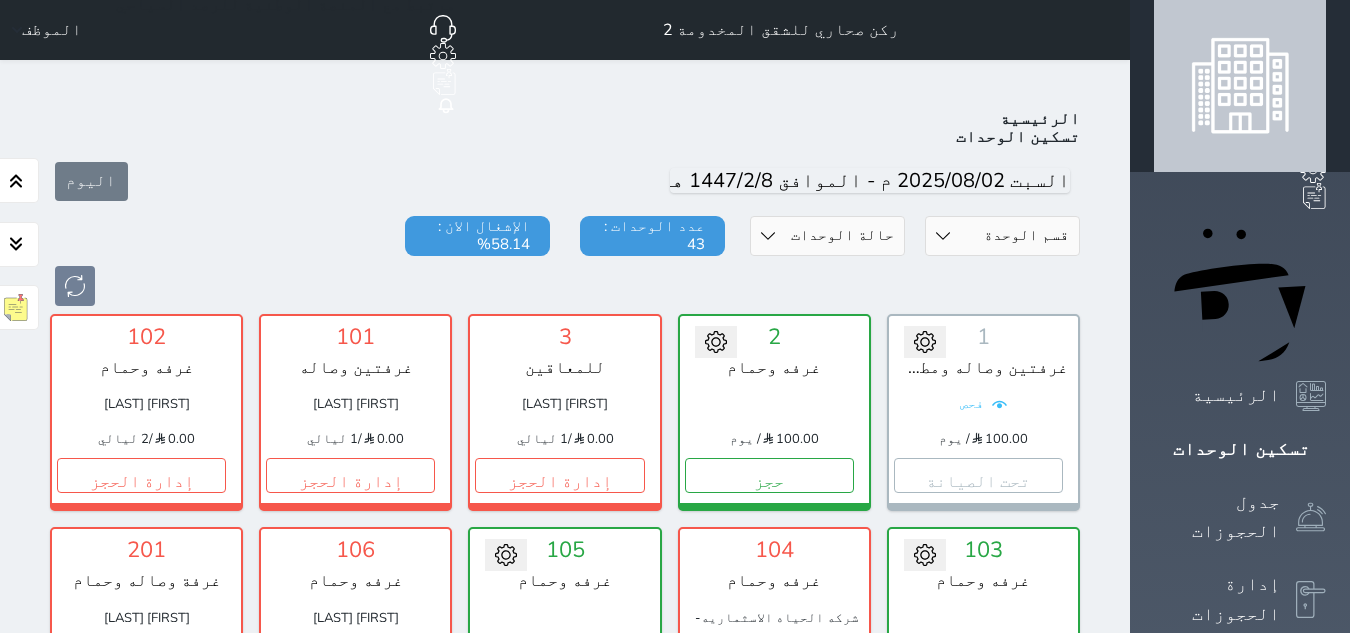 scroll, scrollTop: 78, scrollLeft: 0, axis: vertical 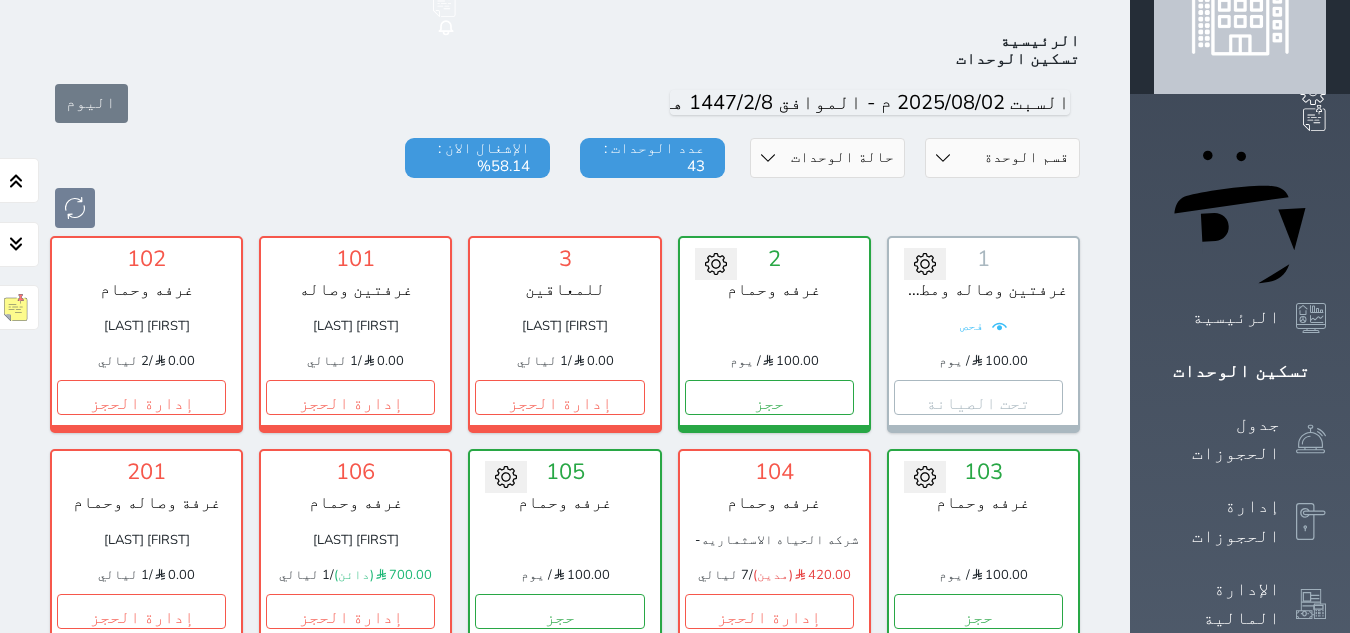 click on "201   غرفة وصاله وحمام
بشير سلمان شرعان الشراري
0.00
/   1 ليالي           إدارة الحجز               تغيير الحالة الى صيانة                   التاريخ المتوقع للانتهاء       حفظ" at bounding box center [146, 547] 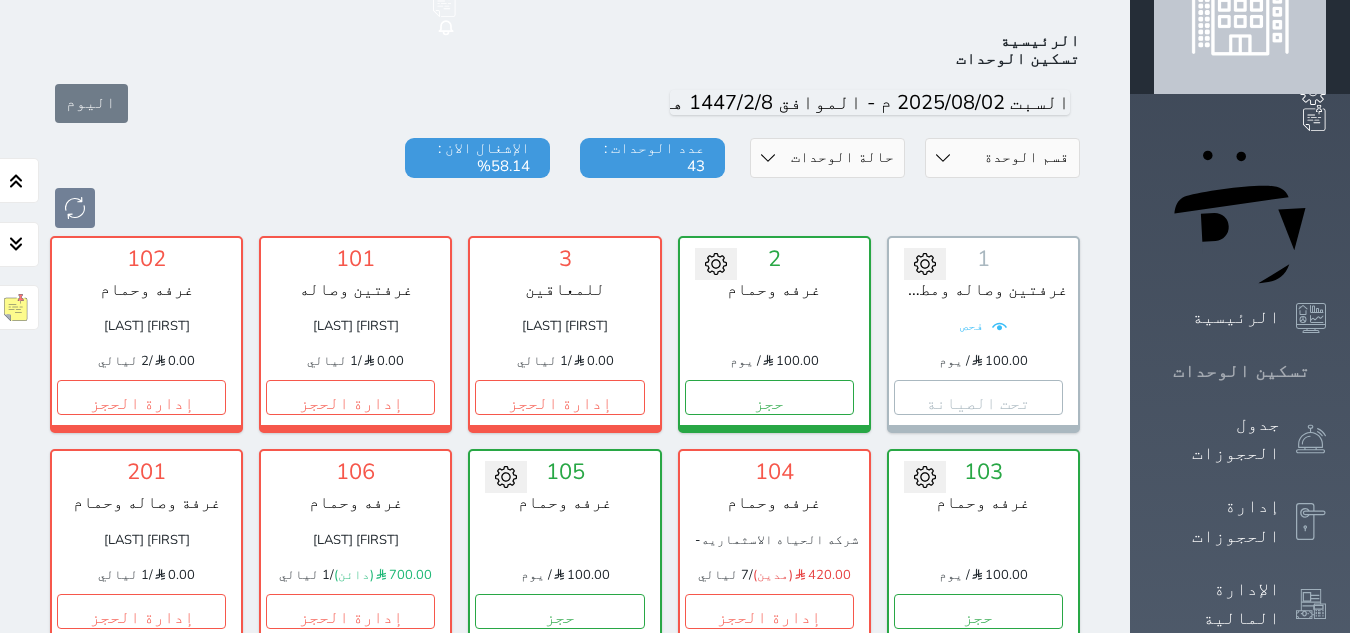 click on "تسكين الوحدات" at bounding box center (1241, 371) 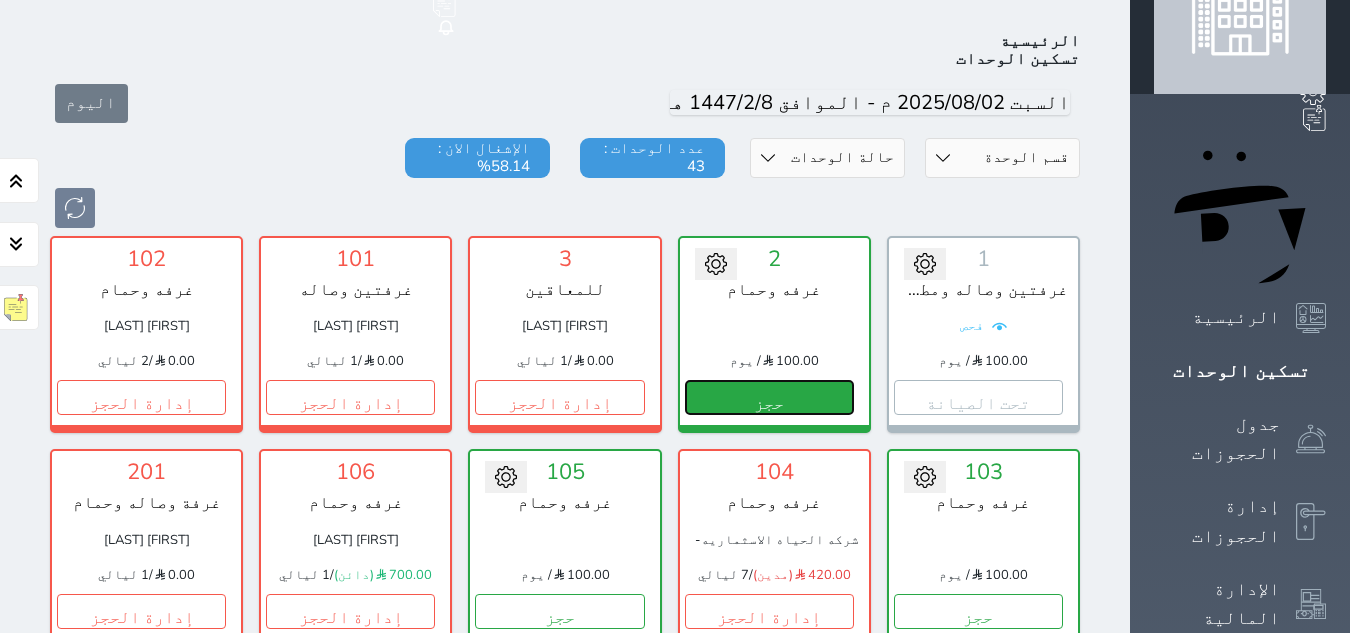 click on "حجز" at bounding box center (769, 397) 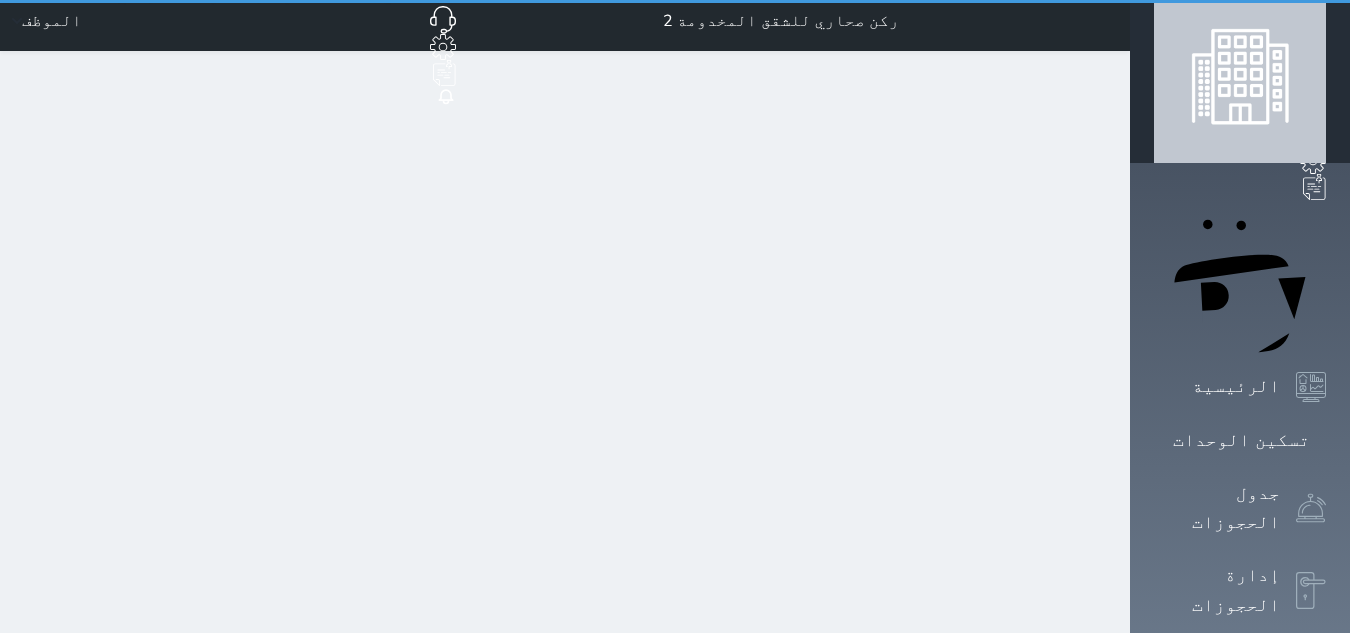 scroll, scrollTop: 0, scrollLeft: 0, axis: both 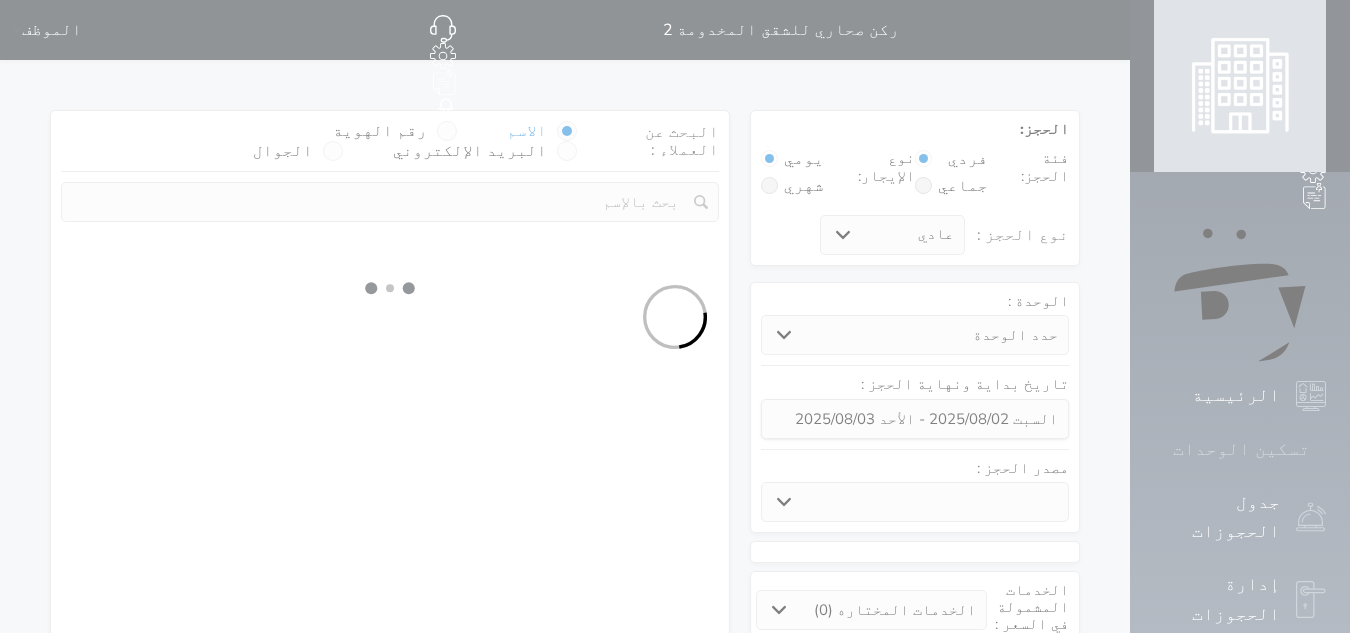 click 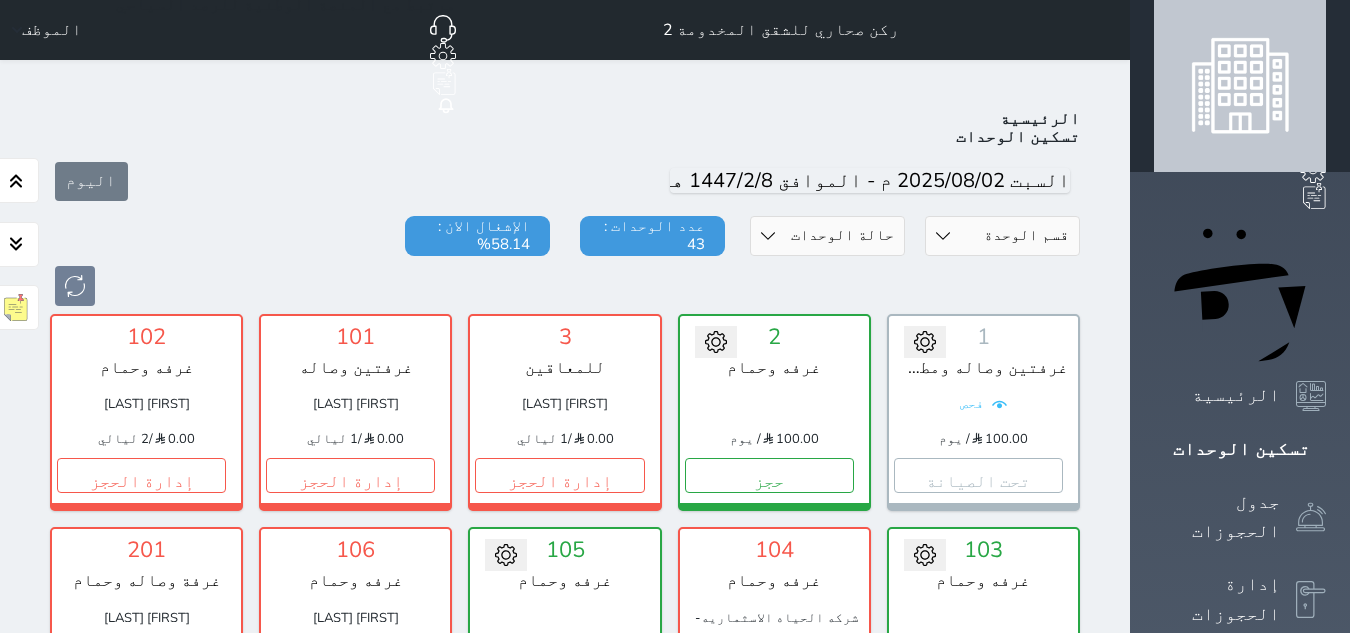 scroll, scrollTop: 78, scrollLeft: 0, axis: vertical 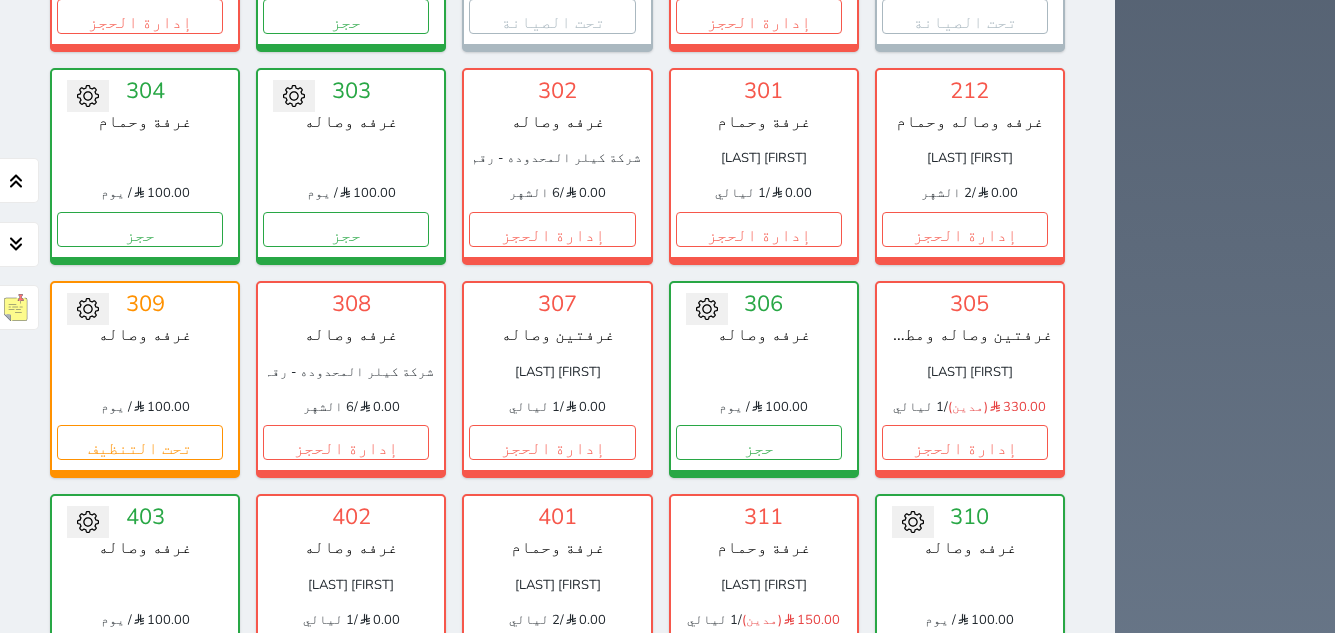 click on "حجز" at bounding box center (759, 869) 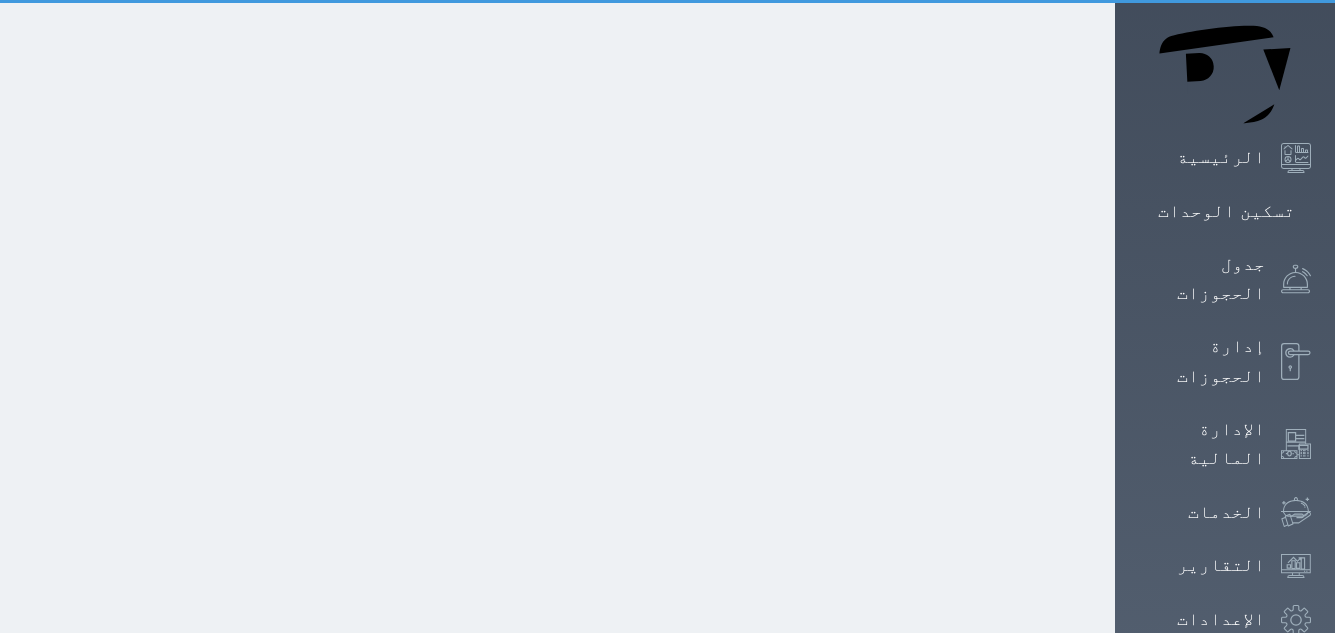 scroll, scrollTop: 6, scrollLeft: 0, axis: vertical 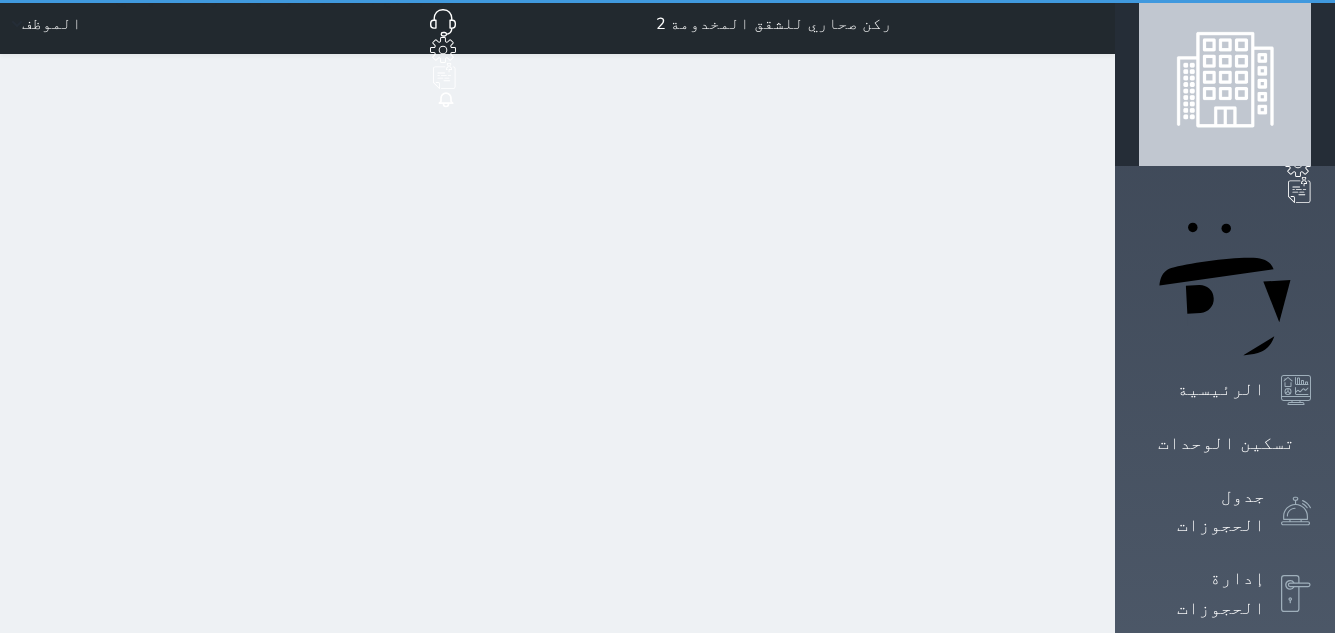 select on "1" 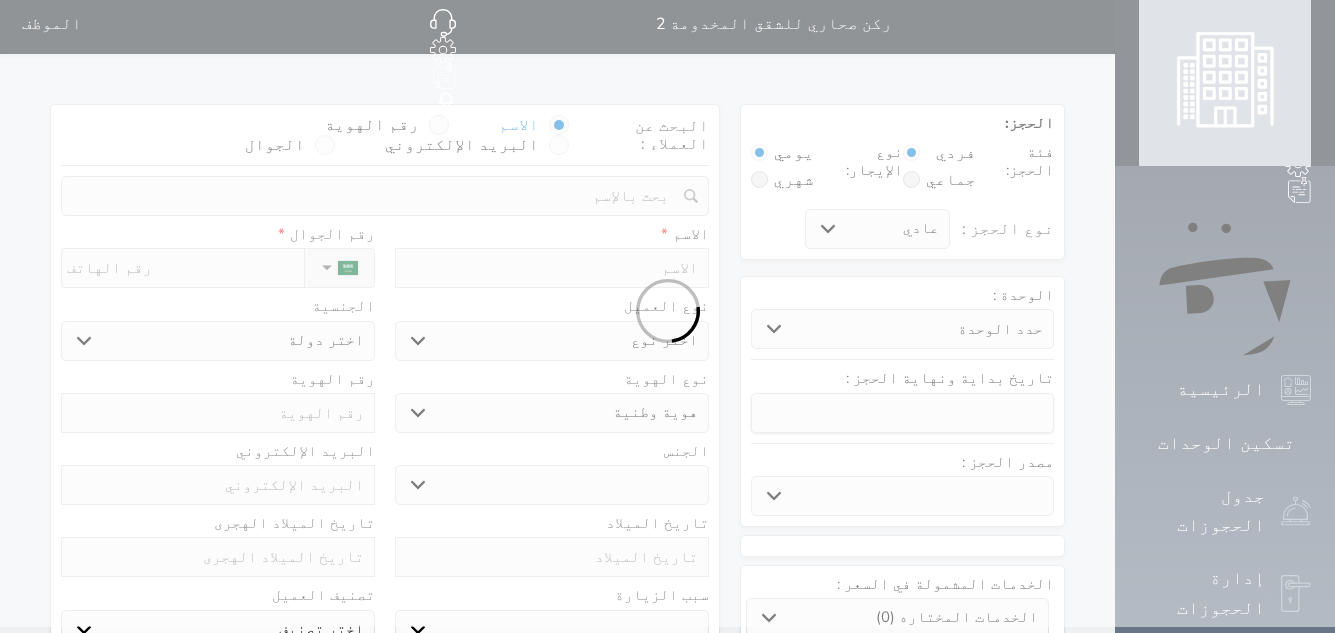 scroll, scrollTop: 0, scrollLeft: 0, axis: both 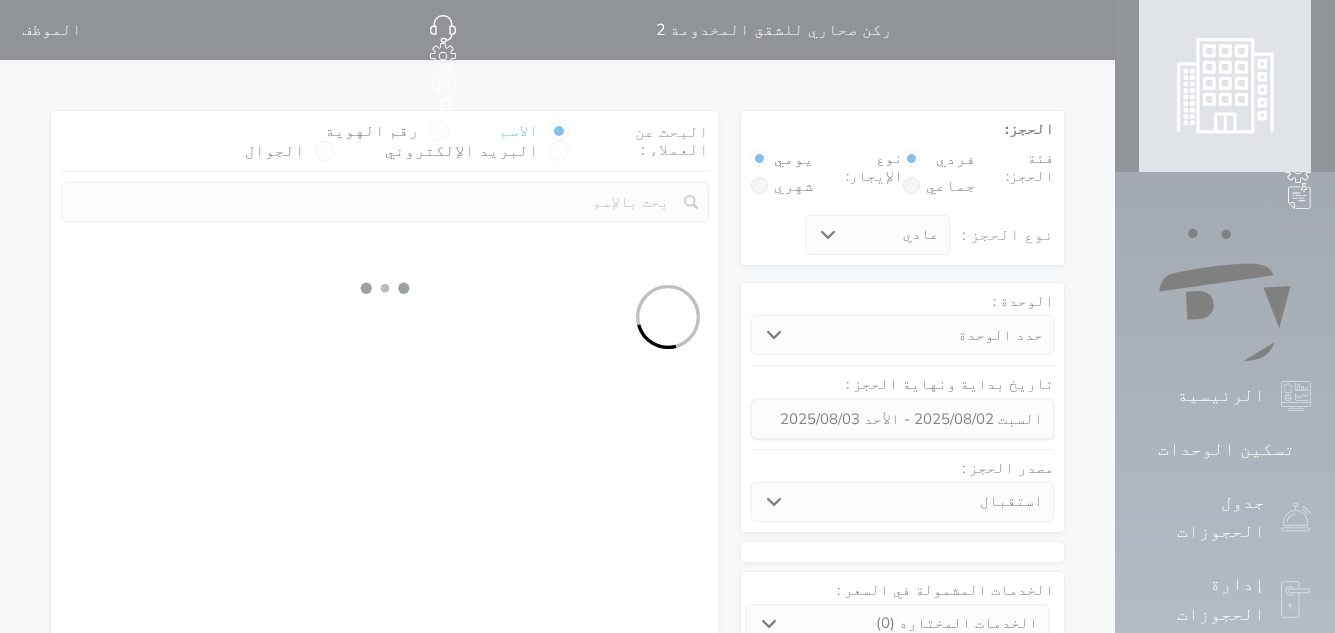 select 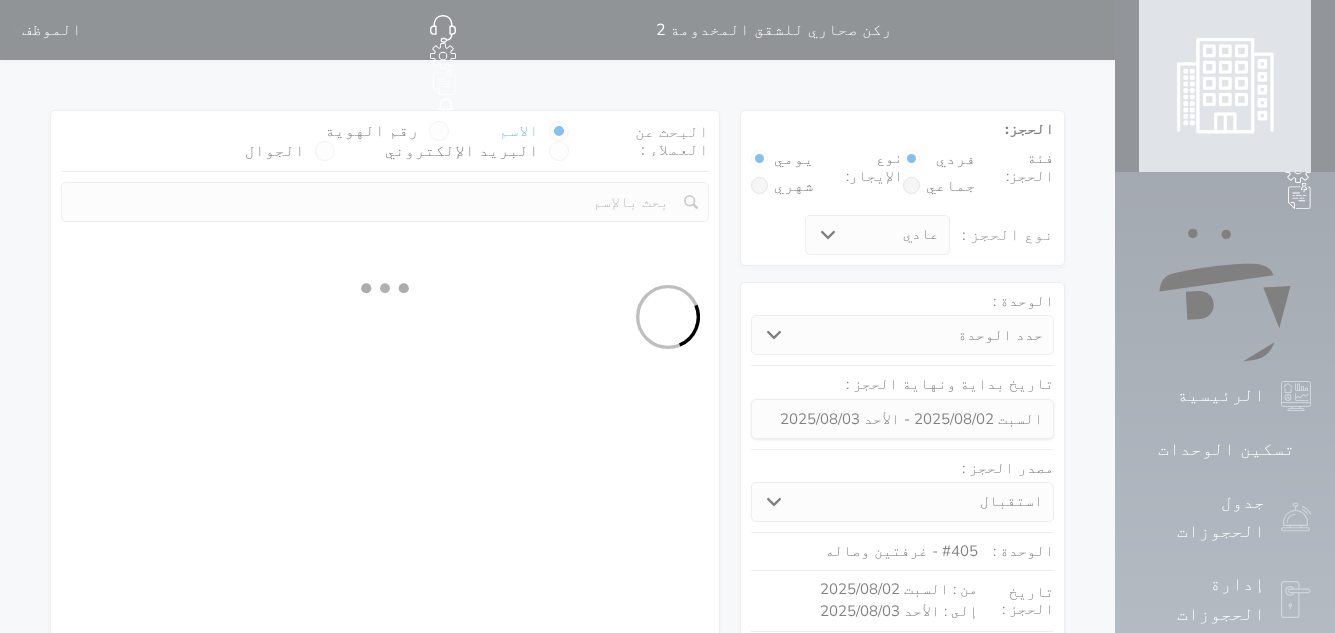 select on "1" 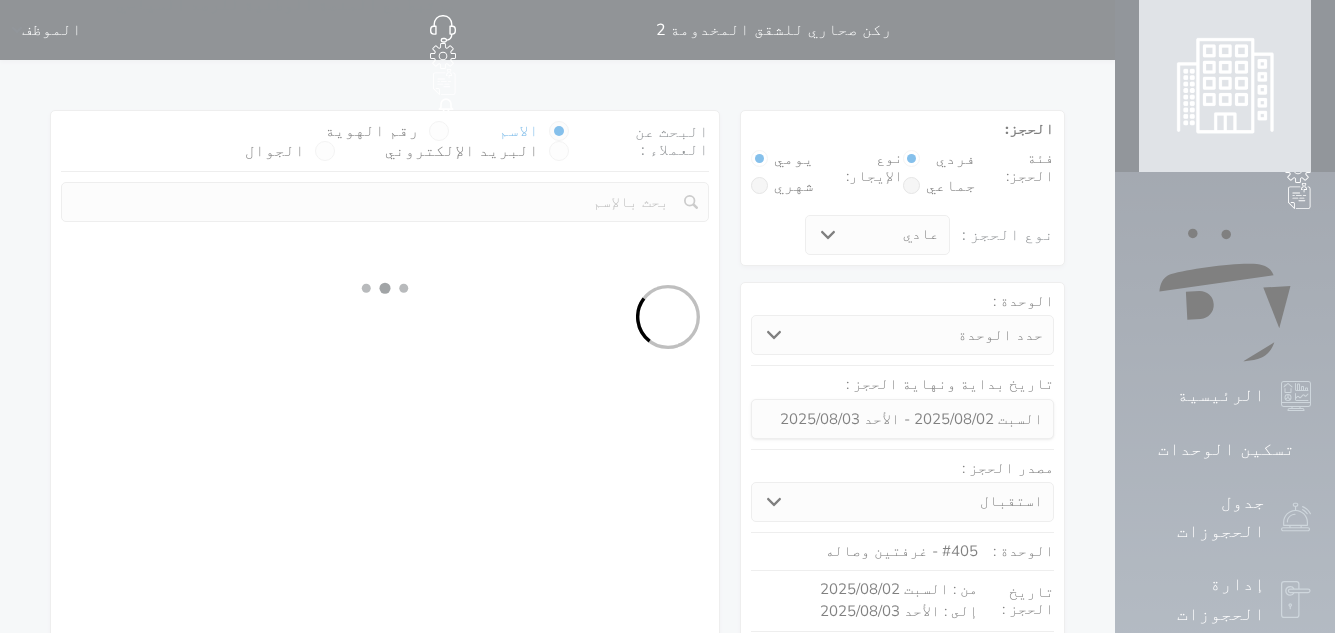 select on "113" 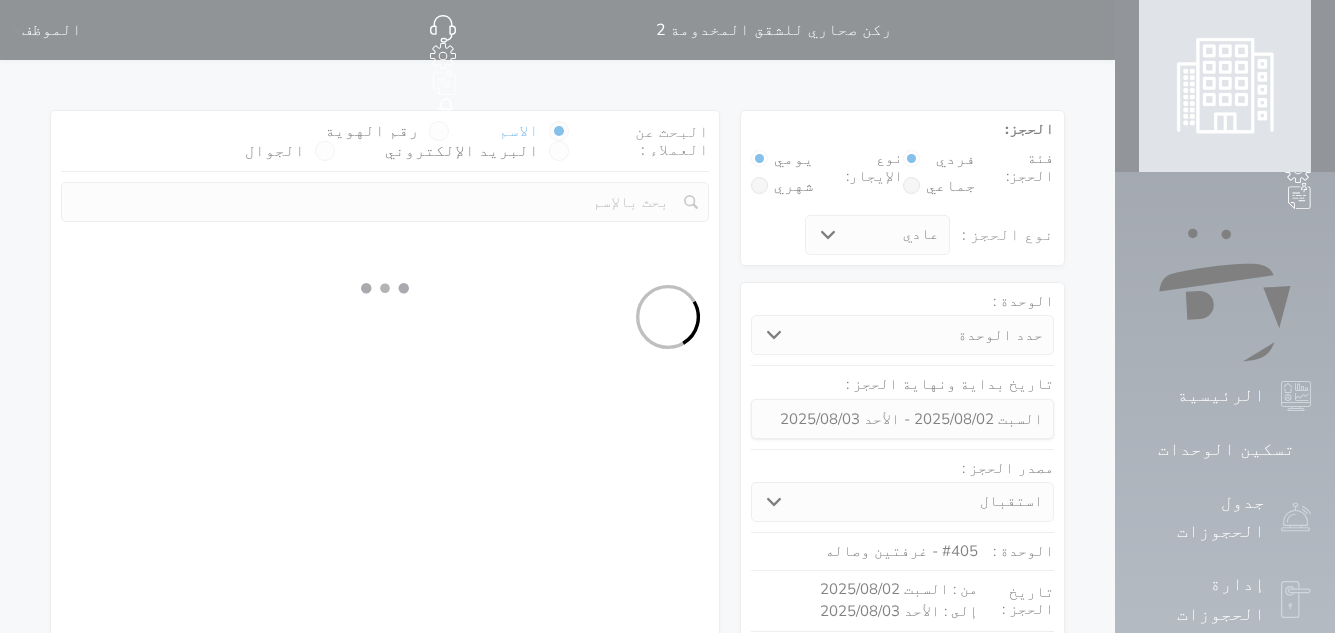 select on "1" 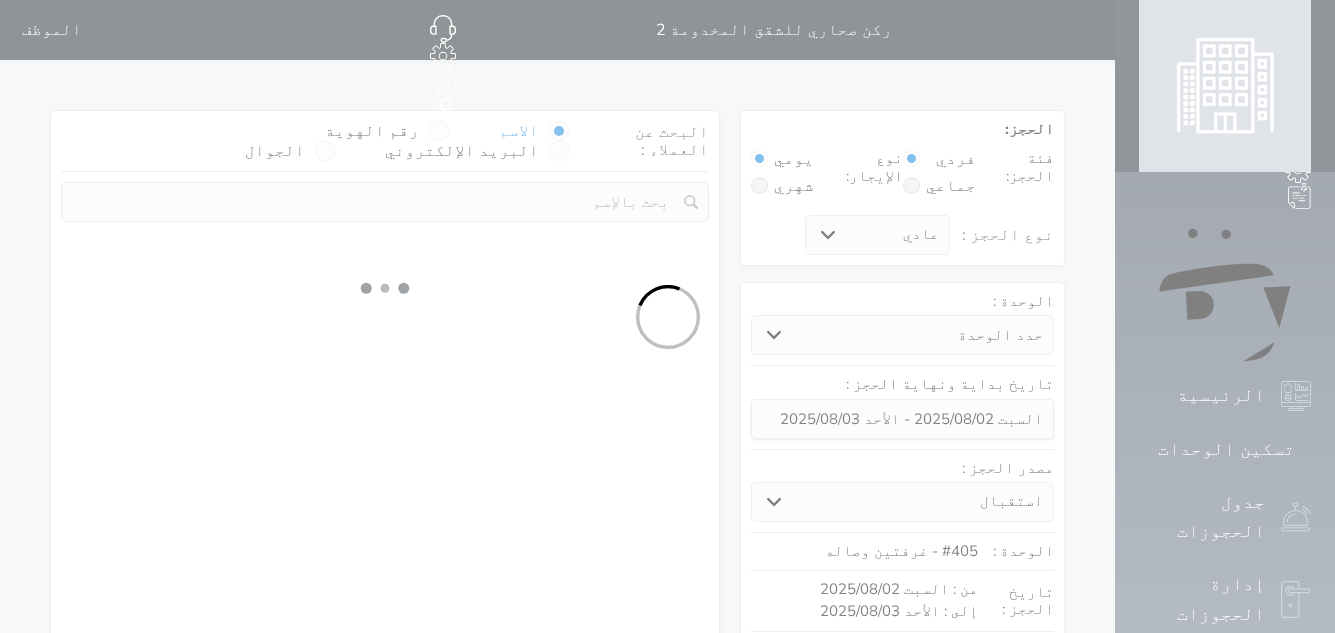 select 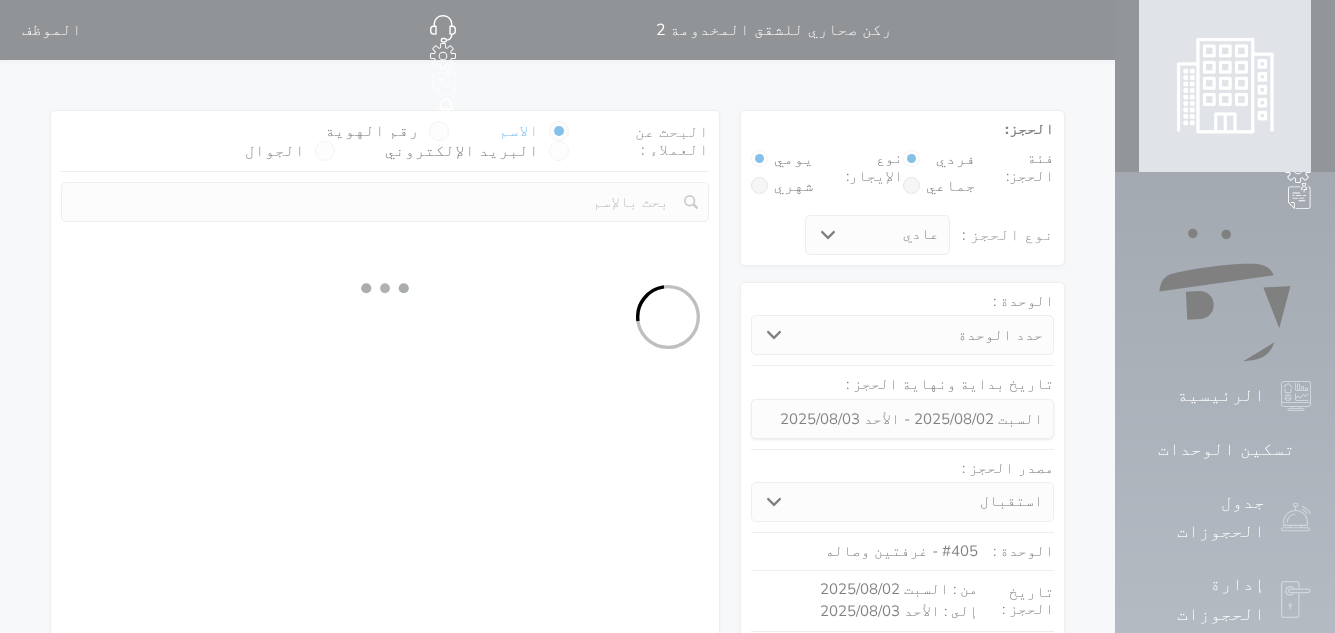 select on "7" 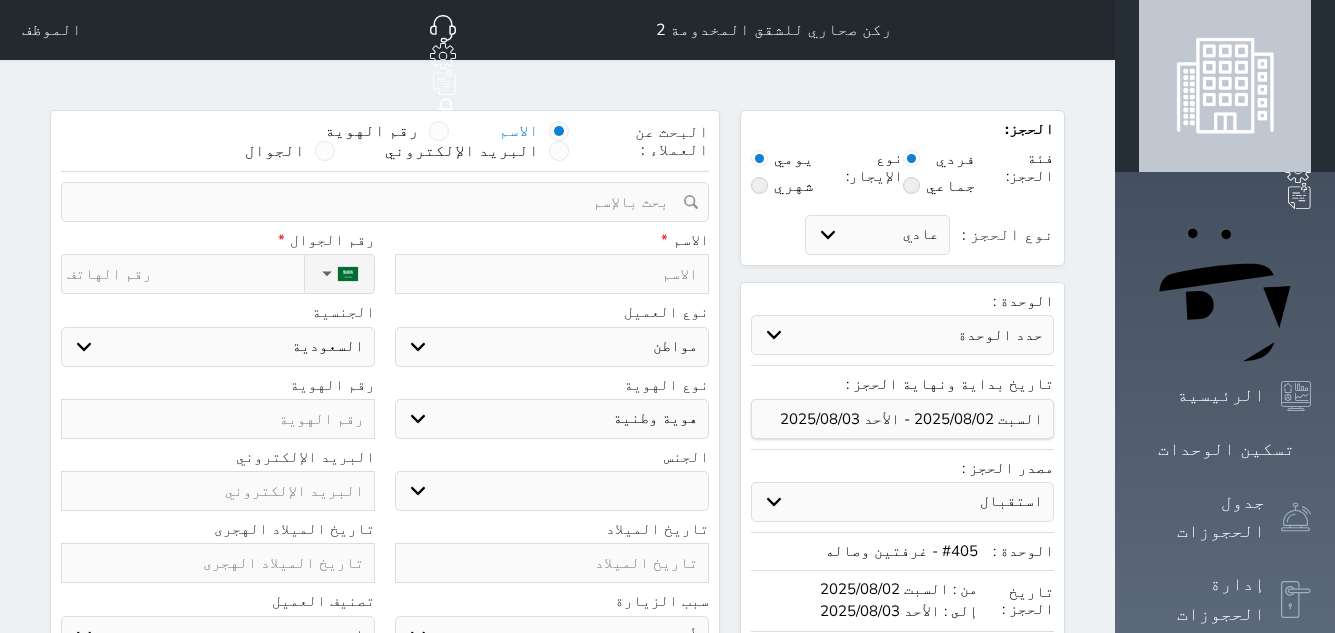 click on "البحث عن العملاء :        الاسم       رقم الهوية       البريد الإلكتروني       الجوال           تغيير العميل                      ملاحظات                           سجل حجوزات العميل undefined                   إجمالى رصيد العميل : 0 ريال     رقم الحجز   الوحدة   من   إلى   نوع الحجز   الرصيد   الاجرائات         النتائج  : من (  ) - إلى  (  )   العدد  :              سجل الكمبيالات الغير محصلة على العميل undefined                 رقم الحجز   المبلغ الكلى    المبلغ المحصل    المبلغ المتبقى    تاريخ الإستحقاق         النتائج  : من (  ) - إلى  (  )   العدد  :      الاسم *     رقم الجوال *       ▼     Afghanistan (‫افغانستان‬‎)   +93   Albania (Shqipëri)   +355   Algeria (‫الجزائر‬‎)   +213   American Samoa" at bounding box center [385, 515] 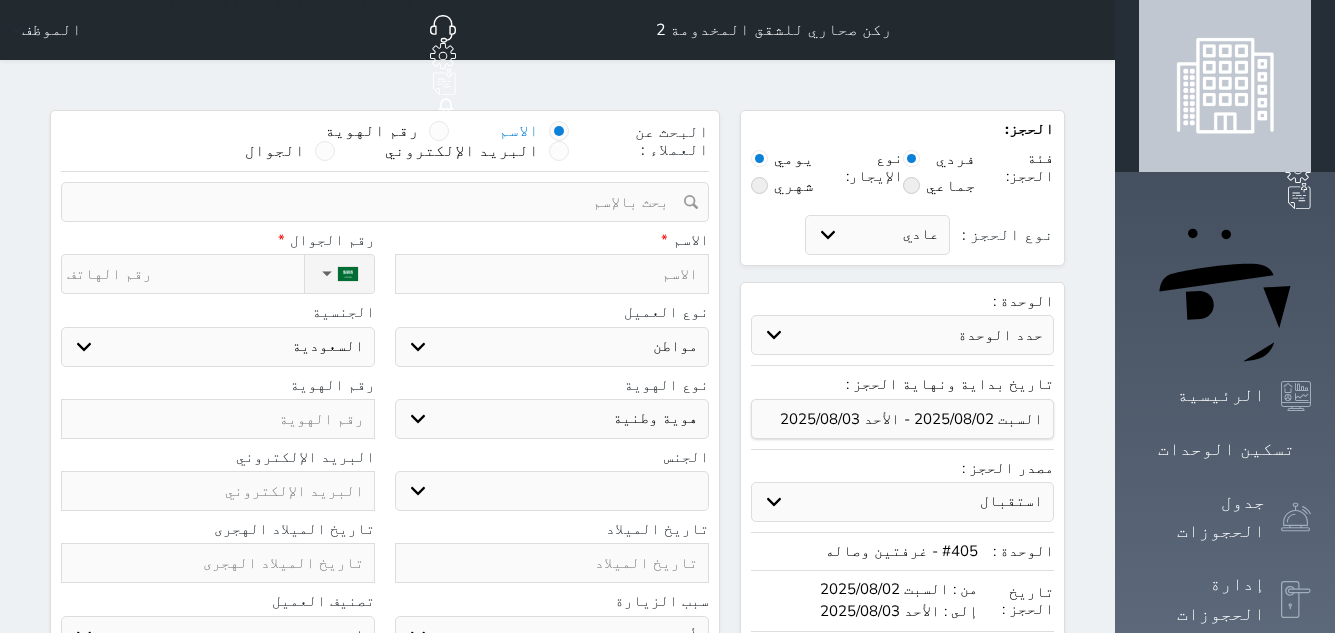 drag, startPoint x: 516, startPoint y: 91, endPoint x: 534, endPoint y: 136, distance: 48.466484 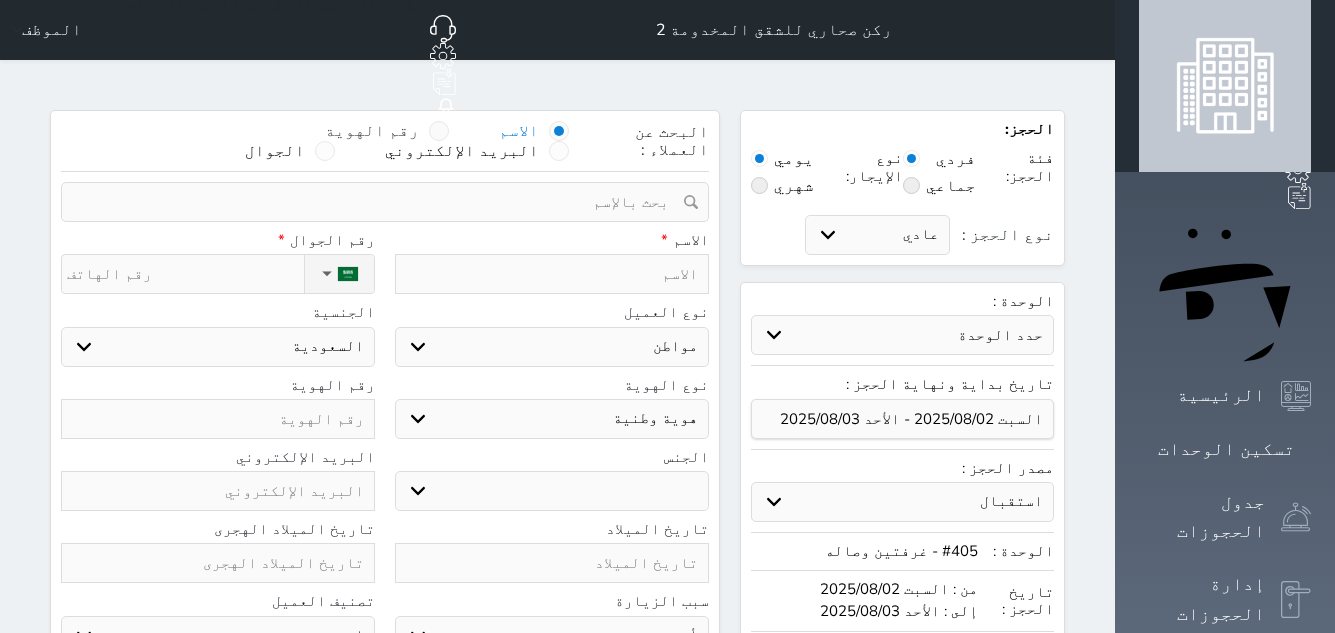 click at bounding box center (439, 131) 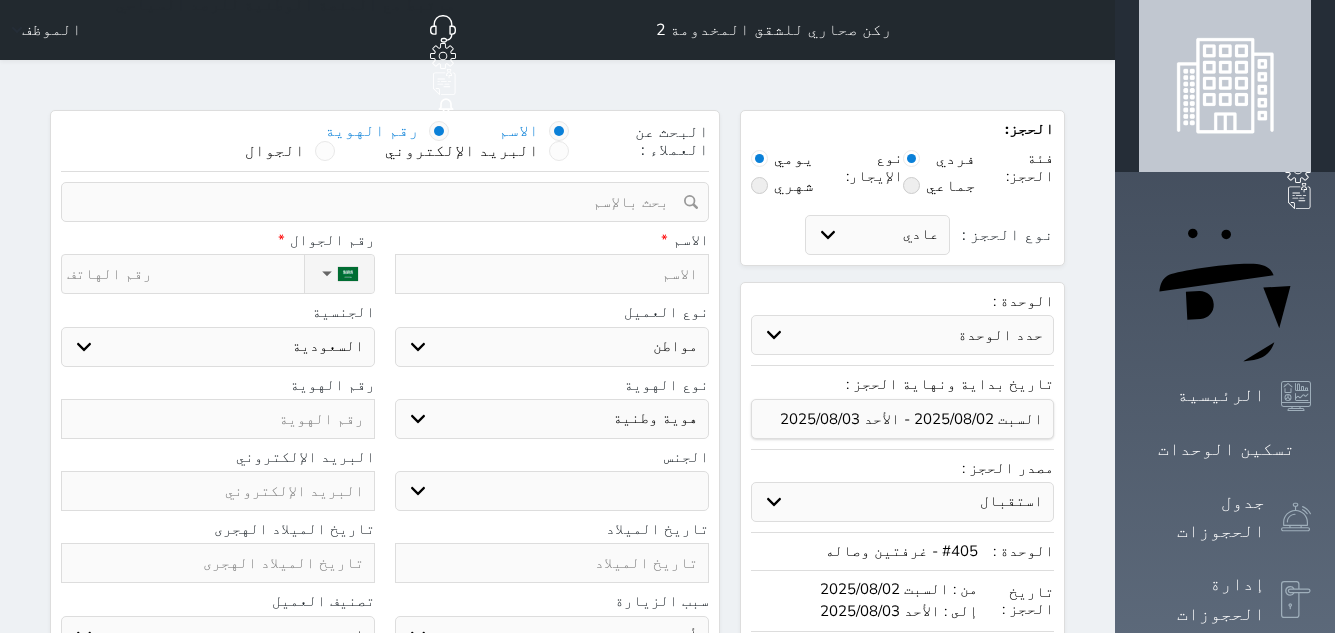 select 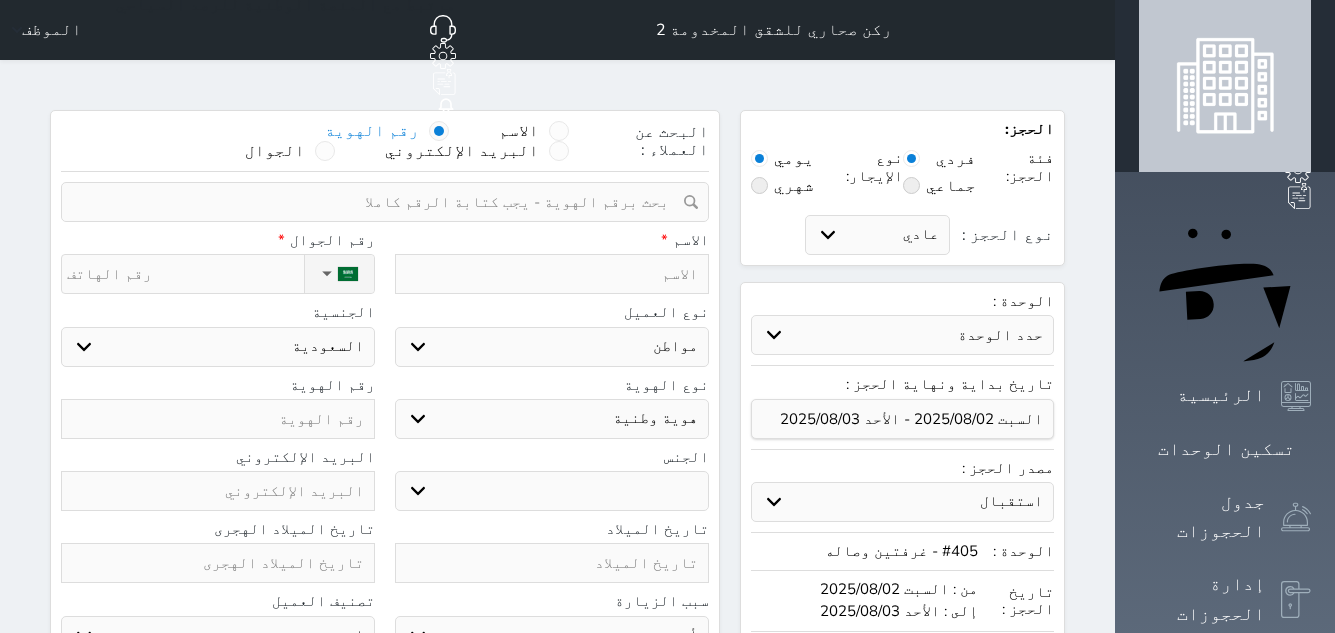 click at bounding box center [378, 202] 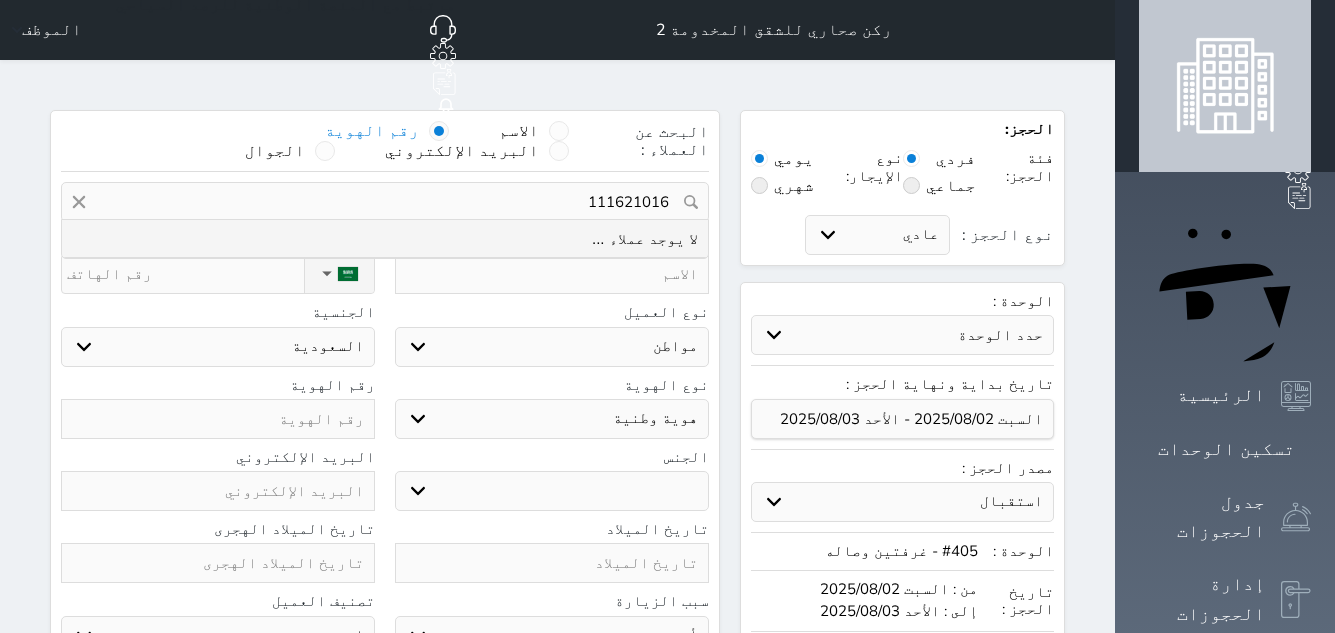 click on "111621016" at bounding box center (385, 202) 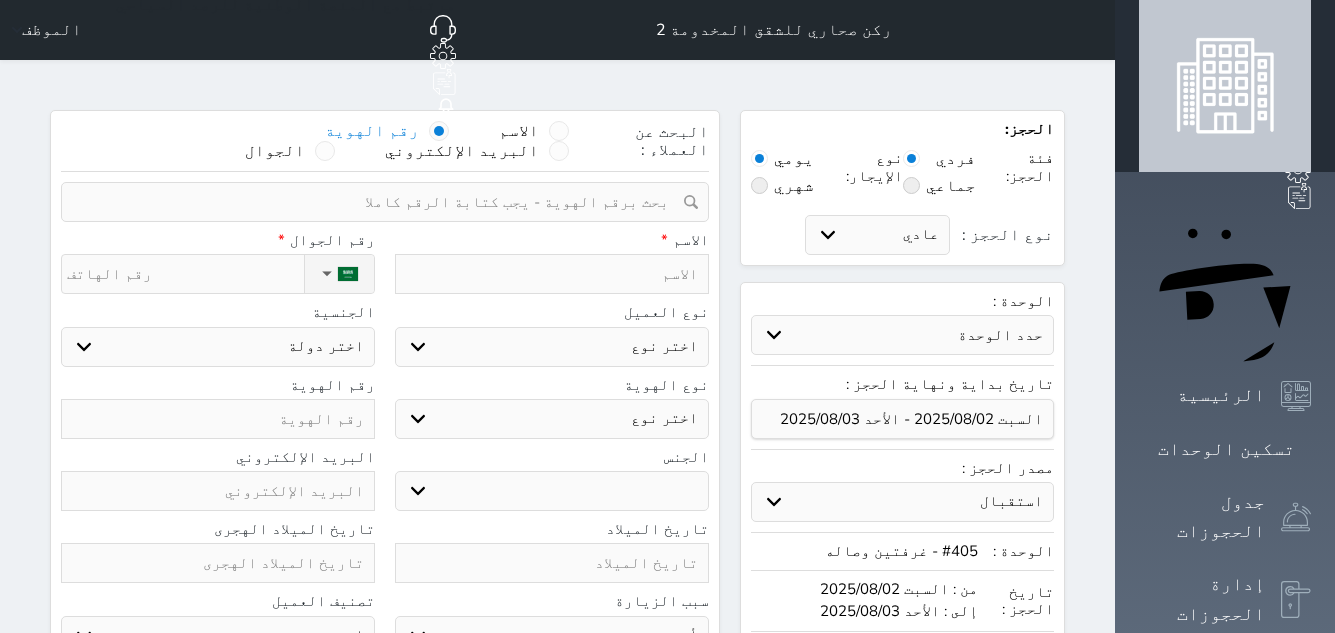 type on "خ" 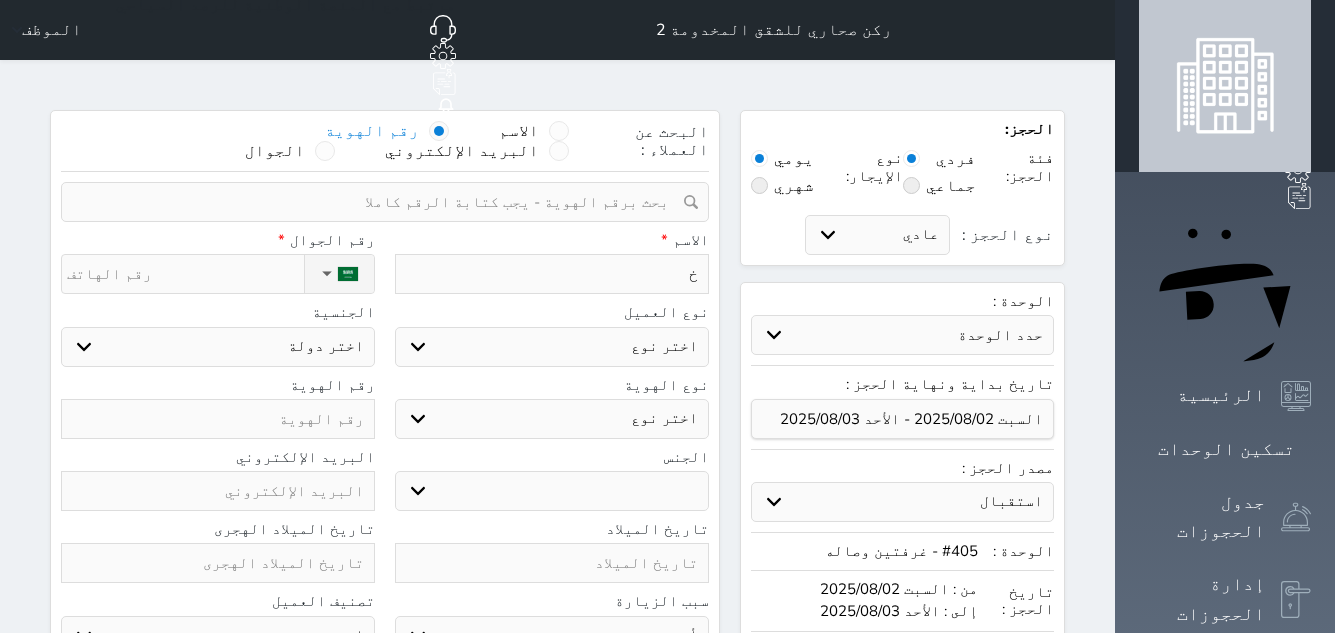 type on "خا" 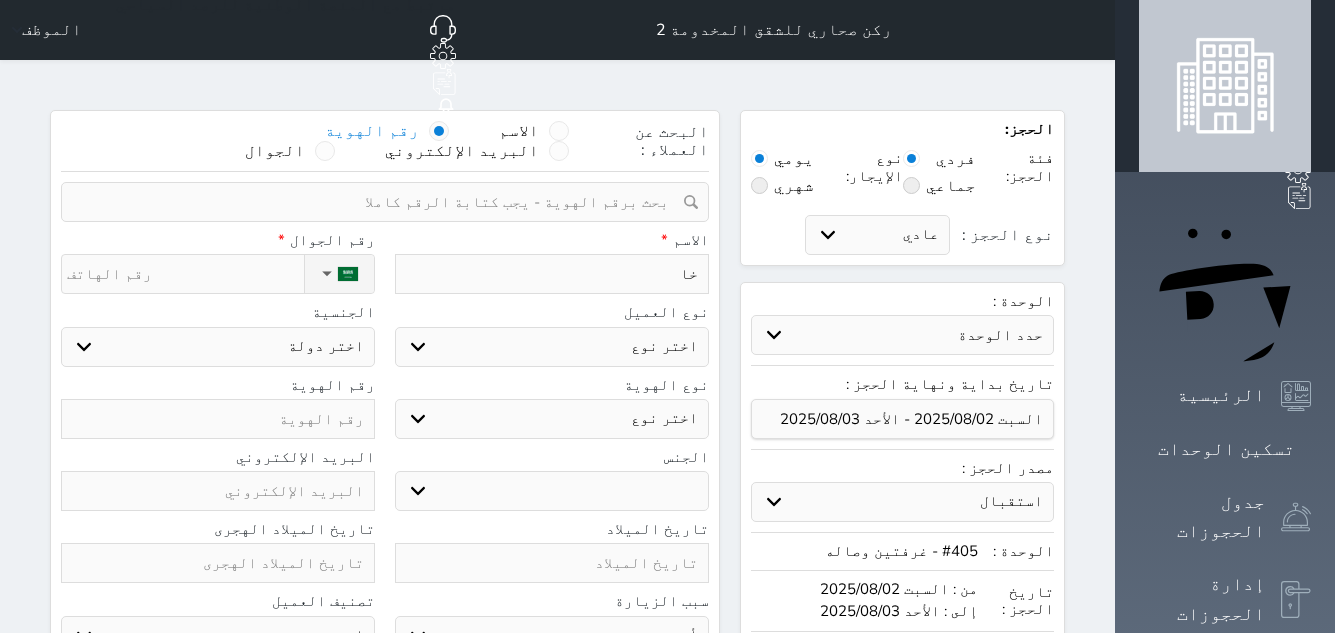 type on "خال" 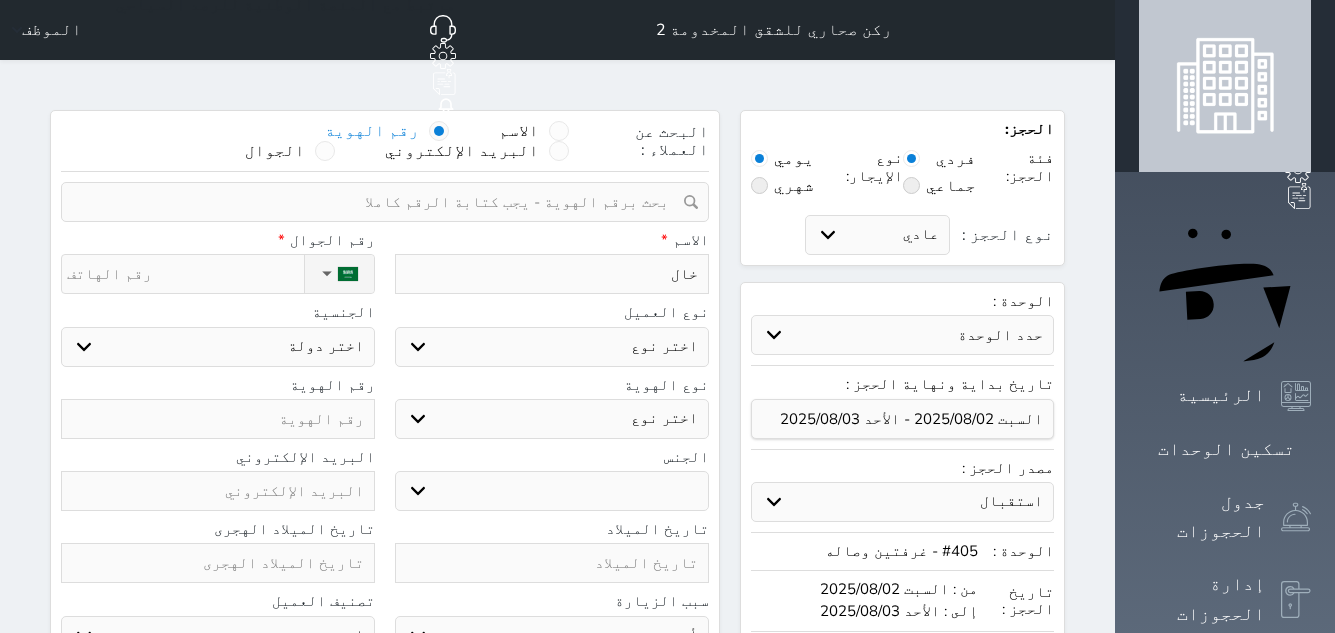 type on "خالد" 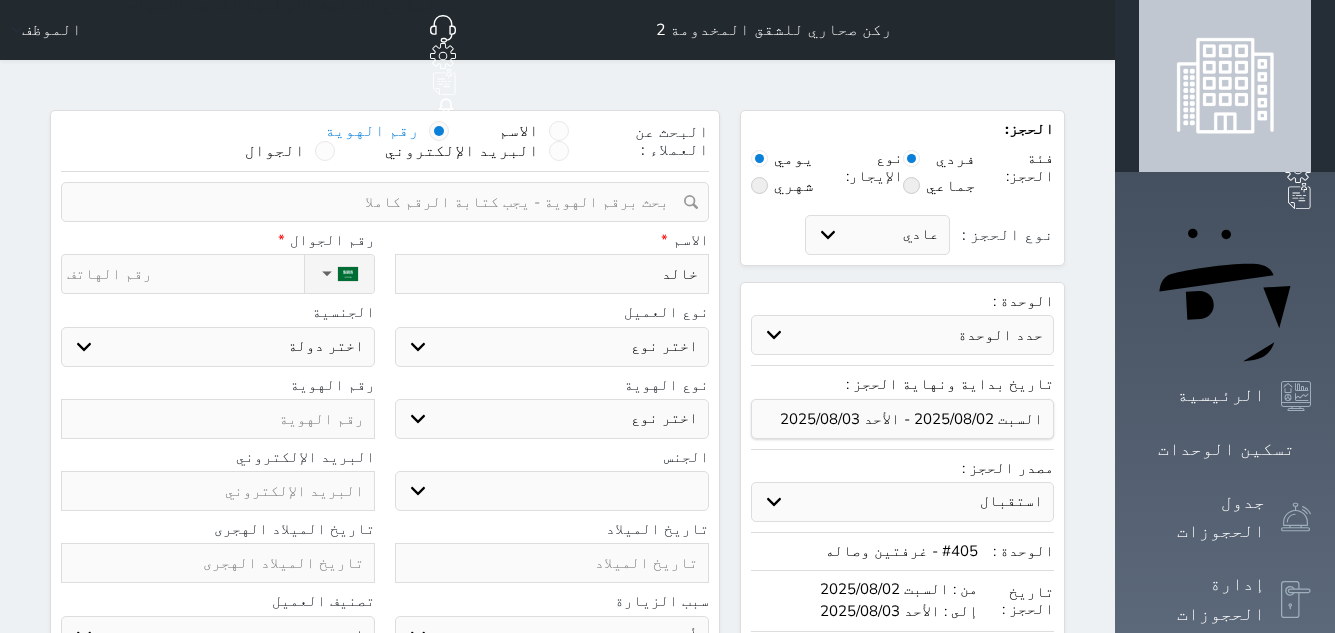type on "خالد" 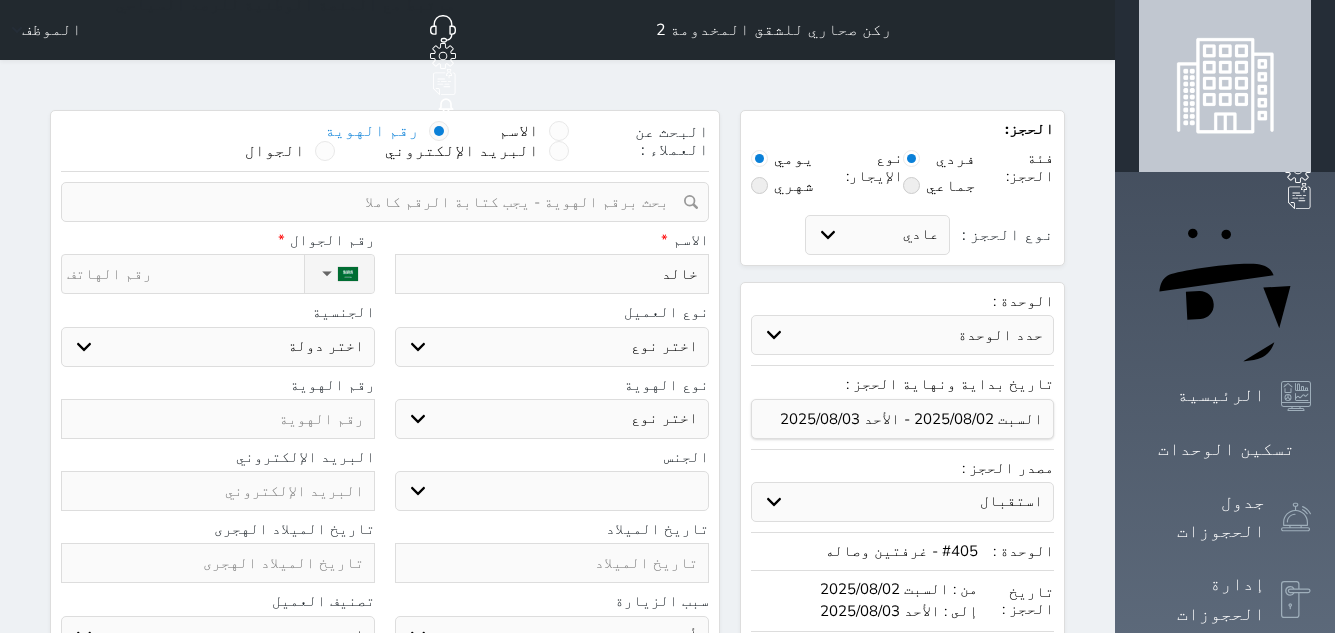 type on "[FIRST] [LAST]" 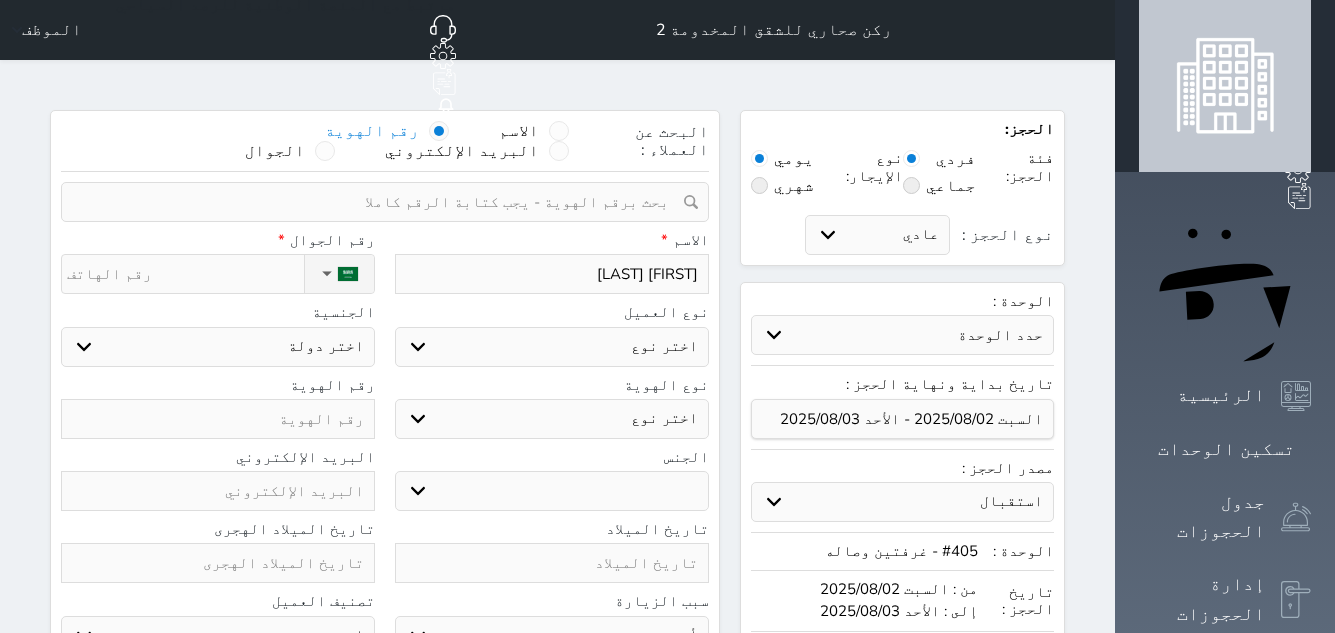 type on "[FIRST] [LAST]" 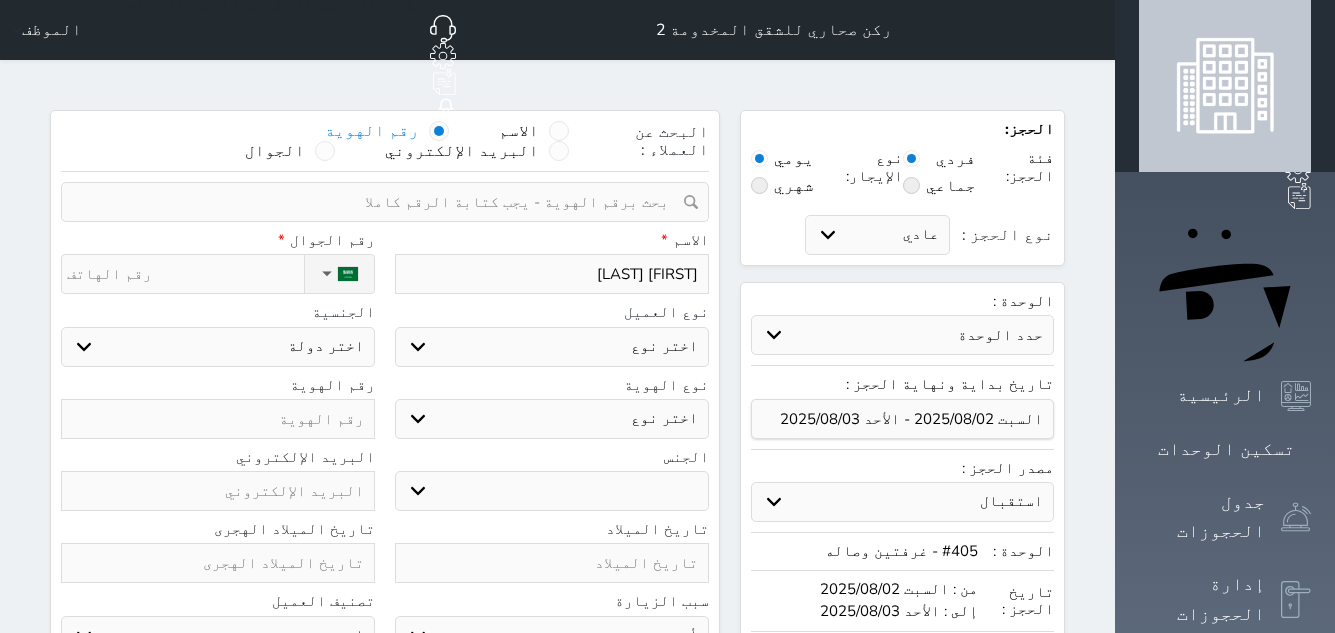 type on "[FIRST] [LAST]" 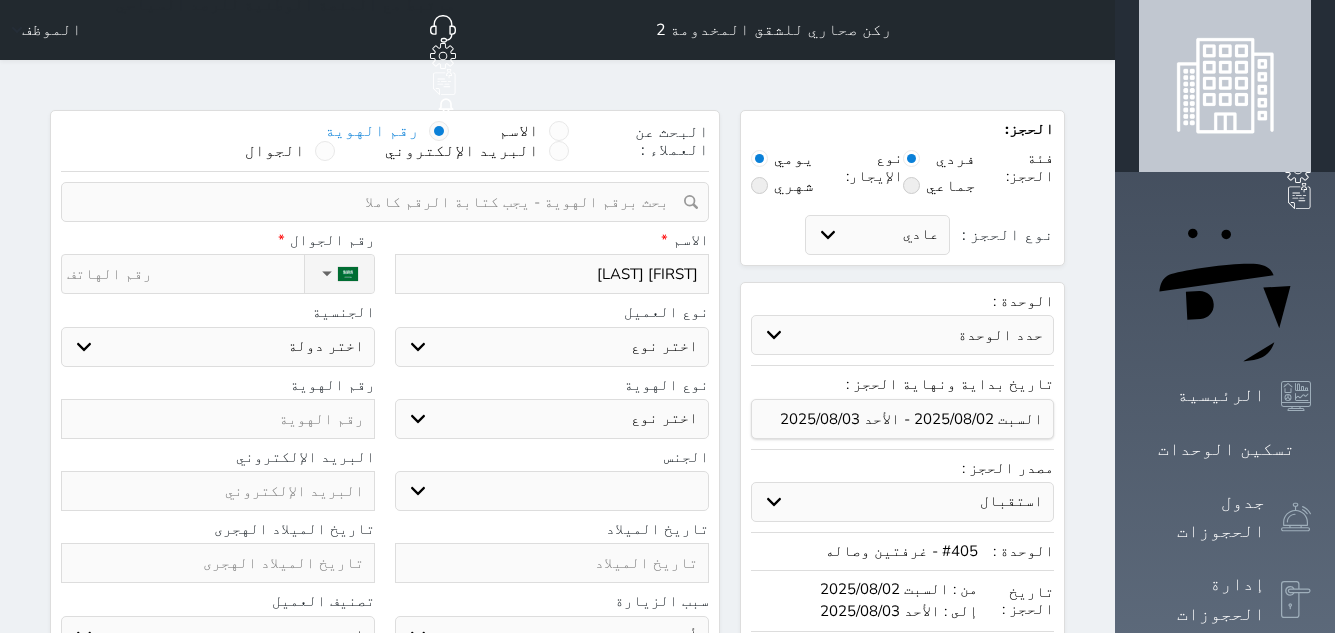 type on "[FIRST] [LAST]" 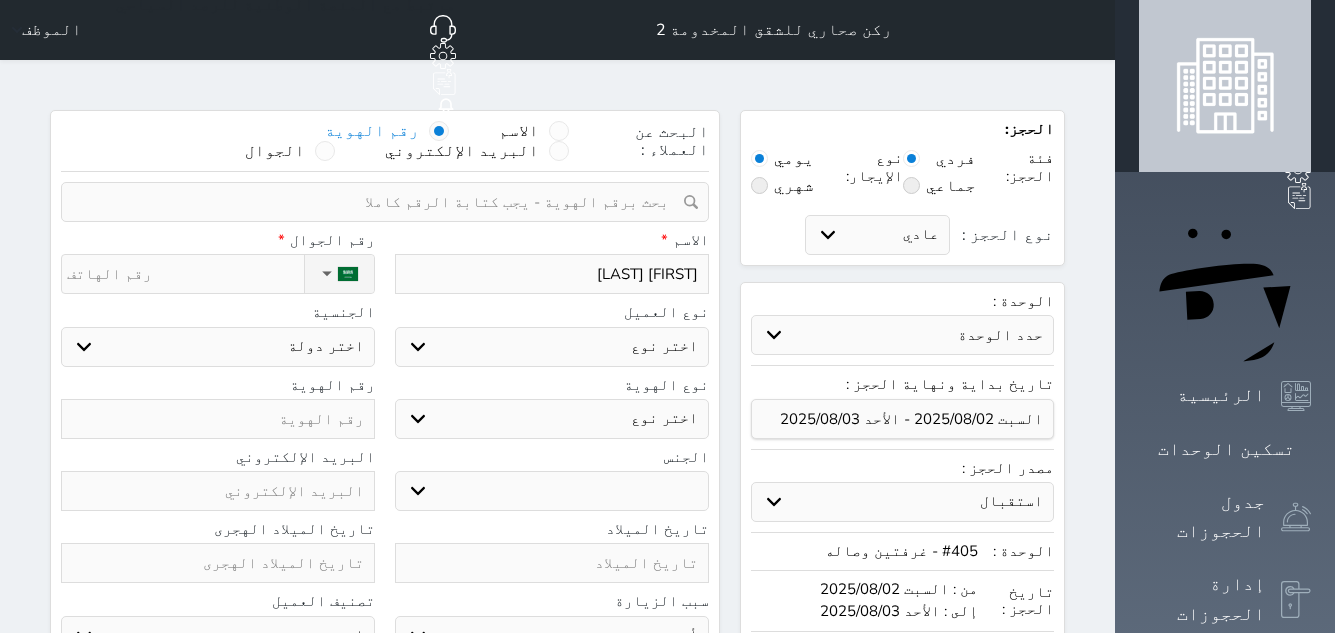 type on "[FIRST] [LAST]" 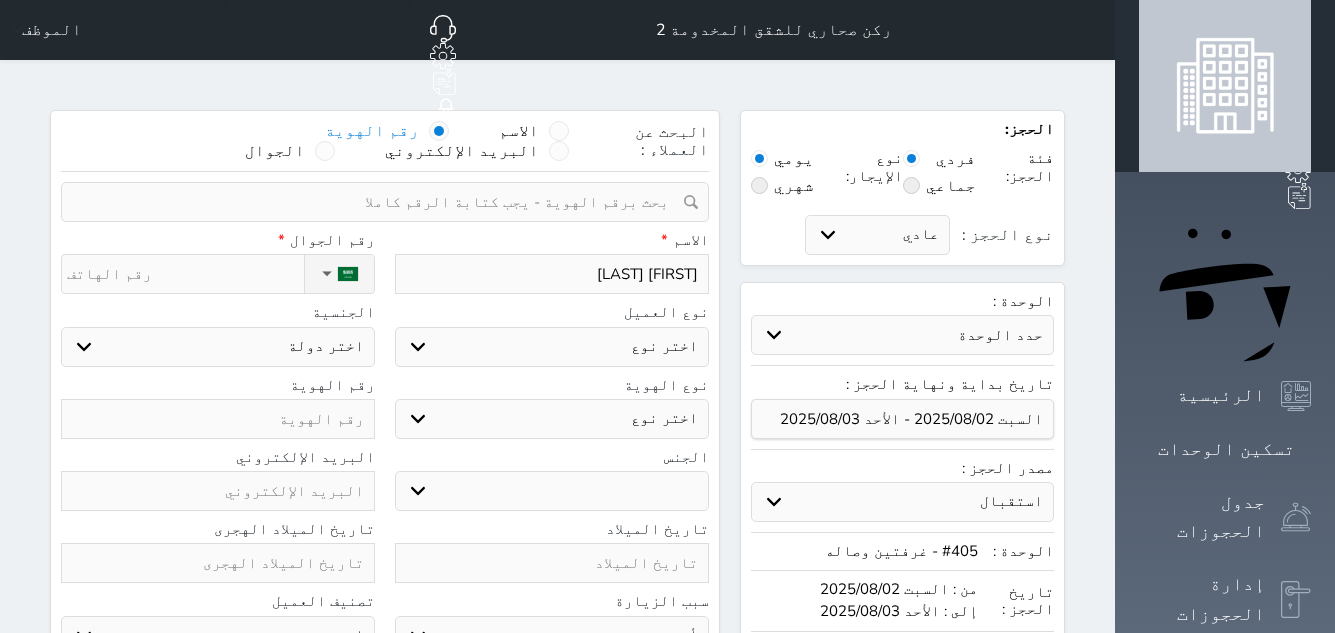 type on "[FIRST] [LAST]" 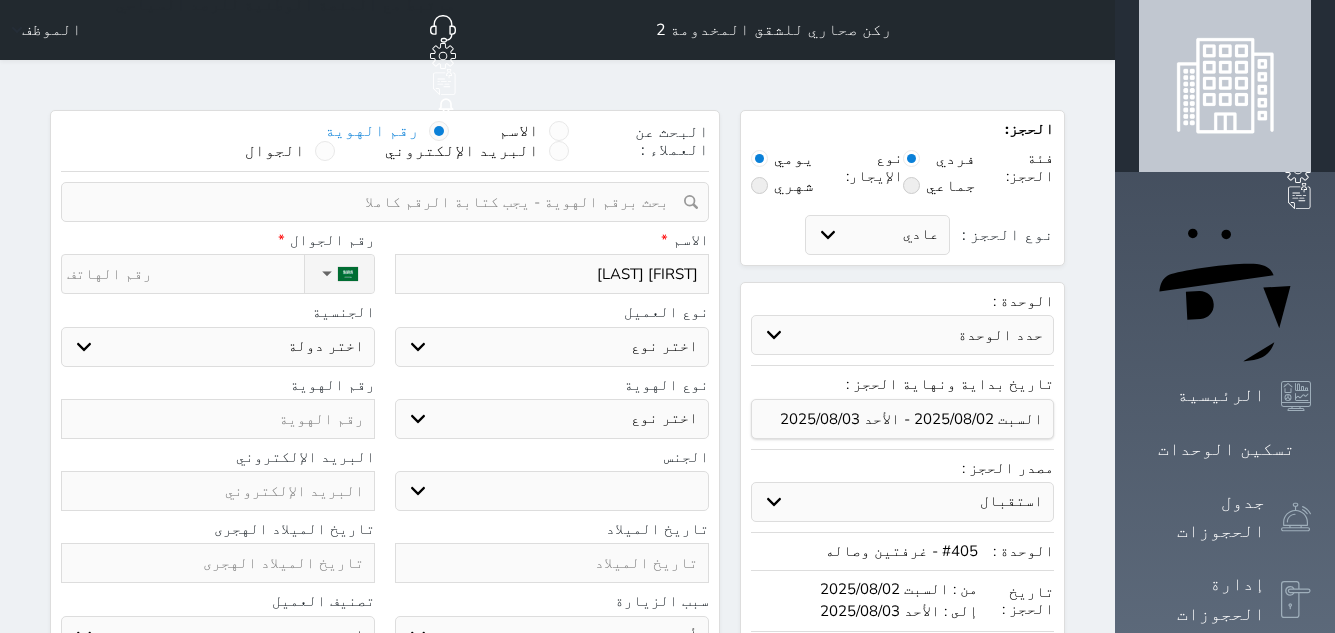 type on "[FIRST] [LAST]" 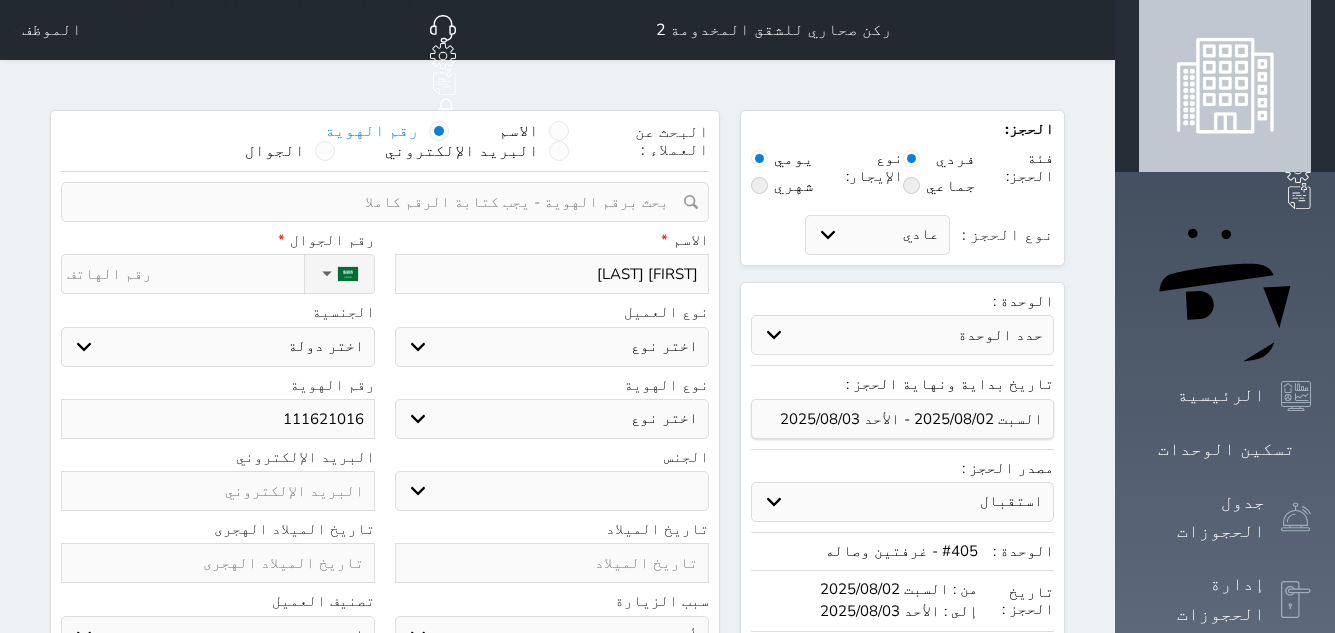 type on "111621016" 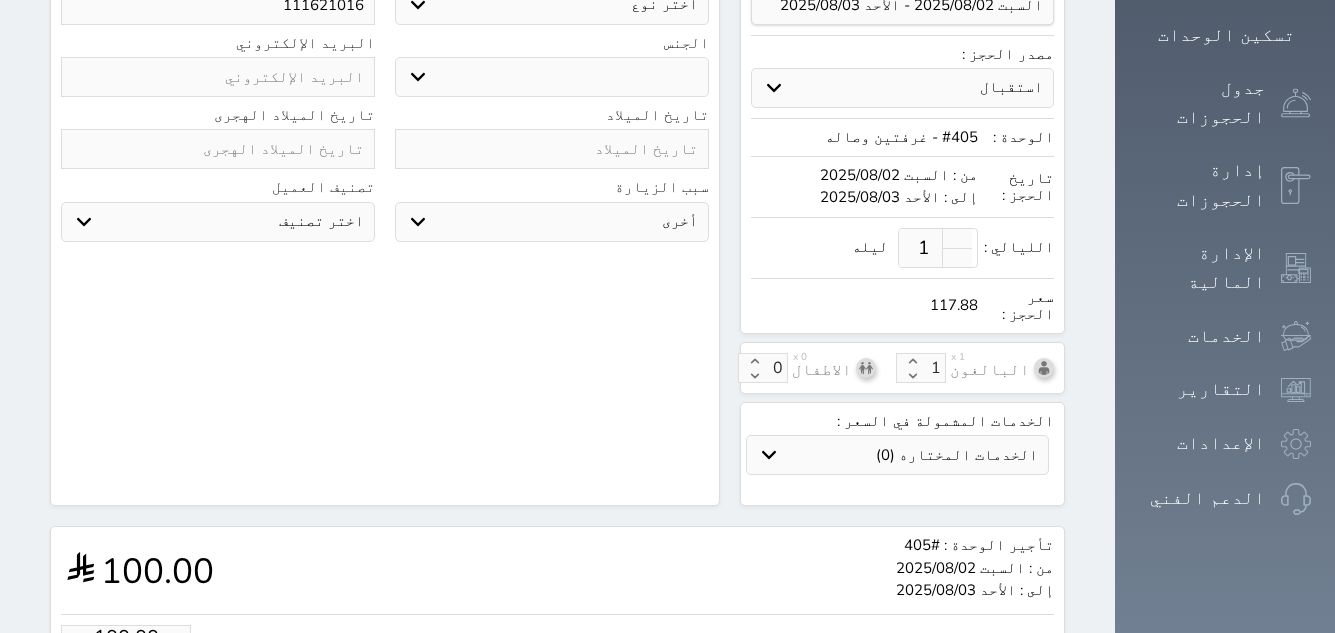 scroll, scrollTop: 600, scrollLeft: 0, axis: vertical 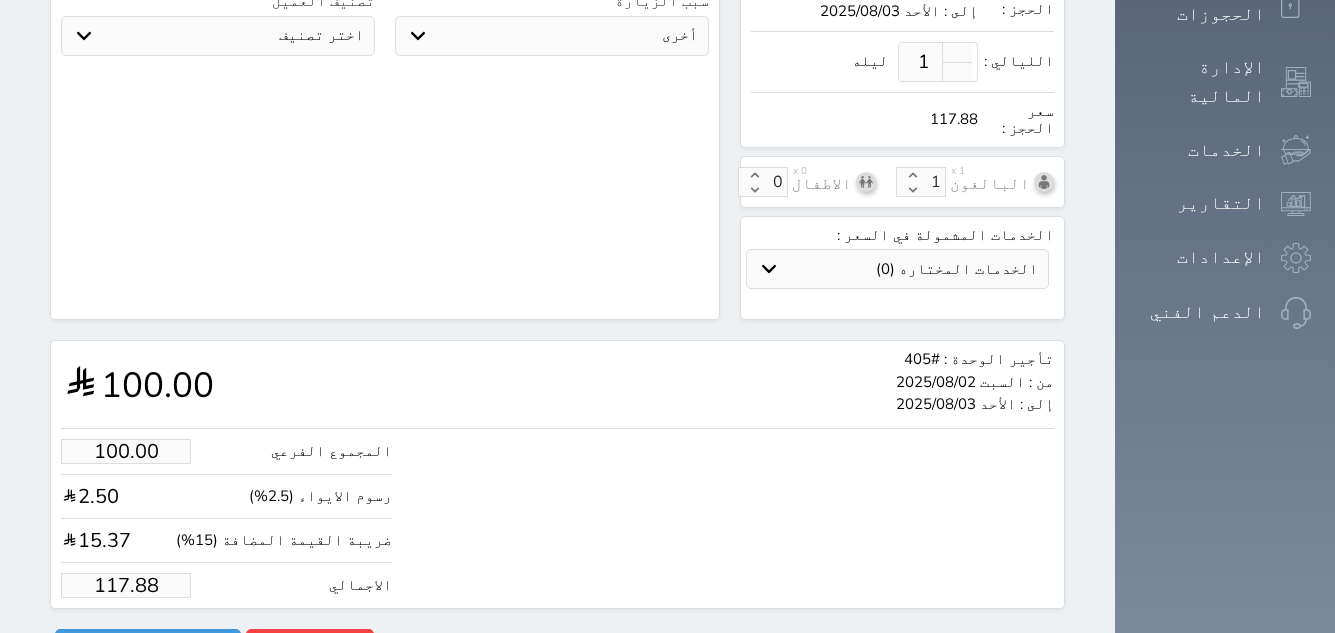 click on "117.88" at bounding box center (126, 585) 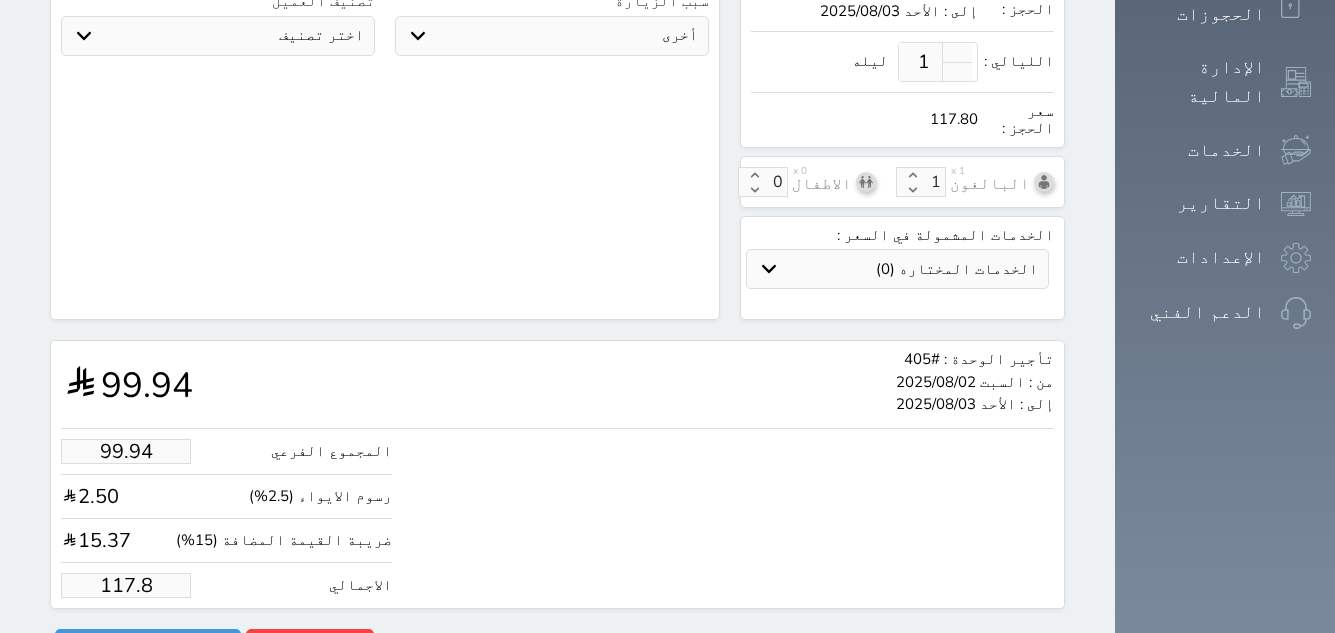type on "99.26" 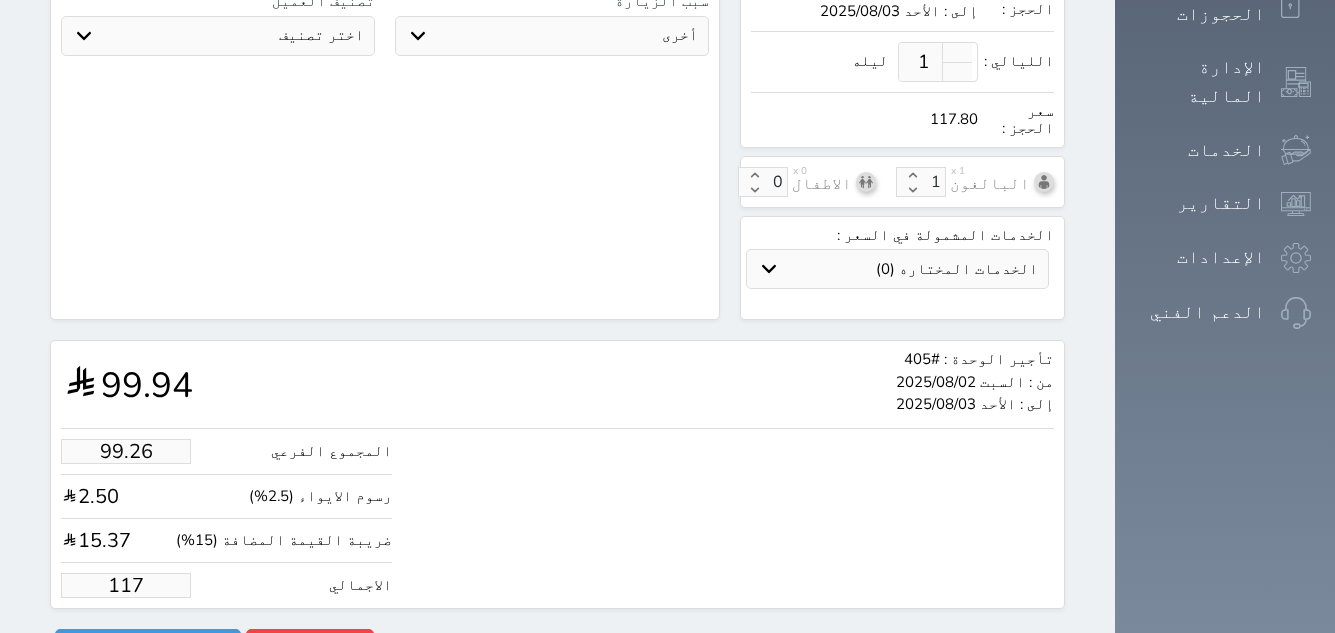 select 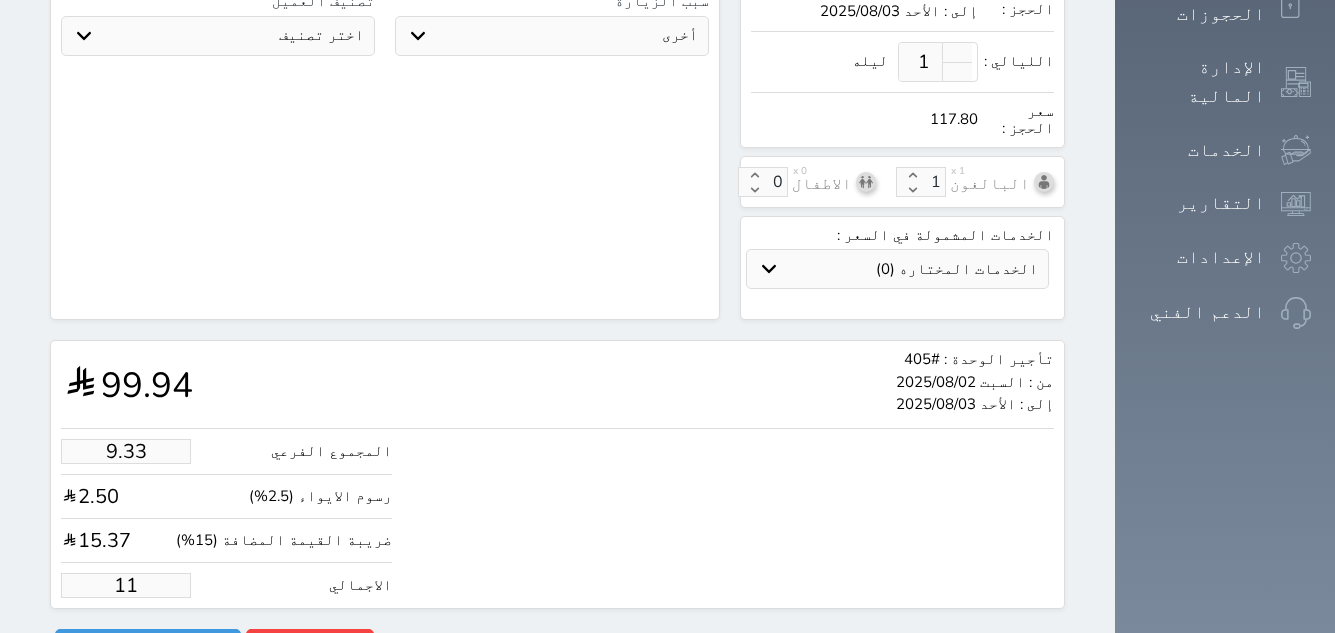 type on "1.17875" 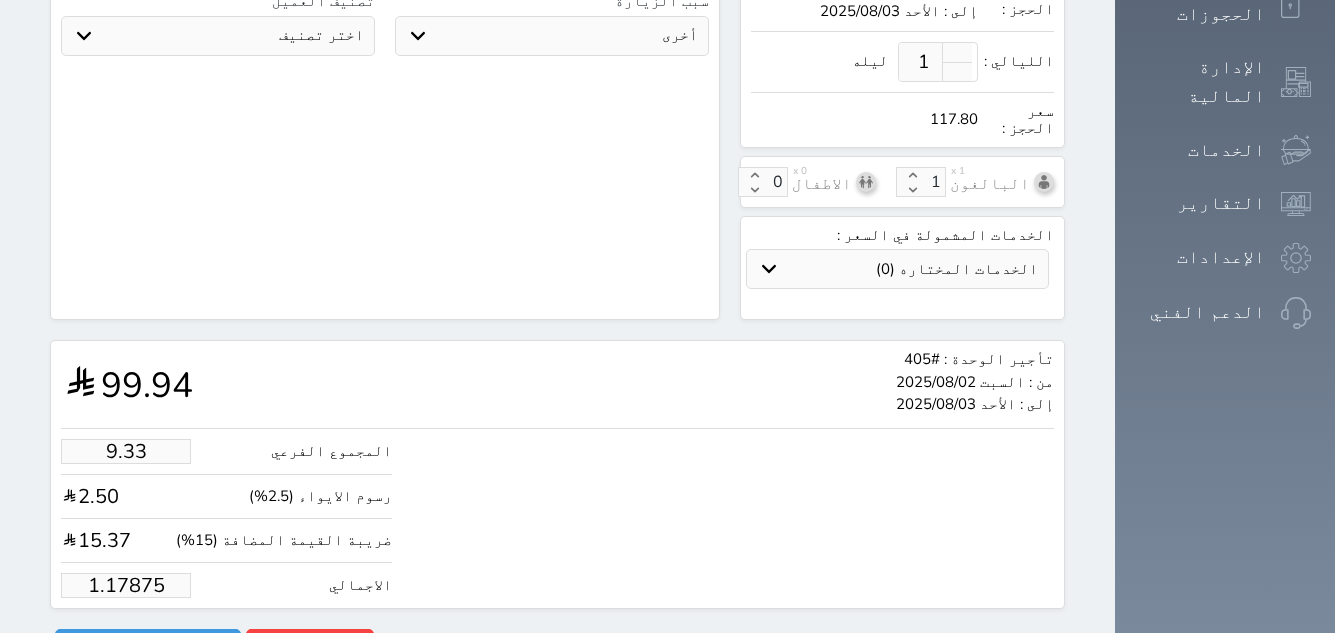 type on "1.00" 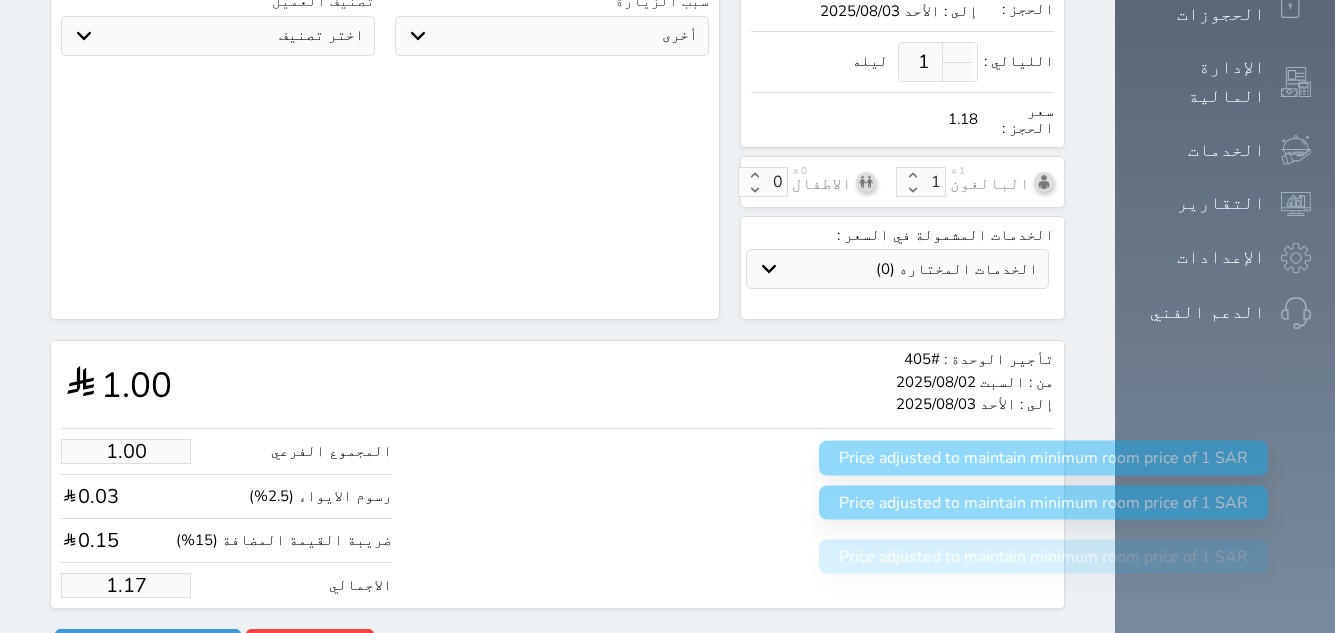 type on "1.1" 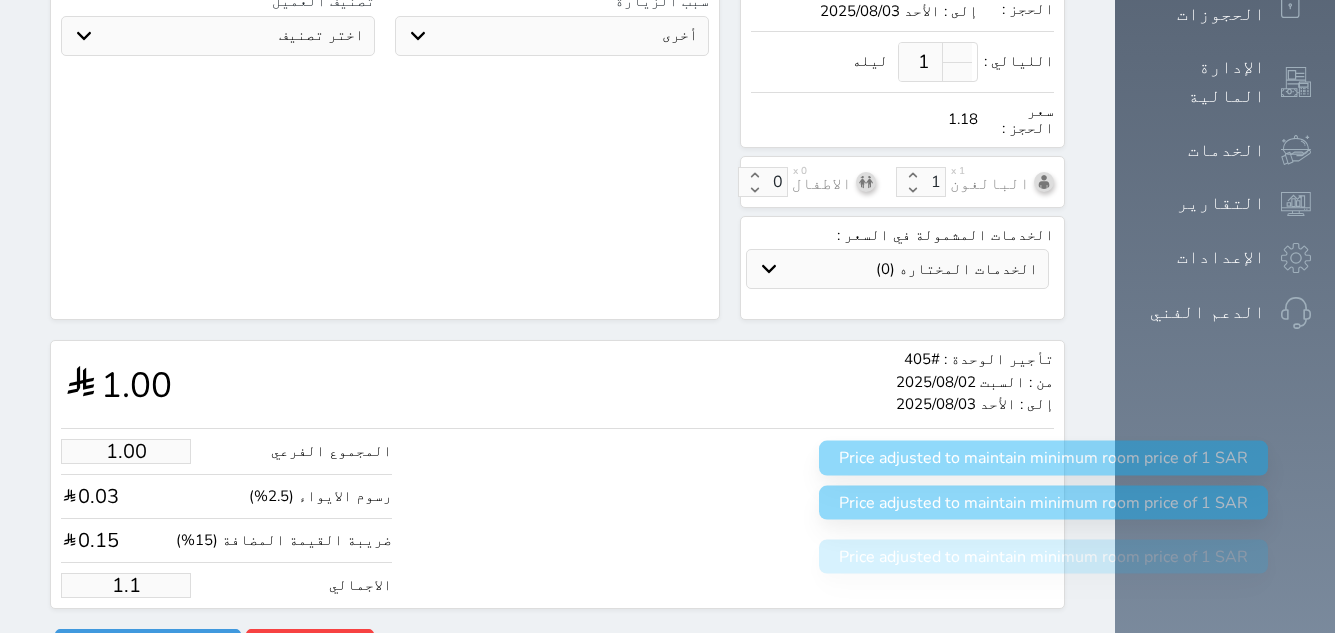 type on "1." 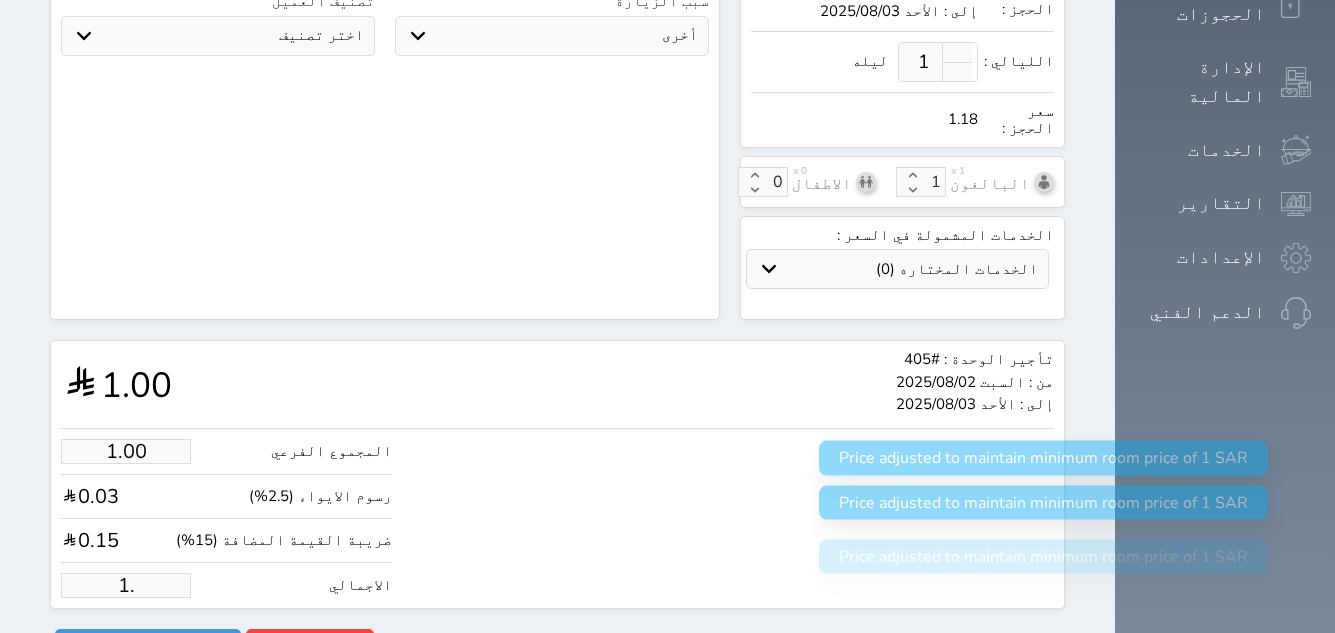 type on "1" 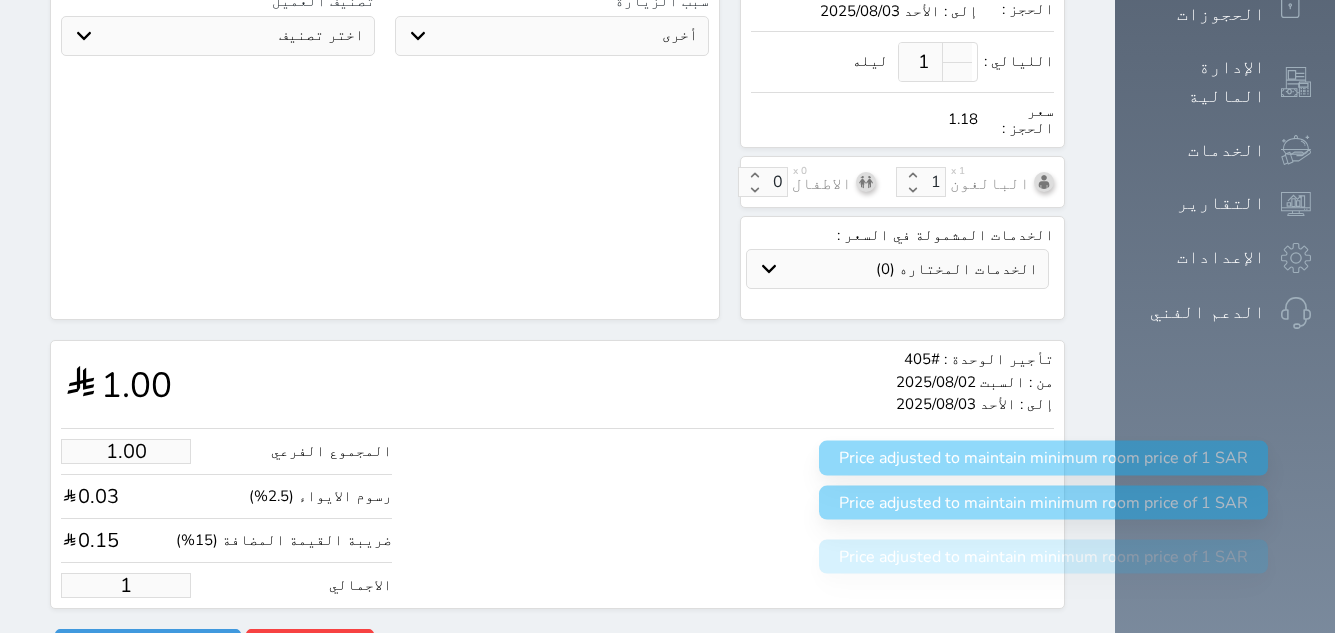 type 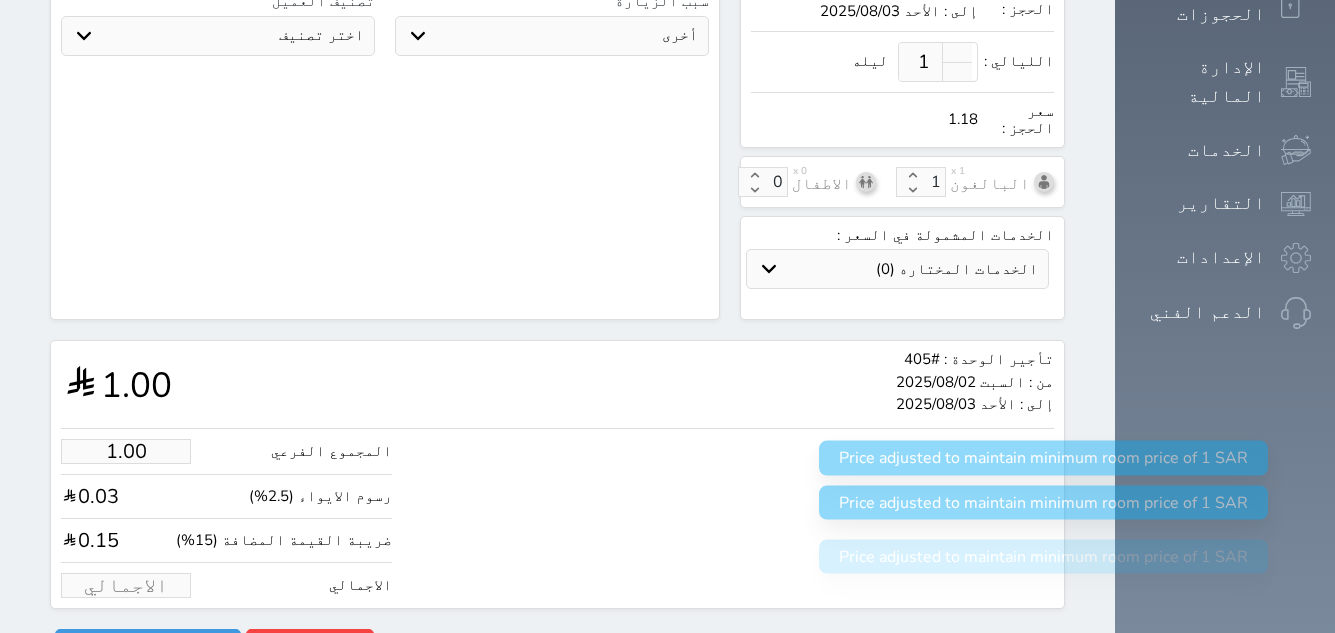 select 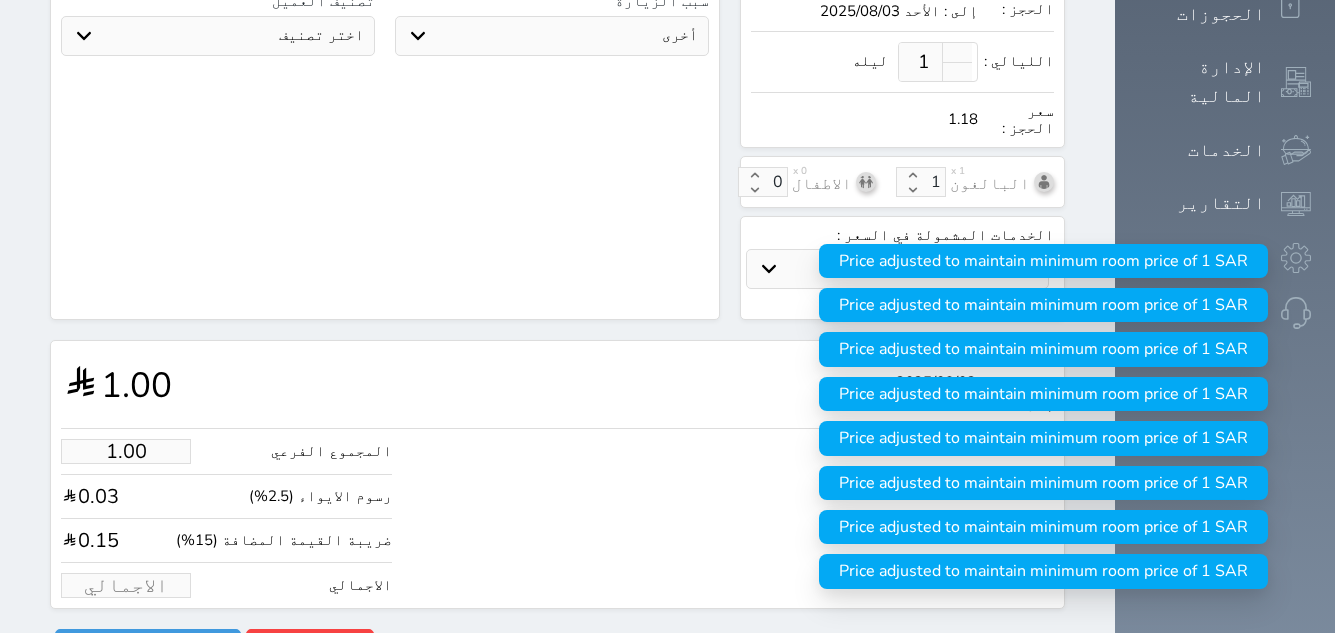 type on "2.55" 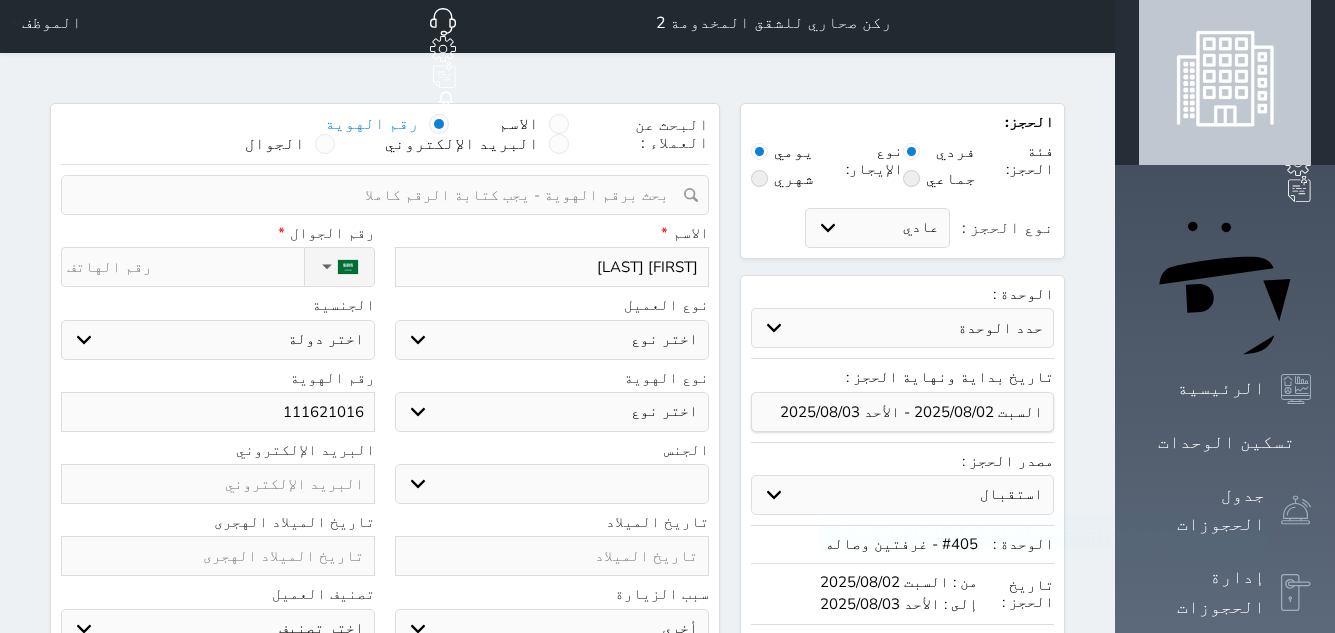 scroll, scrollTop: 0, scrollLeft: 0, axis: both 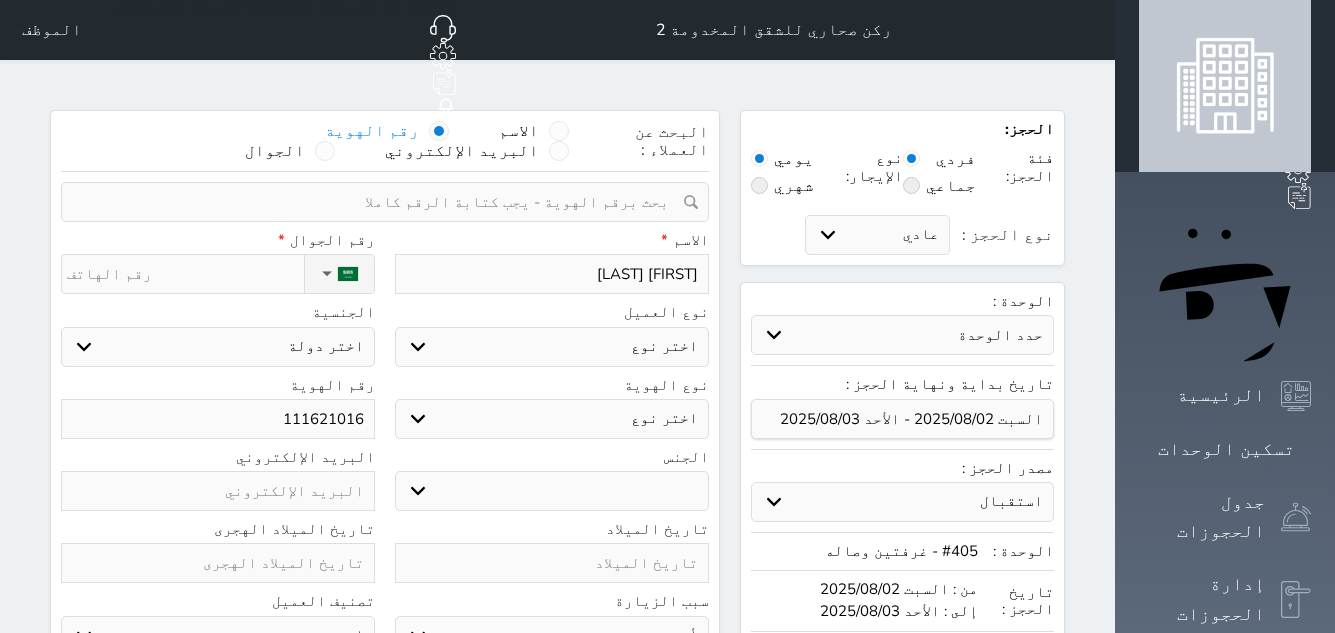 click on "نوع  الحجز :" at bounding box center (185, 274) 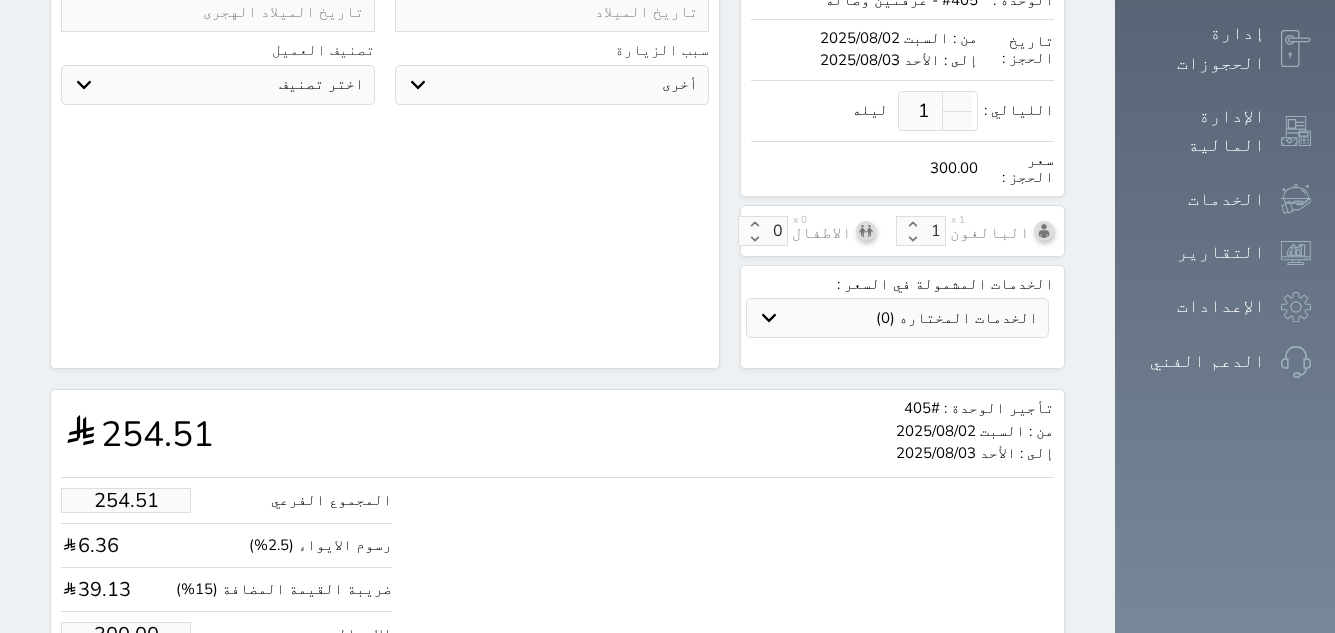 scroll, scrollTop: 600, scrollLeft: 0, axis: vertical 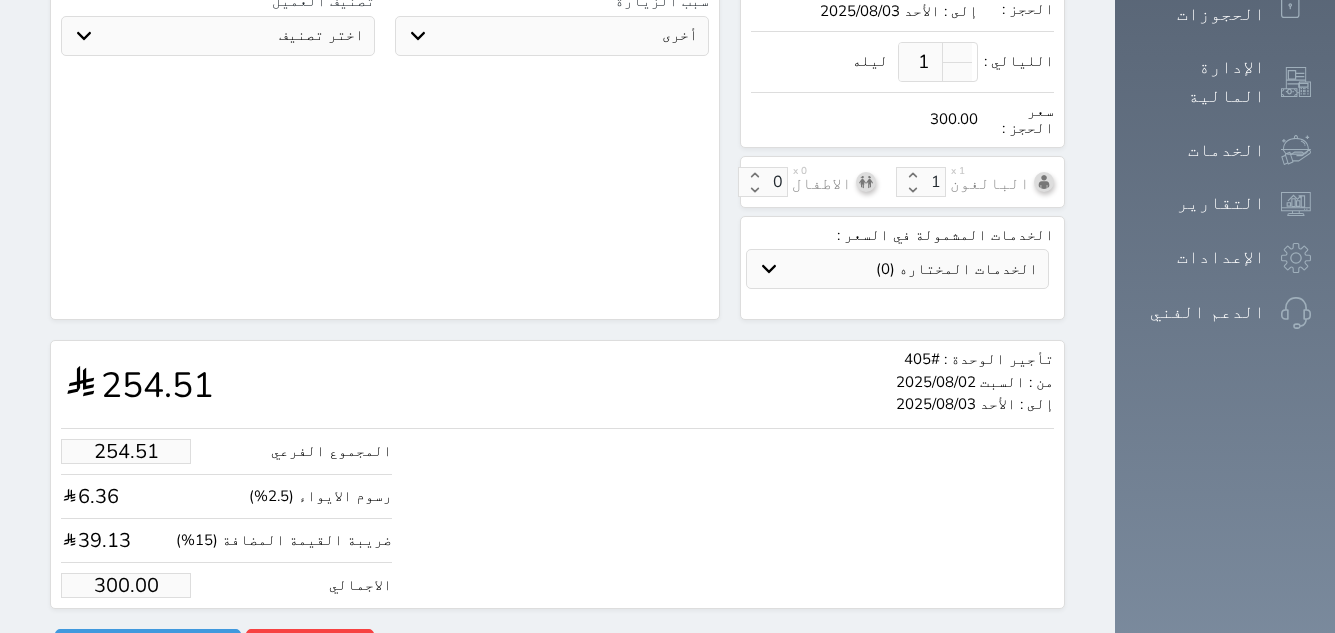 click on "تأجير الوحدة : #405   من : السبت 2025/08/02   إلى : الأحد 2025/08/03    254.51       المجموع الفرعي   254.51   رسوم الايواء (2.5%)    6.36    ضريبة القيمة المضافة (15%)    39.13      الاجمالي   300.00" at bounding box center [557, 474] 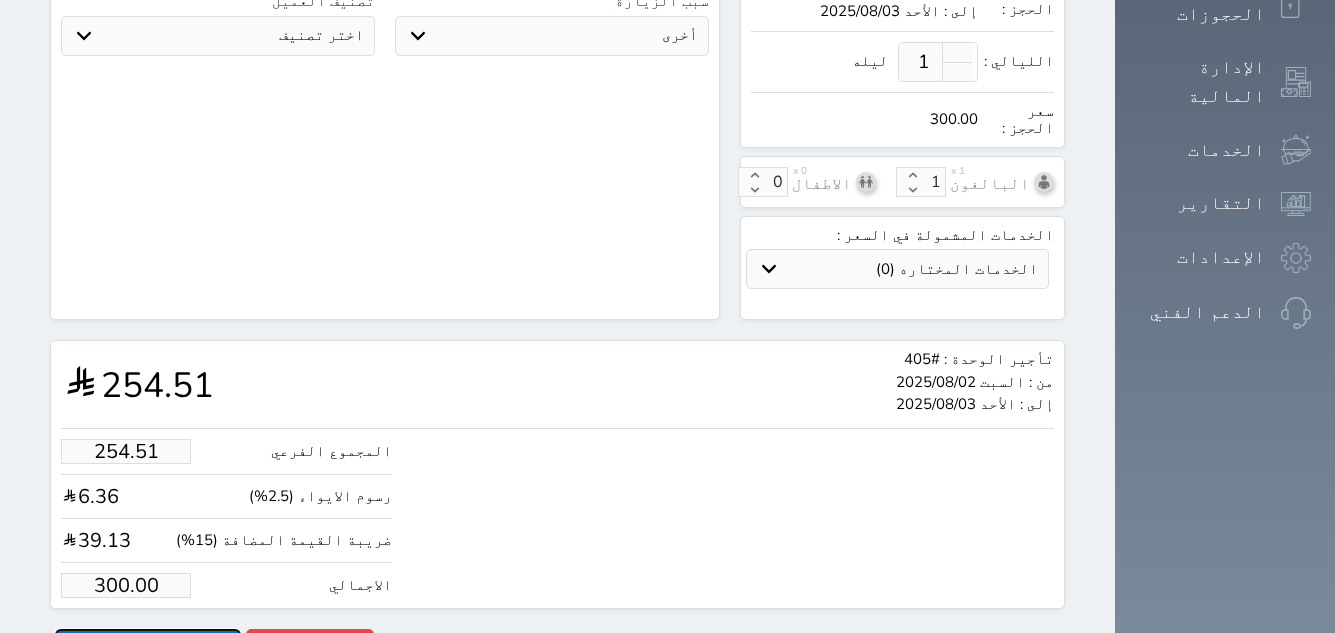 click on "حجز" at bounding box center [148, 646] 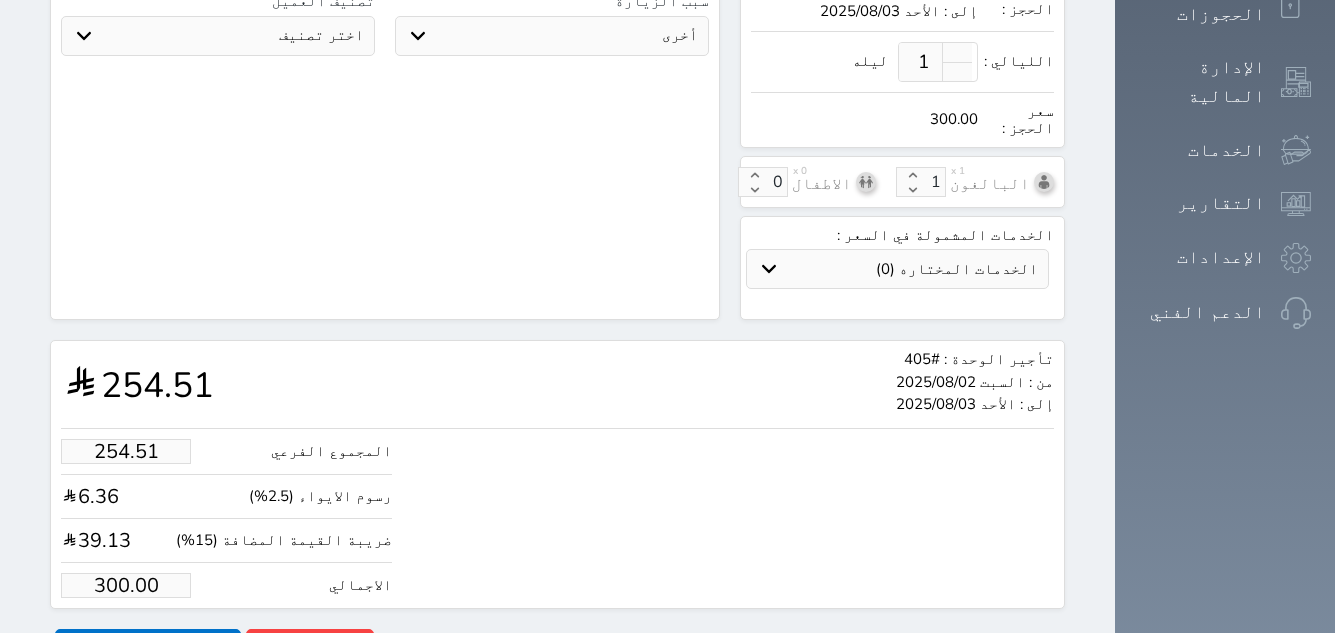 scroll, scrollTop: 276, scrollLeft: 0, axis: vertical 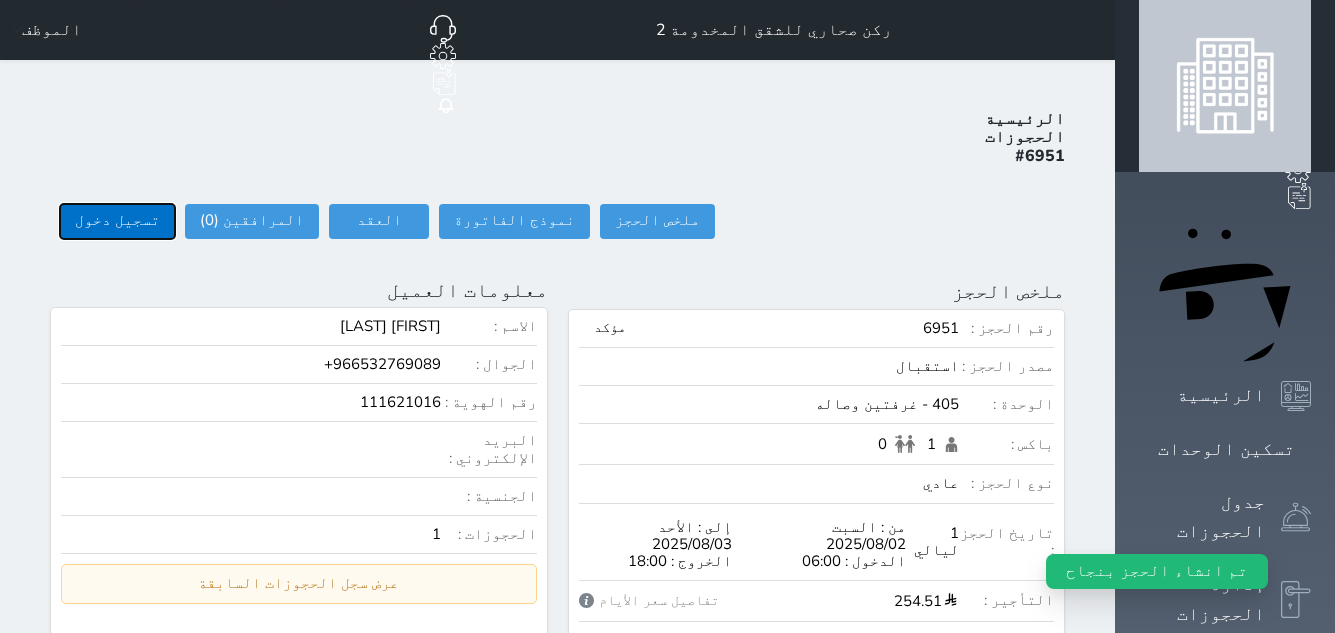 click on "تسجيل دخول" at bounding box center [117, 221] 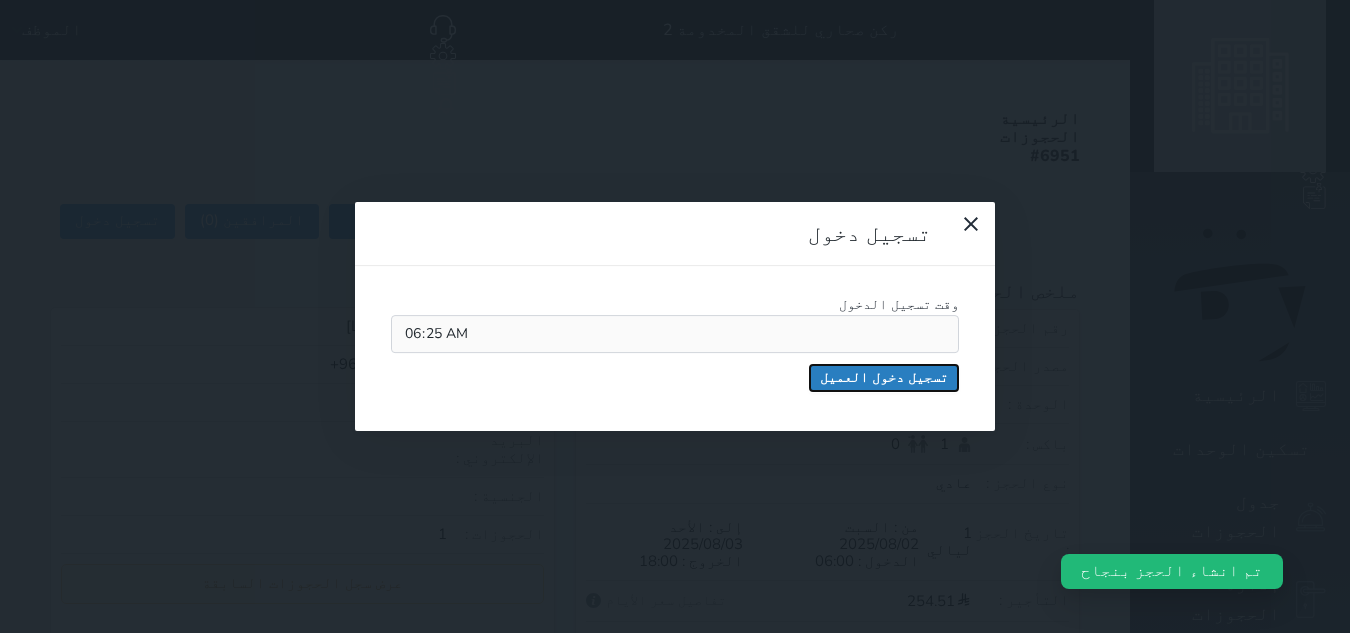 click on "تسجيل دخول العميل" at bounding box center [884, 378] 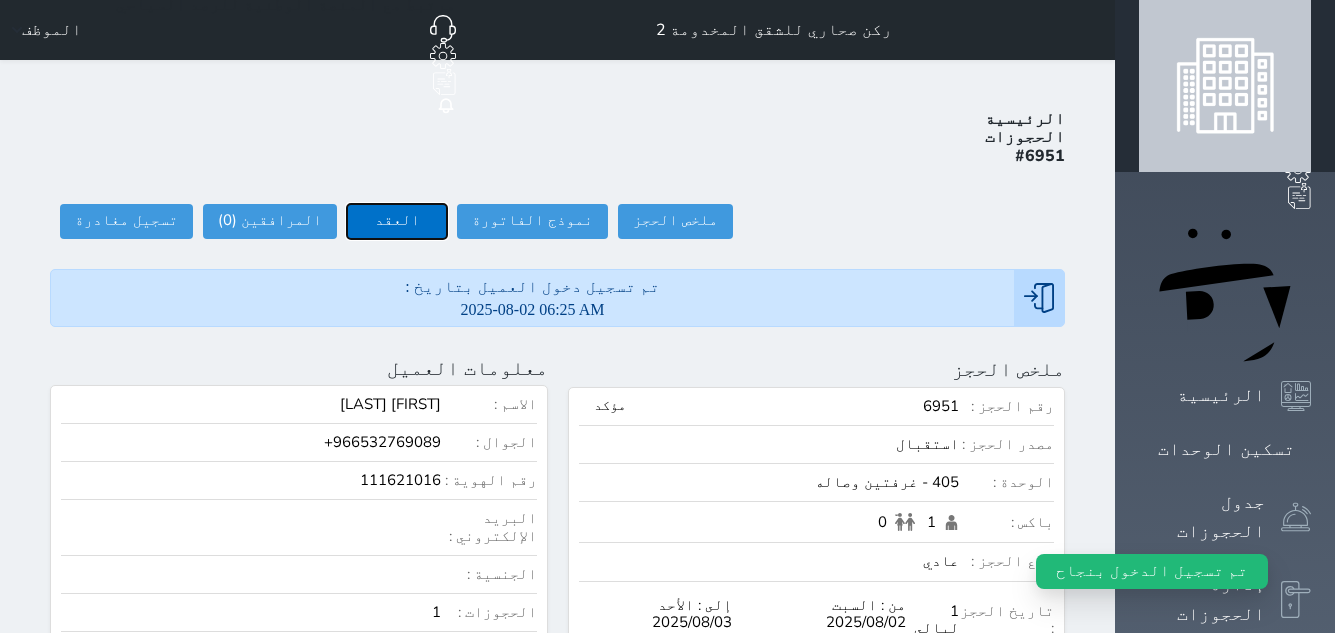 click on "العقد" at bounding box center (397, 221) 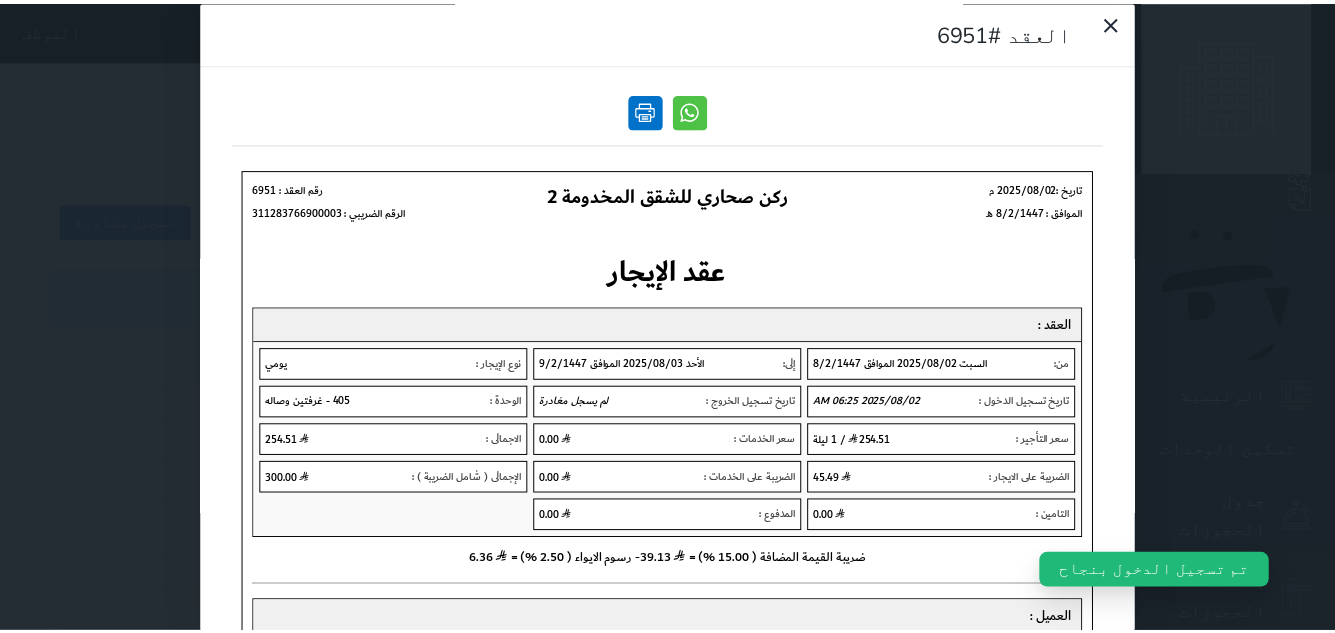 scroll, scrollTop: 0, scrollLeft: 0, axis: both 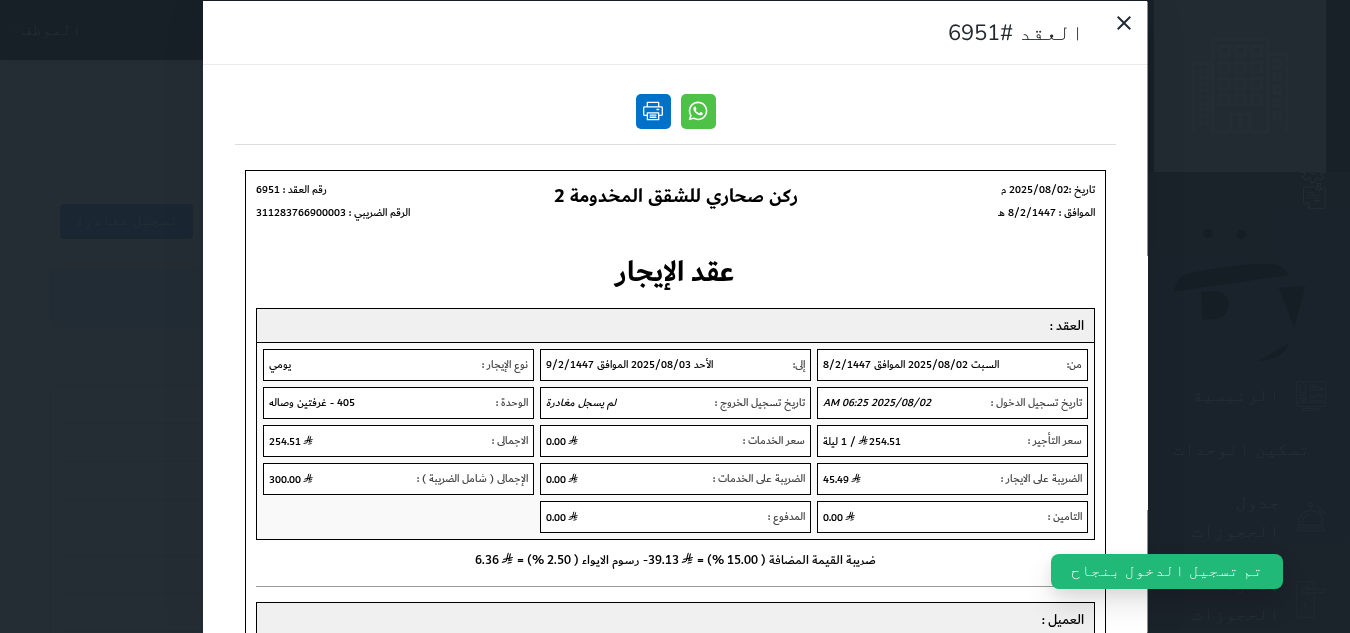 click at bounding box center [652, 110] 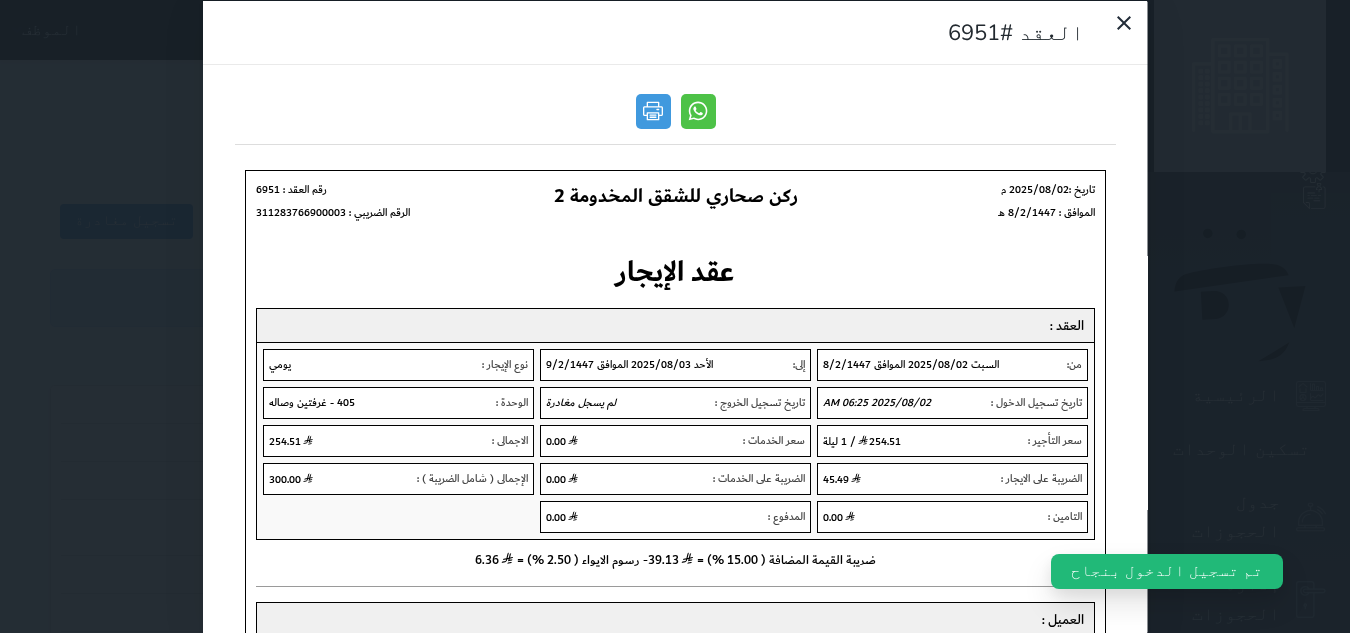click on "العقد #6951" at bounding box center [675, 316] 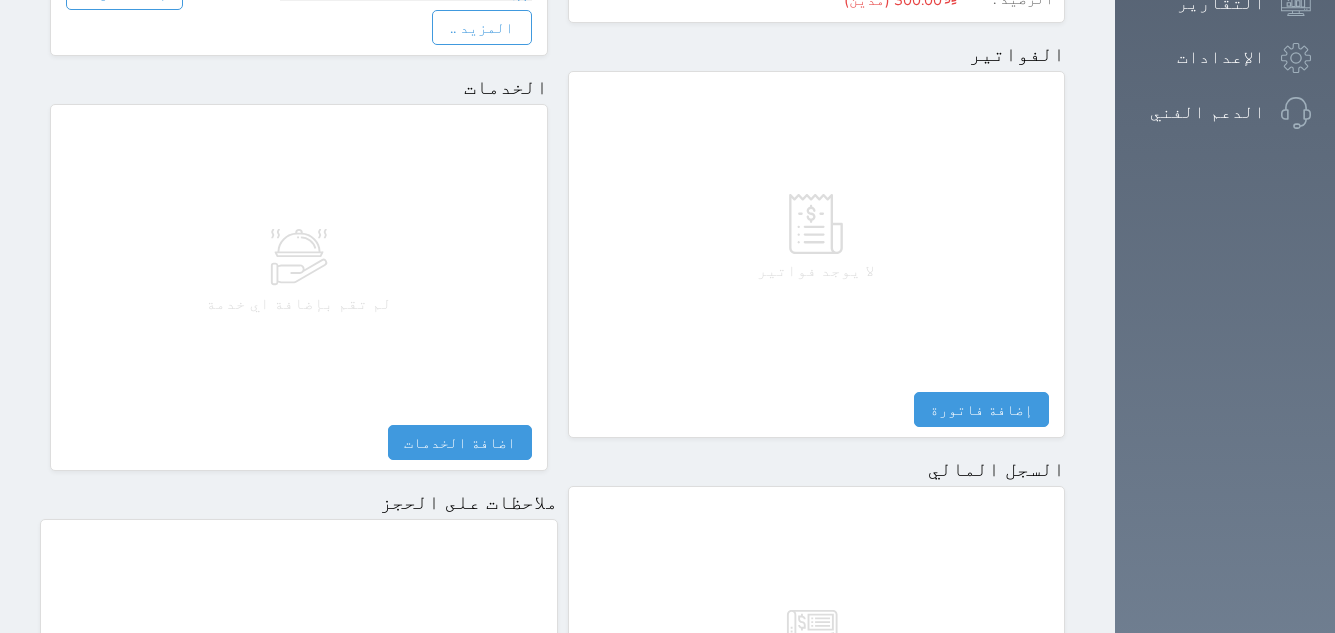 scroll, scrollTop: 1092, scrollLeft: 0, axis: vertical 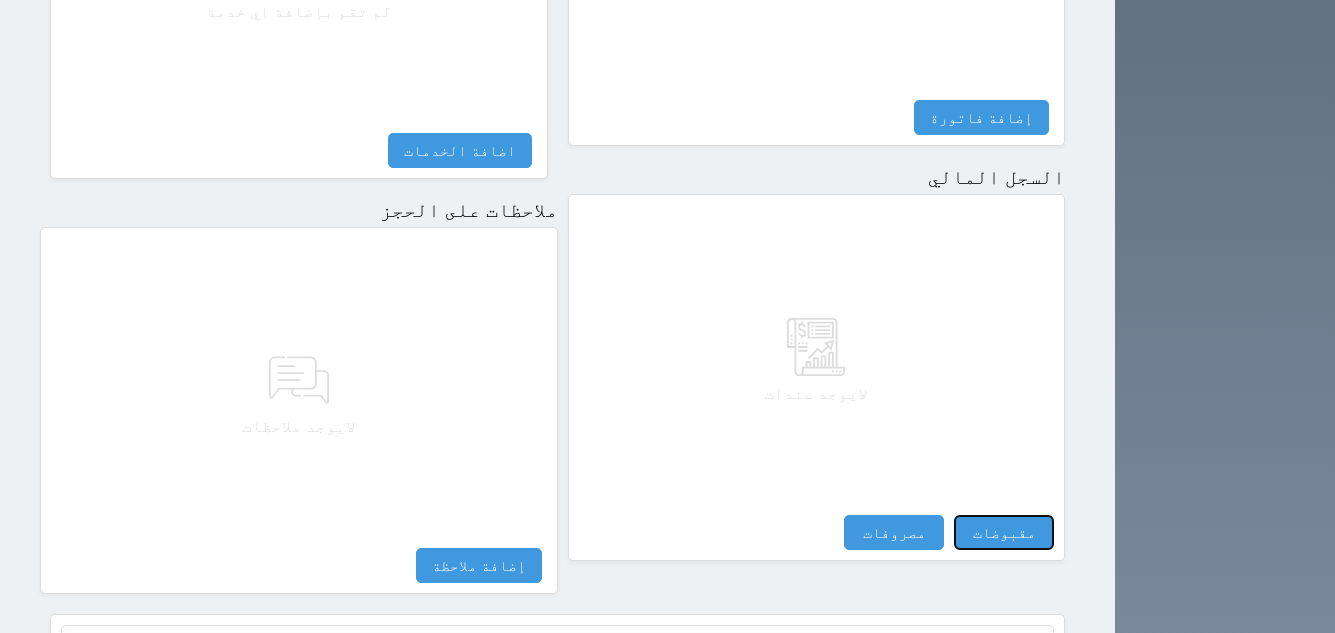 click on "مقبوضات" at bounding box center [1004, 532] 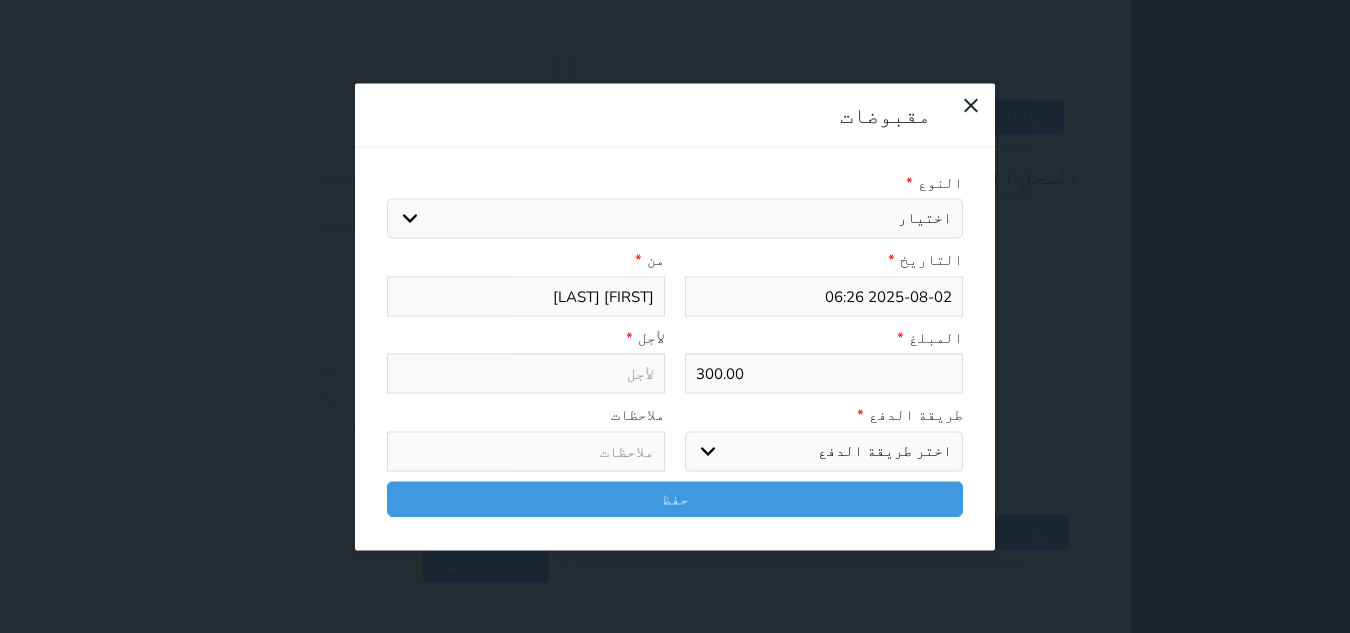 click on "اختيار   مقبوضات عامة قيمة إيجار فواتير تامين عربون لا ينطبق آخر مغسلة واي فاي - الإنترنت مواقف السيارات طعام الأغذية والمشروبات مشروبات المشروبات الباردة المشروبات الساخنة الإفطار غداء عشاء مخبز و كعك حمام سباحة الصالة الرياضية سبا و خدمات الجمال اختيار وإسقاط (خدمات النقل) ميني بار كابل - تلفزيون سرير إضافي تصفيف الشعر التسوق خدمات الجولات السياحية المنظمة خدمات الدليل السياحي" at bounding box center [675, 219] 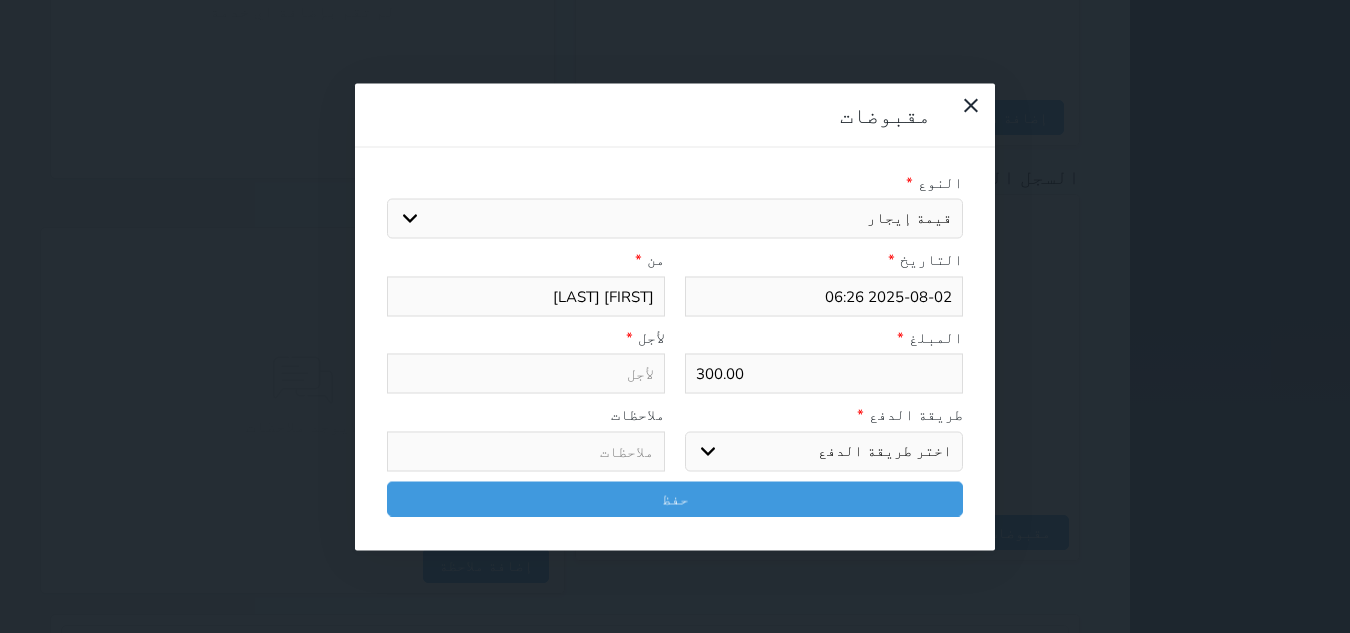 click on "اختيار   مقبوضات عامة قيمة إيجار فواتير تامين عربون لا ينطبق آخر مغسلة واي فاي - الإنترنت مواقف السيارات طعام الأغذية والمشروبات مشروبات المشروبات الباردة المشروبات الساخنة الإفطار غداء عشاء مخبز و كعك حمام سباحة الصالة الرياضية سبا و خدمات الجمال اختيار وإسقاط (خدمات النقل) ميني بار كابل - تلفزيون سرير إضافي تصفيف الشعر التسوق خدمات الجولات السياحية المنظمة خدمات الدليل السياحي" at bounding box center [675, 219] 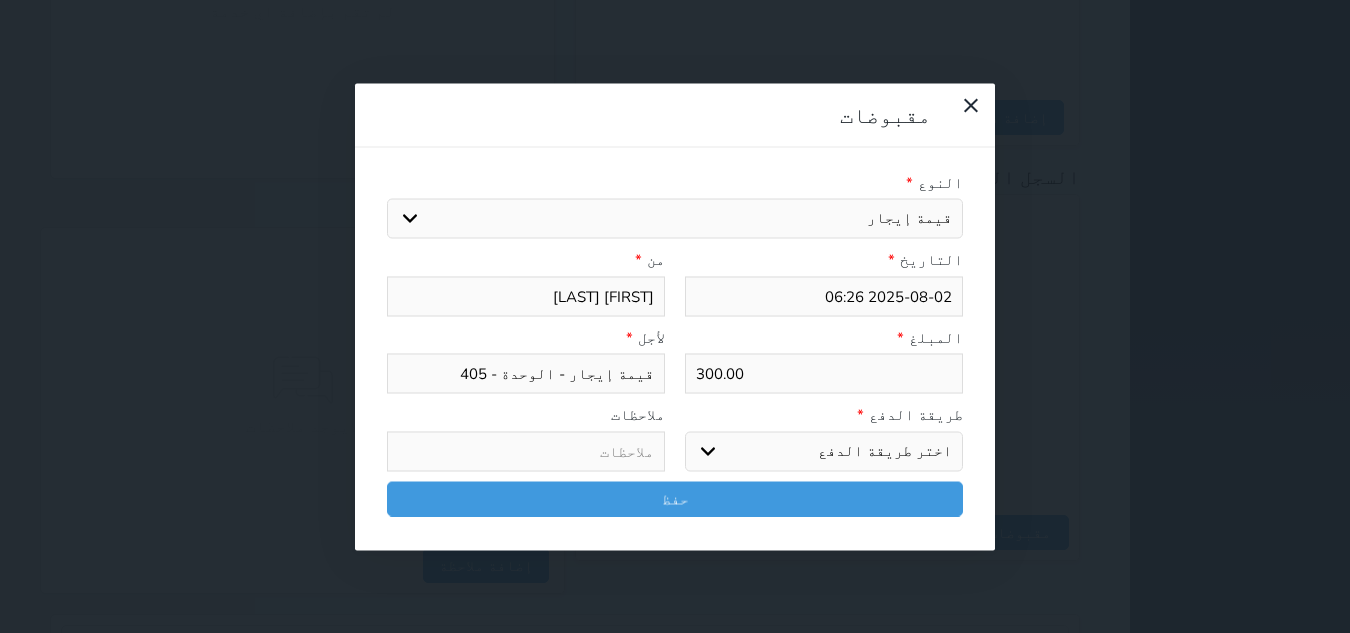 click on "اختر طريقة الدفع   دفع نقدى   تحويل بنكى   مدى   بطاقة ائتمان   آجل" at bounding box center [824, 451] 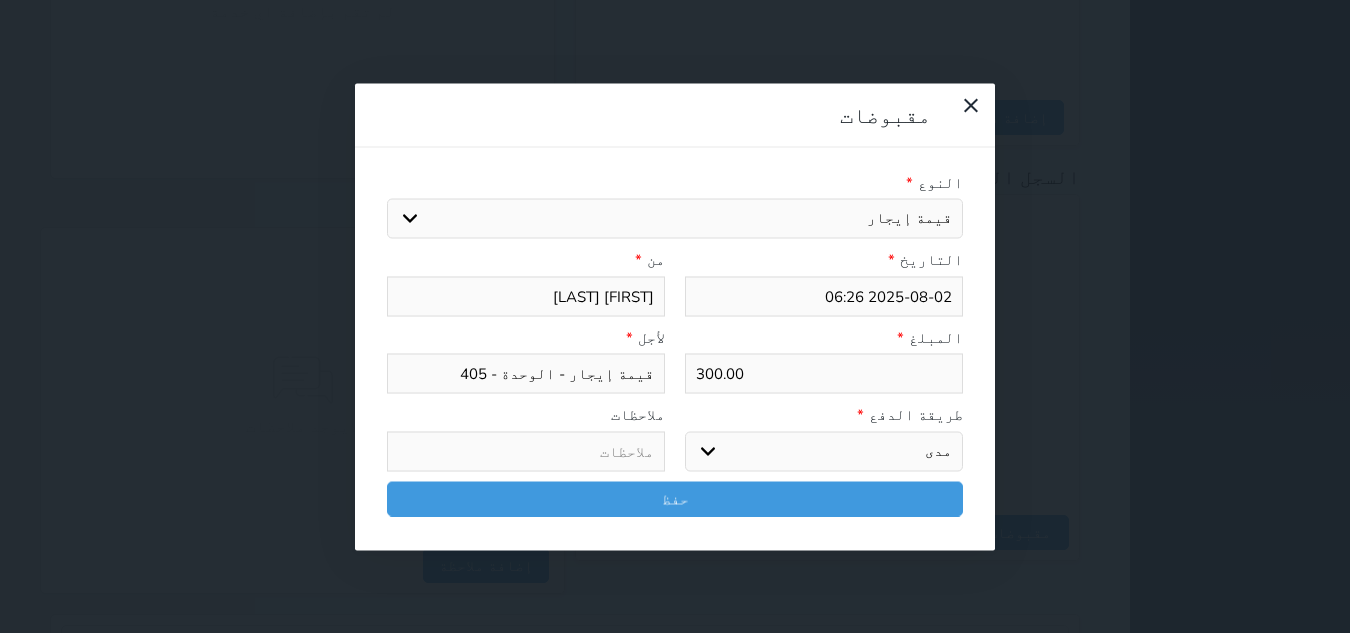 click on "اختر طريقة الدفع   دفع نقدى   تحويل بنكى   مدى   بطاقة ائتمان   آجل" at bounding box center [824, 451] 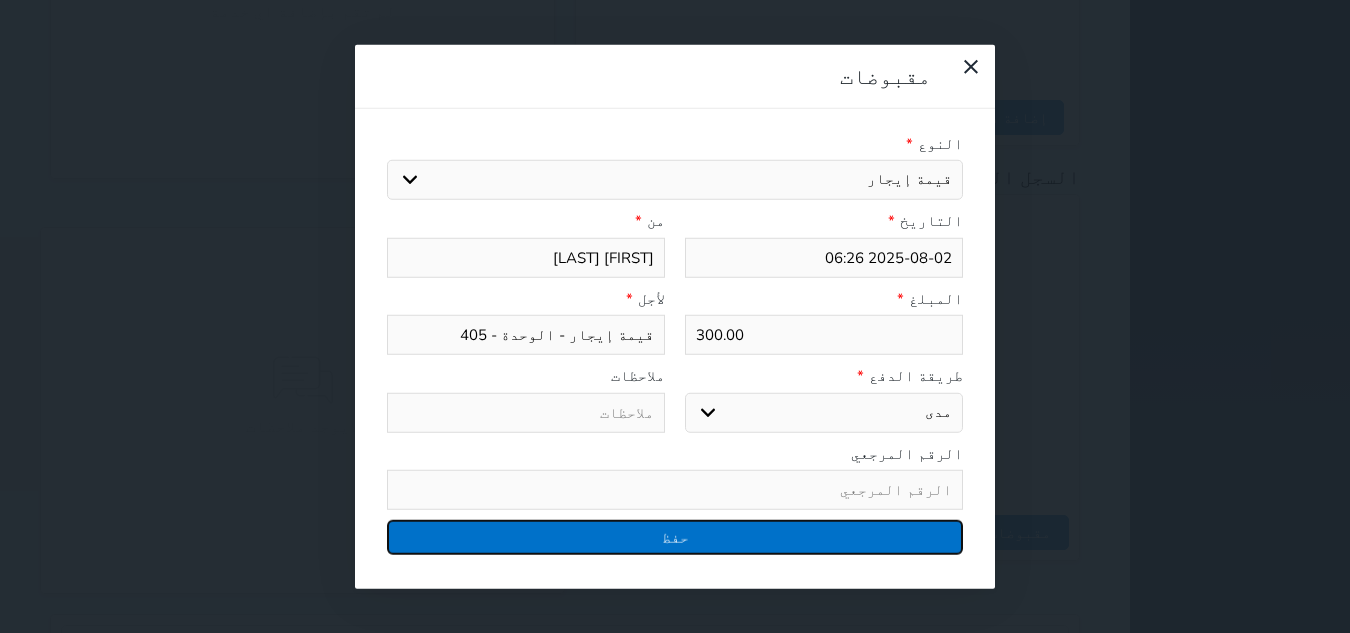 click on "حفظ" at bounding box center [675, 537] 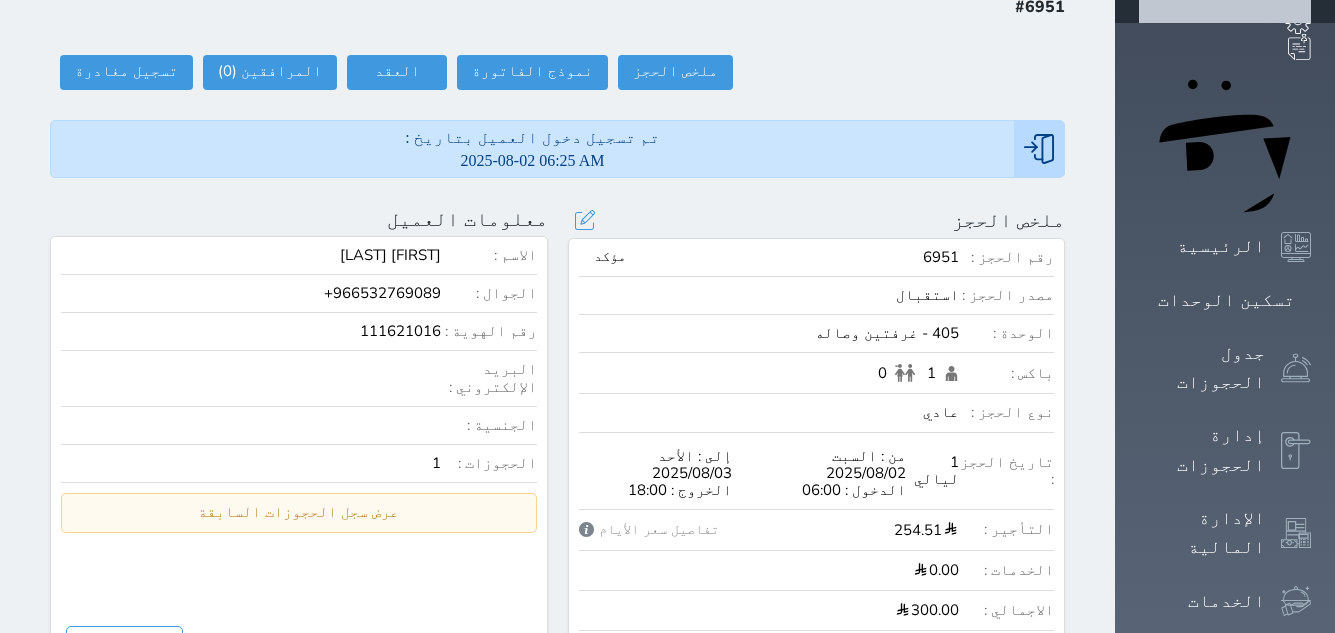 scroll, scrollTop: 0, scrollLeft: 0, axis: both 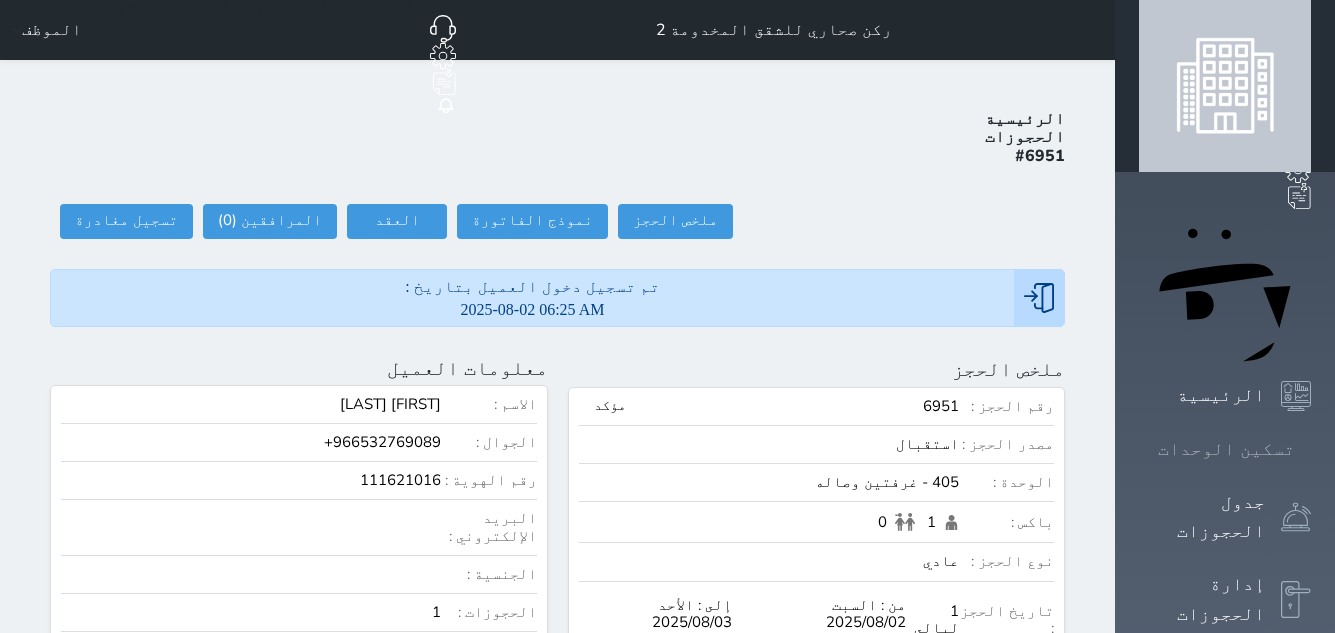 click on "تسكين الوحدات" at bounding box center (1226, 449) 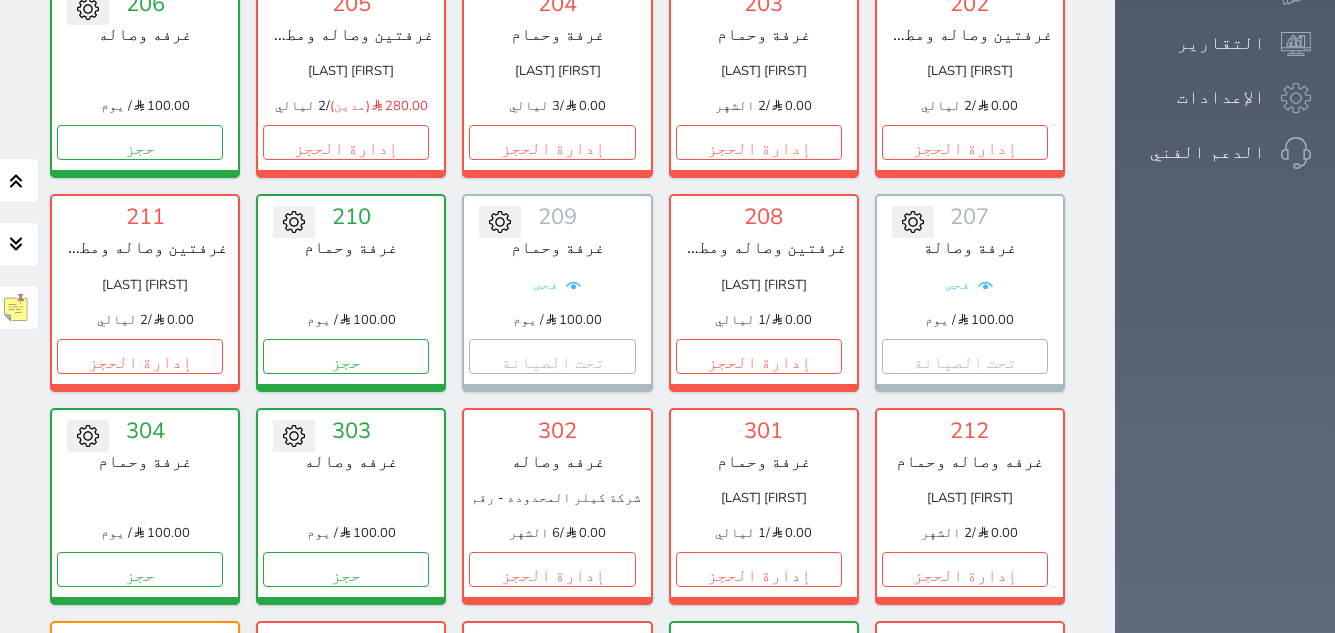 scroll, scrollTop: 778, scrollLeft: 0, axis: vertical 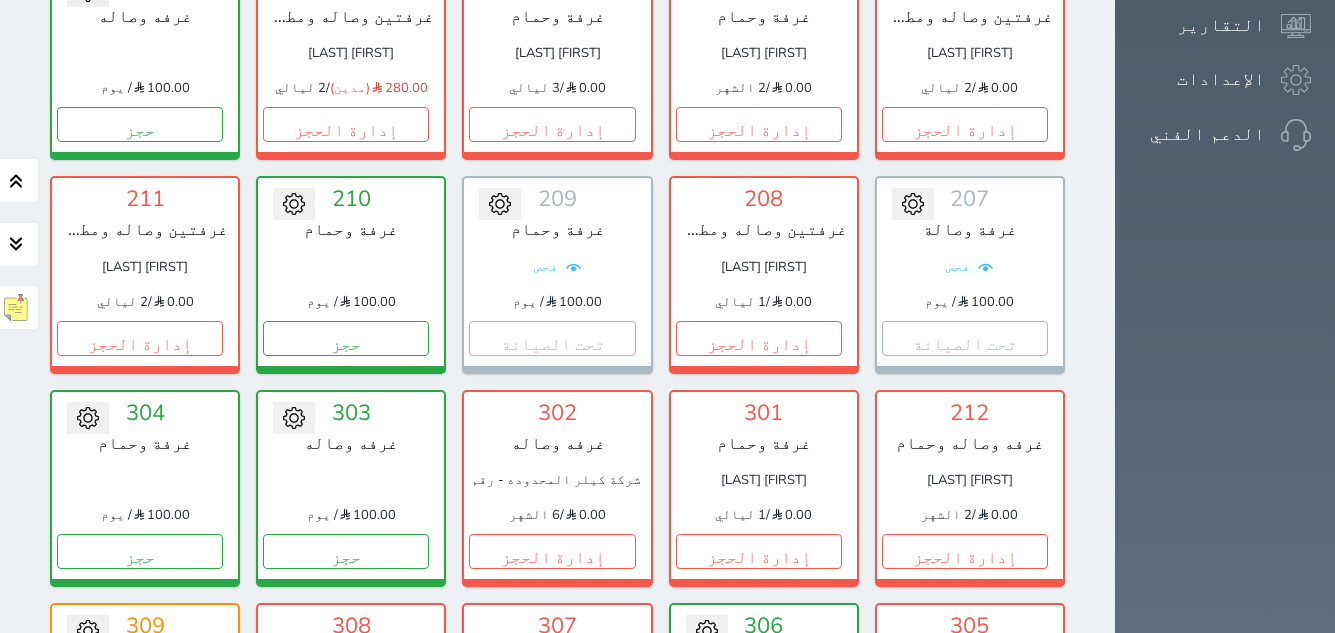 click on "إدارة الحجز" at bounding box center (965, 764) 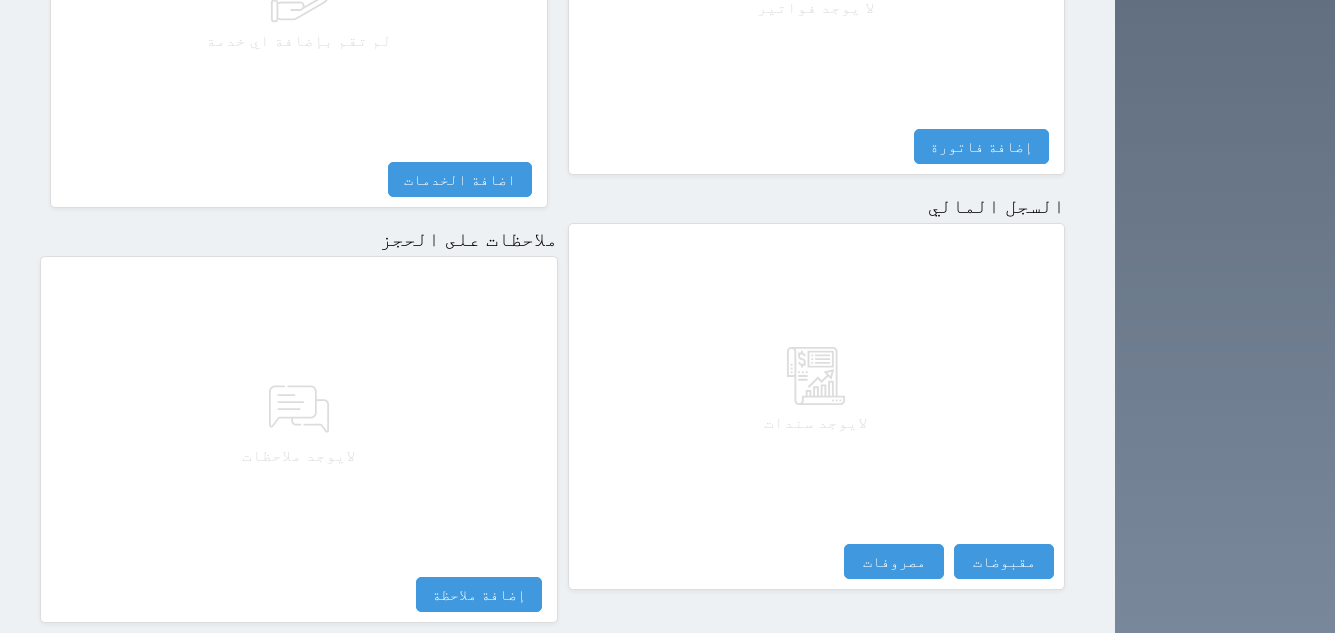scroll, scrollTop: 1092, scrollLeft: 0, axis: vertical 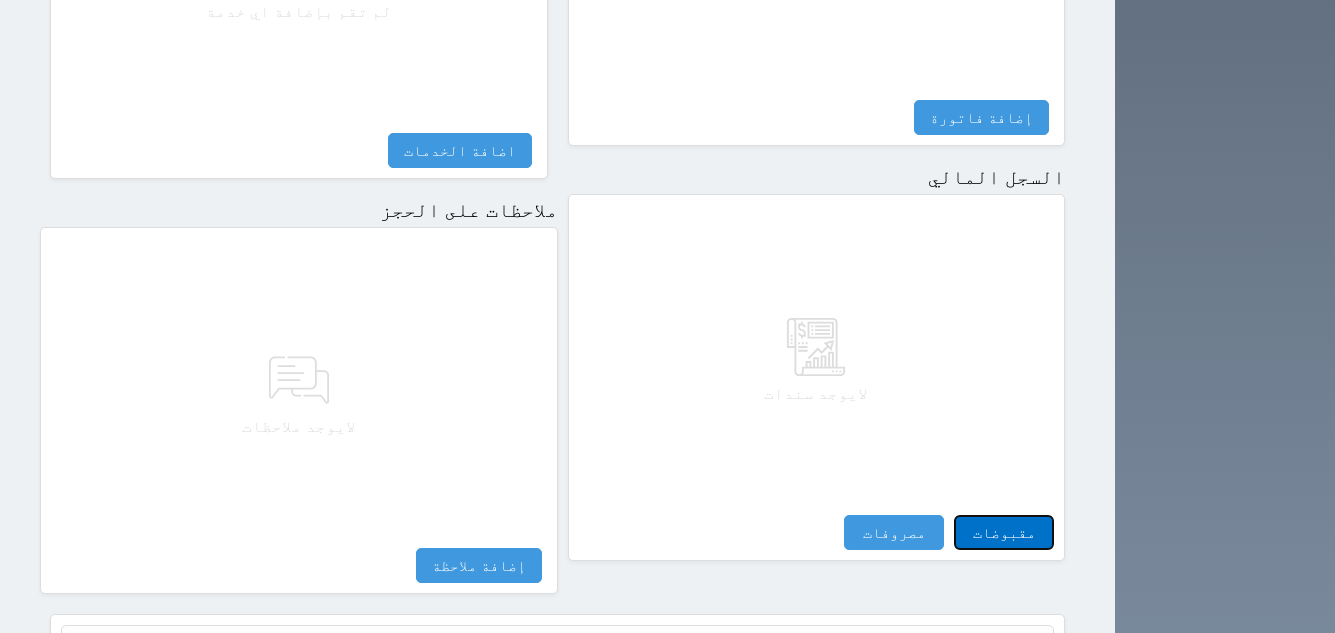 click on "مقبوضات" at bounding box center [1004, 532] 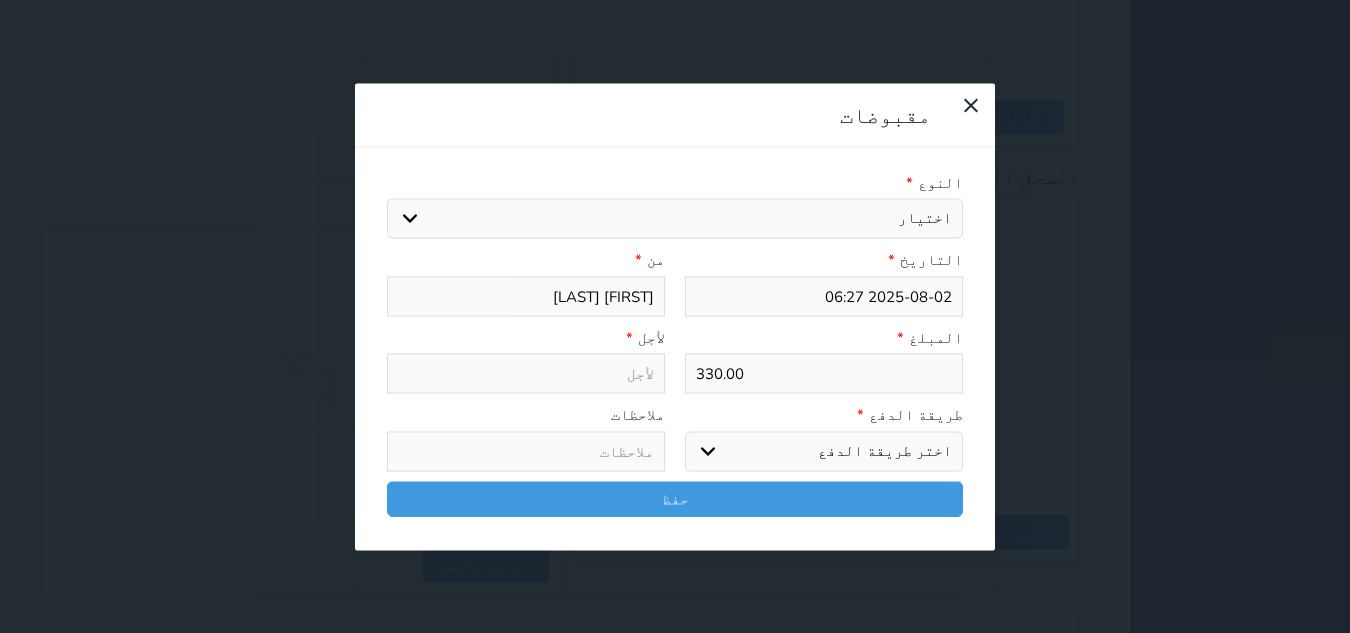 click on "اختيار   مقبوضات عامة قيمة إيجار فواتير تامين عربون لا ينطبق آخر مغسلة واي فاي - الإنترنت مواقف السيارات طعام الأغذية والمشروبات مشروبات المشروبات الباردة المشروبات الساخنة الإفطار غداء عشاء مخبز و كعك حمام سباحة الصالة الرياضية سبا و خدمات الجمال اختيار وإسقاط (خدمات النقل) ميني بار كابل - تلفزيون سرير إضافي تصفيف الشعر التسوق خدمات الجولات السياحية المنظمة خدمات الدليل السياحي" at bounding box center [675, 219] 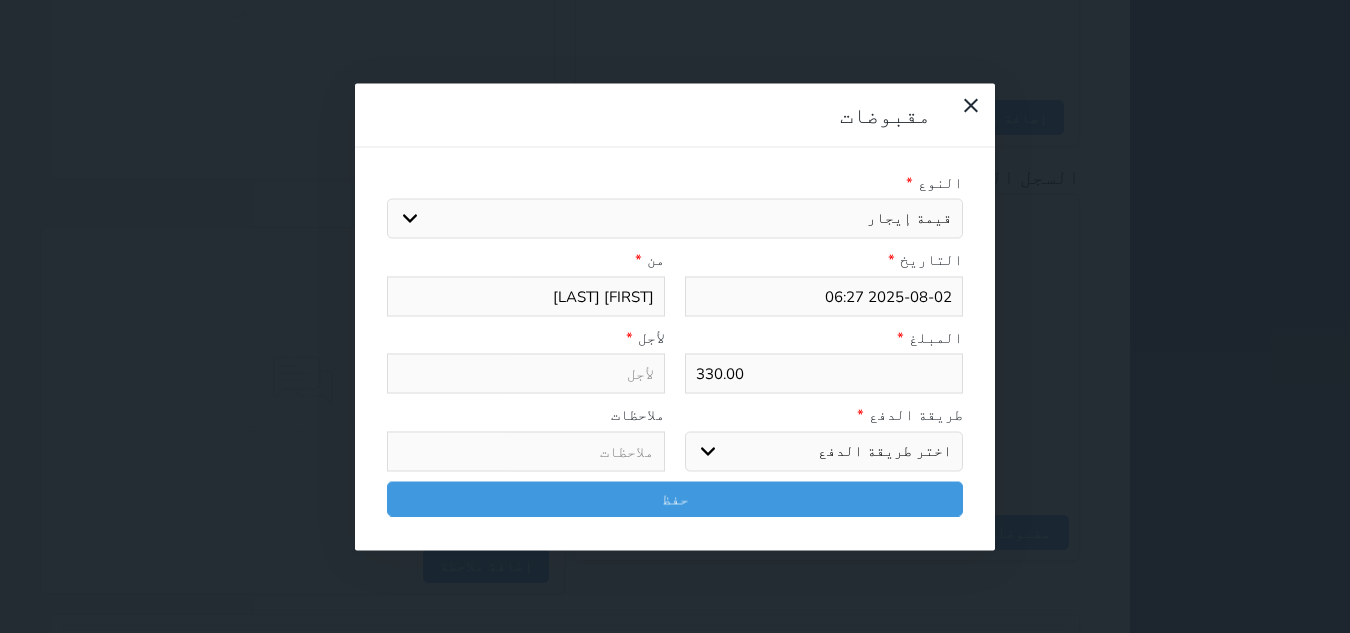 click on "اختيار   مقبوضات عامة قيمة إيجار فواتير تامين عربون لا ينطبق آخر مغسلة واي فاي - الإنترنت مواقف السيارات طعام الأغذية والمشروبات مشروبات المشروبات الباردة المشروبات الساخنة الإفطار غداء عشاء مخبز و كعك حمام سباحة الصالة الرياضية سبا و خدمات الجمال اختيار وإسقاط (خدمات النقل) ميني بار كابل - تلفزيون سرير إضافي تصفيف الشعر التسوق خدمات الجولات السياحية المنظمة خدمات الدليل السياحي" at bounding box center (675, 219) 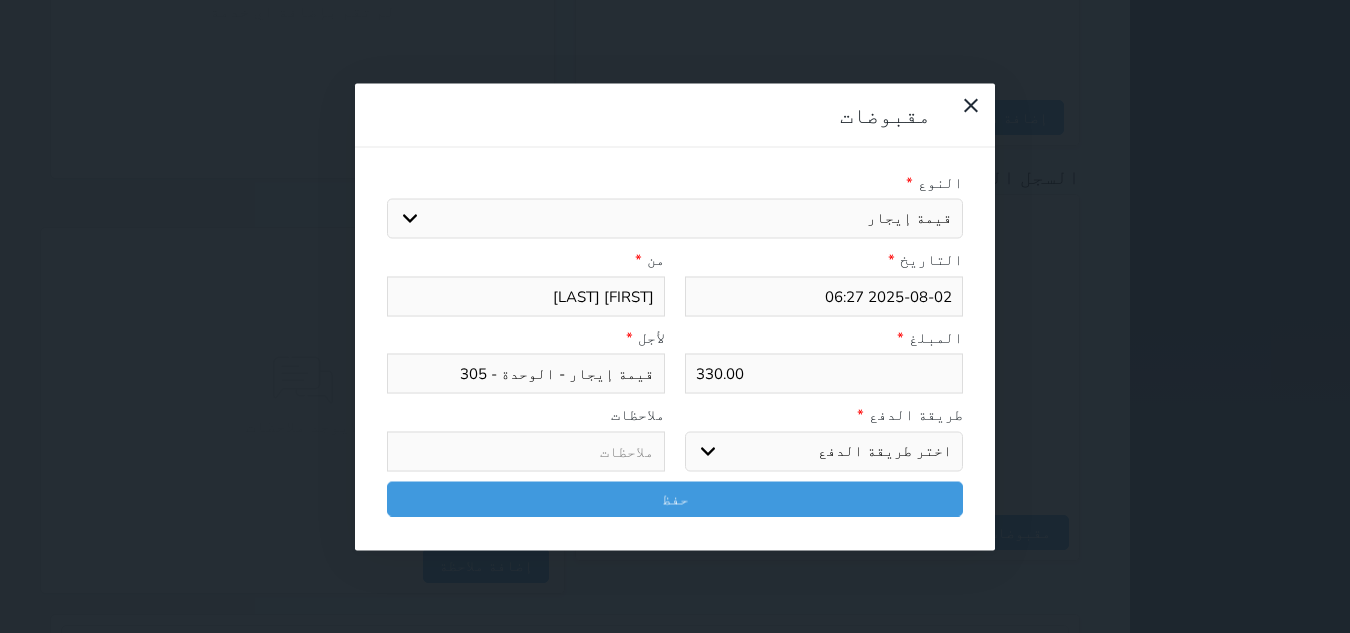 click on "اختر طريقة الدفع   دفع نقدى   تحويل بنكى   مدى   بطاقة ائتمان   آجل" at bounding box center (824, 451) 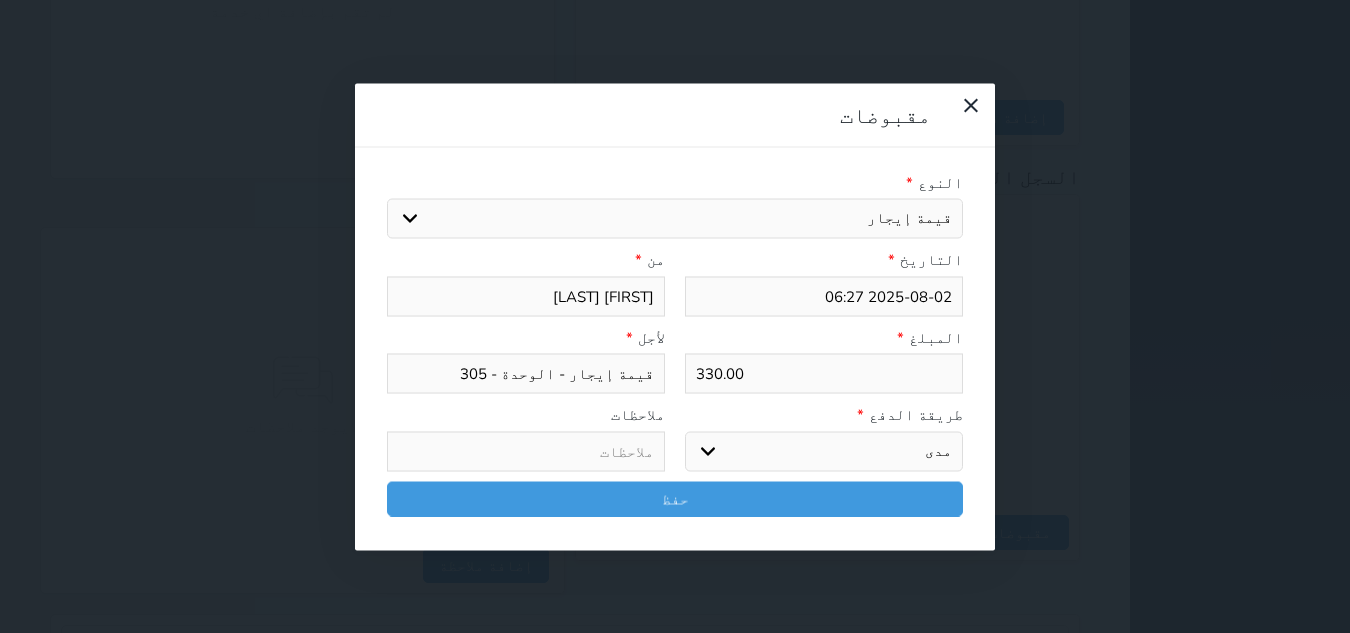 click on "اختر طريقة الدفع   دفع نقدى   تحويل بنكى   مدى   بطاقة ائتمان   آجل" at bounding box center (824, 451) 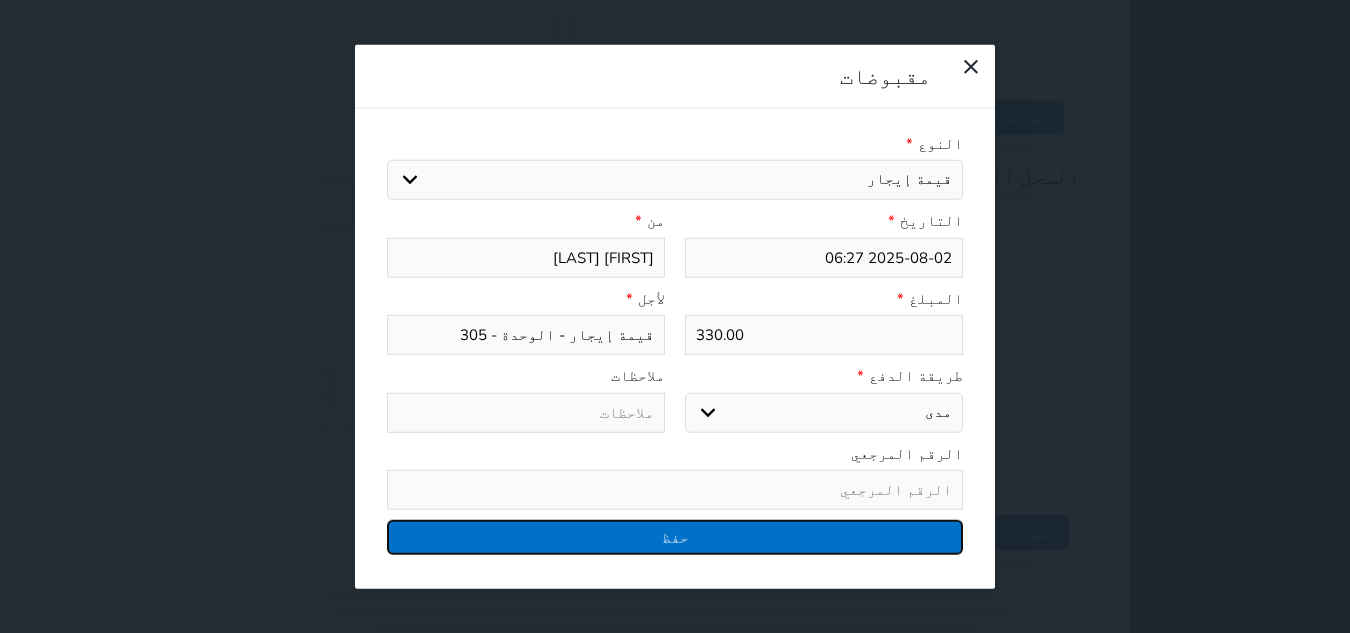 click on "حفظ" at bounding box center [675, 537] 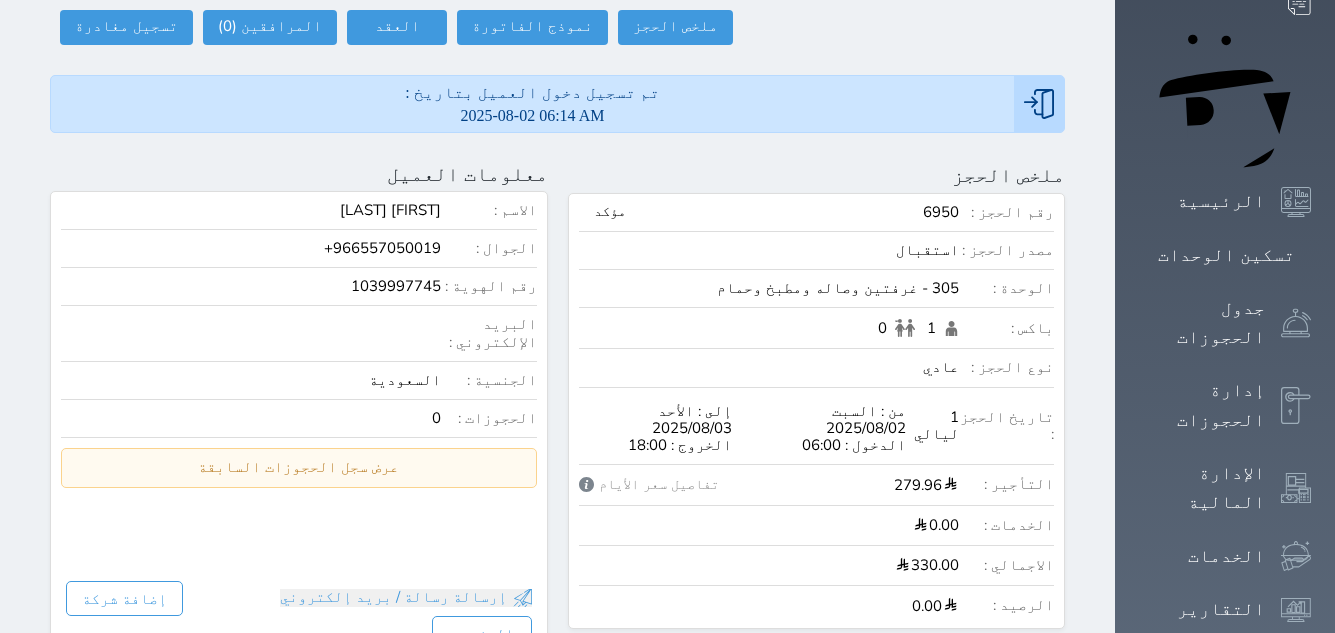 scroll, scrollTop: 192, scrollLeft: 0, axis: vertical 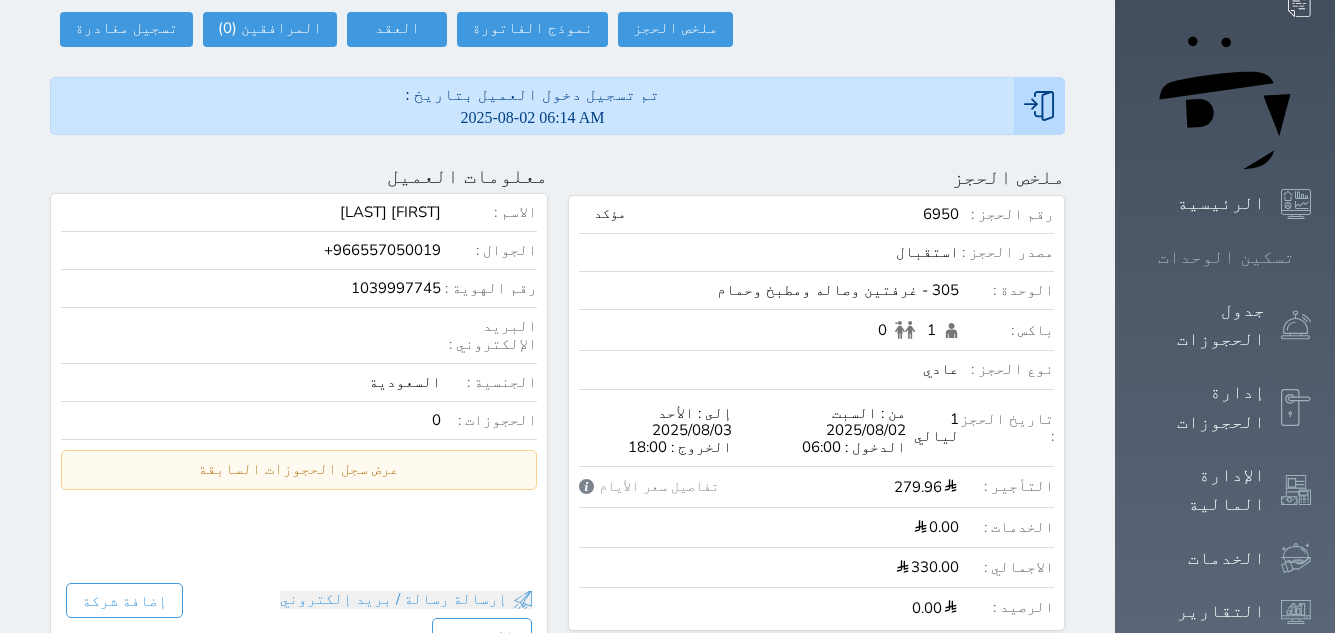 click on "تسكين الوحدات" at bounding box center (1226, 257) 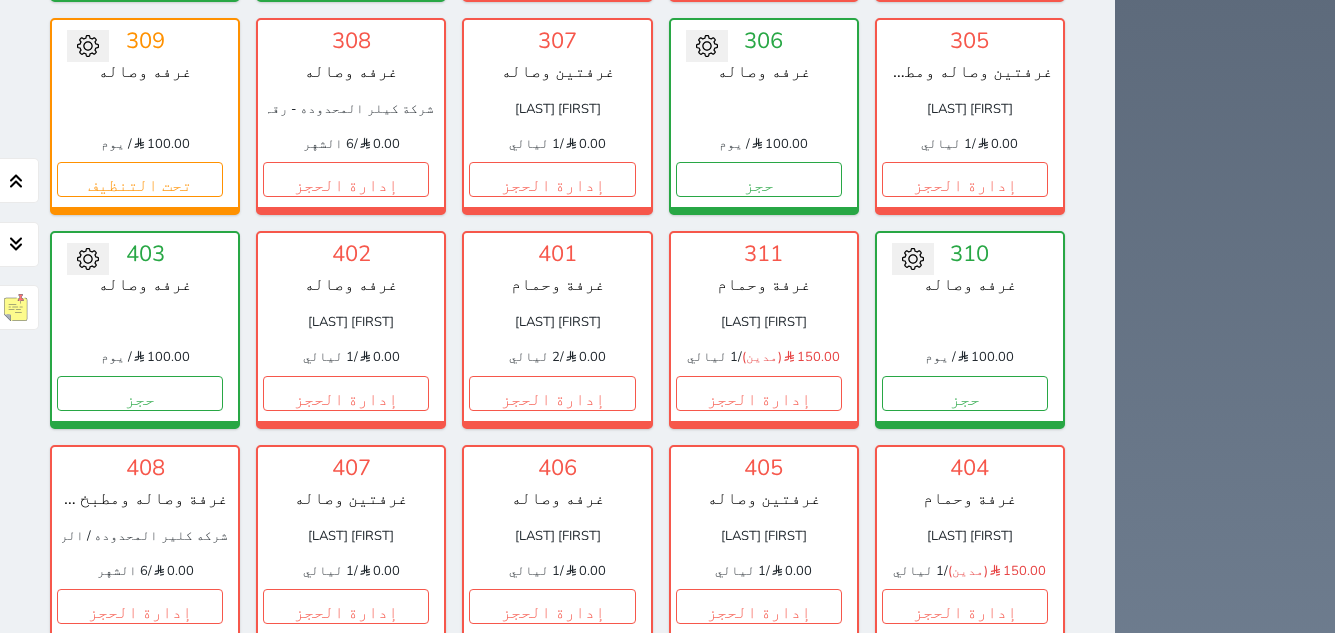 scroll, scrollTop: 1578, scrollLeft: 0, axis: vertical 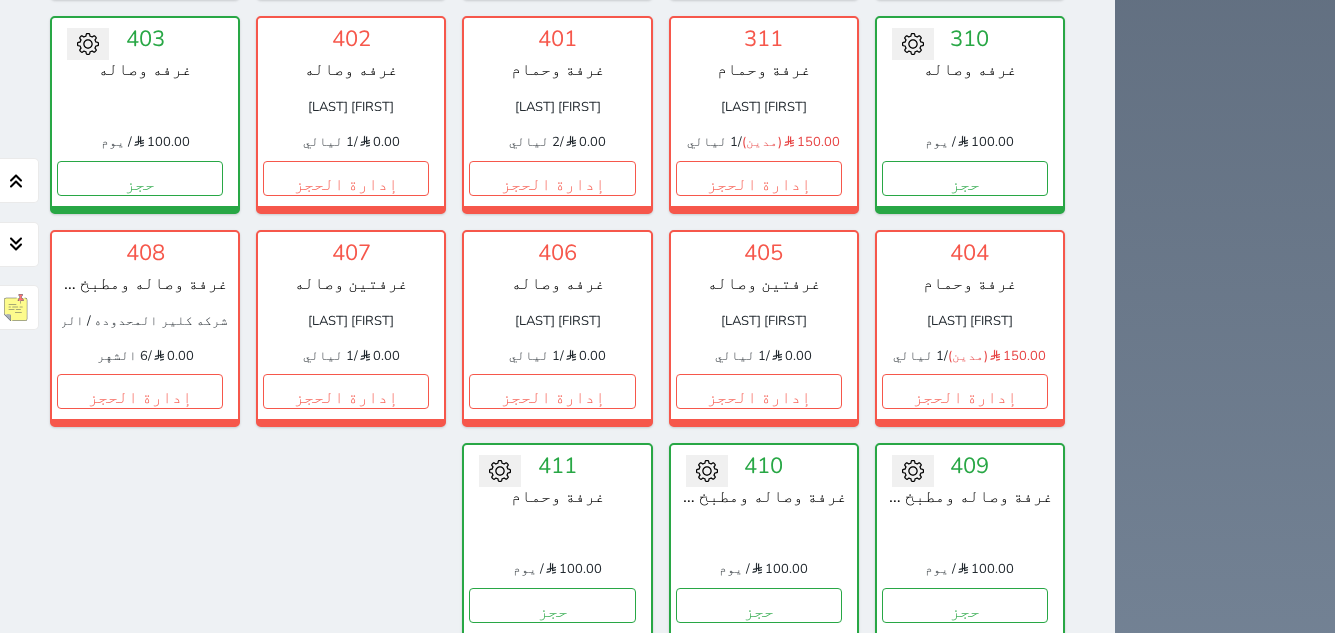 click on "عرض رصيد الصندوق" at bounding box center [198, 720] 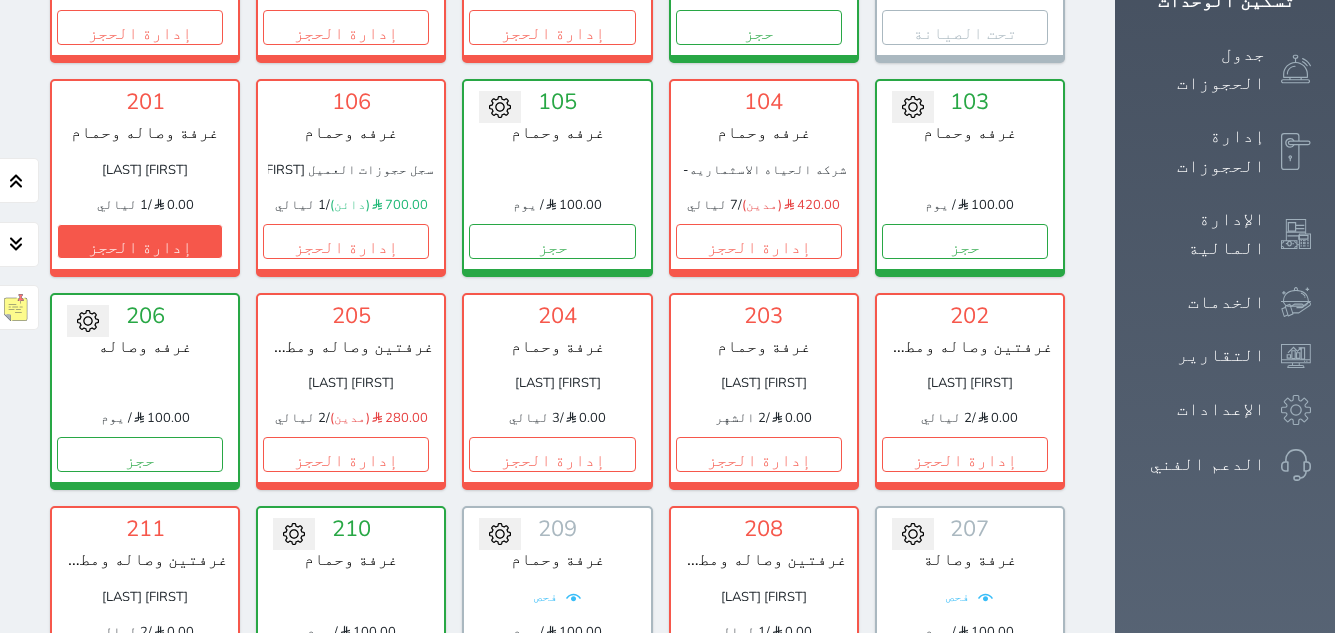 scroll, scrollTop: 500, scrollLeft: 0, axis: vertical 